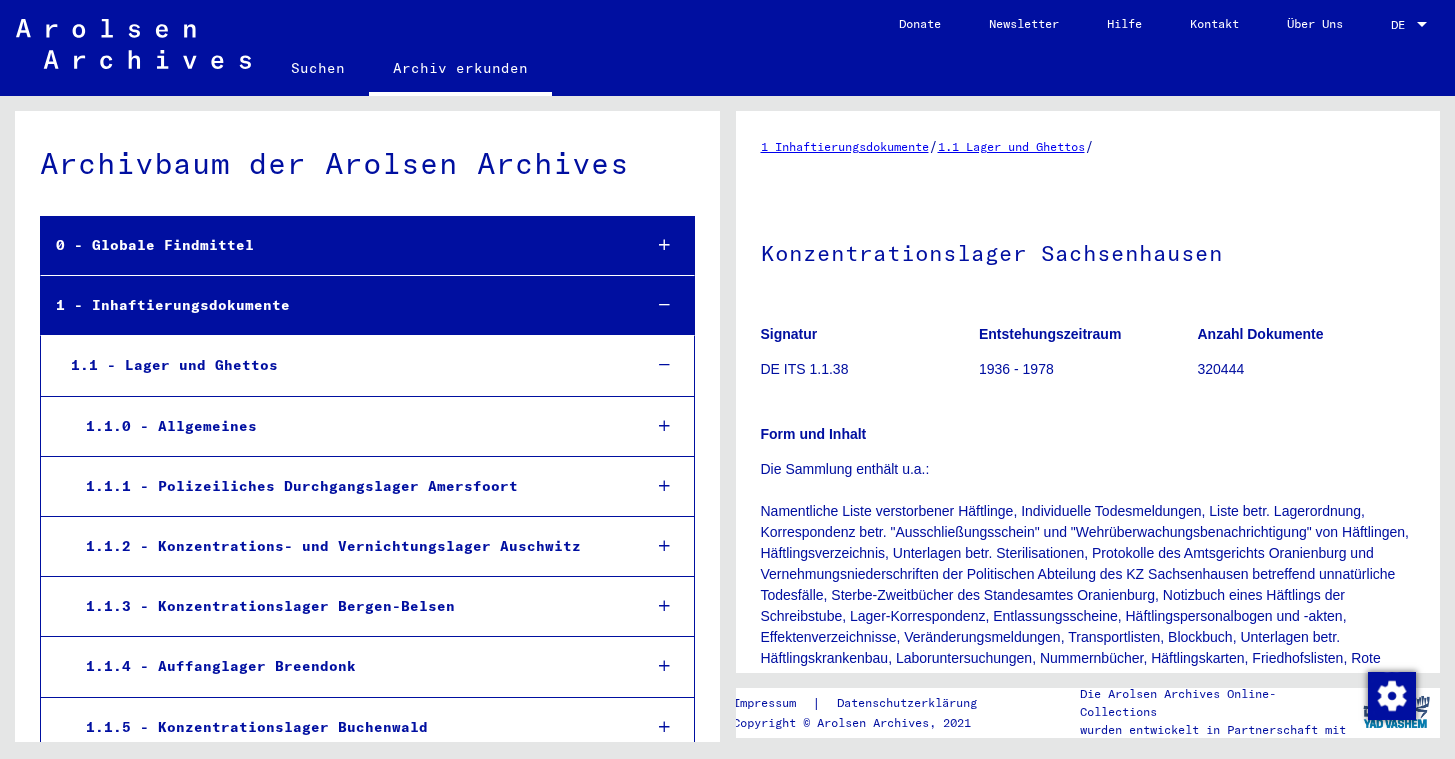 scroll, scrollTop: 0, scrollLeft: 0, axis: both 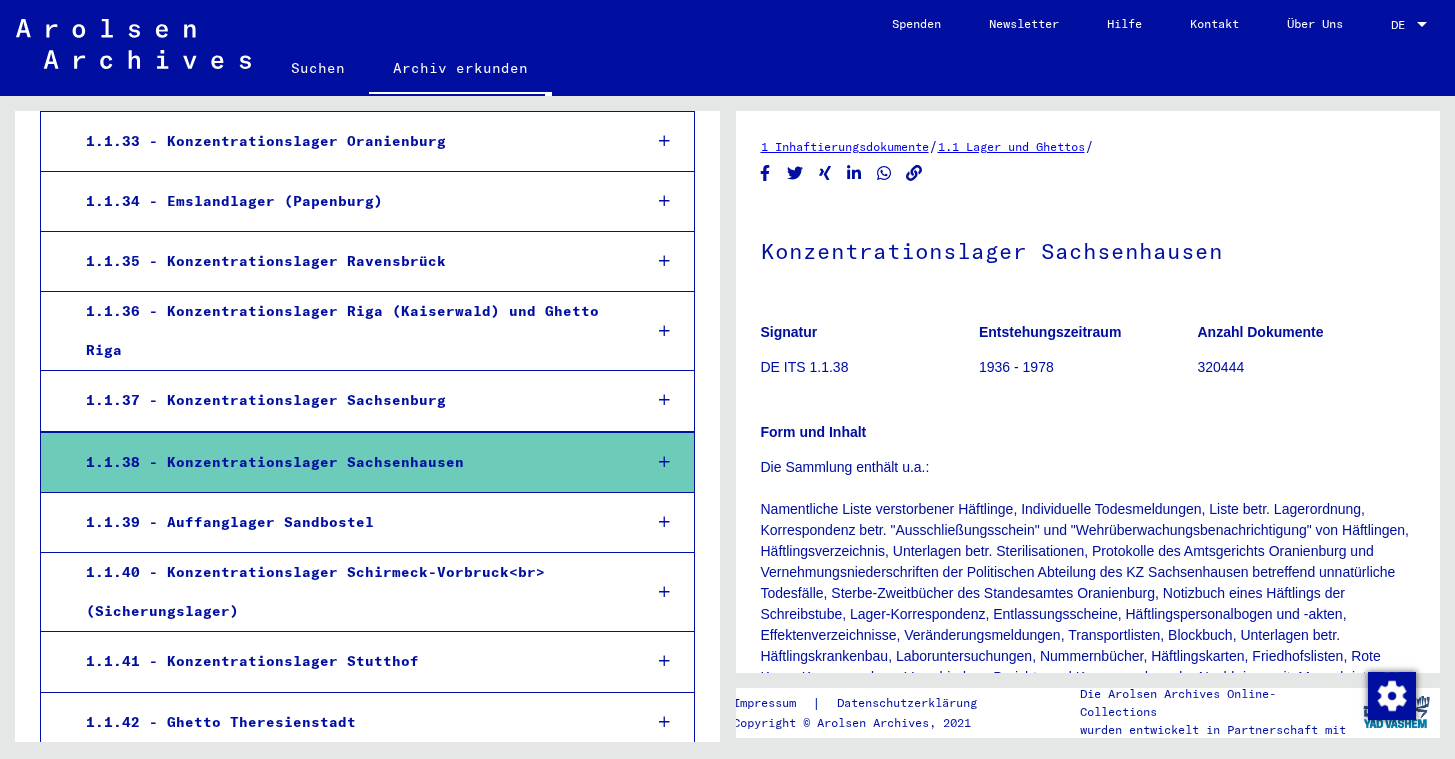 click at bounding box center (664, 462) 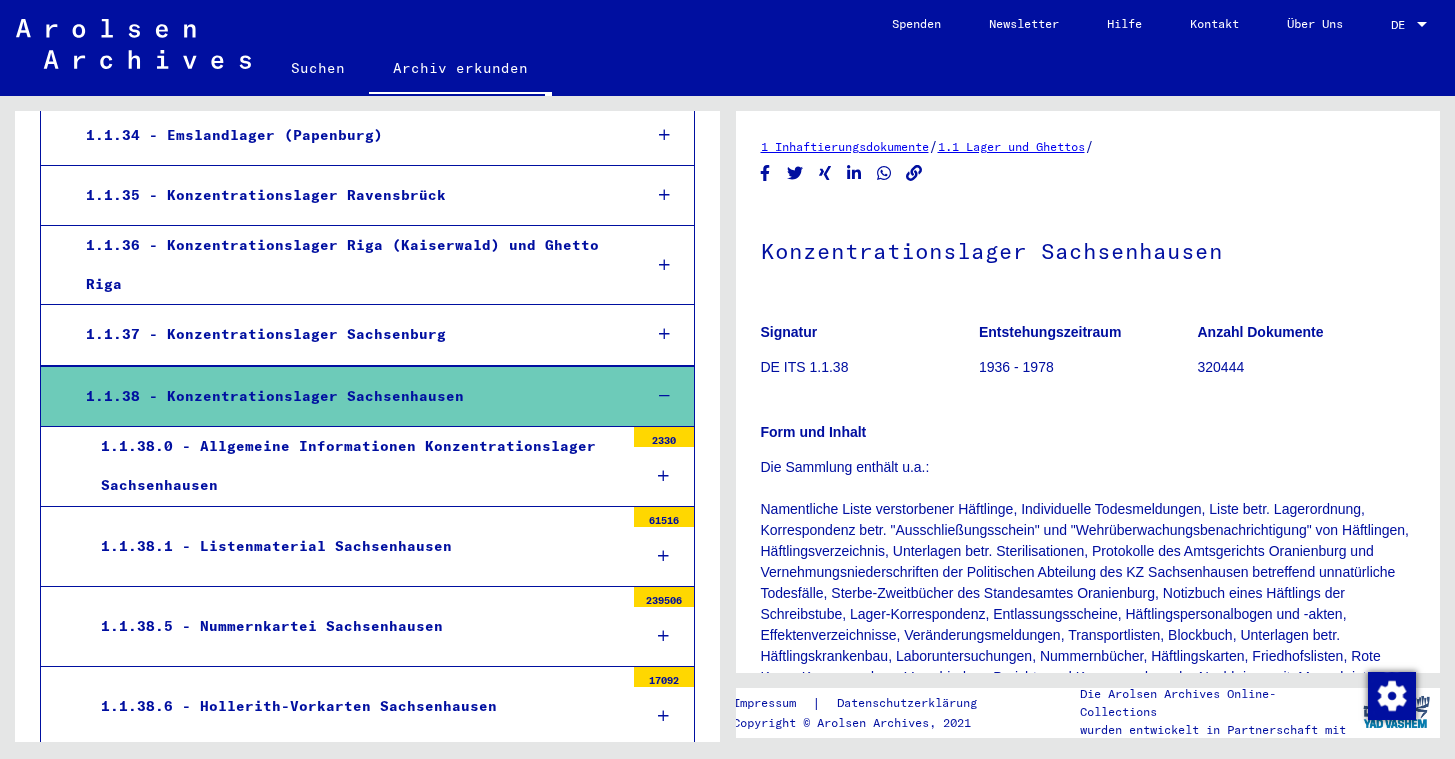 scroll, scrollTop: 2426, scrollLeft: 0, axis: vertical 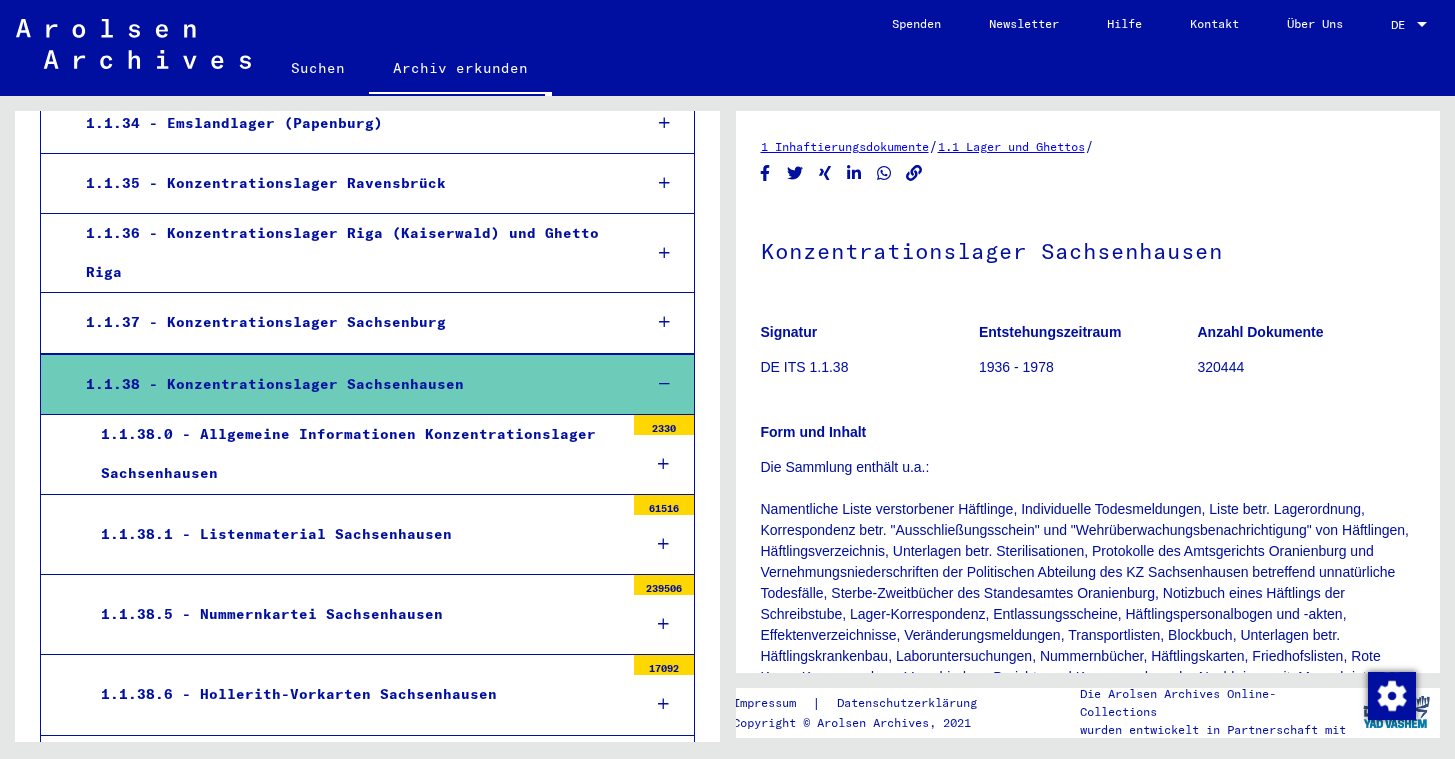 click at bounding box center [665, 384] 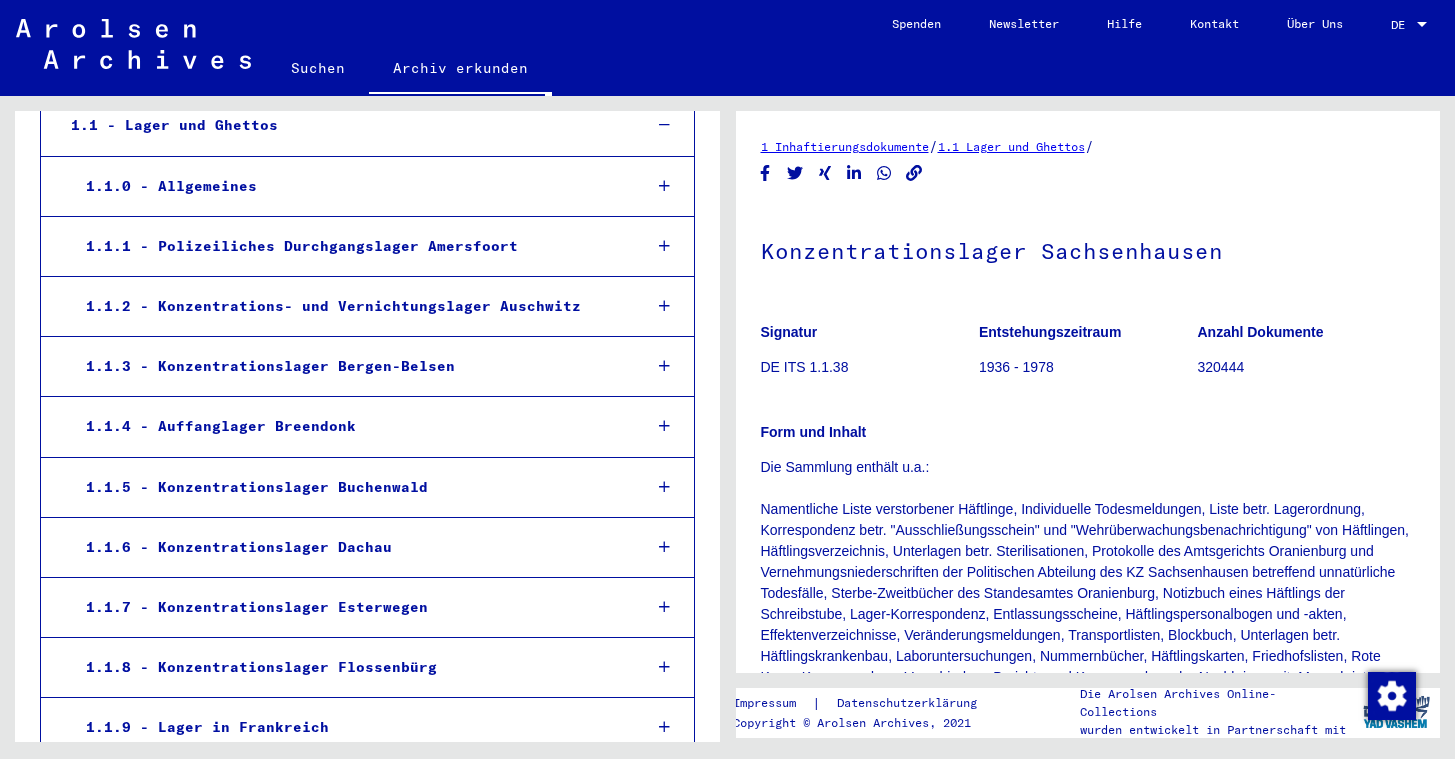 scroll, scrollTop: 215, scrollLeft: 0, axis: vertical 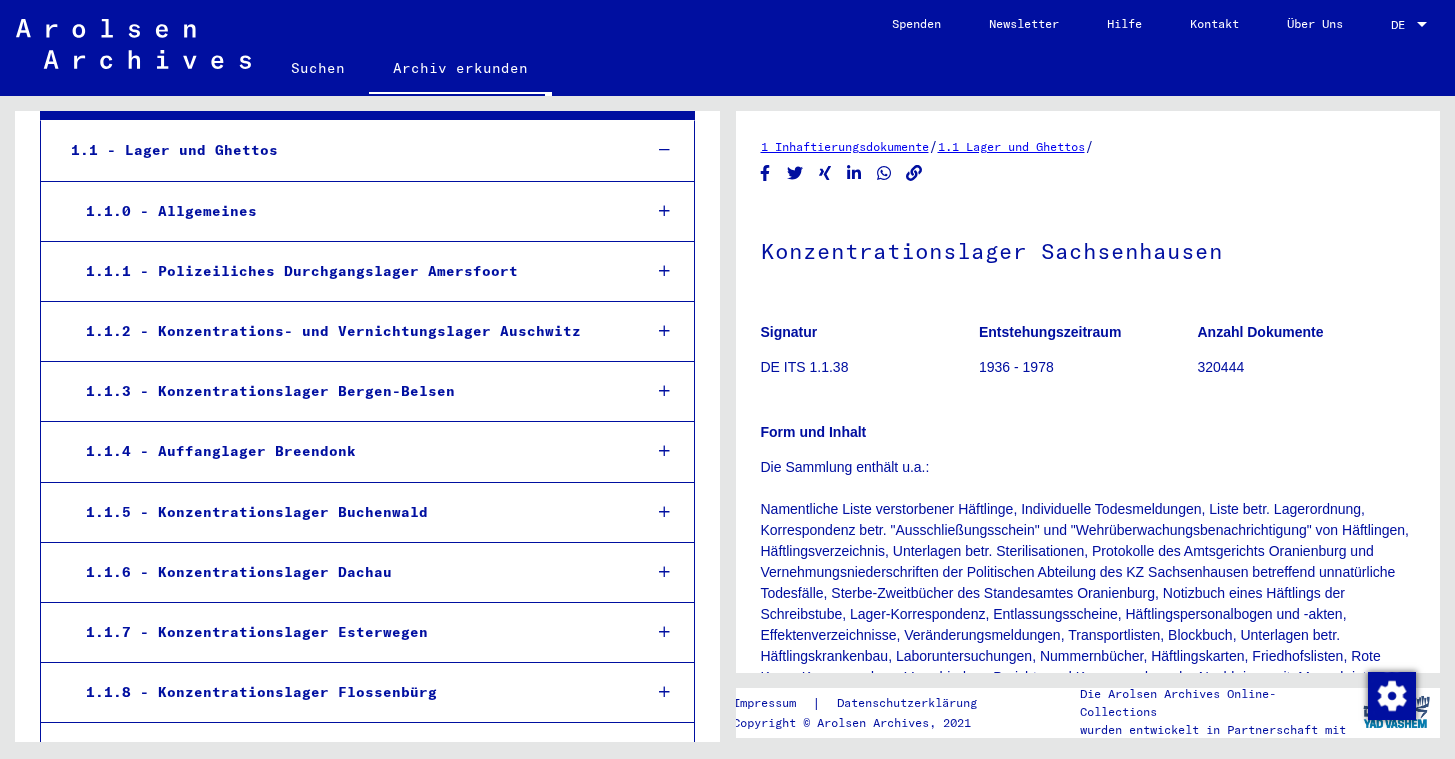 click on "1.1.5 - Konzentrationslager Buchenwald" at bounding box center [348, 512] 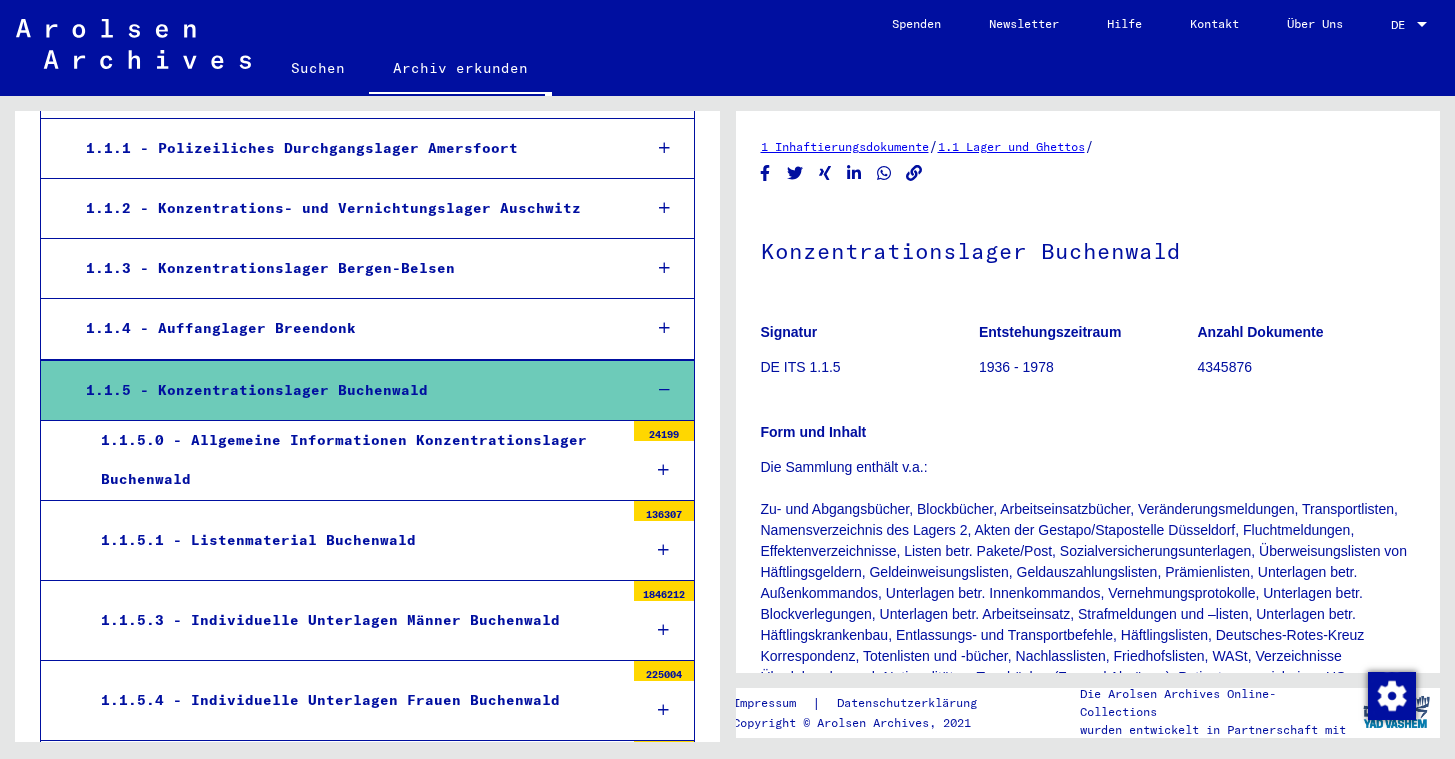 scroll, scrollTop: 366, scrollLeft: 0, axis: vertical 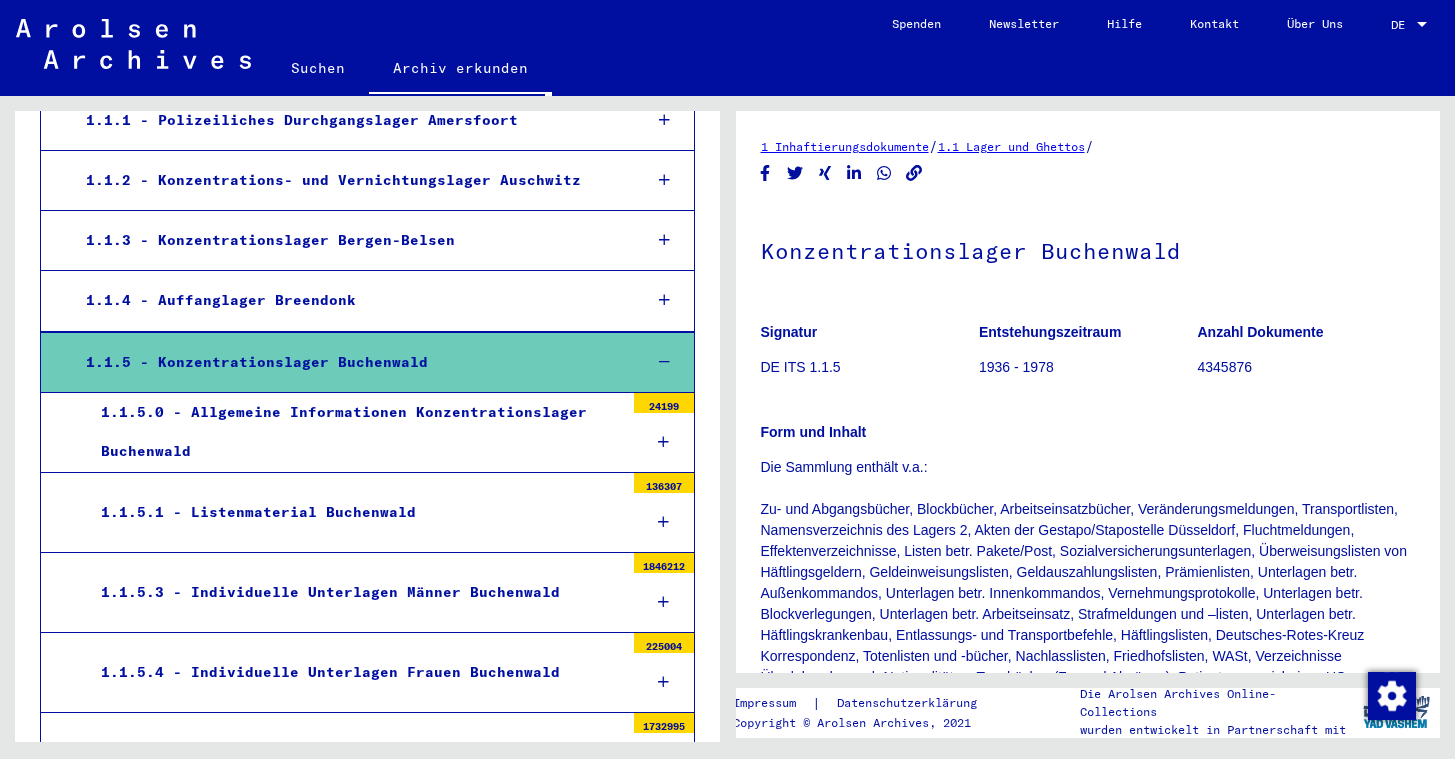 click on "1.1.5.0 - Allgemeine Informationen Konzentrationslager Buchenwald" at bounding box center [355, 432] 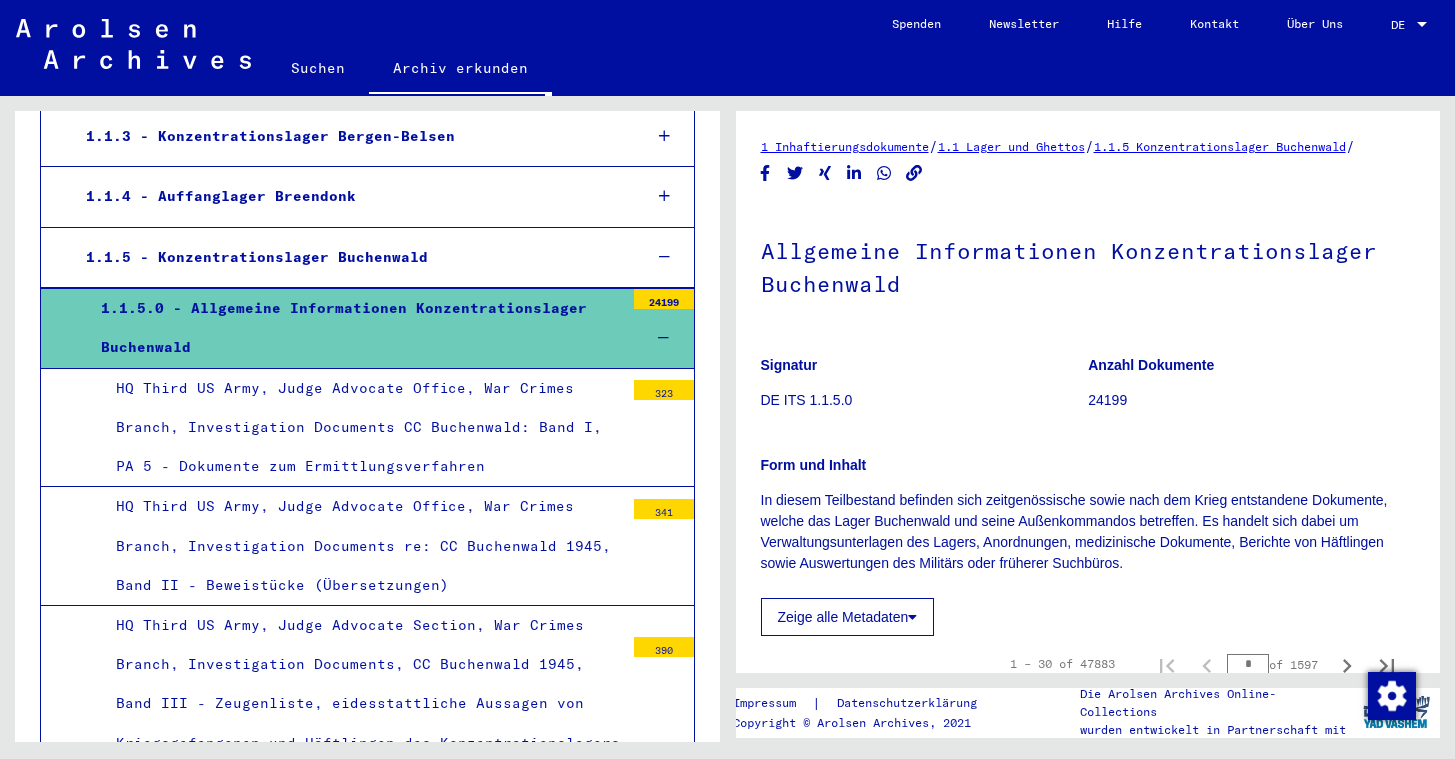 scroll, scrollTop: 488, scrollLeft: 0, axis: vertical 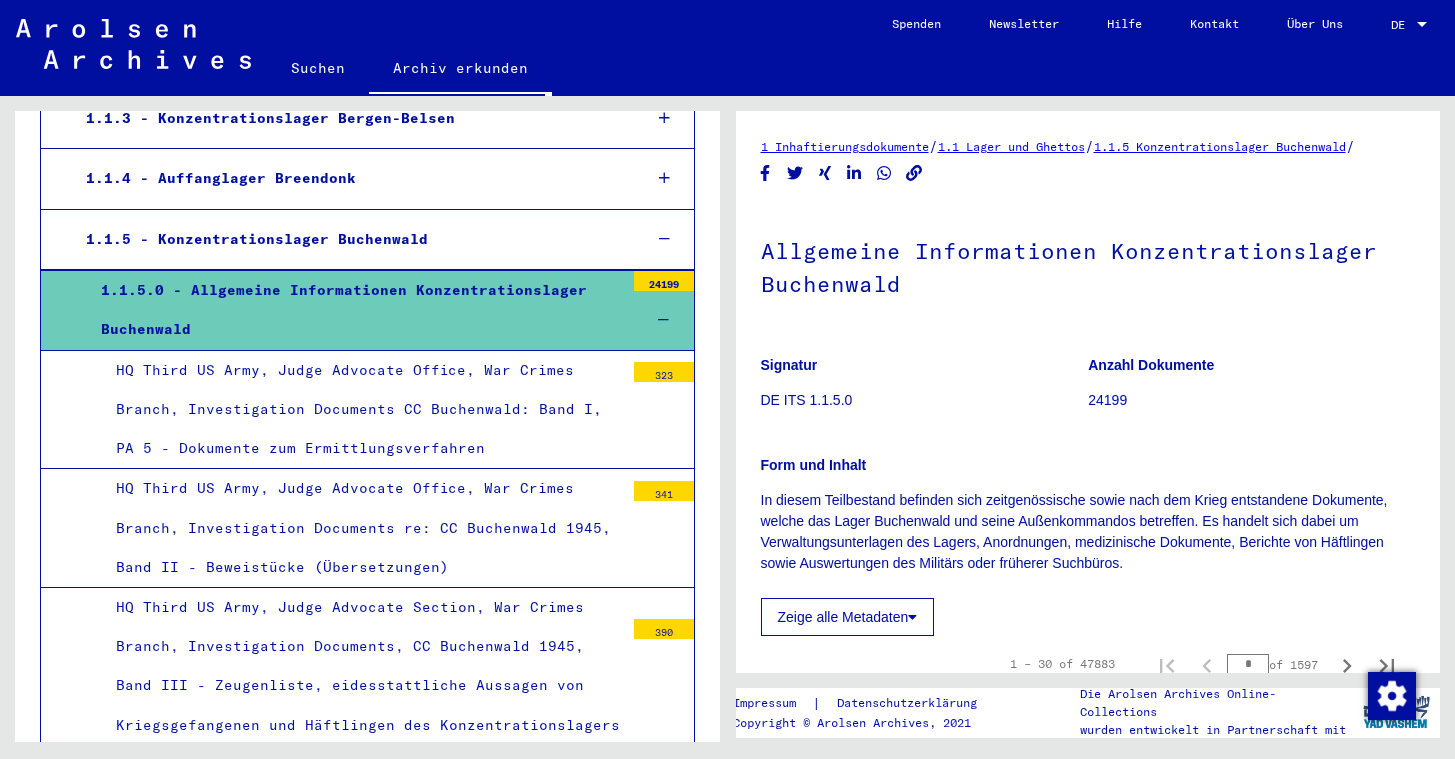 click at bounding box center (663, 320) 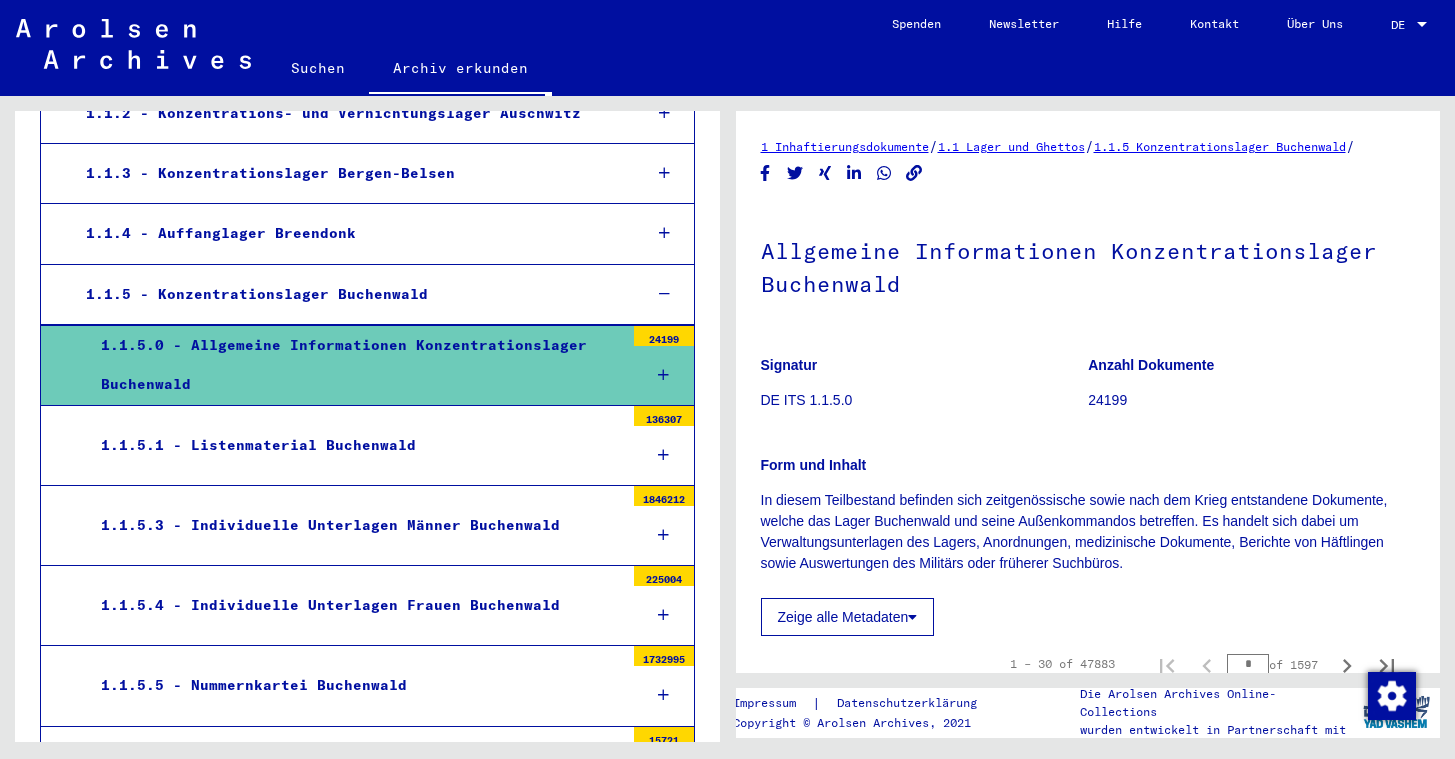 scroll, scrollTop: 438, scrollLeft: 0, axis: vertical 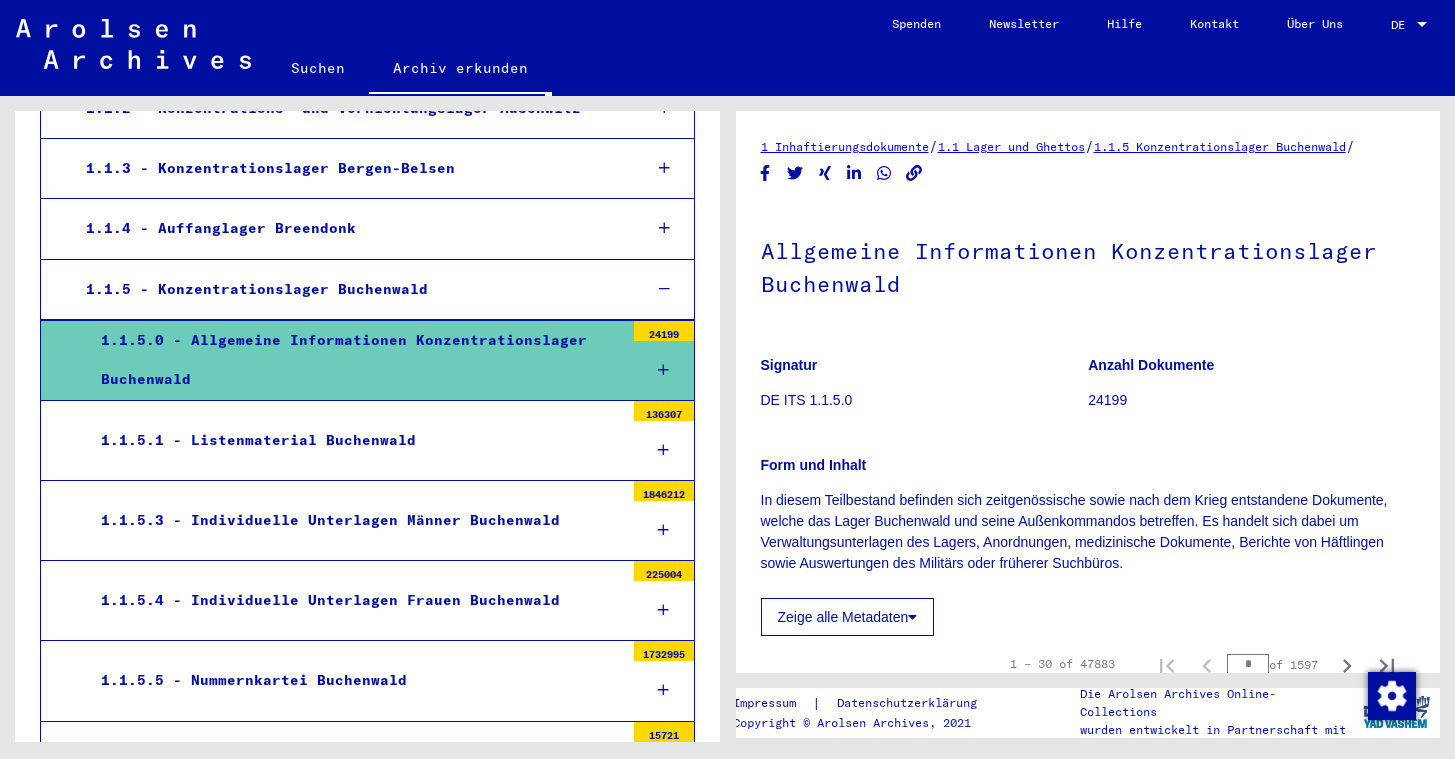 click on "Zeige alle Metadaten" 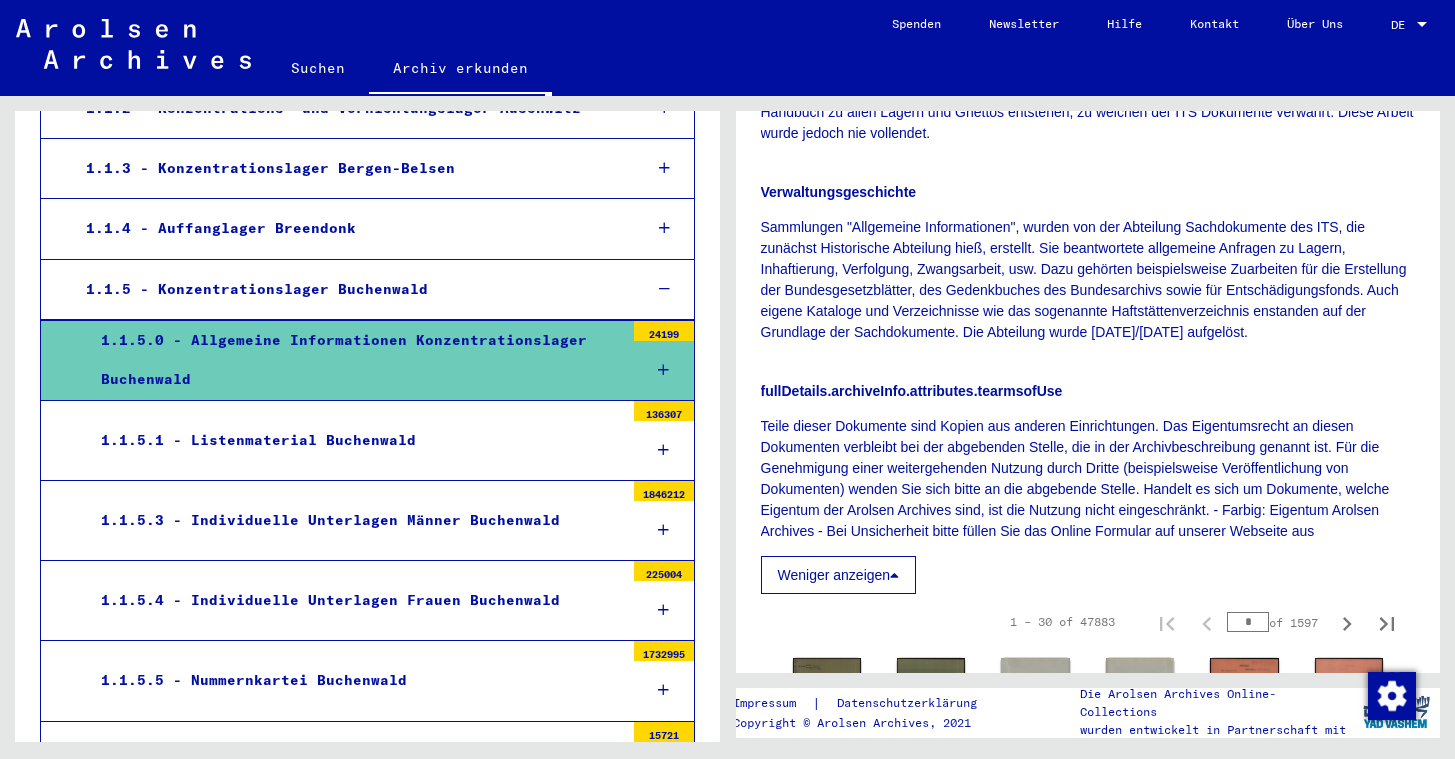 scroll, scrollTop: 618, scrollLeft: 0, axis: vertical 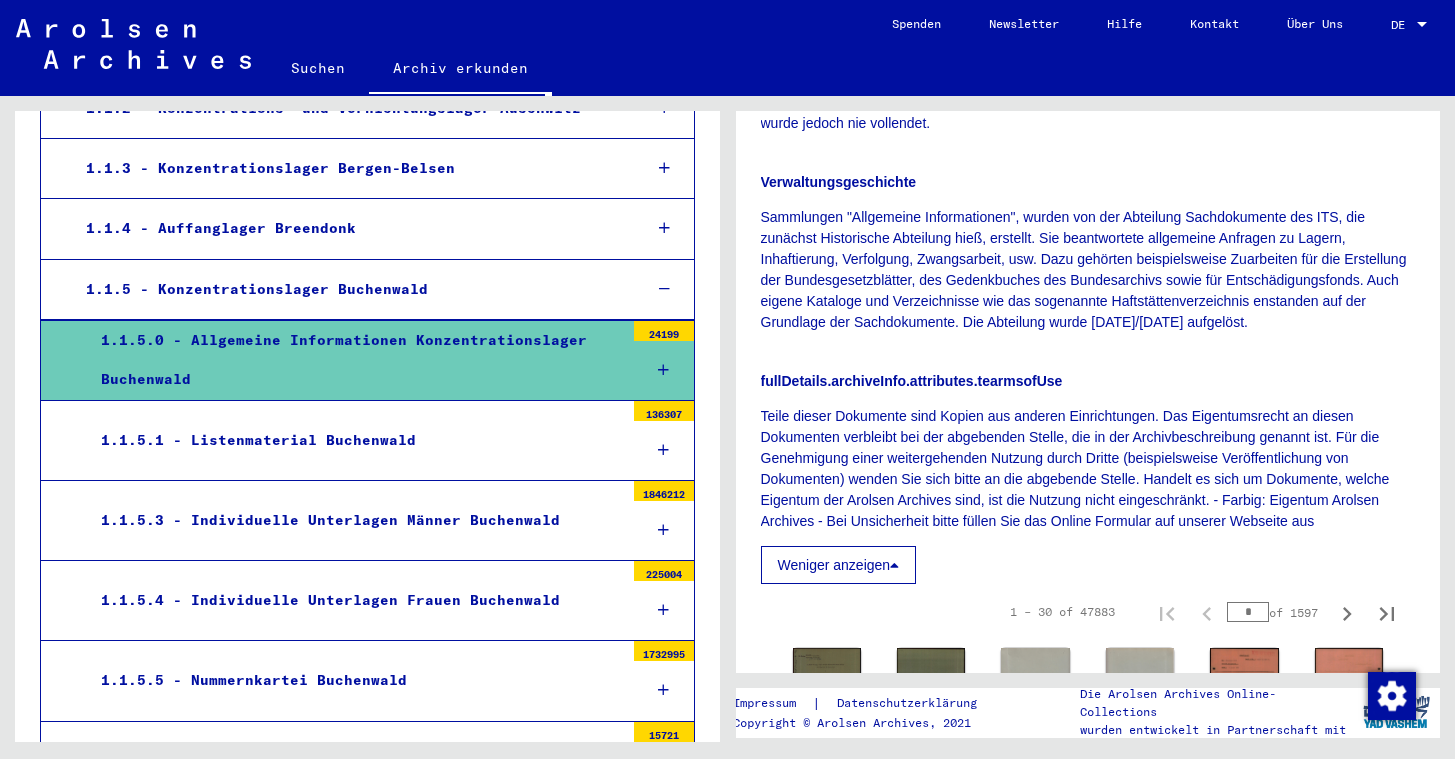click on "1.1.5.0 - Allgemeine Informationen Konzentrationslager Buchenwald" at bounding box center [355, 360] 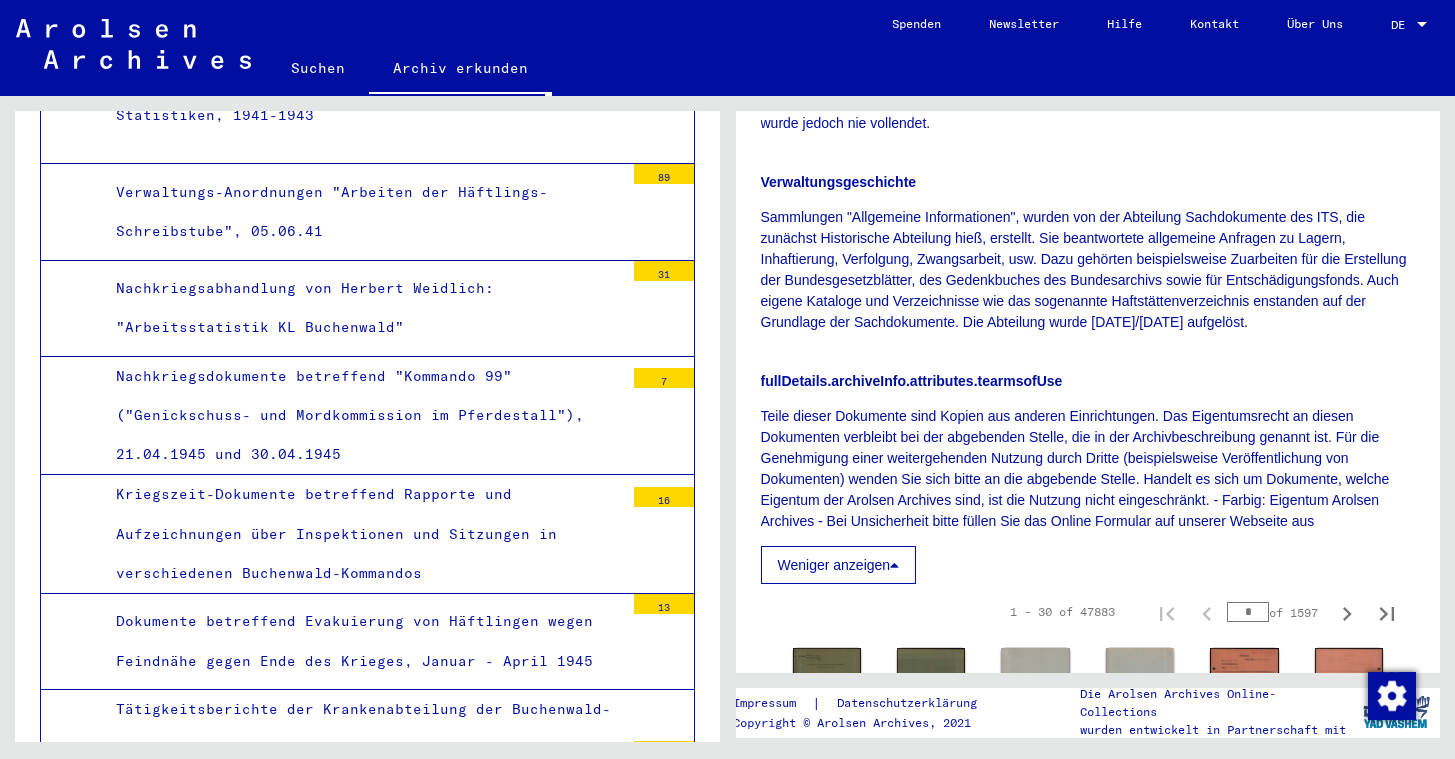 scroll, scrollTop: 3199, scrollLeft: 0, axis: vertical 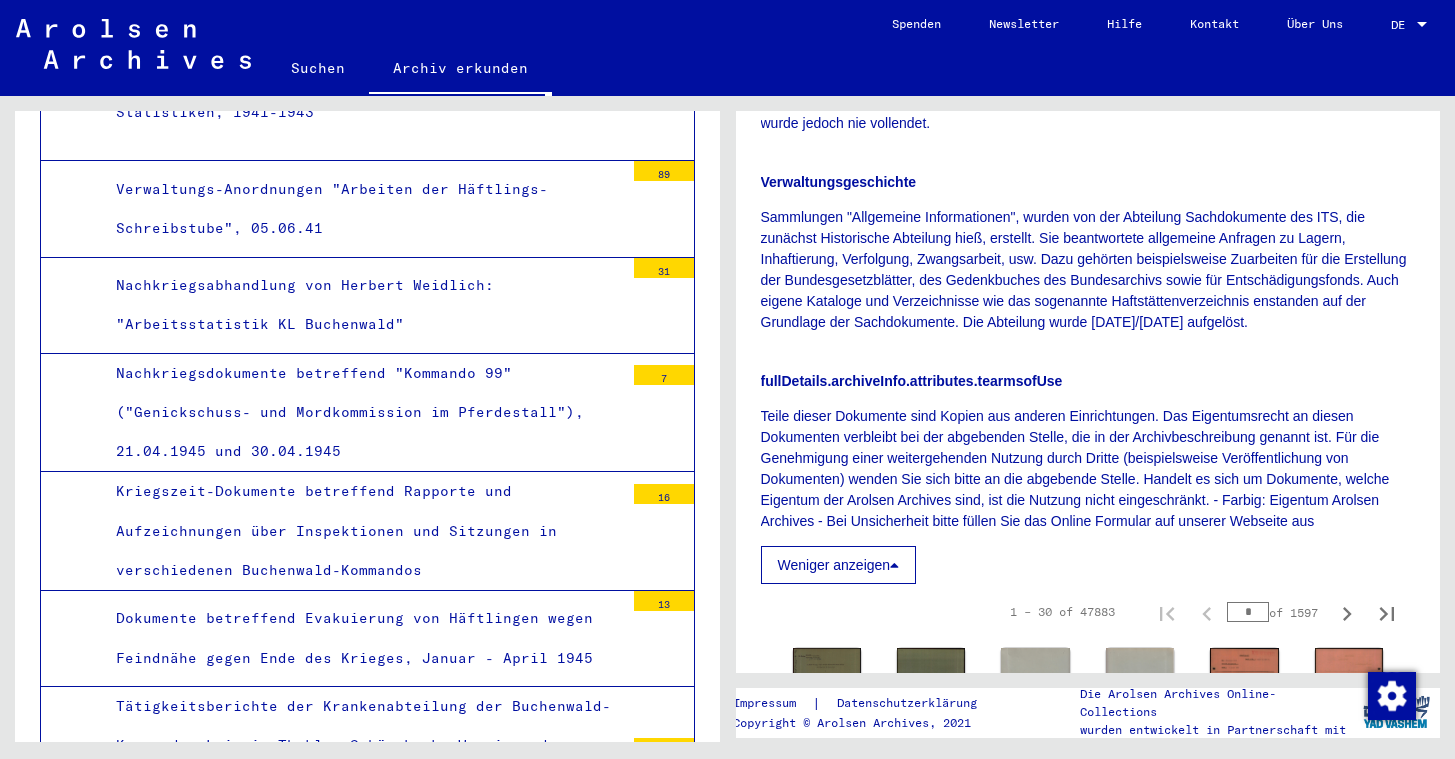 click on "Kriegszeit-Dokumente betreffend Rapporte und Aufzeichnungen über      Inspektionen und Sitzungen in verschiedenen Buchenwald-Kommandos" at bounding box center [362, 531] 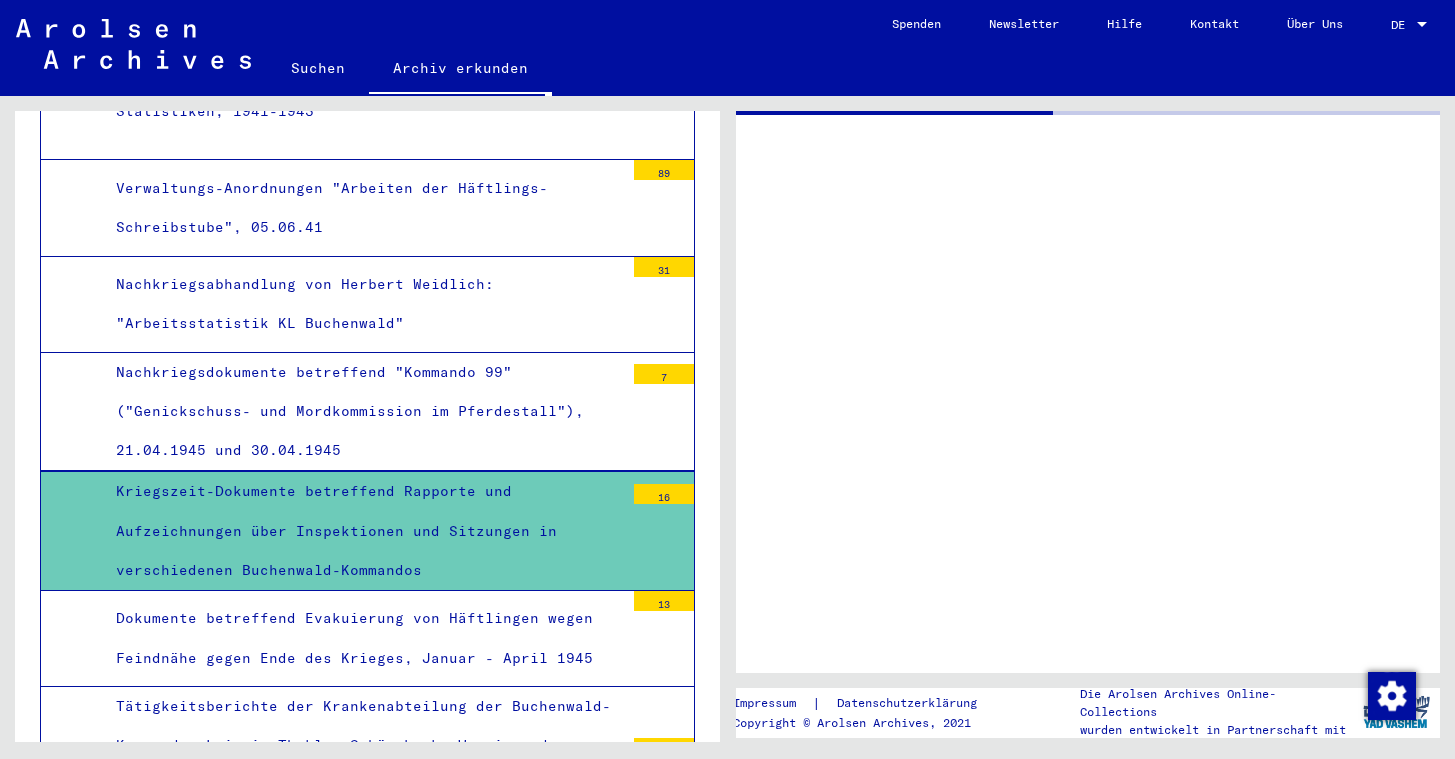 scroll, scrollTop: 0, scrollLeft: 0, axis: both 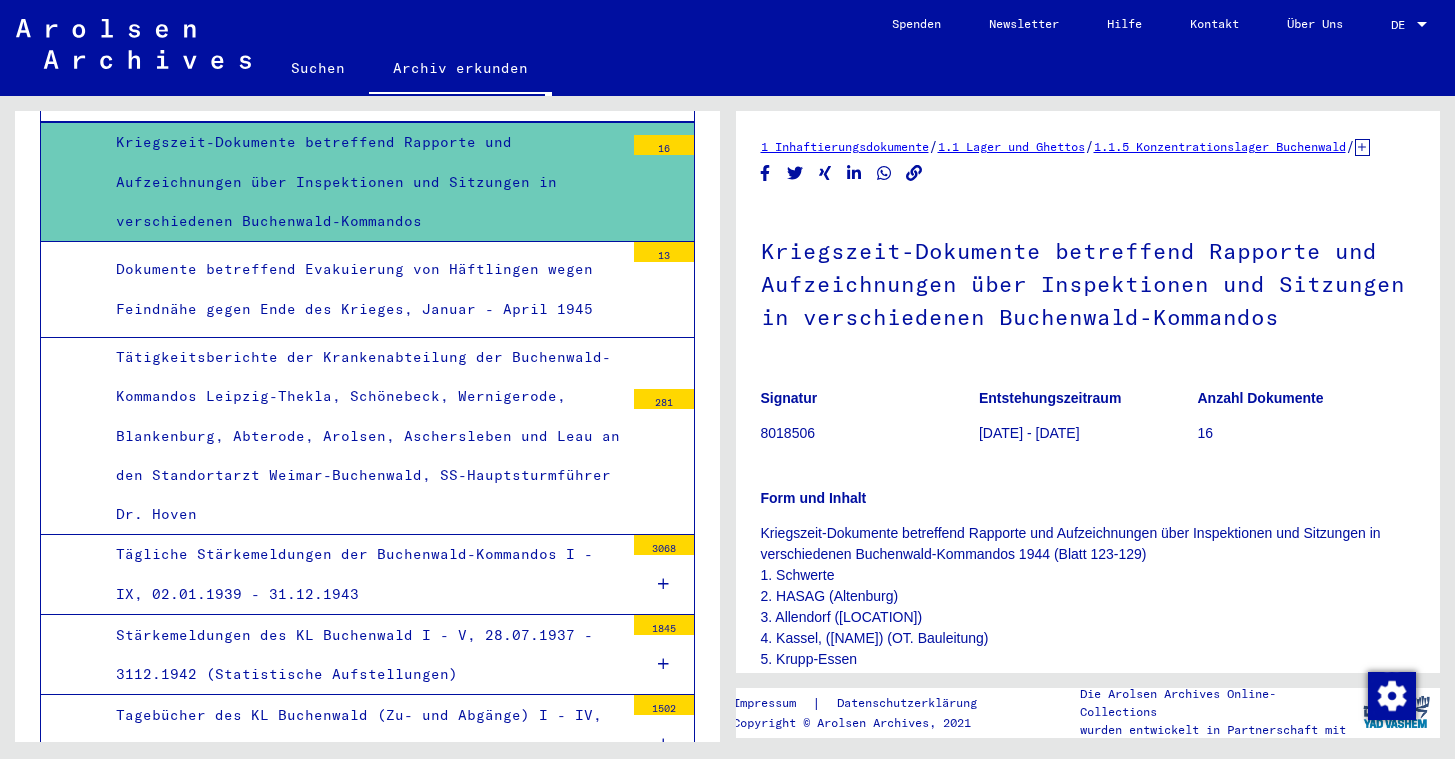 click on "Stärkemeldungen des KL Buchenwald I - V, 28.07.1937 - 3112.1942      (Statistische Aufstellungen)" at bounding box center (362, 655) 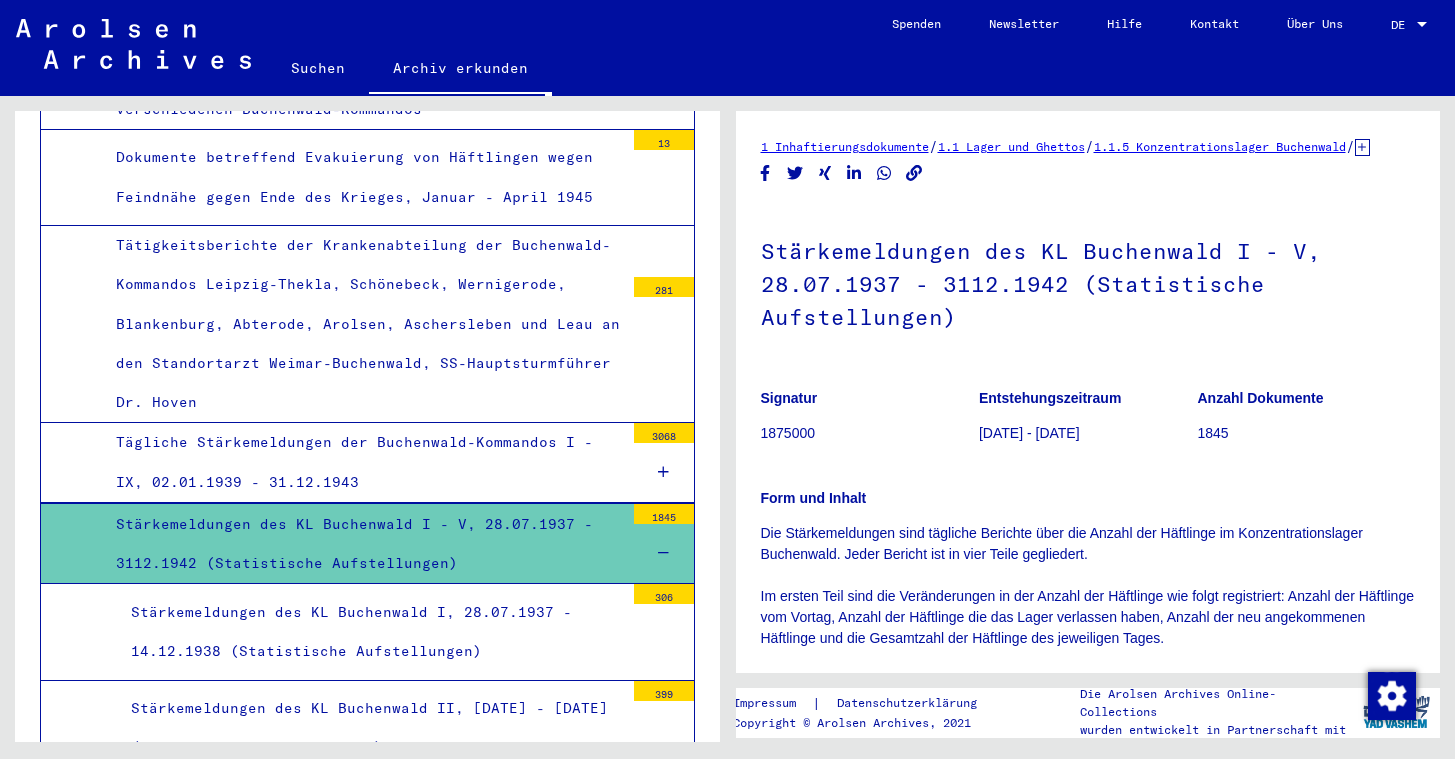 scroll, scrollTop: 3667, scrollLeft: 0, axis: vertical 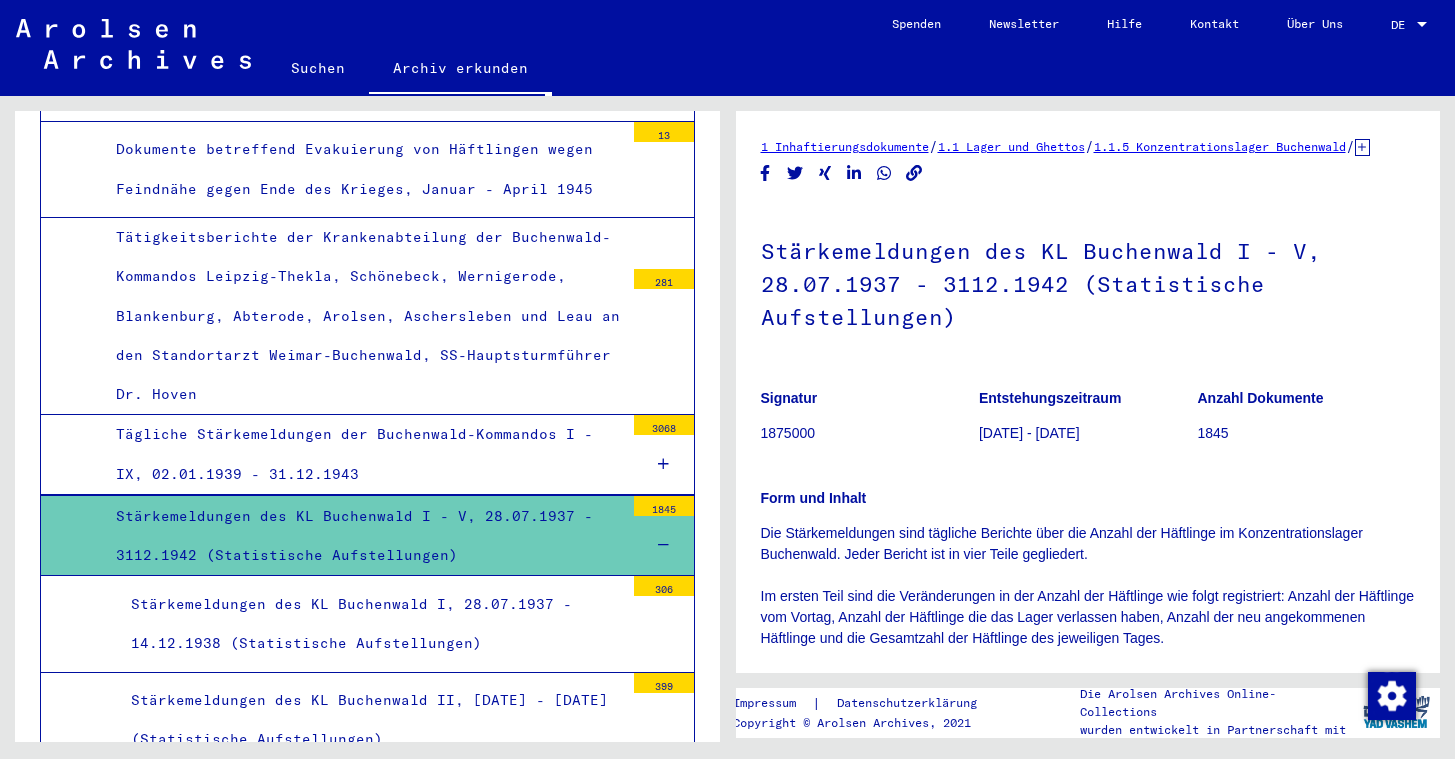 click on "Stärkemeldungen des KL Buchenwald I, 28.07.1937 - 14.12.1938 (Statistische      Aufstellungen)" at bounding box center (370, 624) 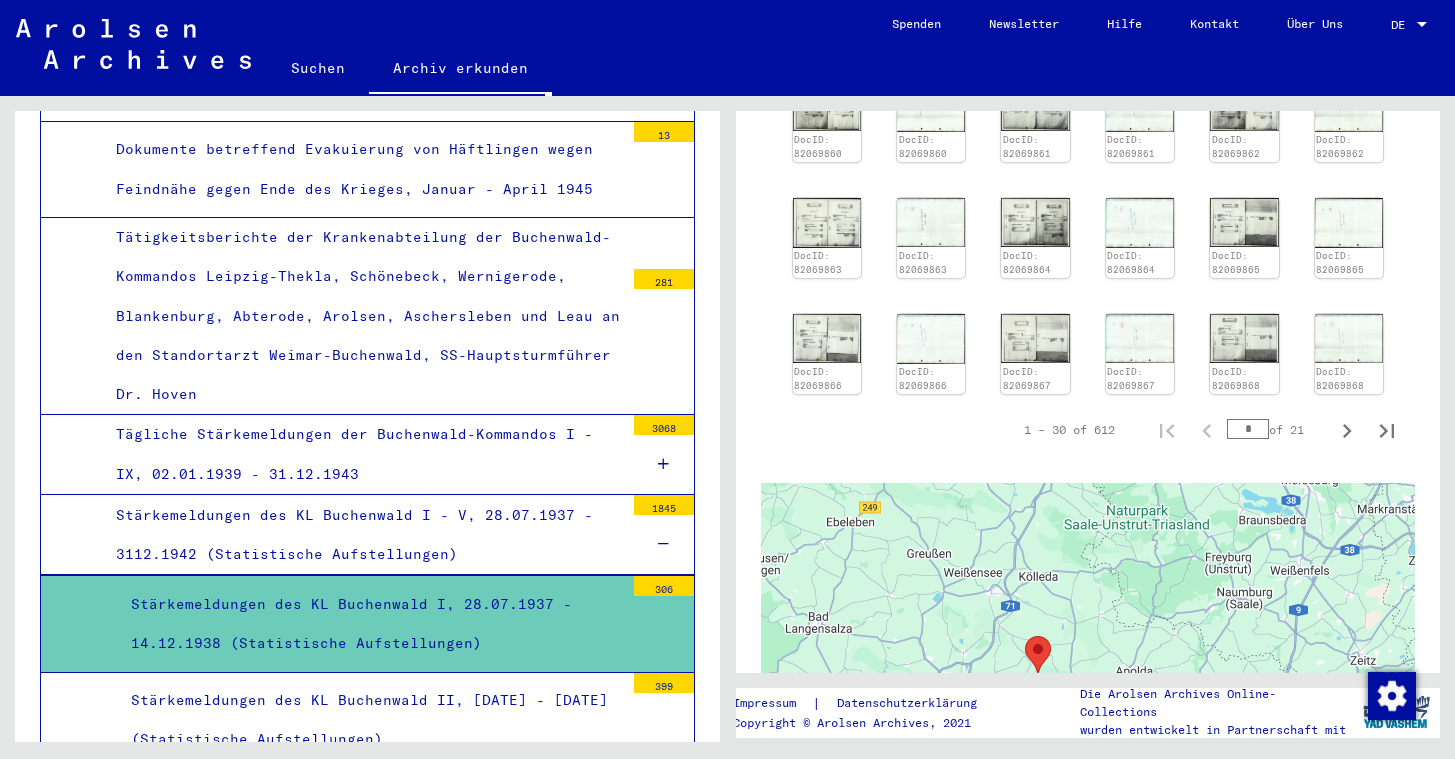 scroll, scrollTop: 832, scrollLeft: 0, axis: vertical 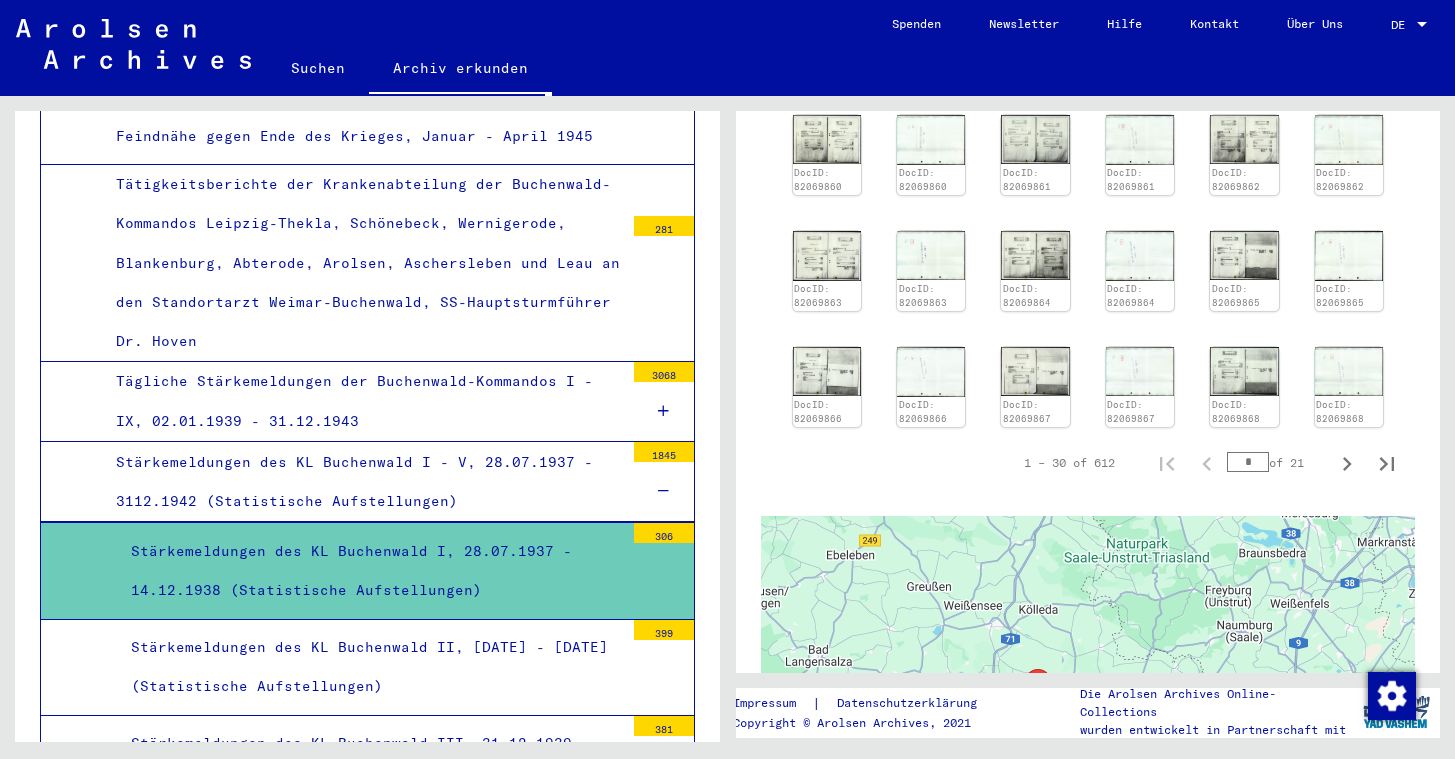 click on "Stärkemeldungen des KL Buchenwald II, [DATE] - [DATE] (Statistische Aufstellungen)" at bounding box center (370, 667) 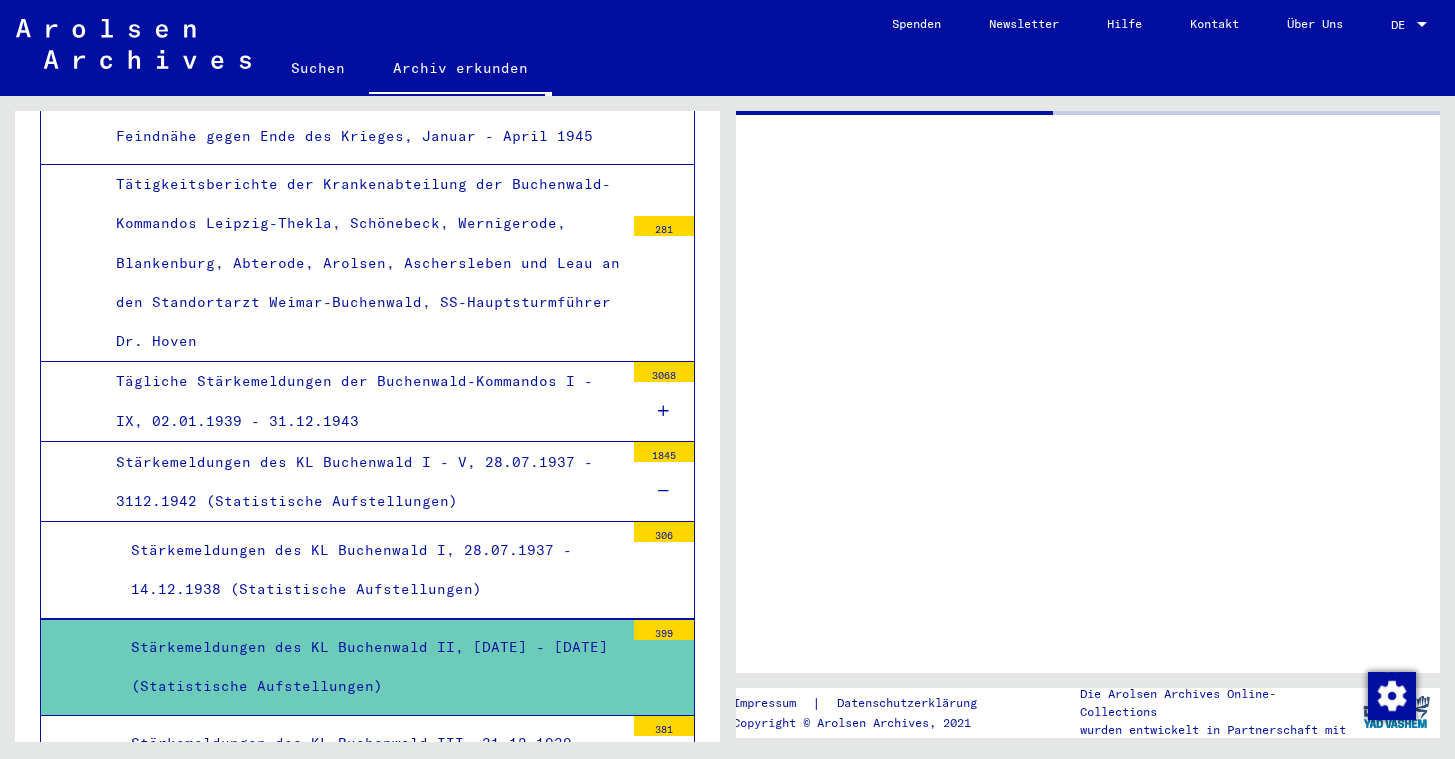 scroll, scrollTop: 0, scrollLeft: 0, axis: both 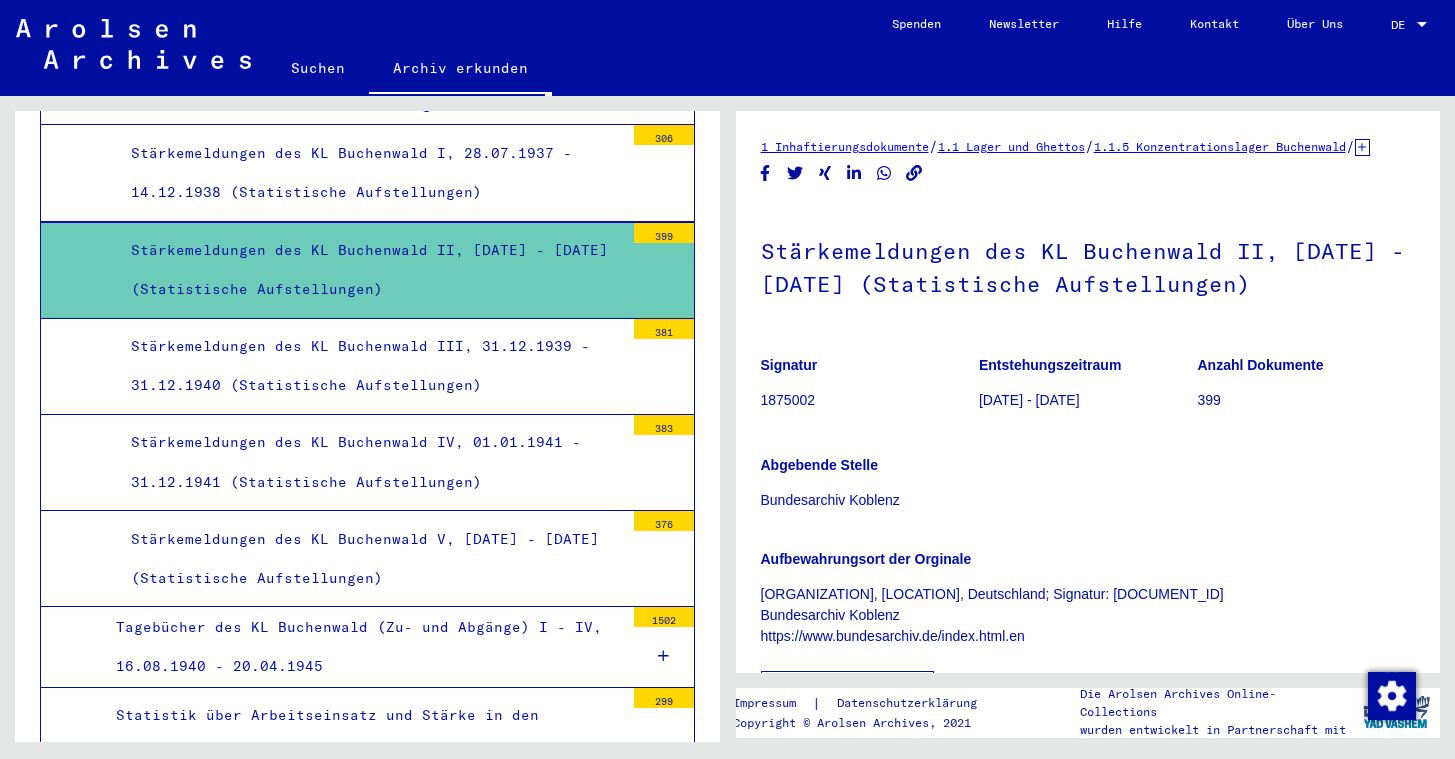 click on "Statistik über Arbeitseinsatz und Stärke in den Buchenwald-Kommandos,      August - Dezember 1944" at bounding box center [362, 735] 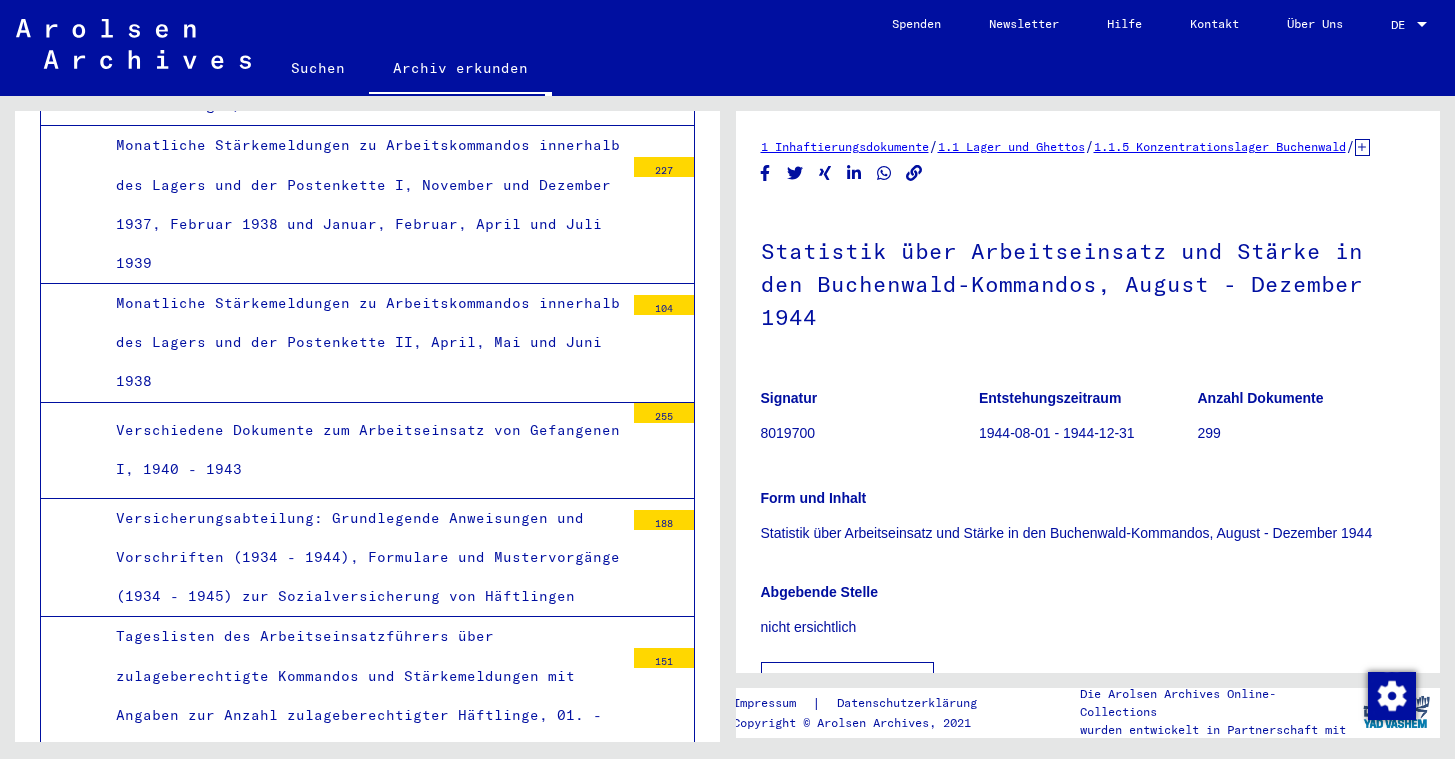 scroll, scrollTop: 6093, scrollLeft: 0, axis: vertical 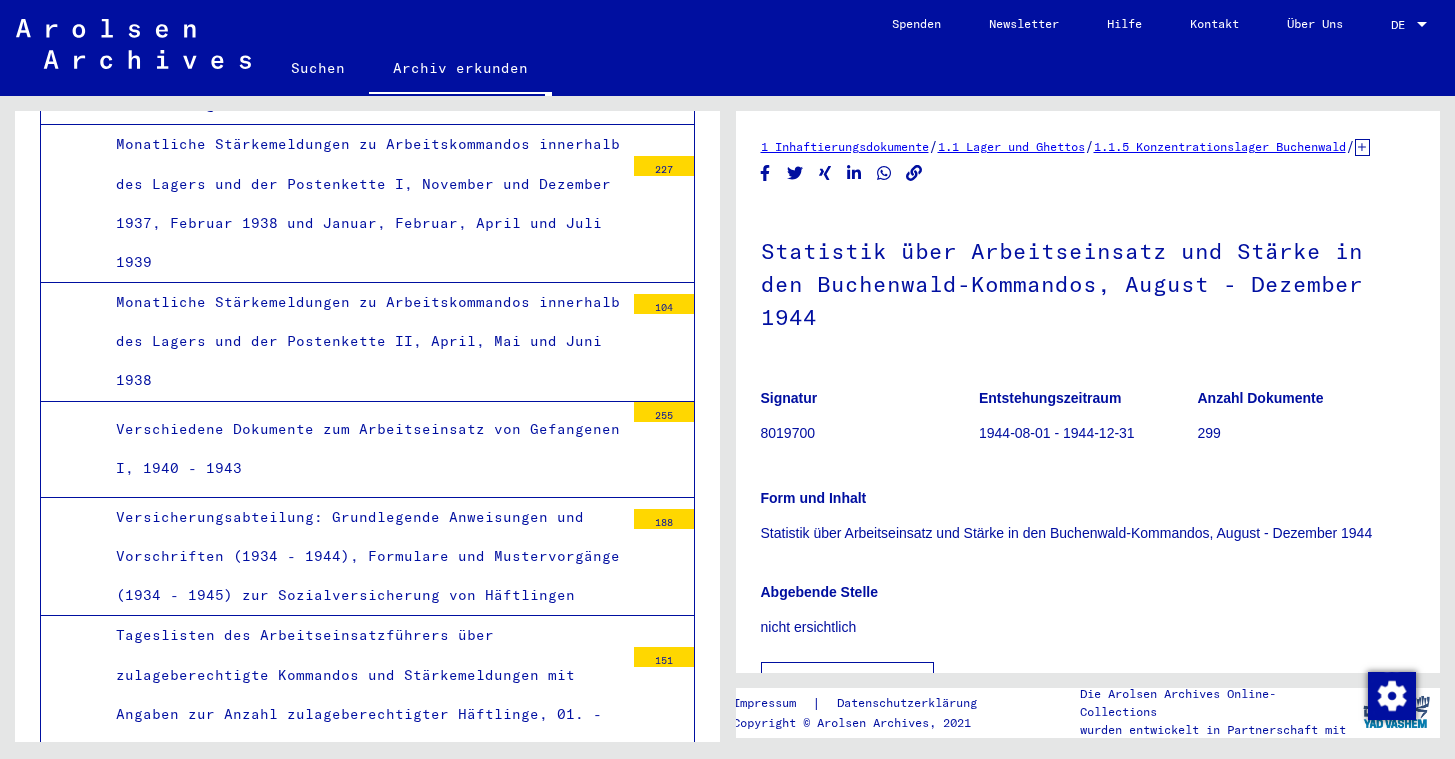 click on ""Dienst-Tagebuch des Schutzhaftlagerführers": Eintragungen über Stärke      beim Morgenappell, Zugang, Abgang, Stärke beim Abendappell und Besonderes,      18.10.1938 - 21.07.1939" at bounding box center (362, 852) 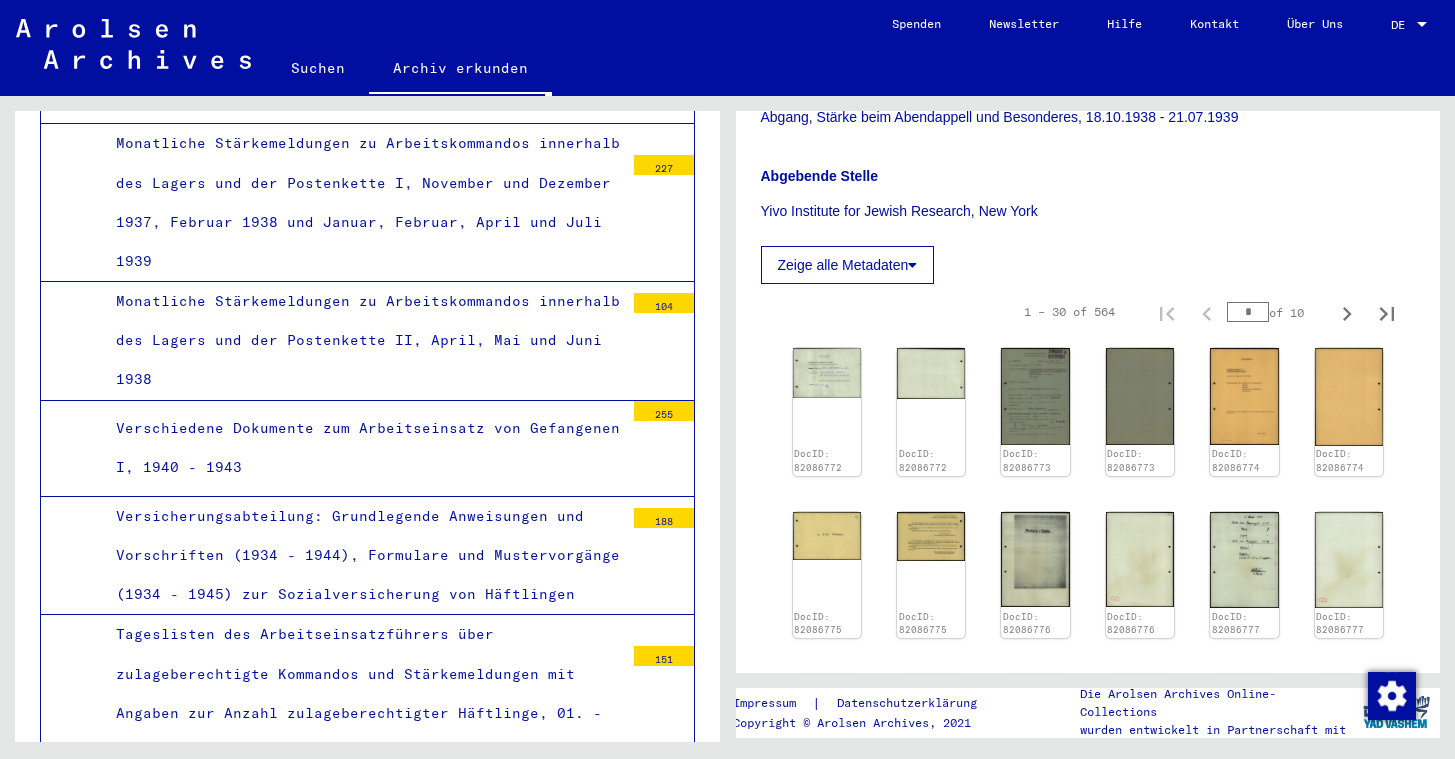 scroll, scrollTop: 471, scrollLeft: 0, axis: vertical 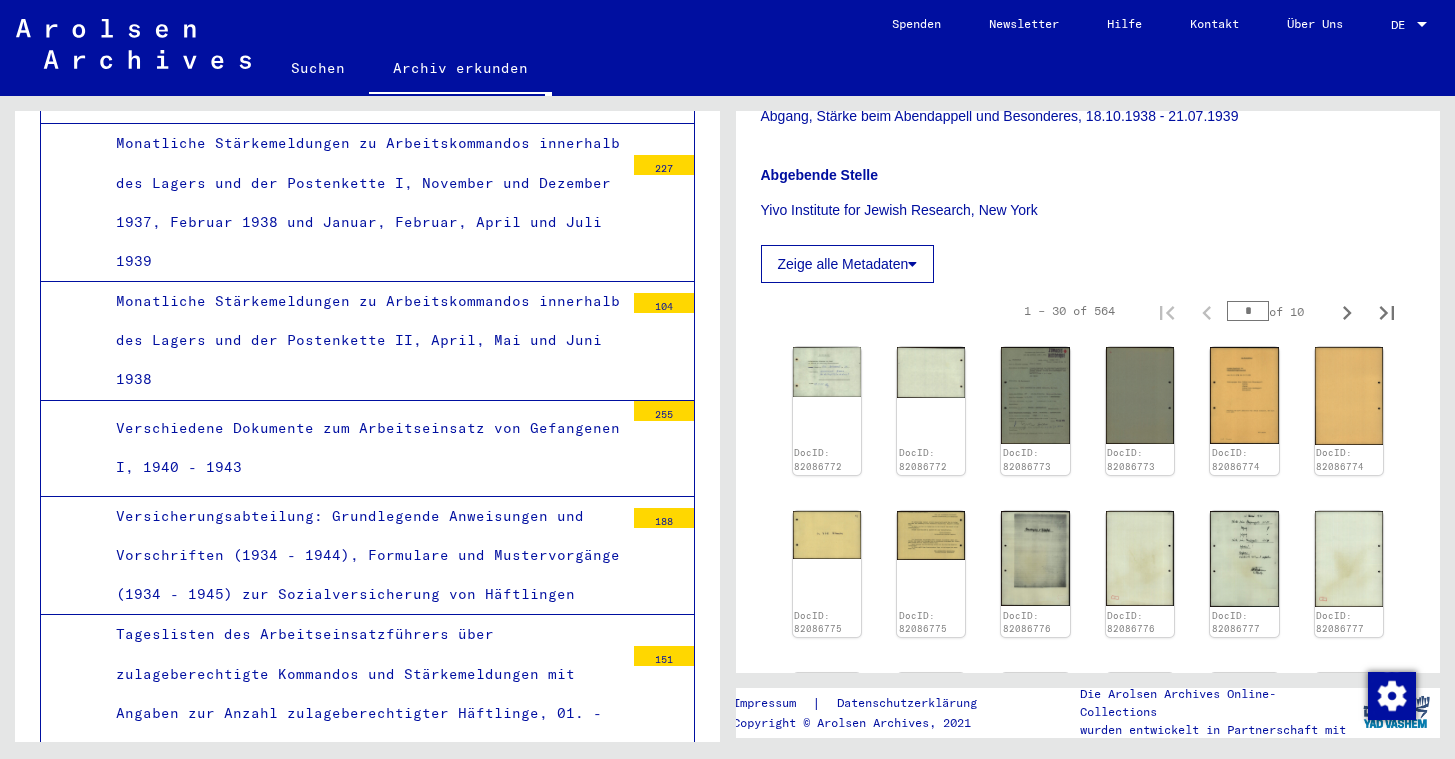 click on "DocID: 82086772 DocID: 82086772 DocID: 82086773 DocID: 82086773 DocID: 82086774 DocID: 82086774 DocID: 82086775 DocID: 82086775 DocID: 82086776 DocID: 82086776 DocID: 82086777 DocID: 82086777 DocID: 82086778 DocID: 82086778 DocID: 82086779 DocID: 82086779 DocID: 82086780 DocID: 82086780 DocID: 82086781 DocID: 82086781 DocID: 82086782 DocID: 82086782 DocID: 82086783 DocID: 82086783 DocID: 82086784 DocID: 82086784 DocID: 82086785 DocID: 82086785 DocID: 82086786 DocID: 82086786" 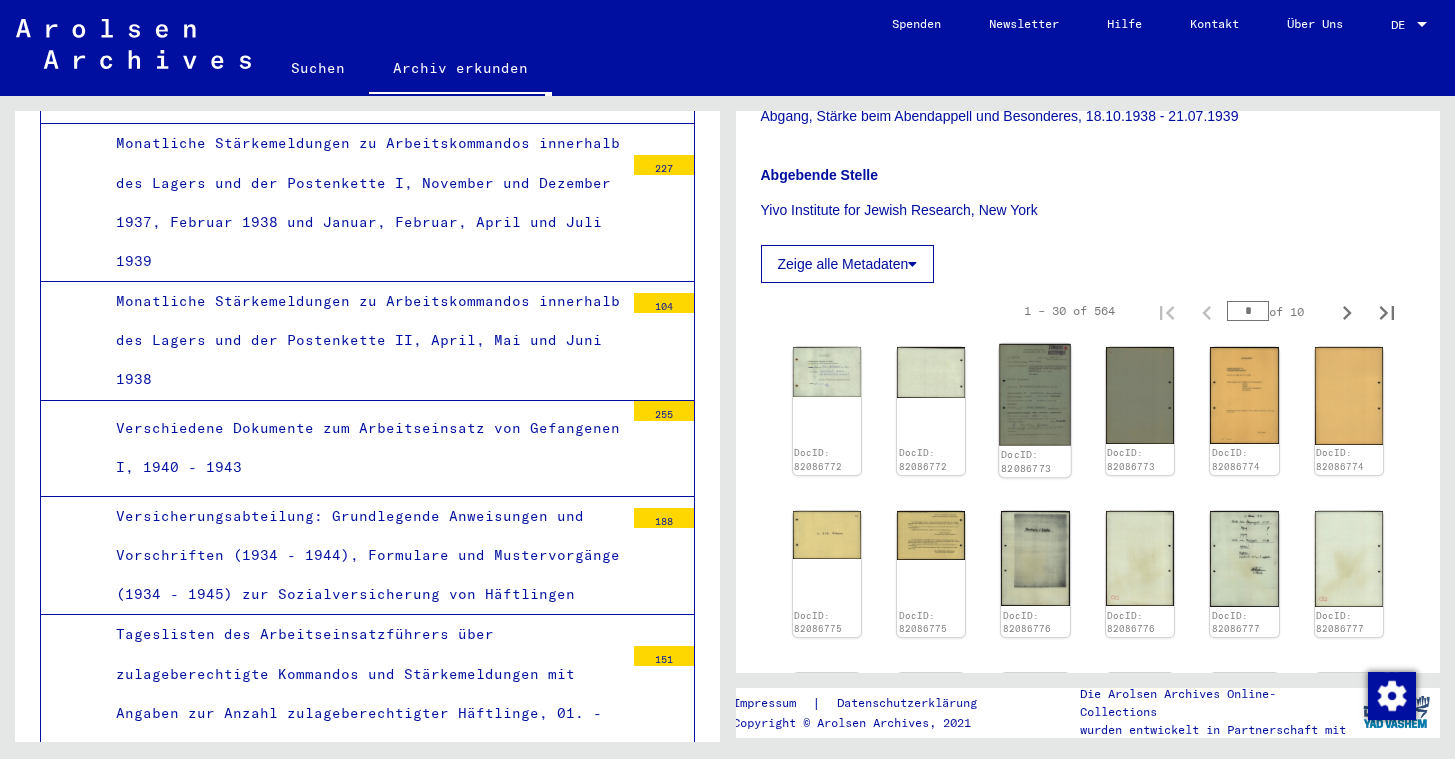 click 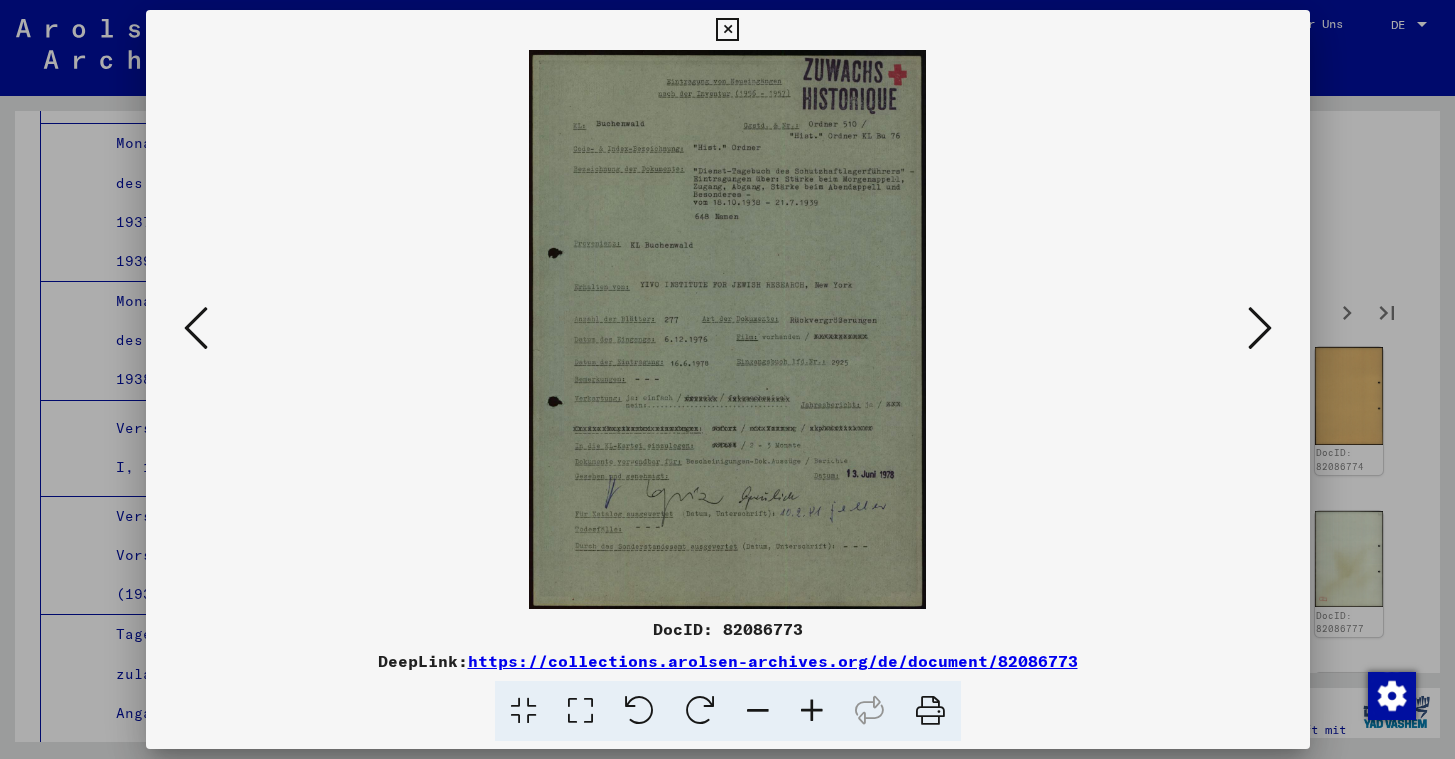 click at bounding box center [727, 30] 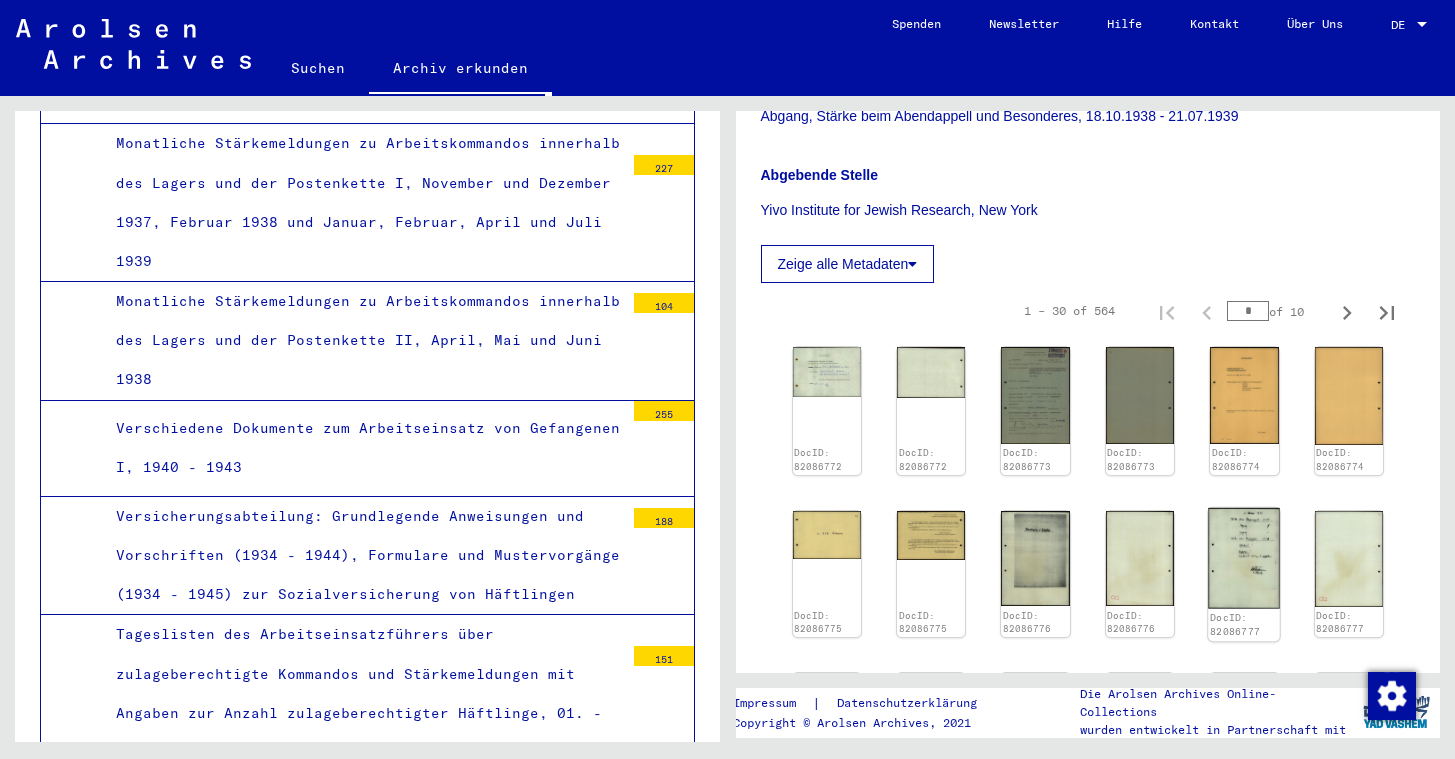 click 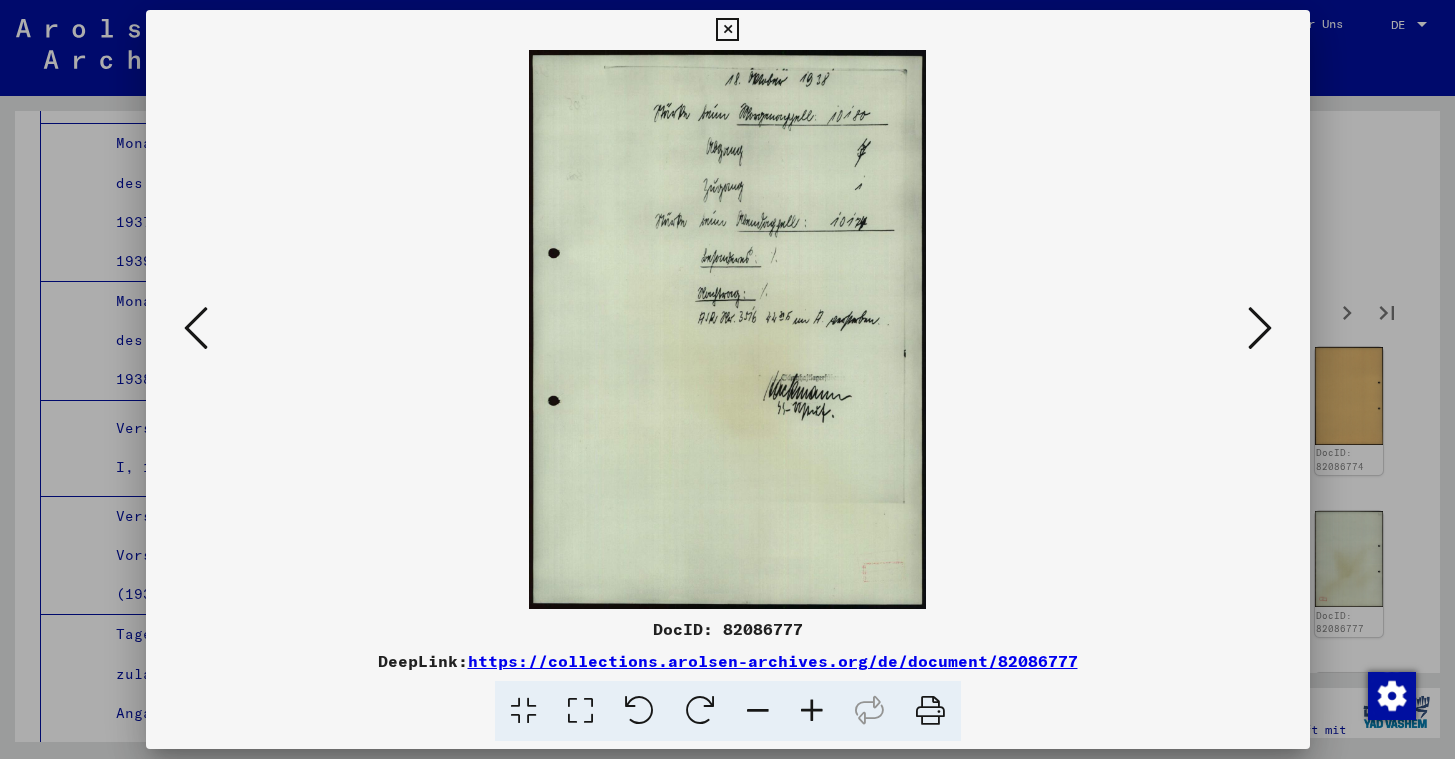 click at bounding box center (727, 30) 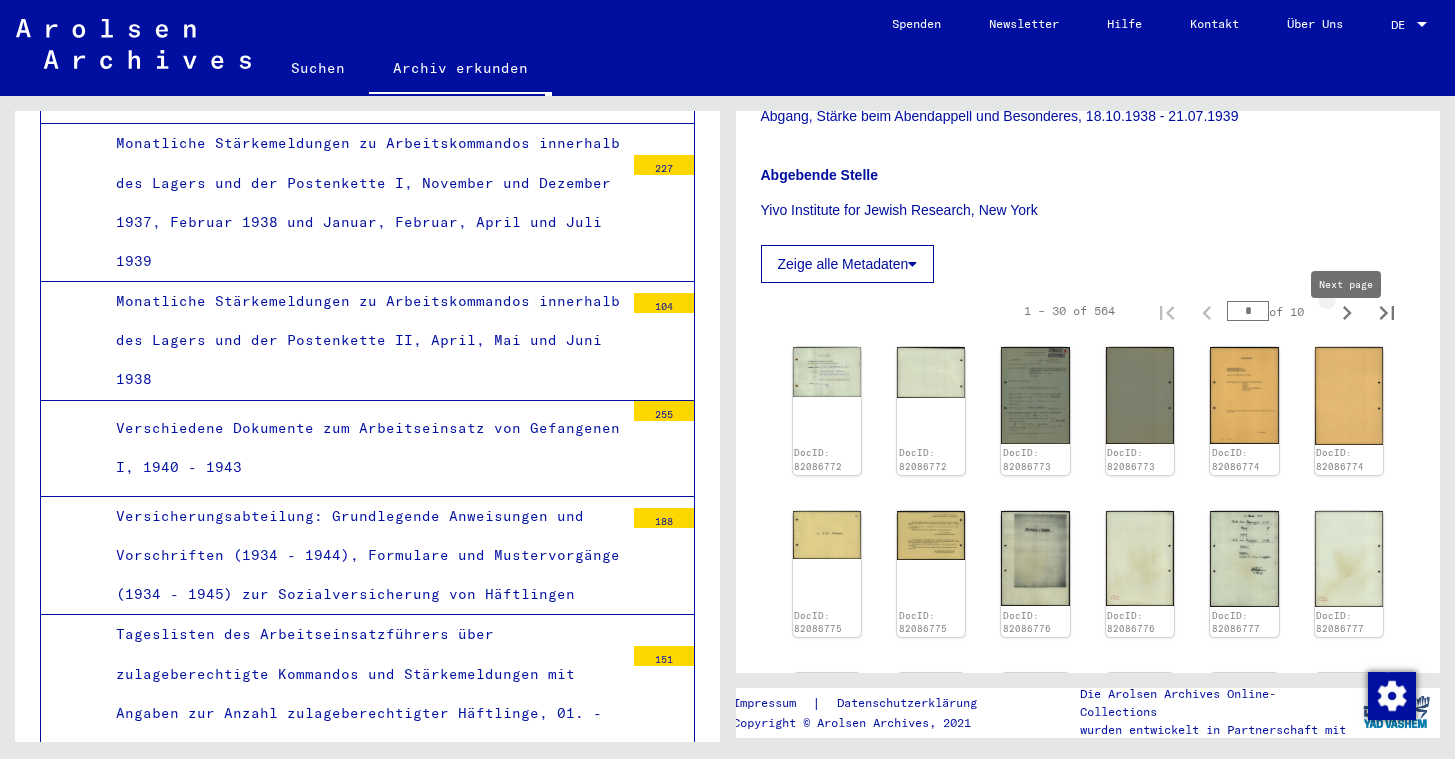 click 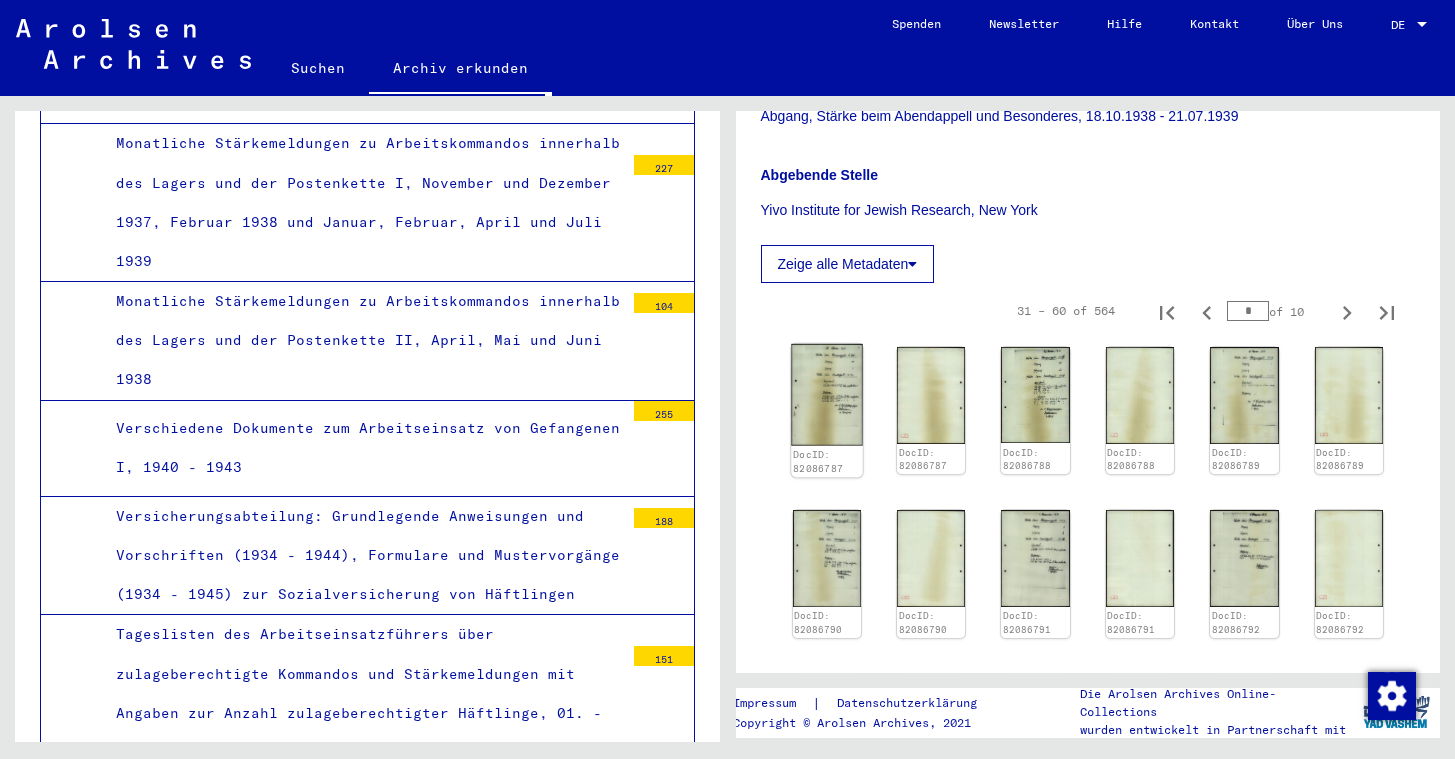 click 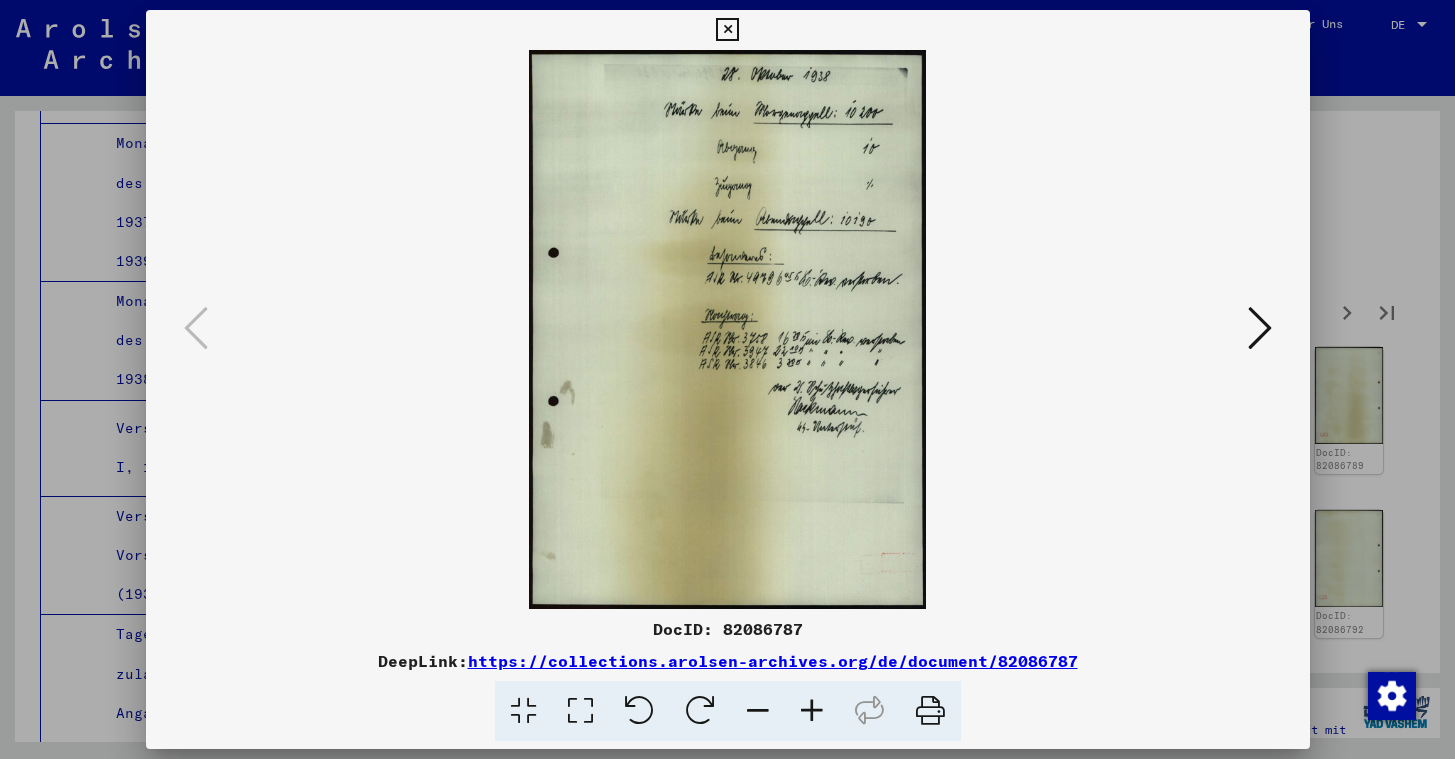 click at bounding box center (727, 30) 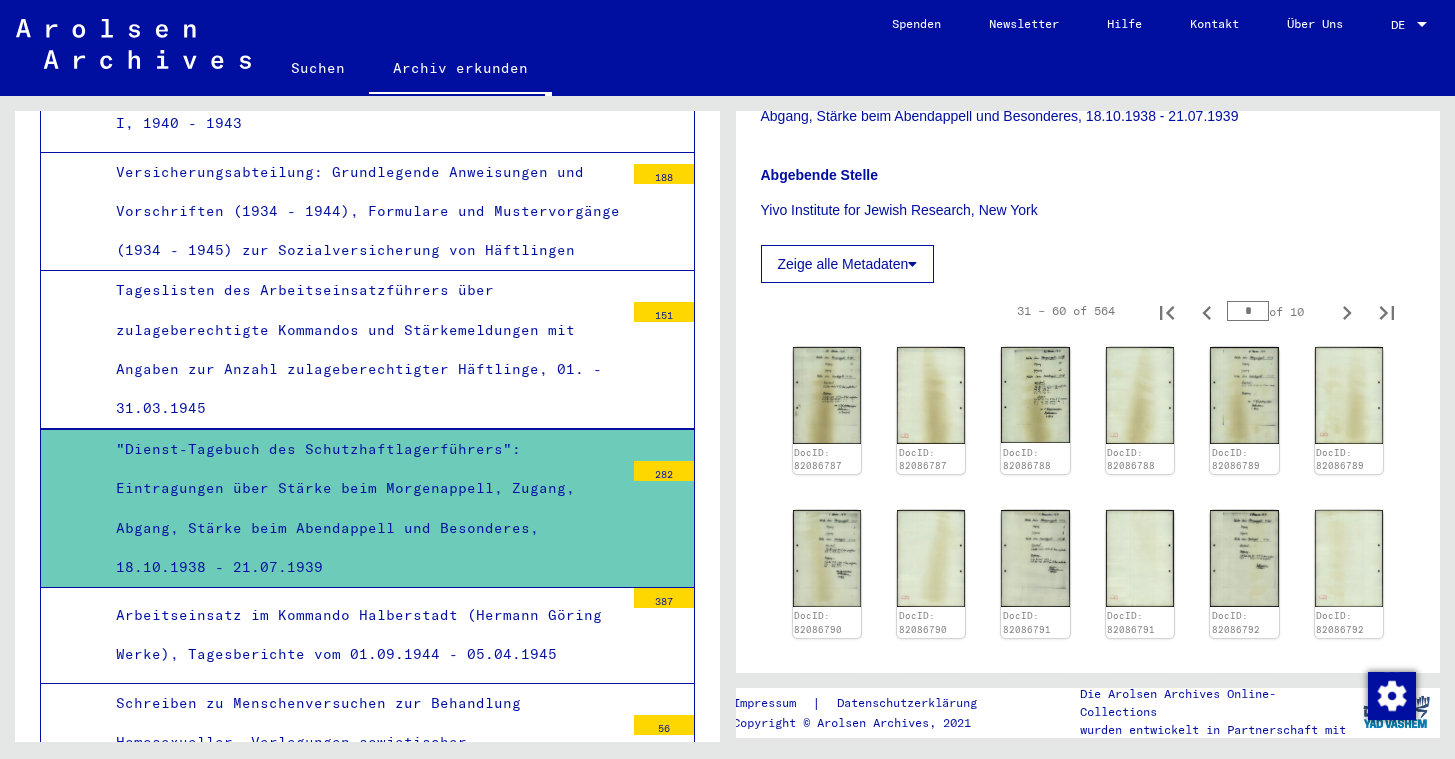 scroll, scrollTop: 6466, scrollLeft: 0, axis: vertical 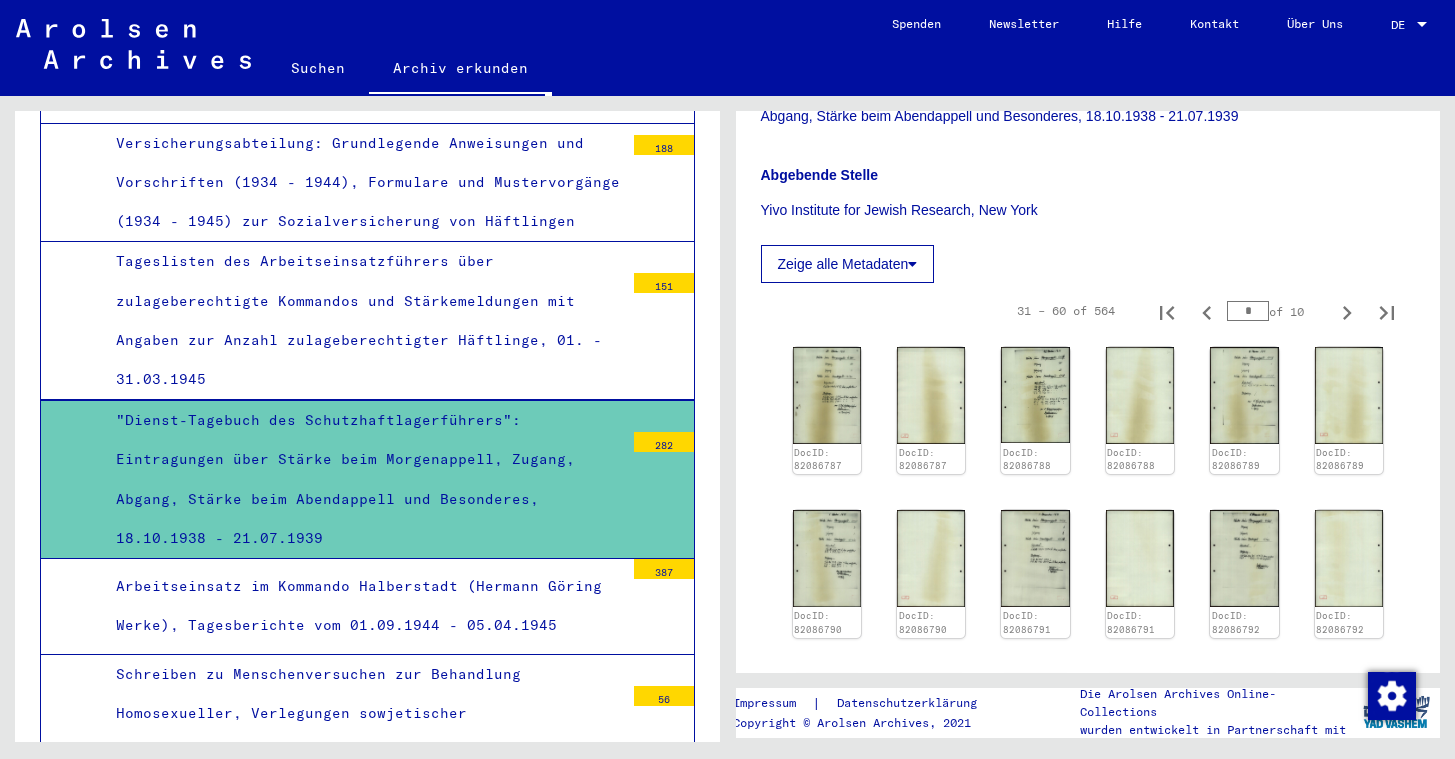click on ""Dienst-Tagebuch des Blockführers vom Dienst": Eintragungen über      Häftlingsbestand, Zugang, Abgang und besondere Vorkommnisse, 18.3.38 -      6.1.39" at bounding box center (362, 968) 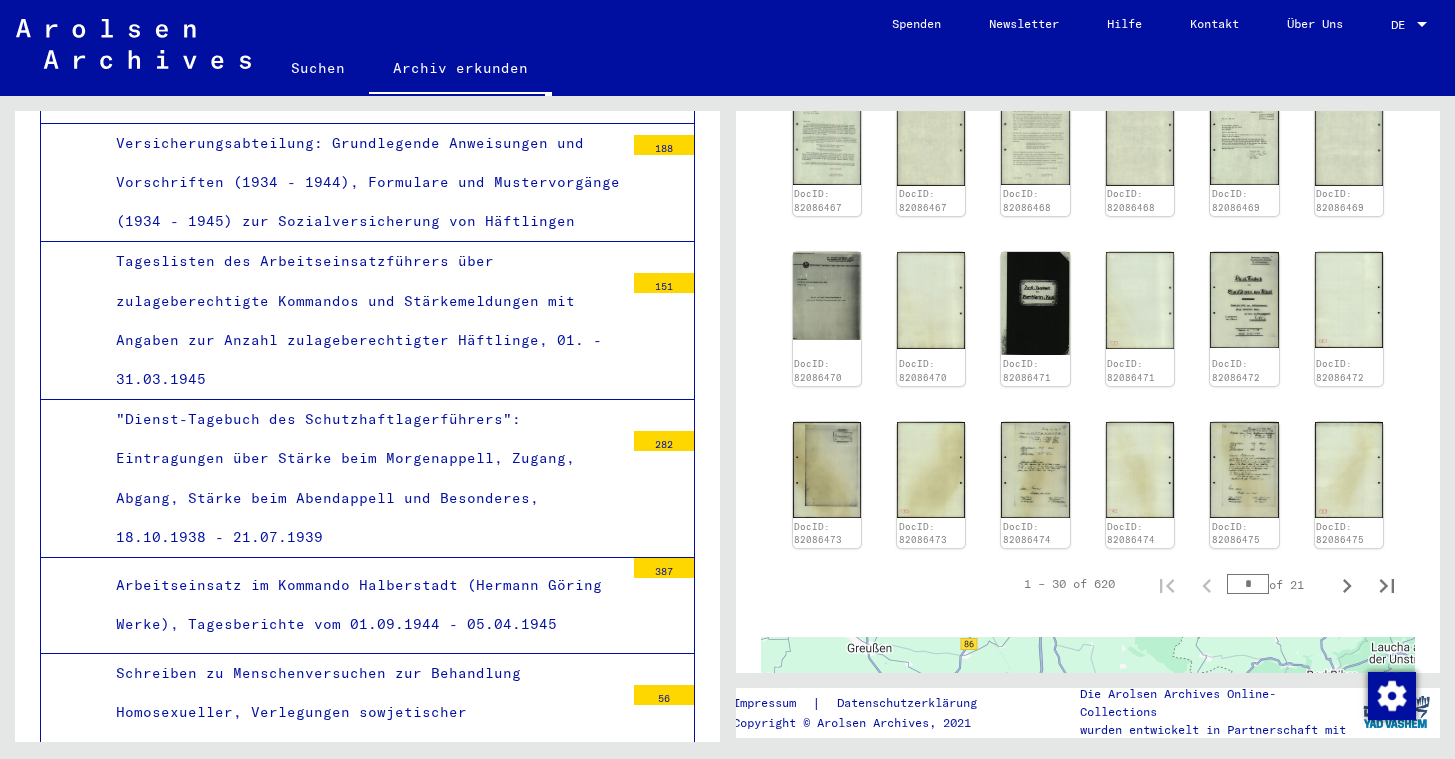 scroll, scrollTop: 1058, scrollLeft: 0, axis: vertical 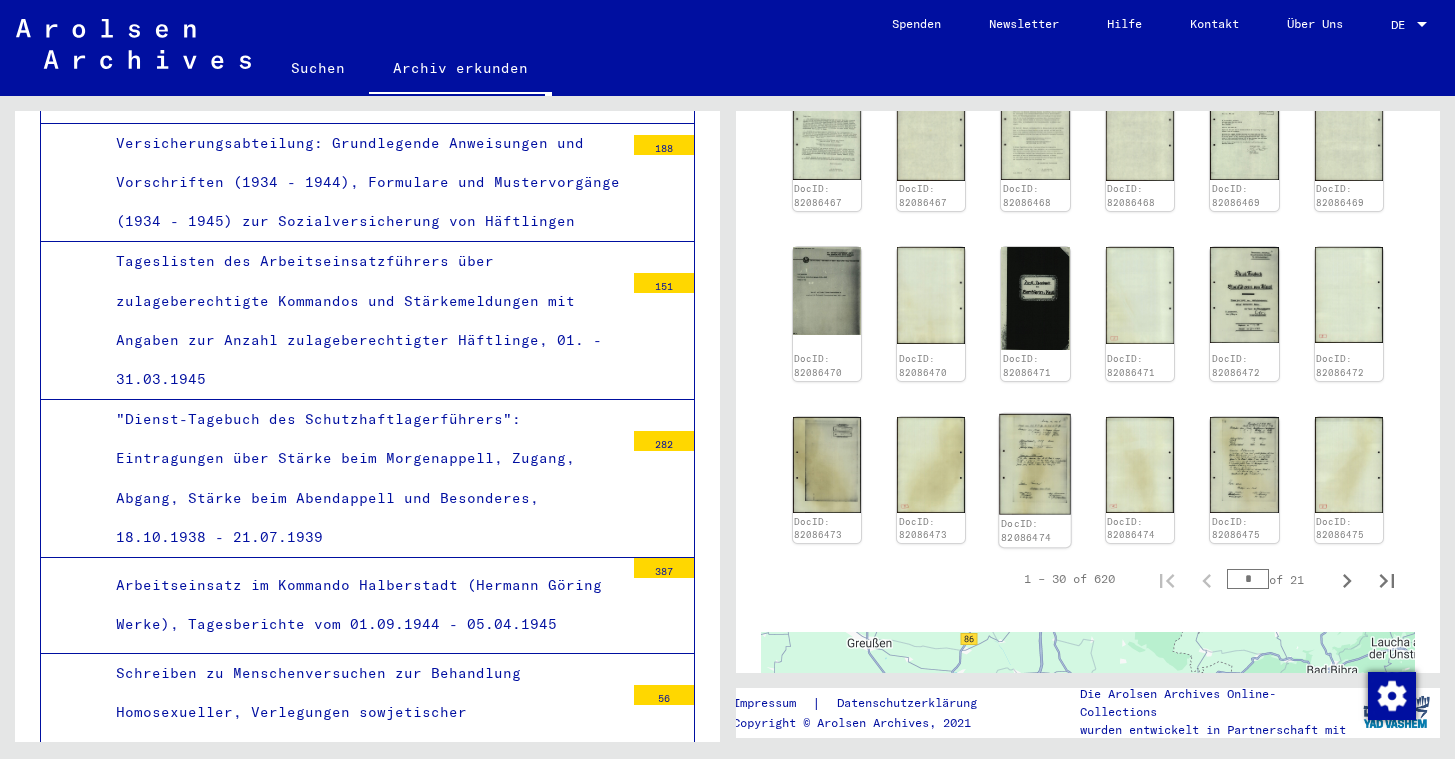 click 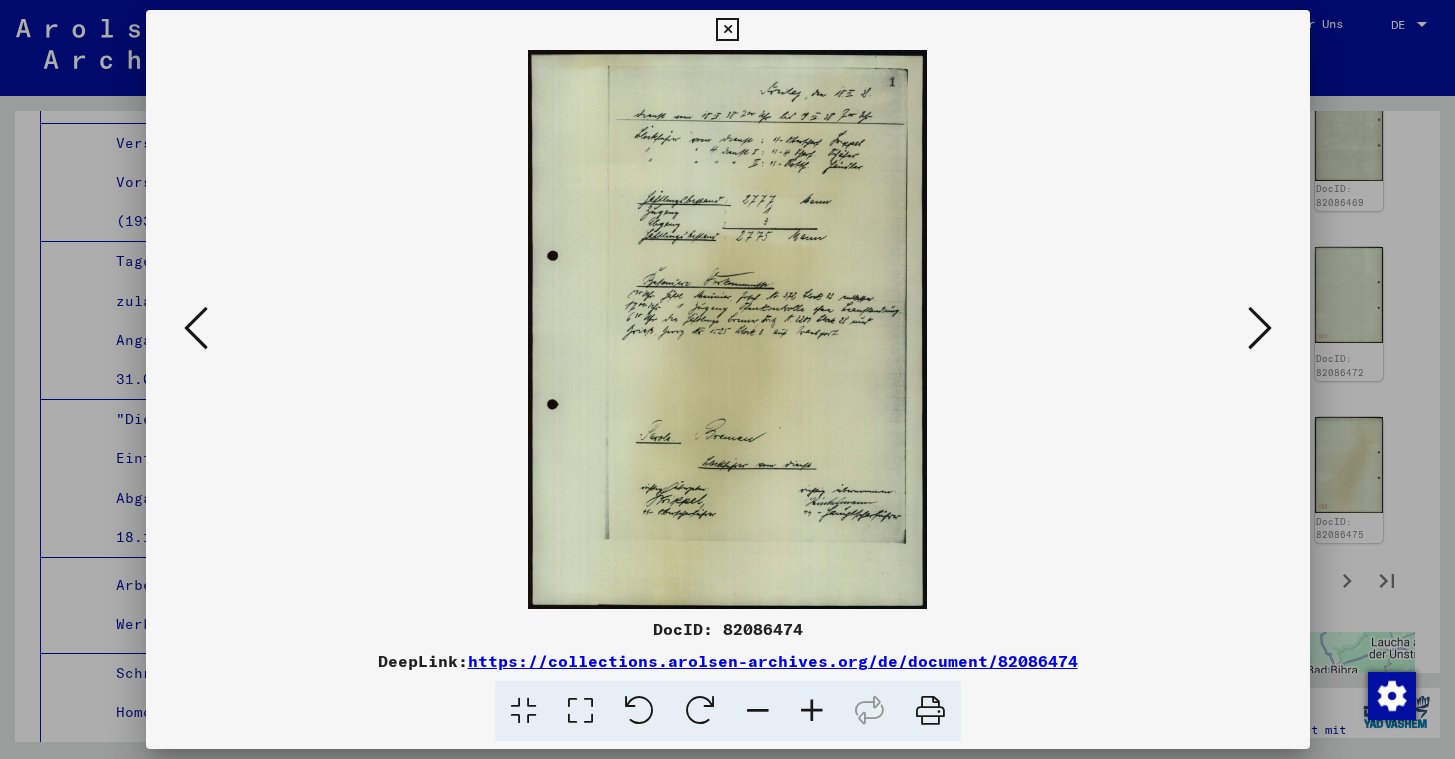 click at bounding box center (727, 30) 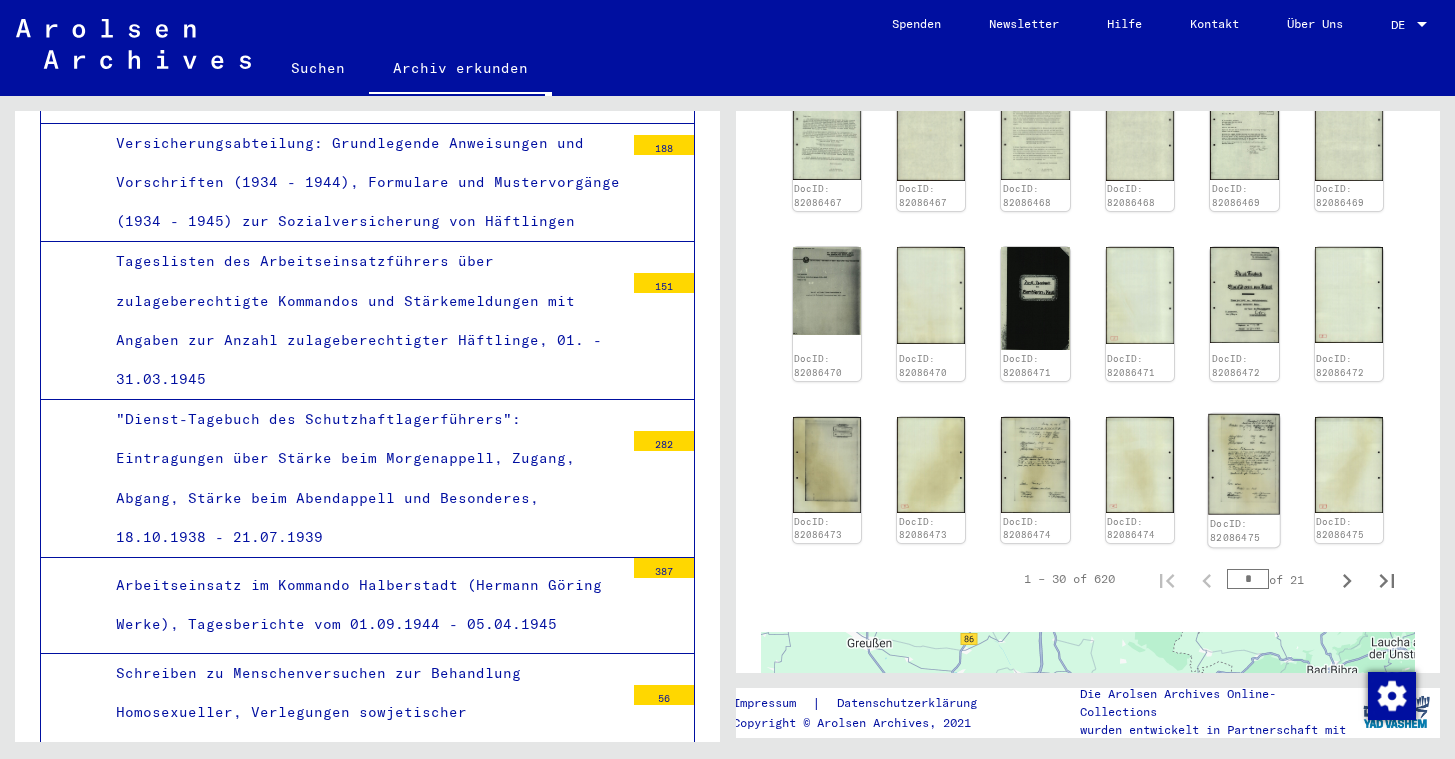 click 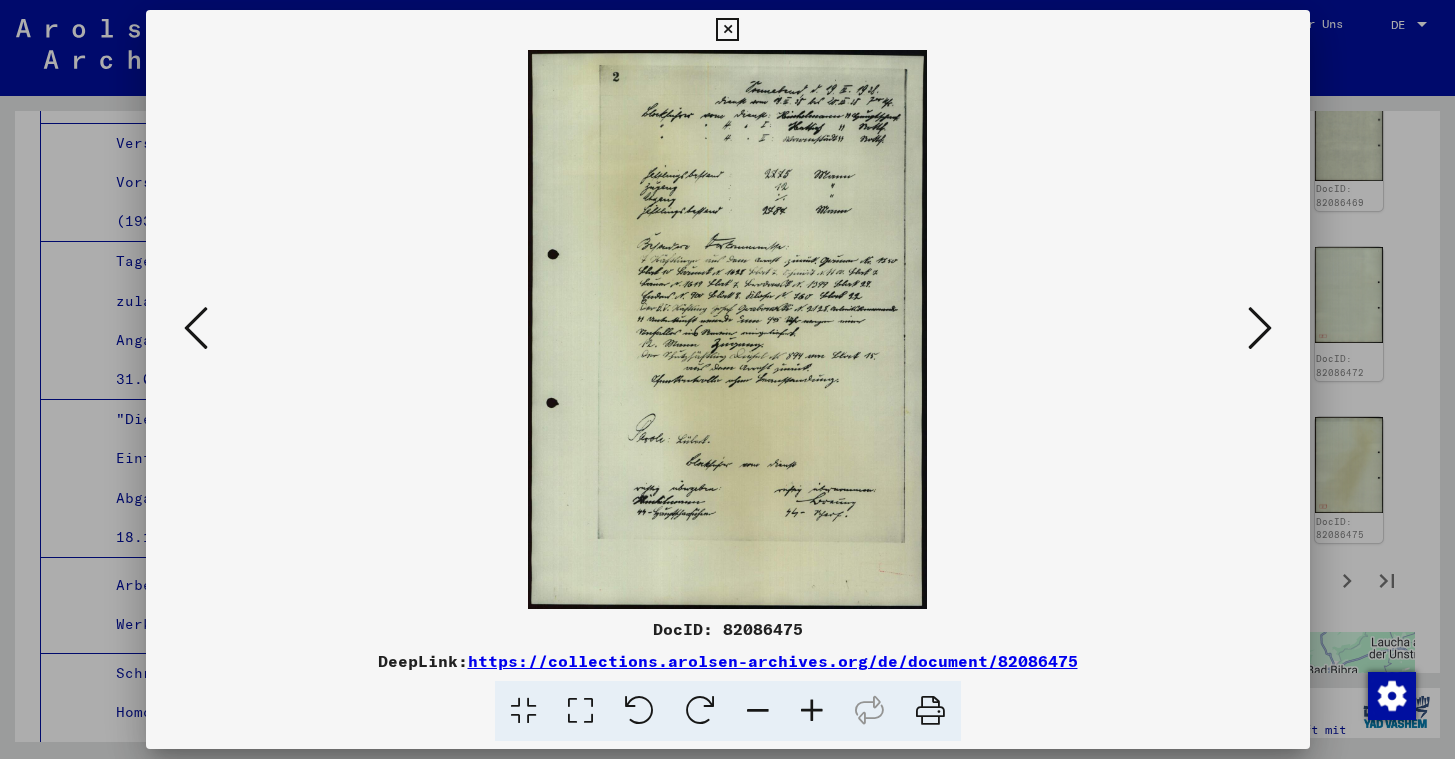 click at bounding box center (727, 30) 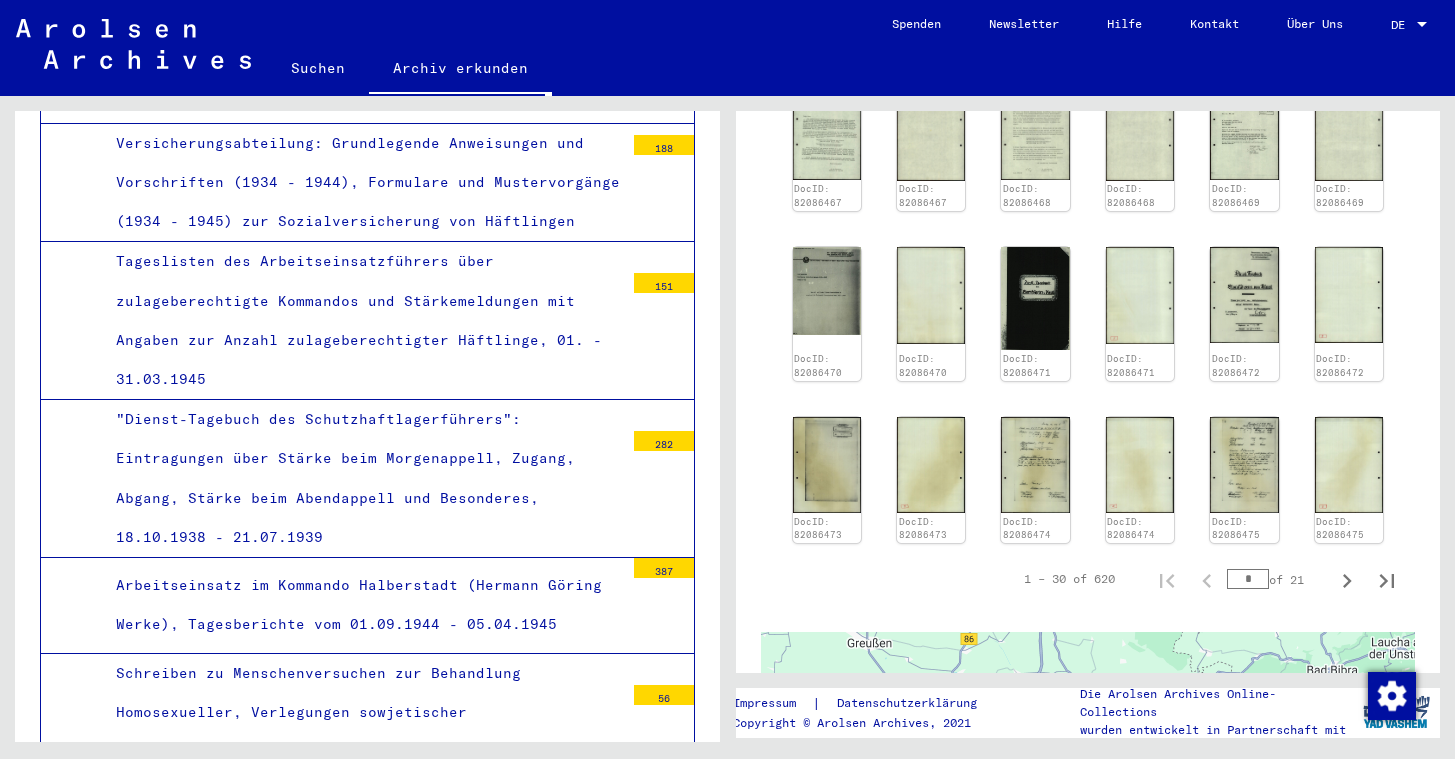 click on ""Dienst-Tagebuch des Blockführers vom Dienst": Eintragungen über      Häftlingsbestand, Zugang, Abgang und besondere Vorkommnisse, 18.3.38 -      6.1.39" at bounding box center (362, 968) 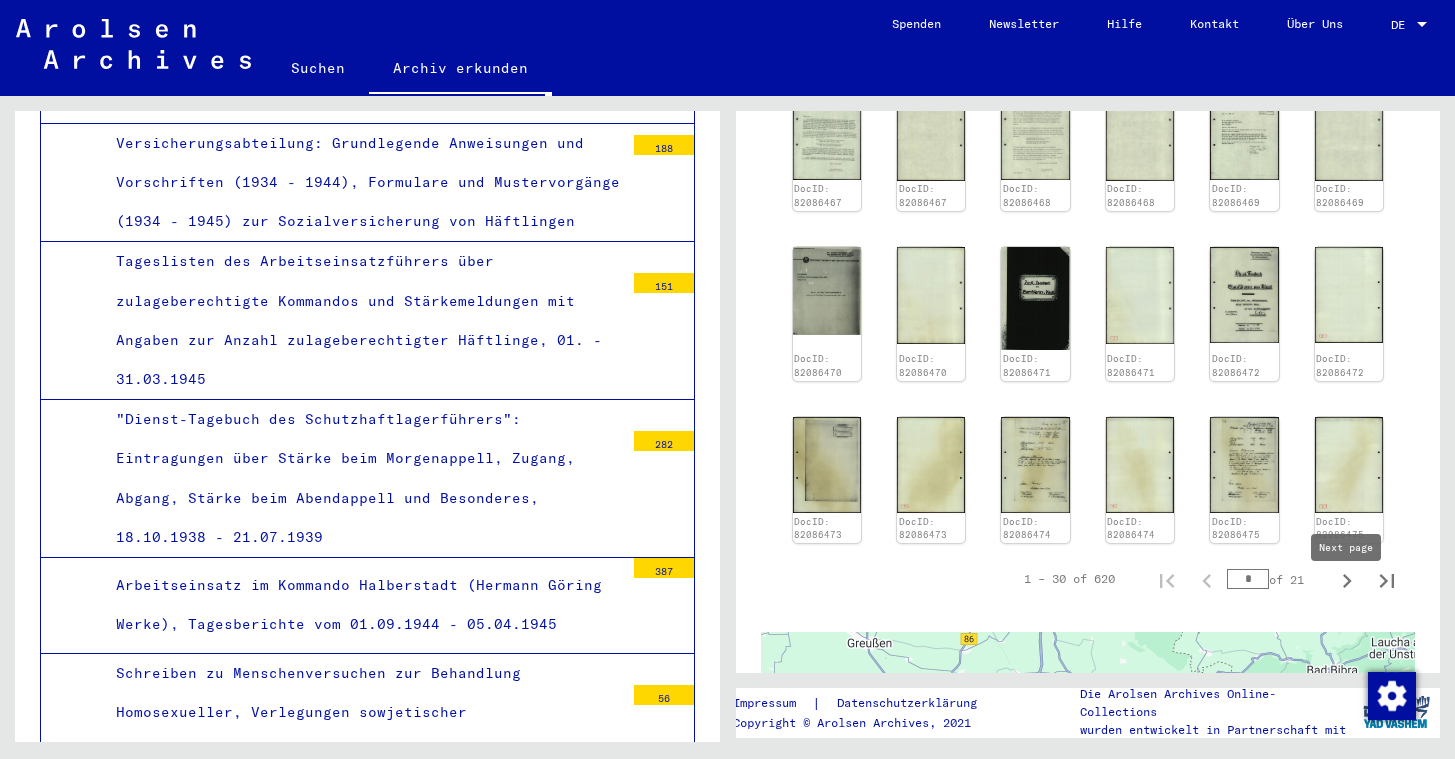 click 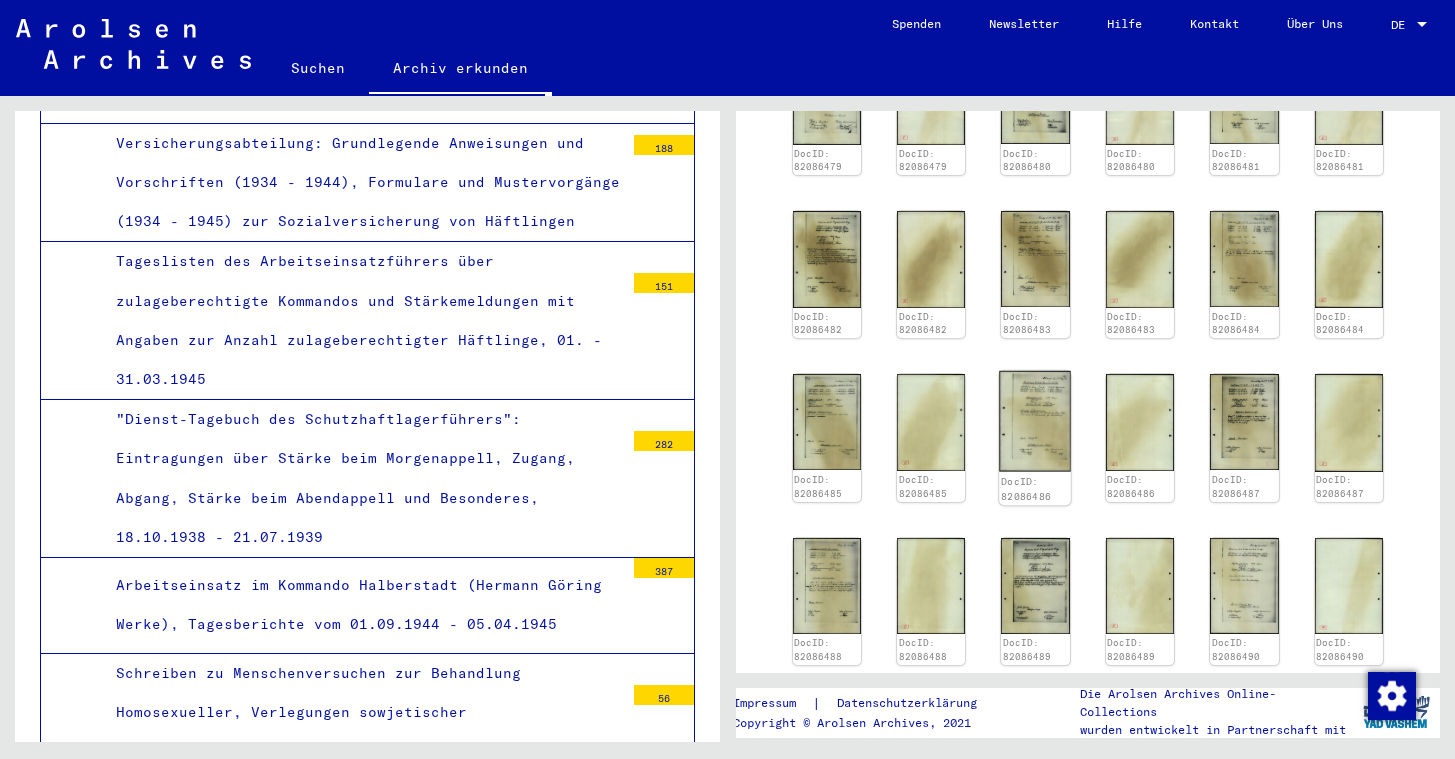 scroll, scrollTop: 931, scrollLeft: 0, axis: vertical 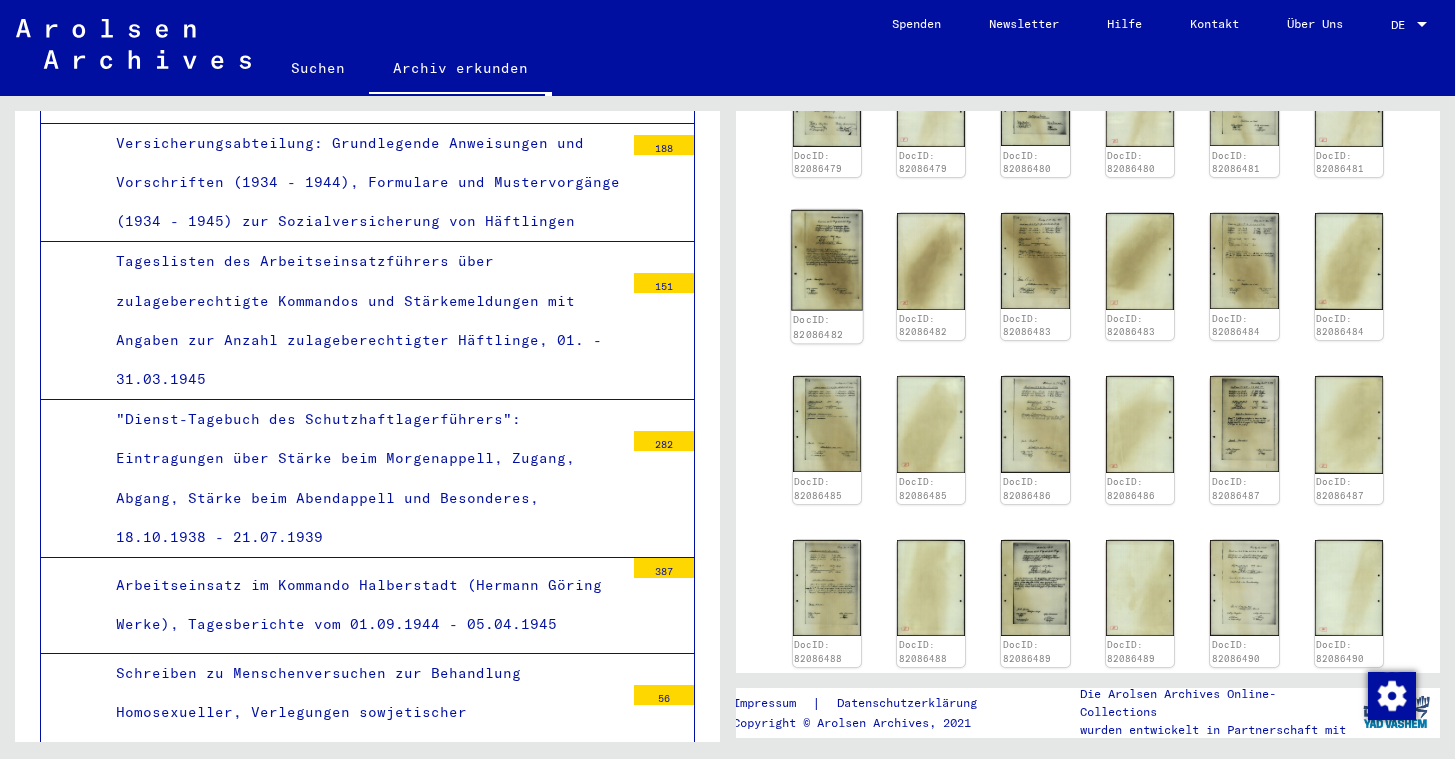 click 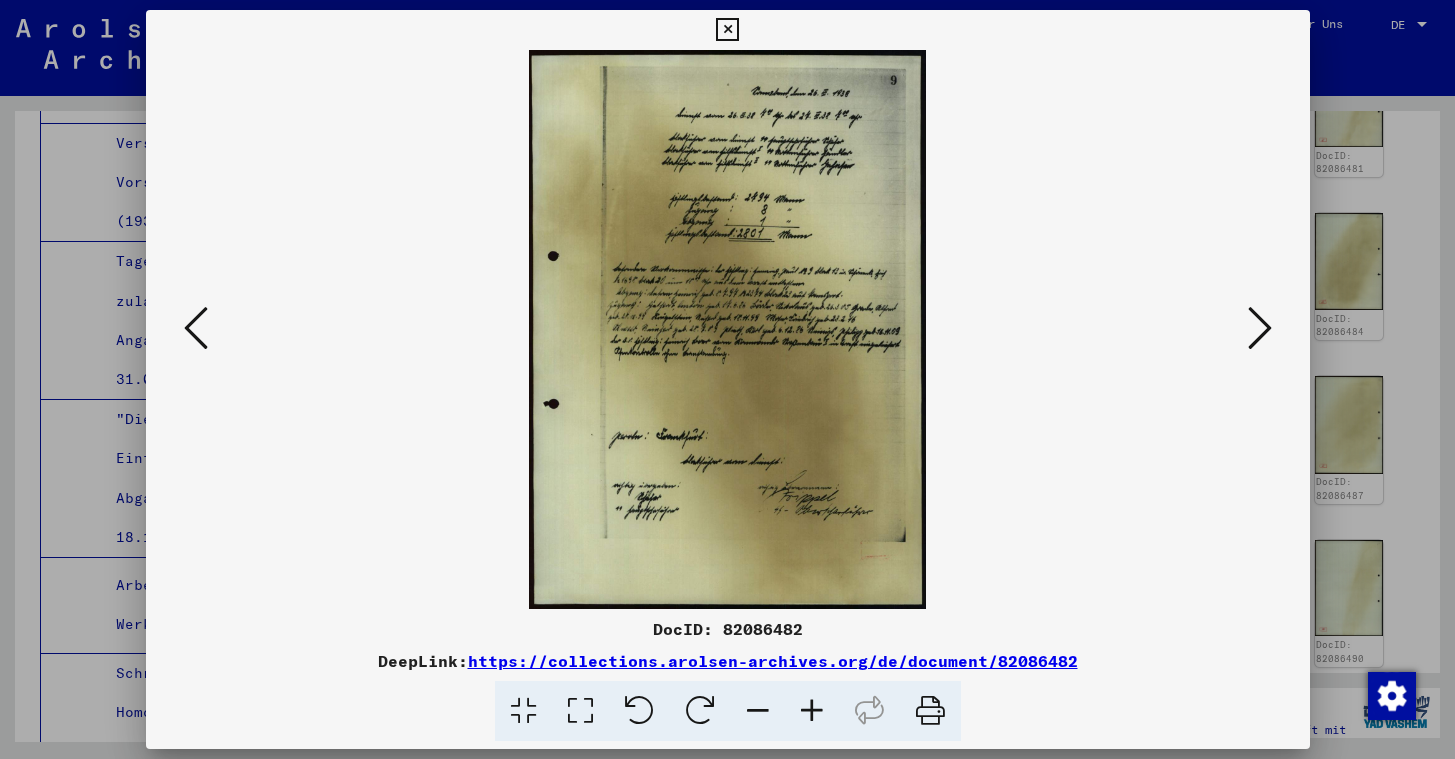 click at bounding box center (727, 30) 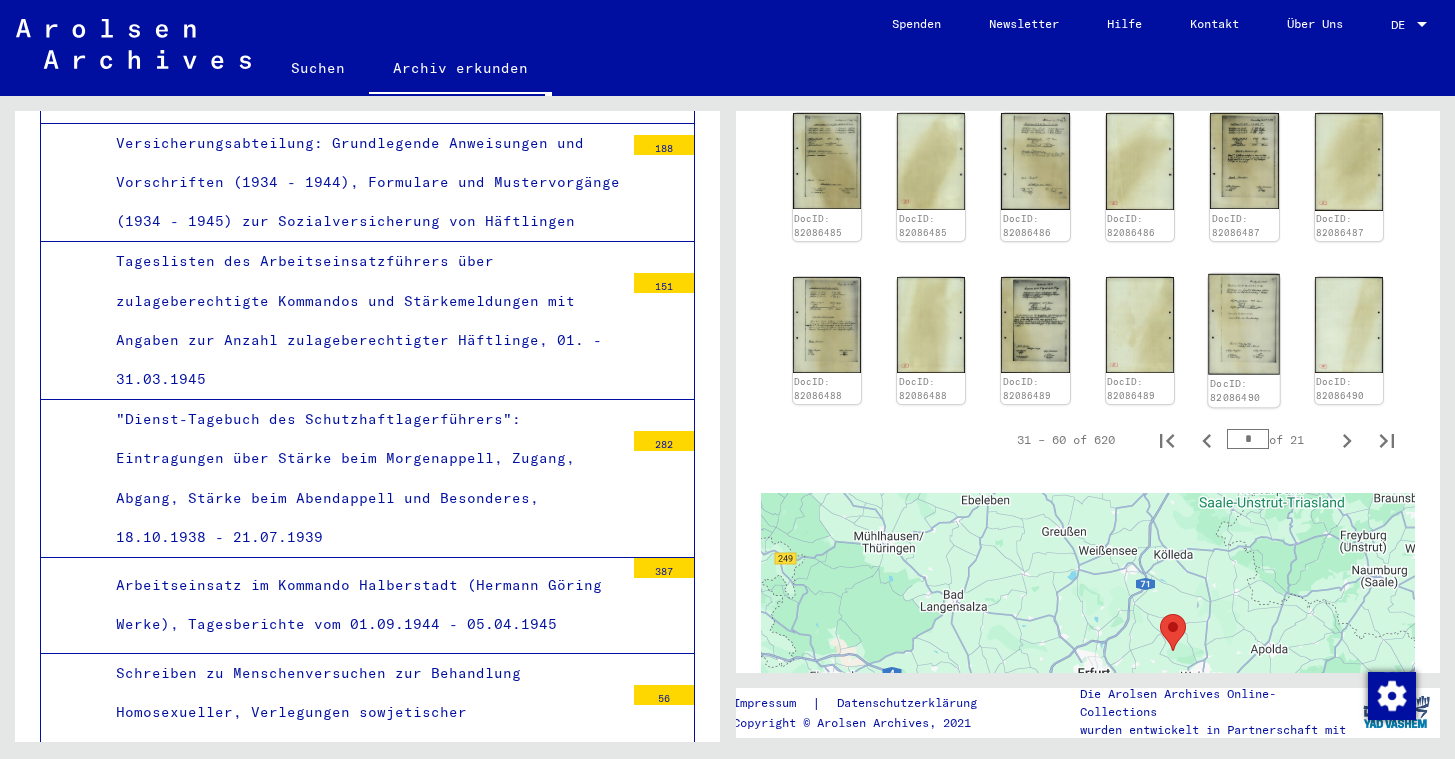 scroll, scrollTop: 1210, scrollLeft: 0, axis: vertical 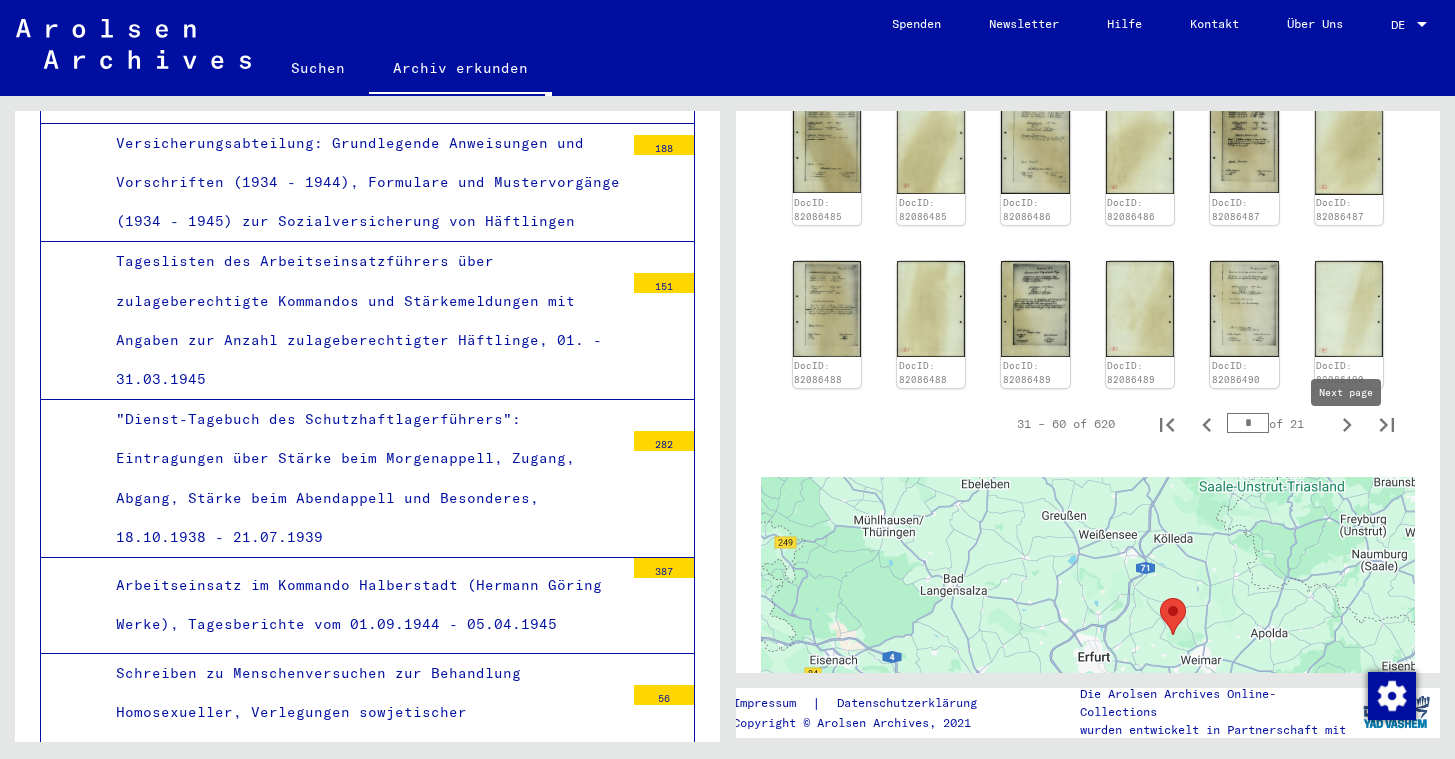 click 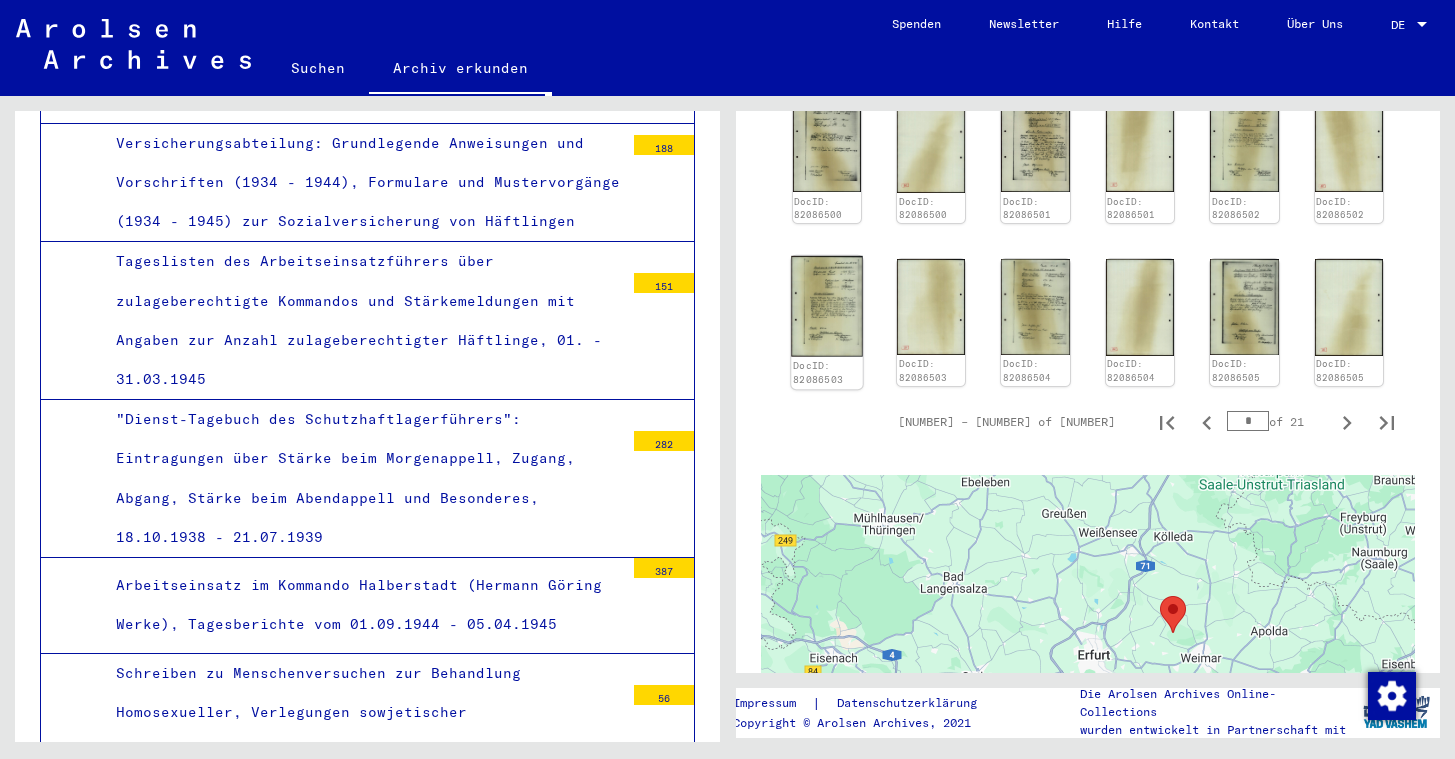 click 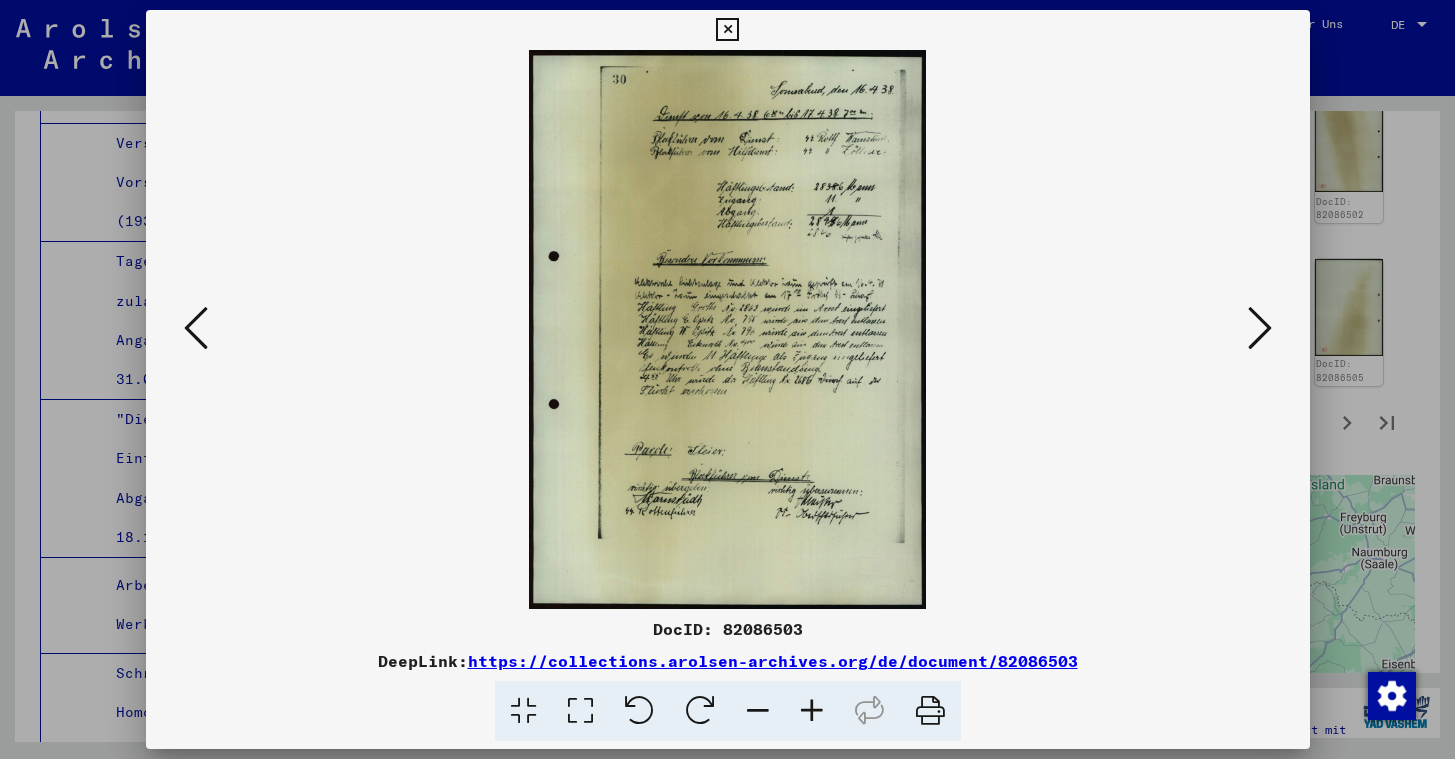 click at bounding box center (727, 30) 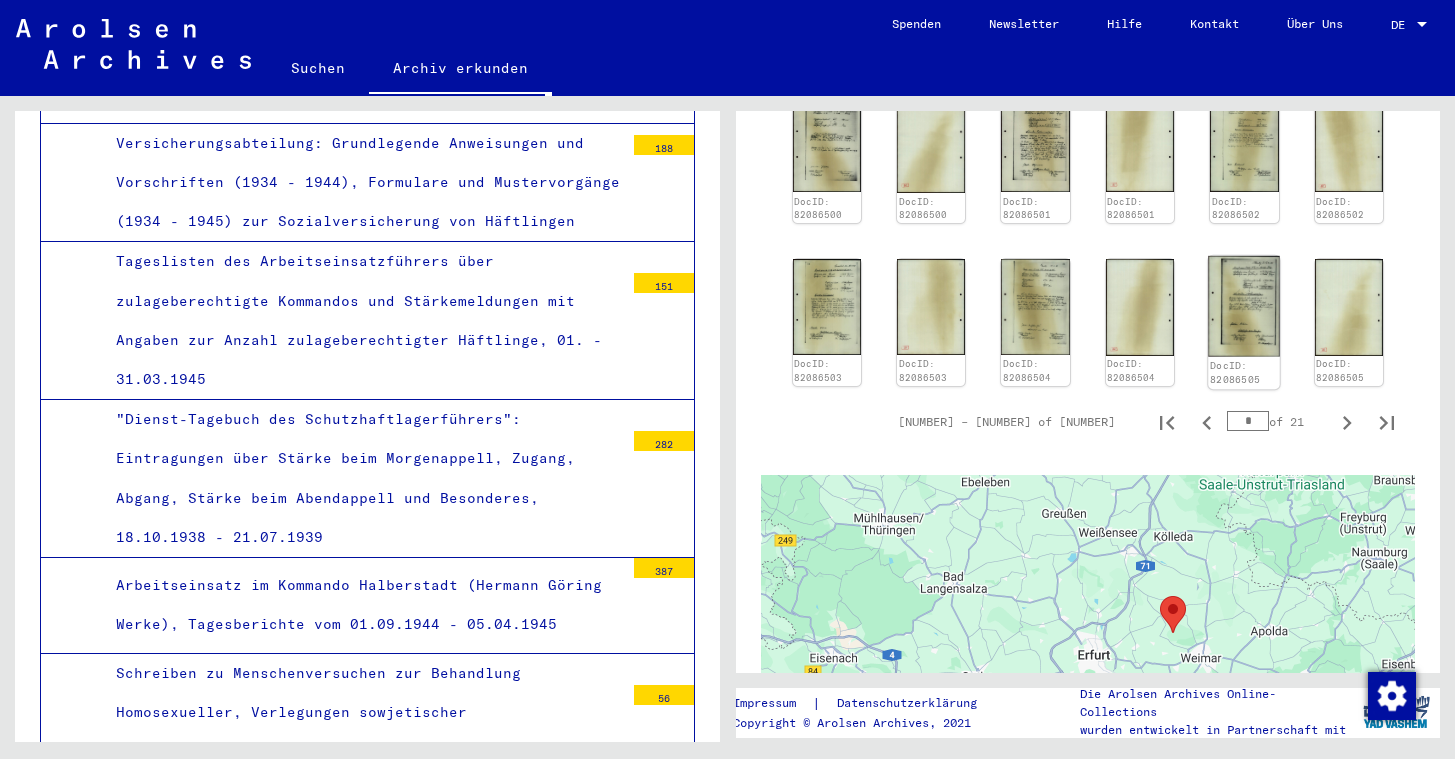 click 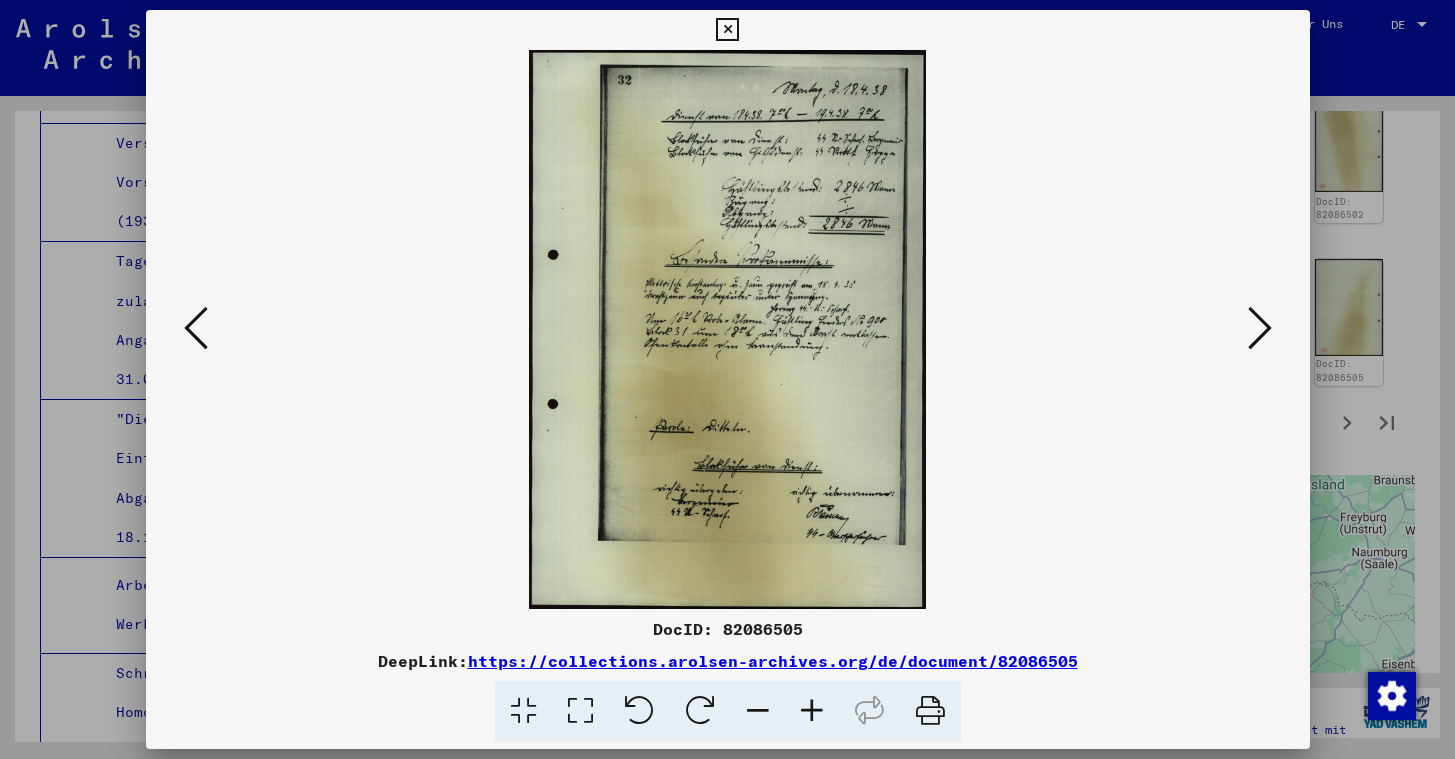 click at bounding box center (727, 30) 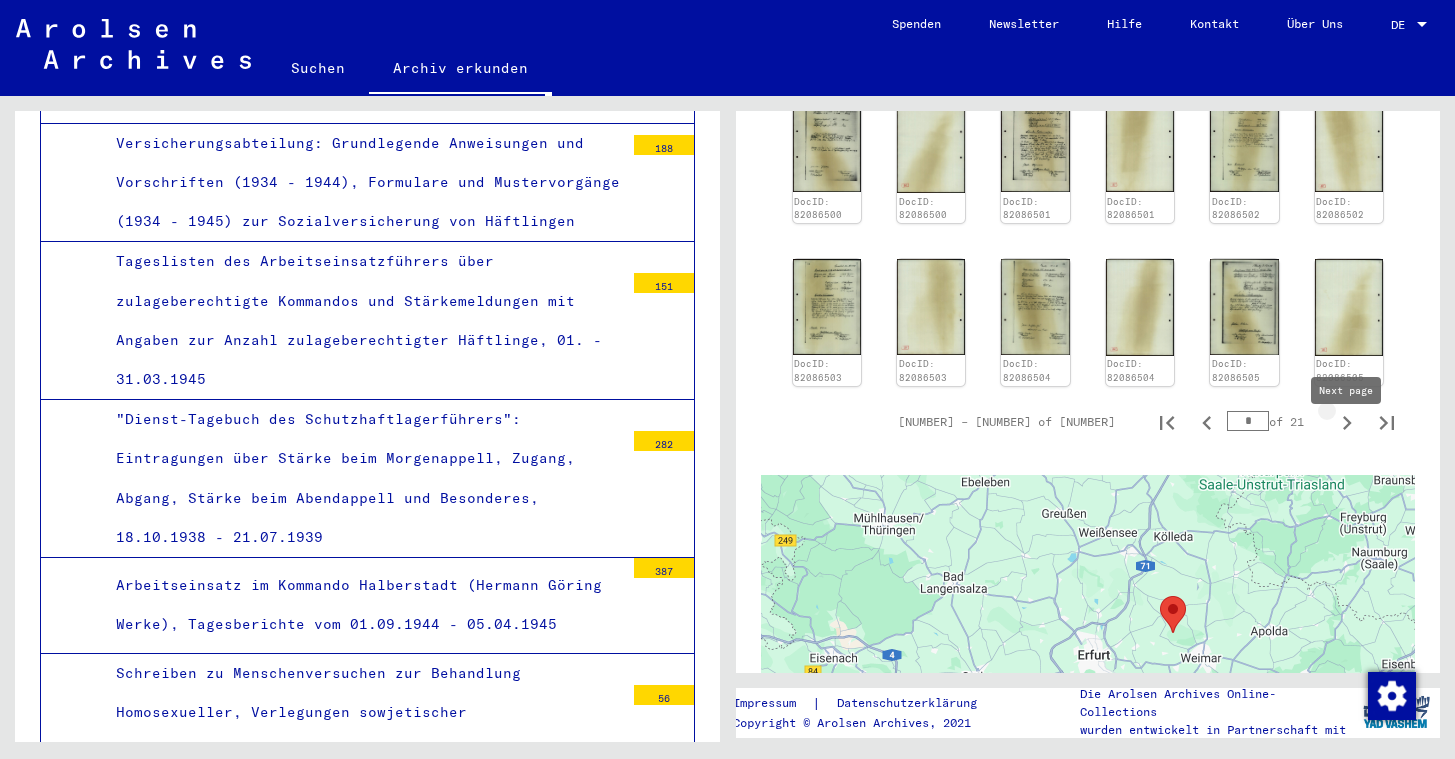 click 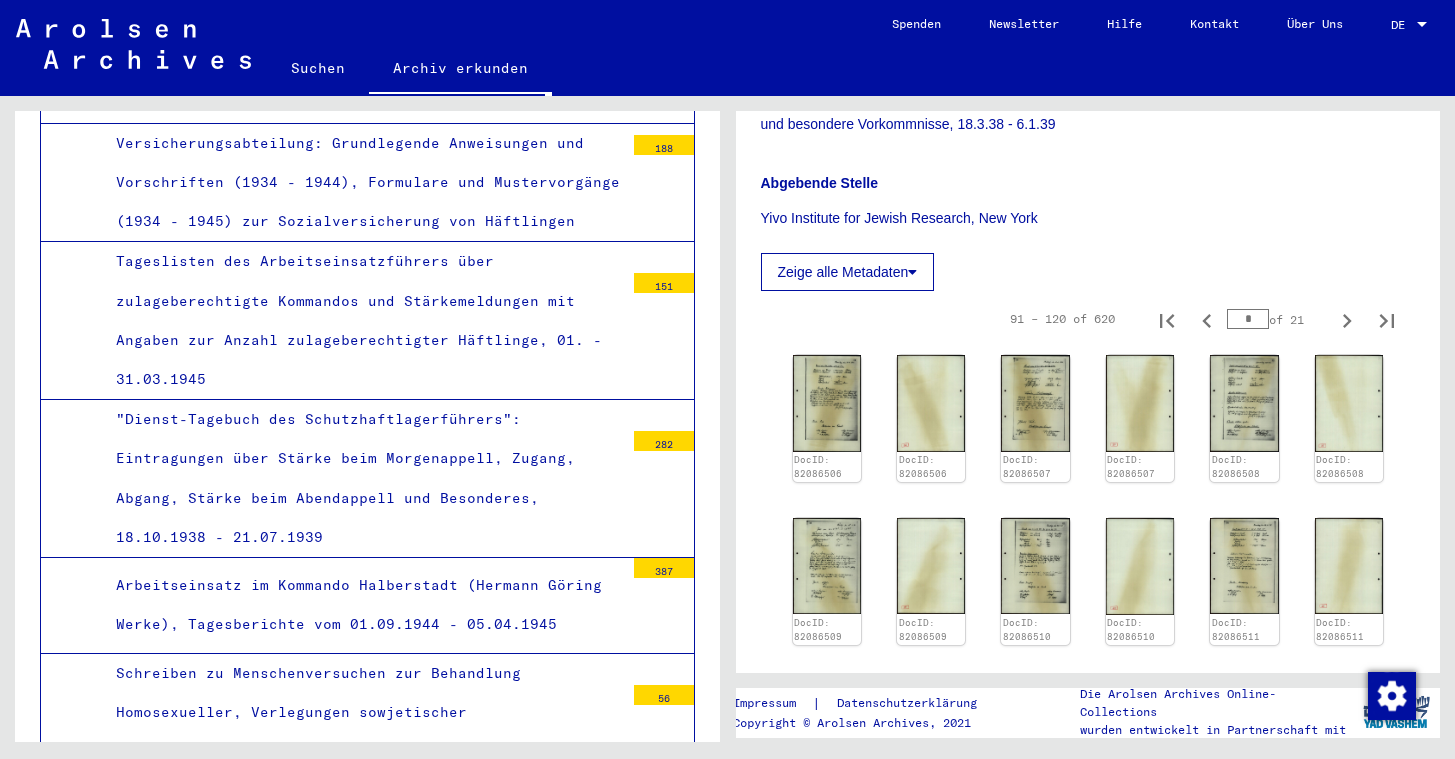 scroll, scrollTop: 572, scrollLeft: 0, axis: vertical 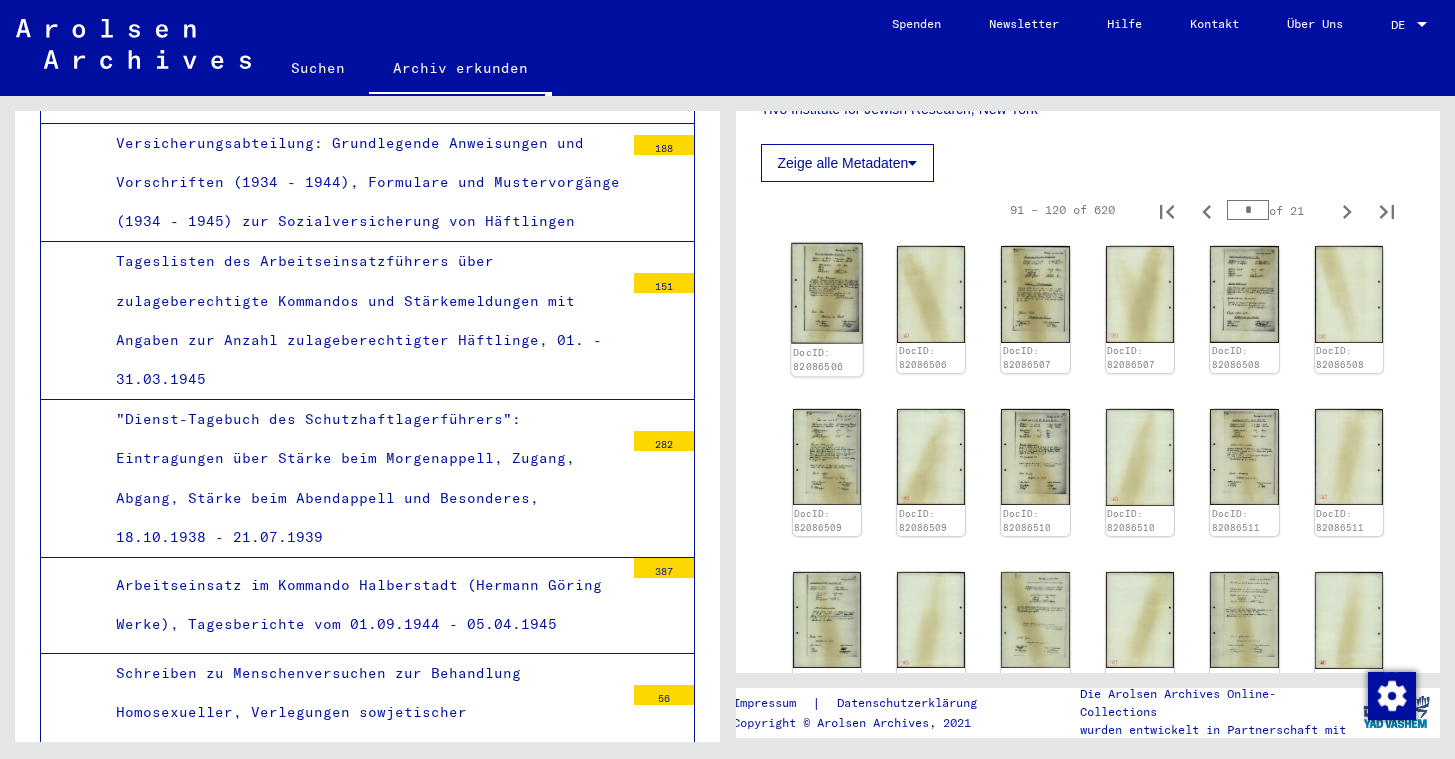 click 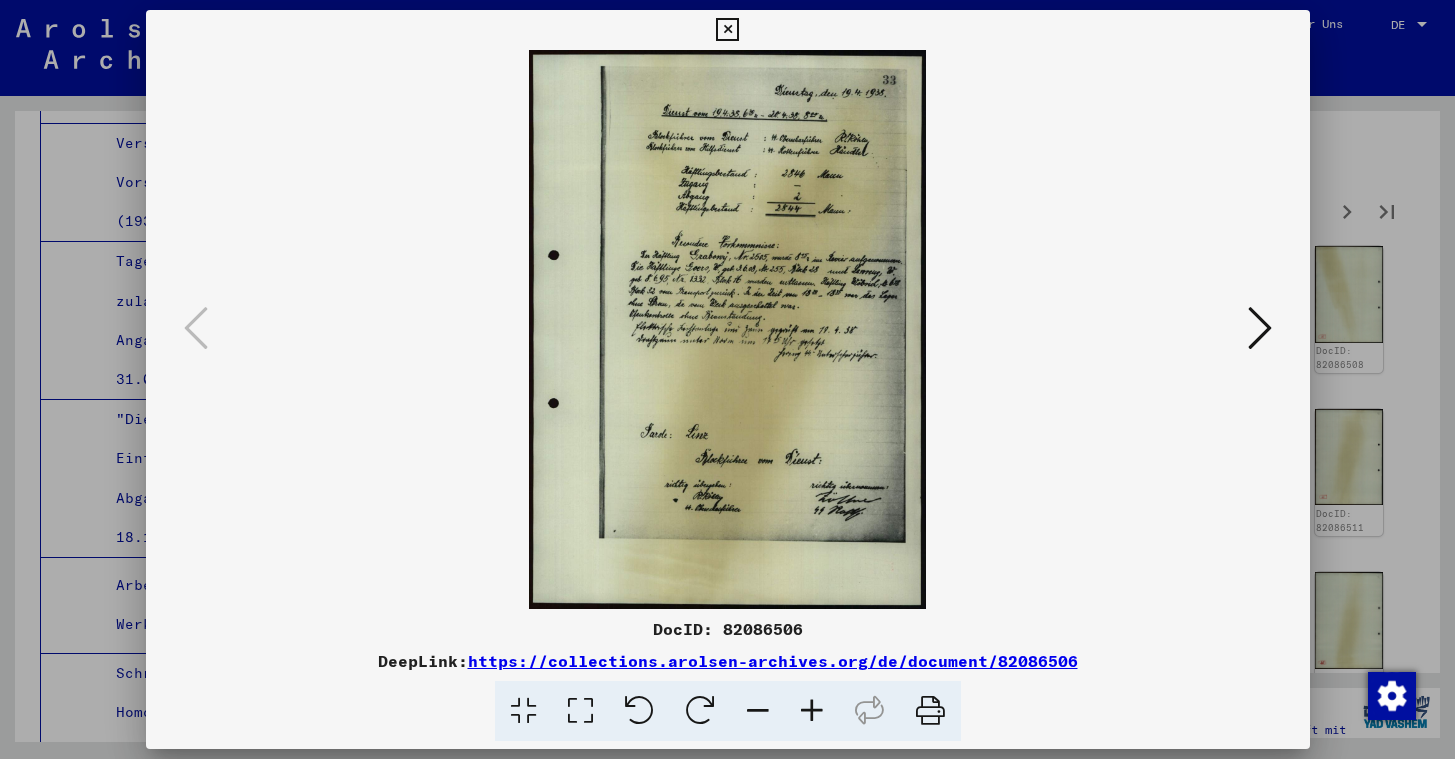 click at bounding box center [727, 30] 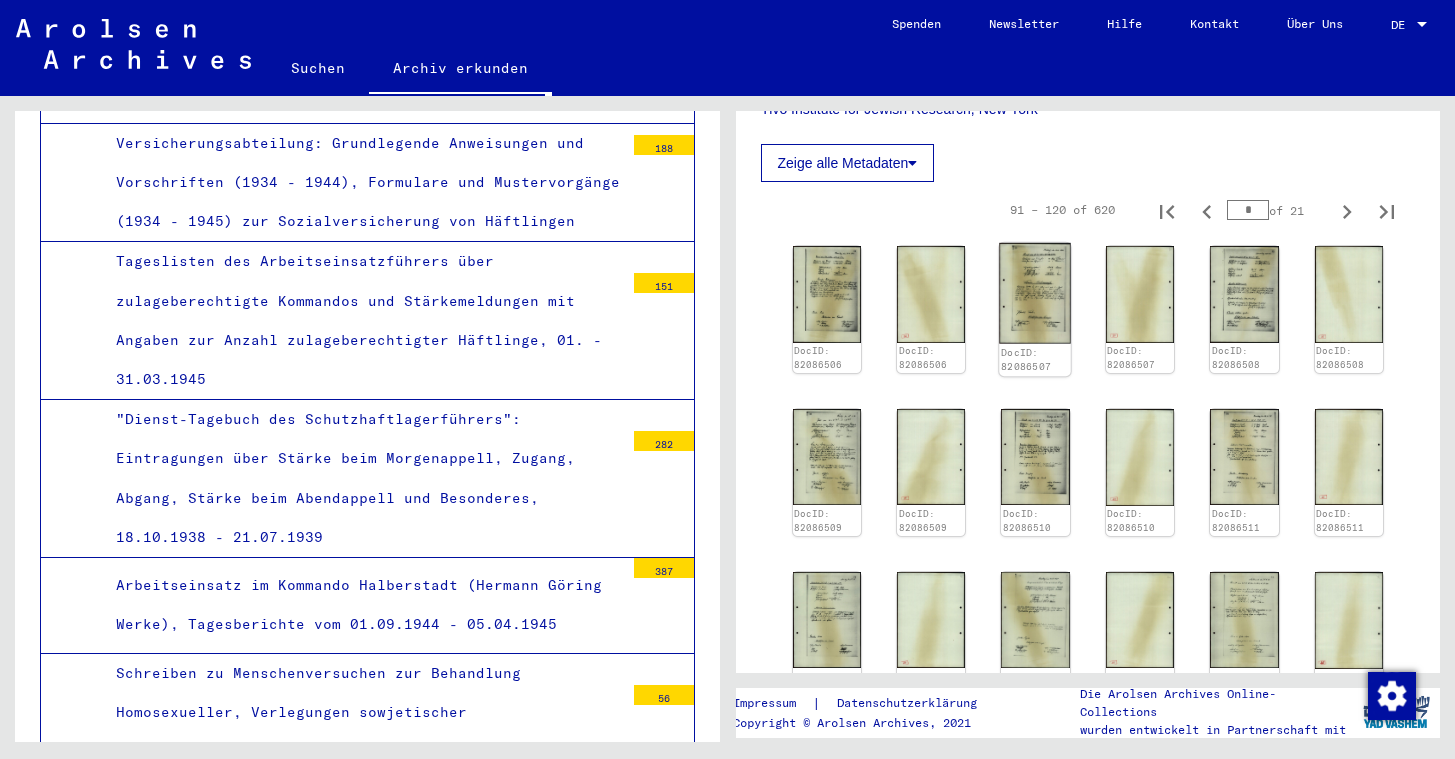 click 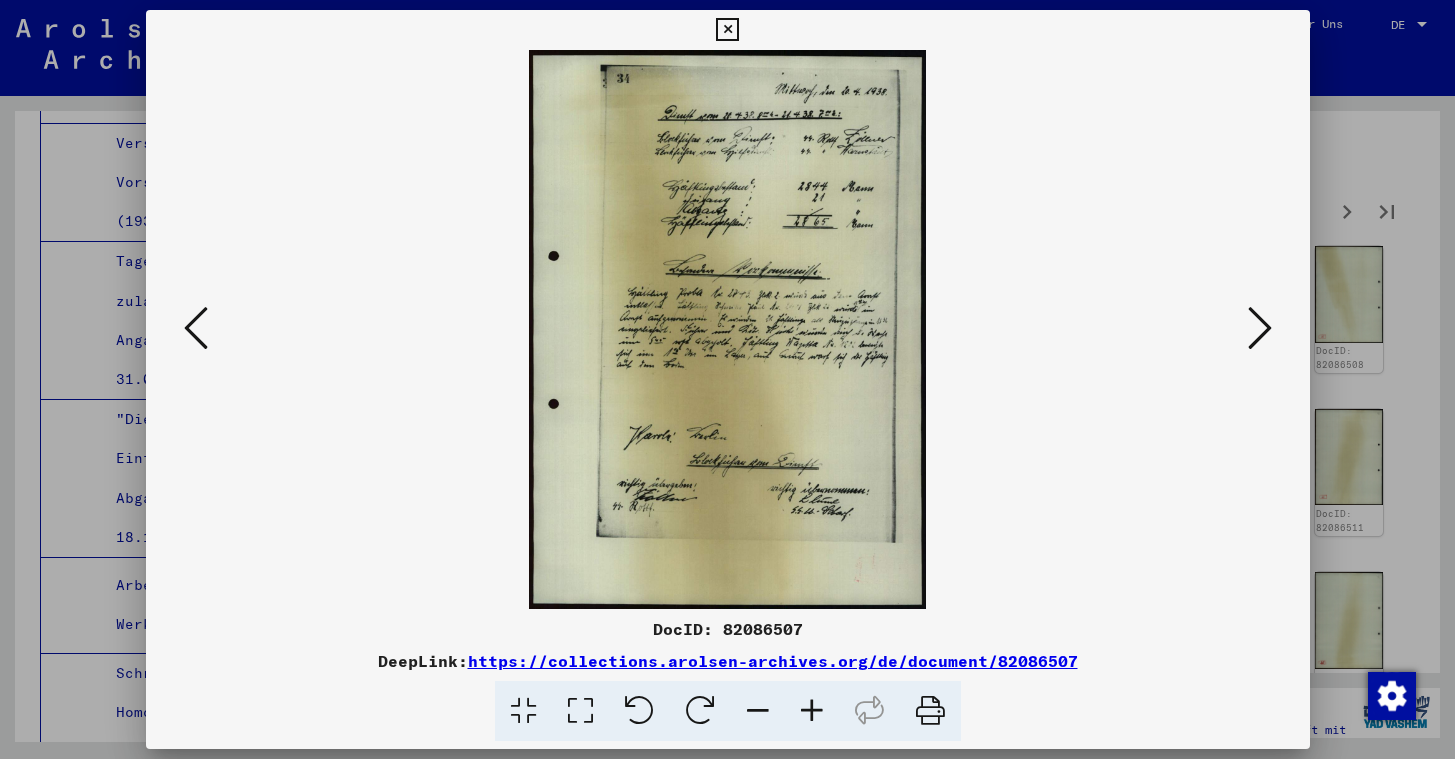 click at bounding box center [727, 30] 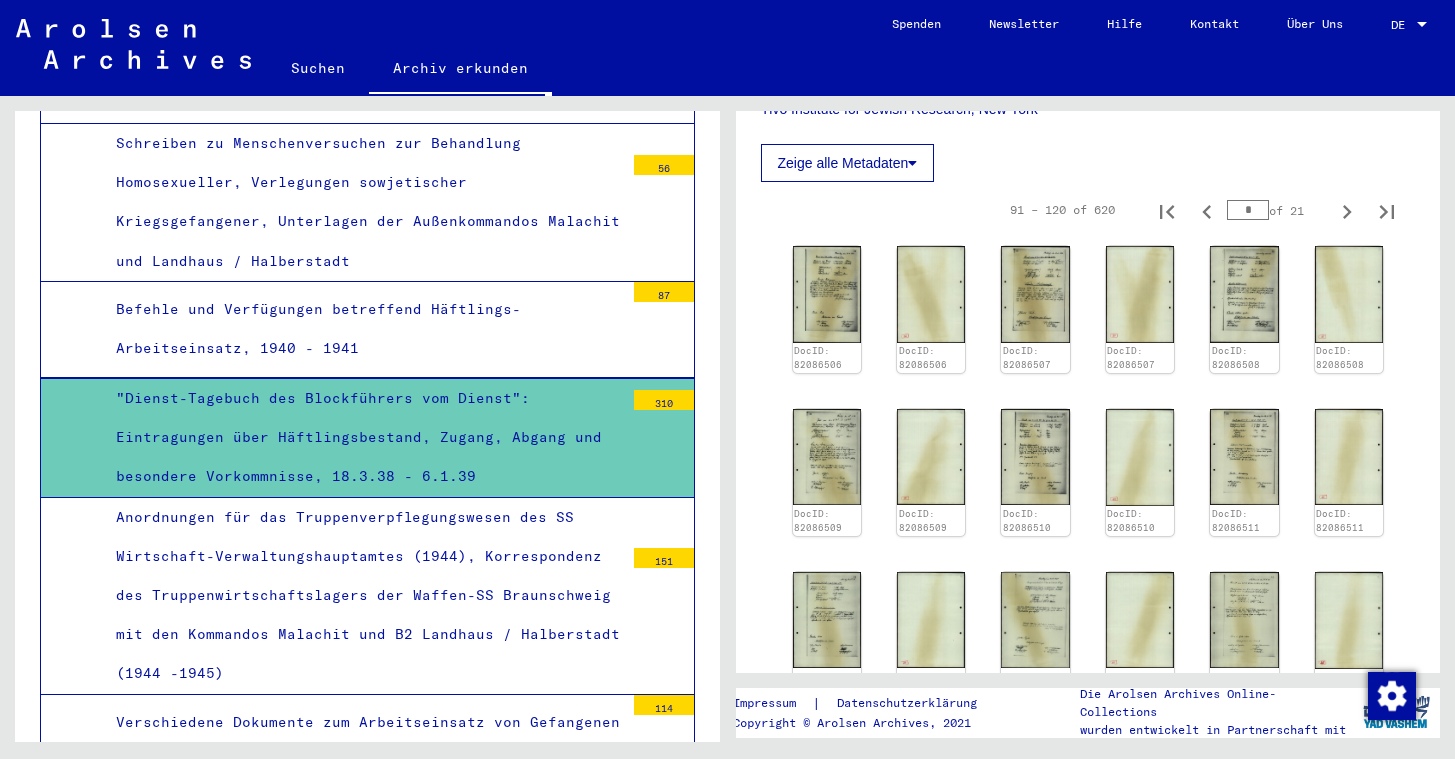 scroll, scrollTop: 6980, scrollLeft: 0, axis: vertical 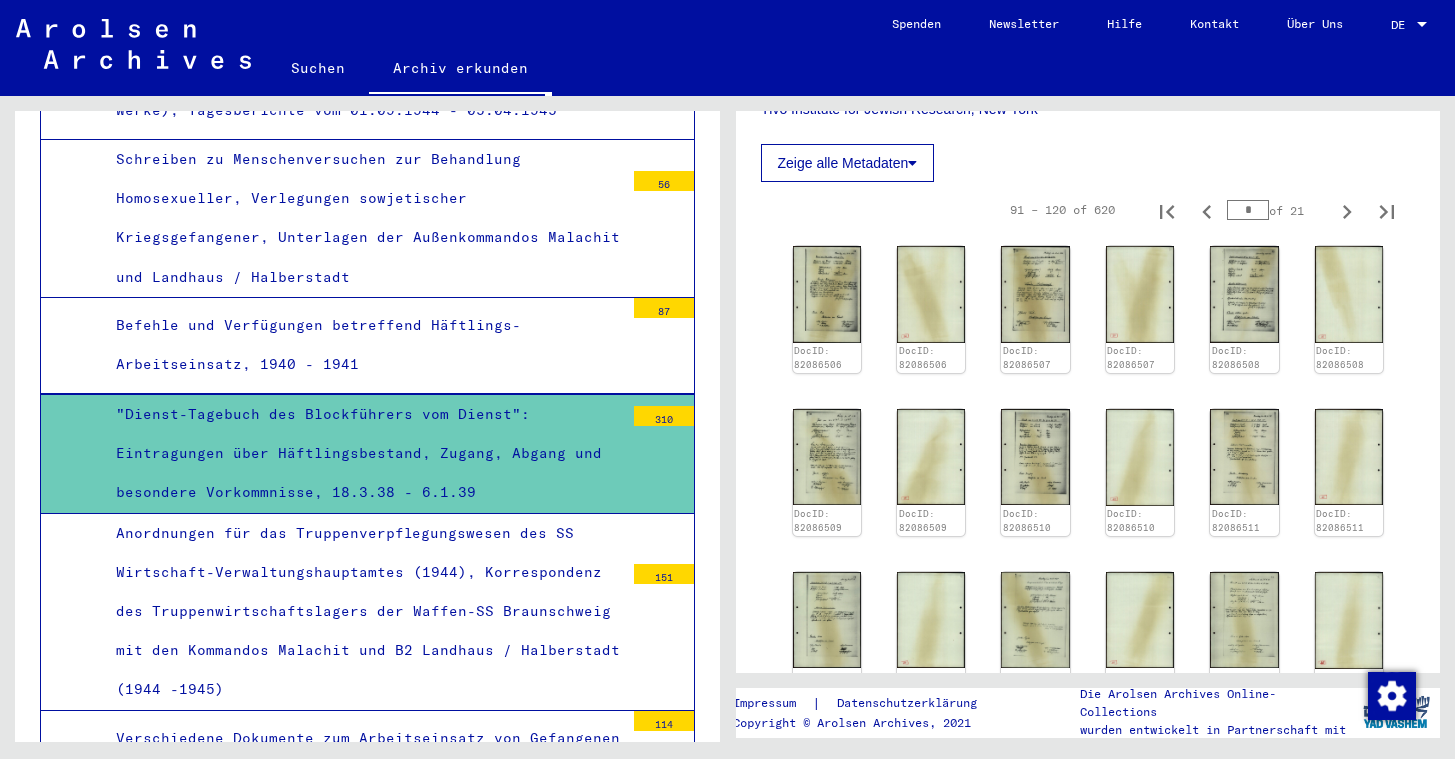 click on "Korrespondenz der Kommandantur KL Buchenwald I, 1937 - 1939" at bounding box center (362, 950) 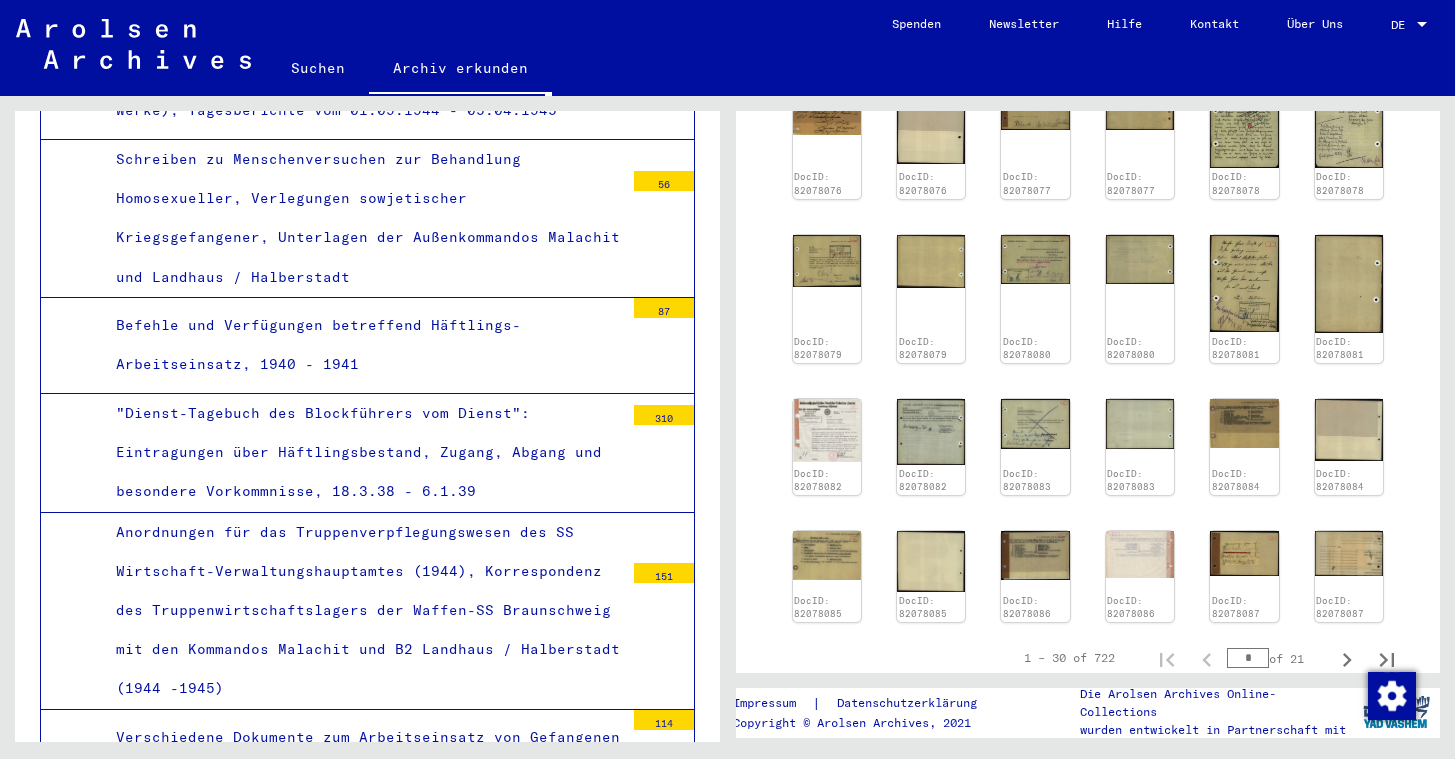 scroll, scrollTop: 948, scrollLeft: 0, axis: vertical 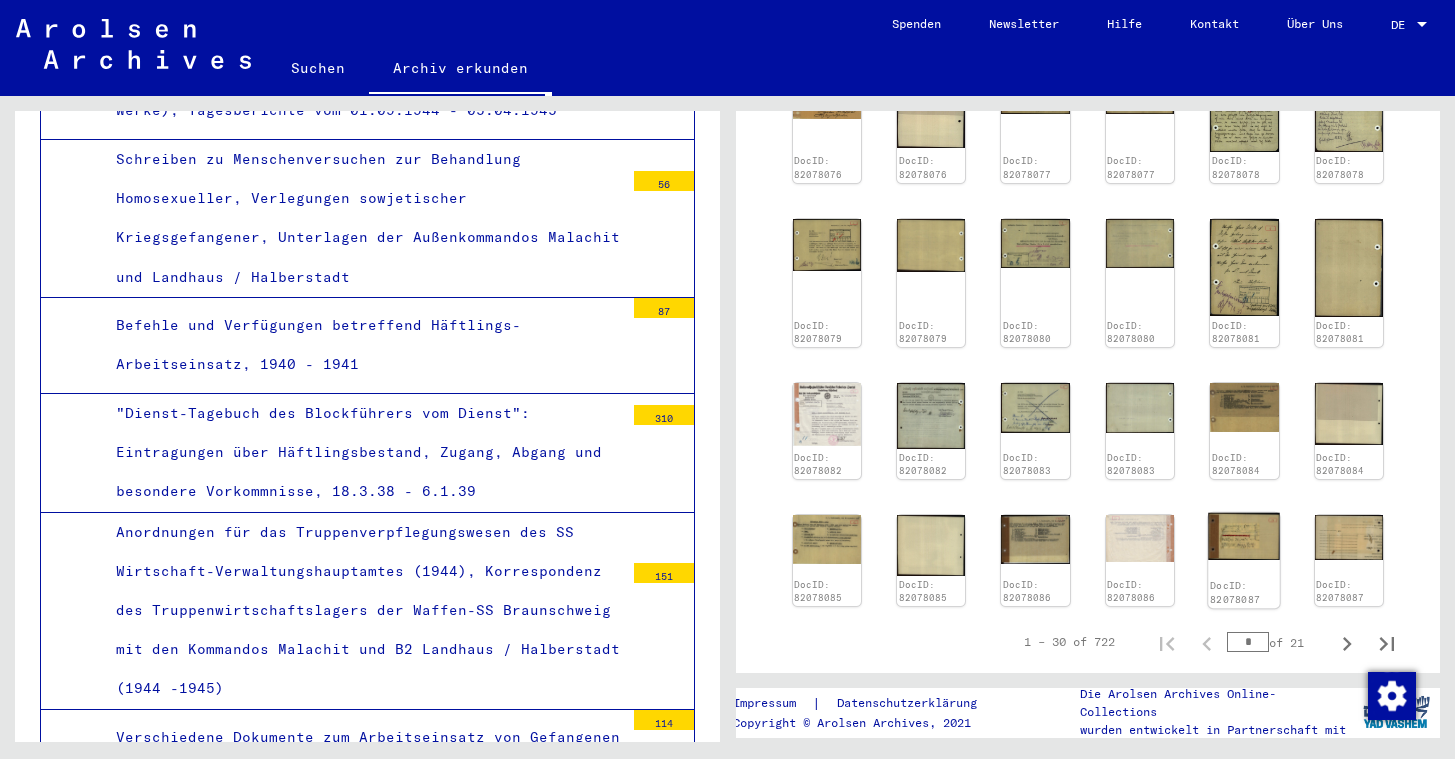 click 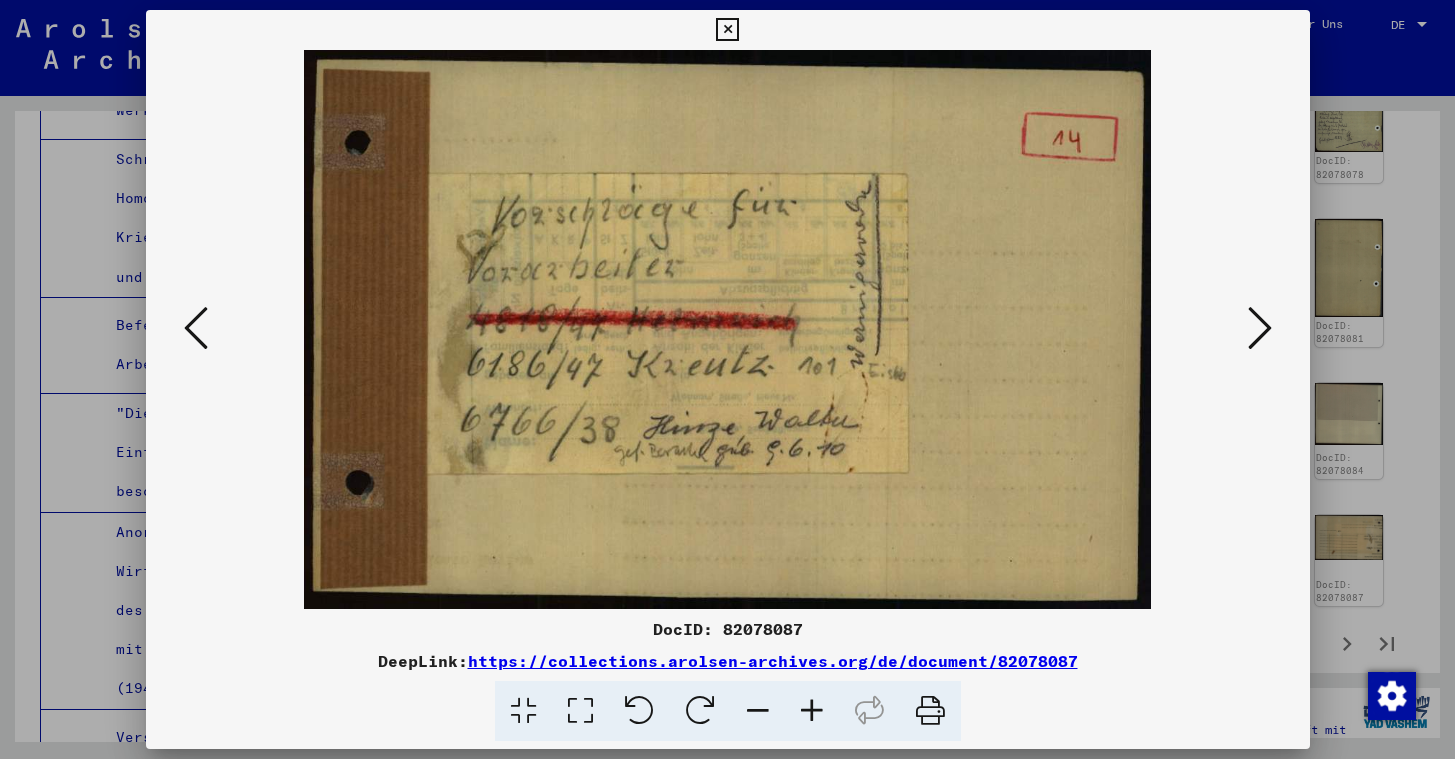 click at bounding box center [727, 30] 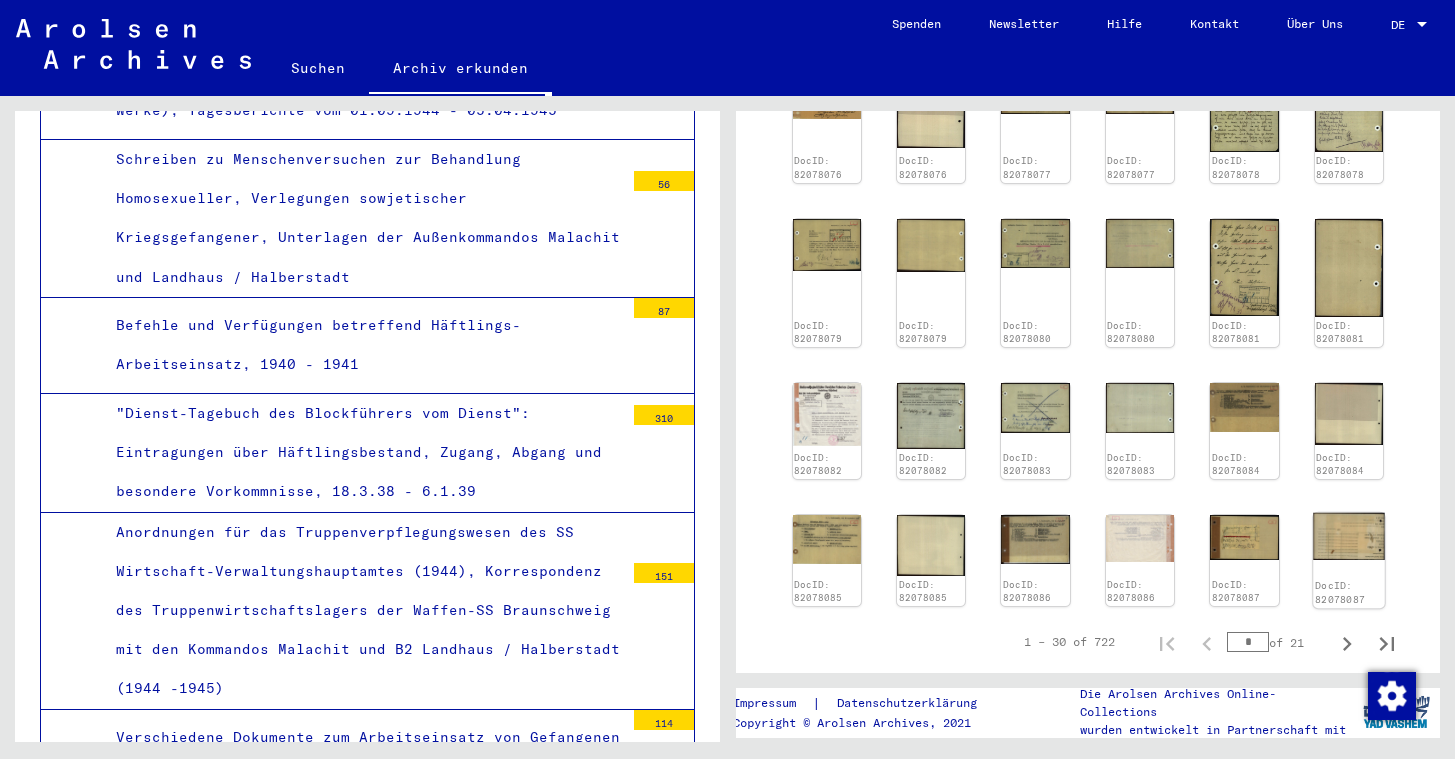 click 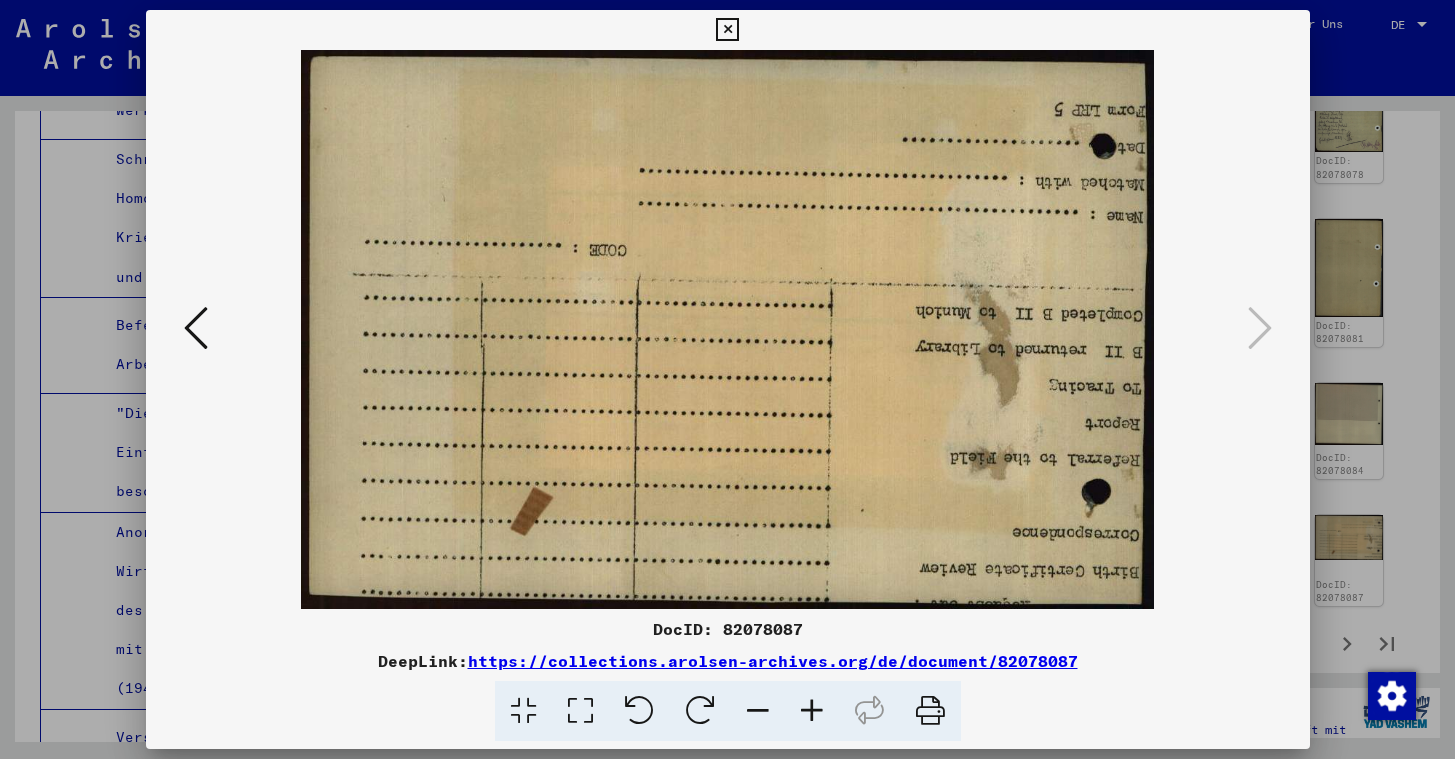 click at bounding box center (727, 30) 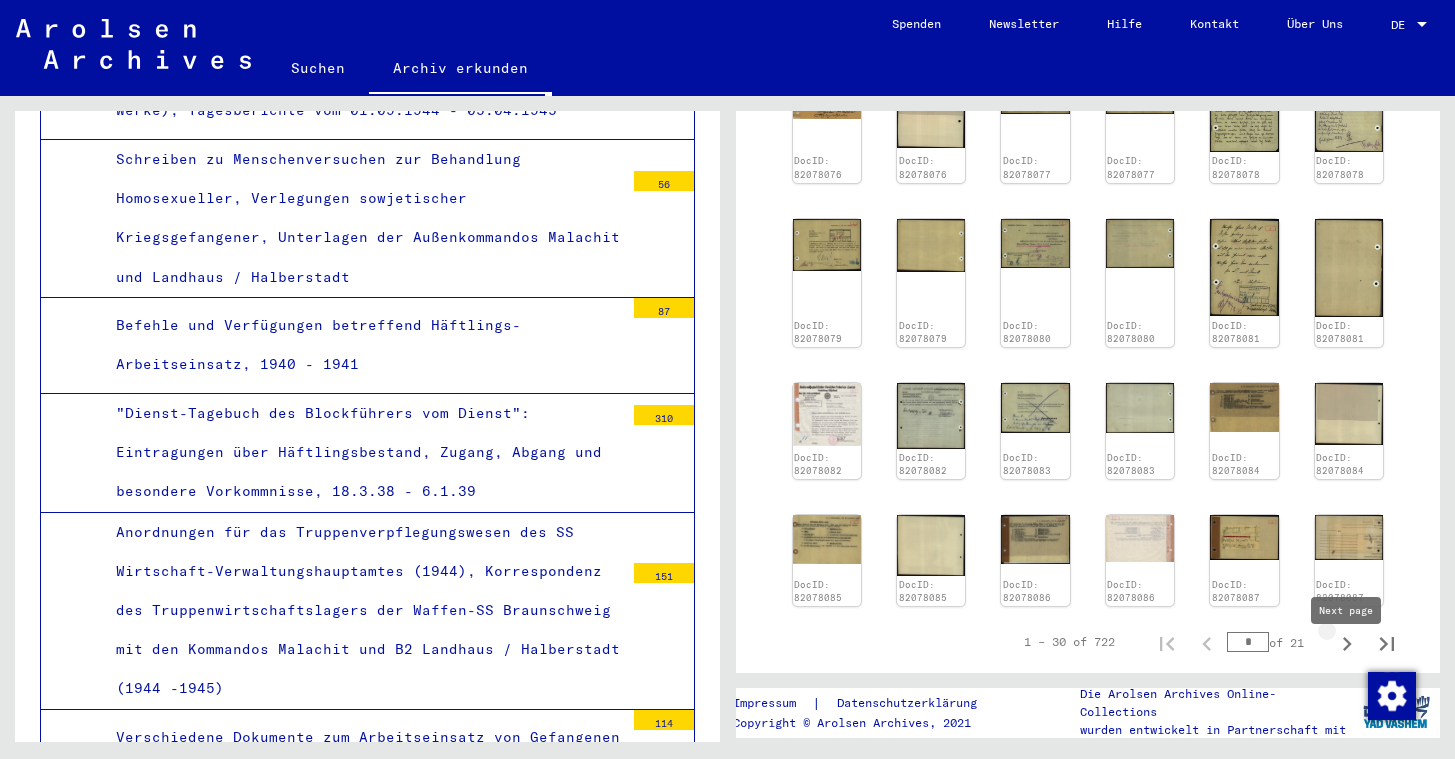 click 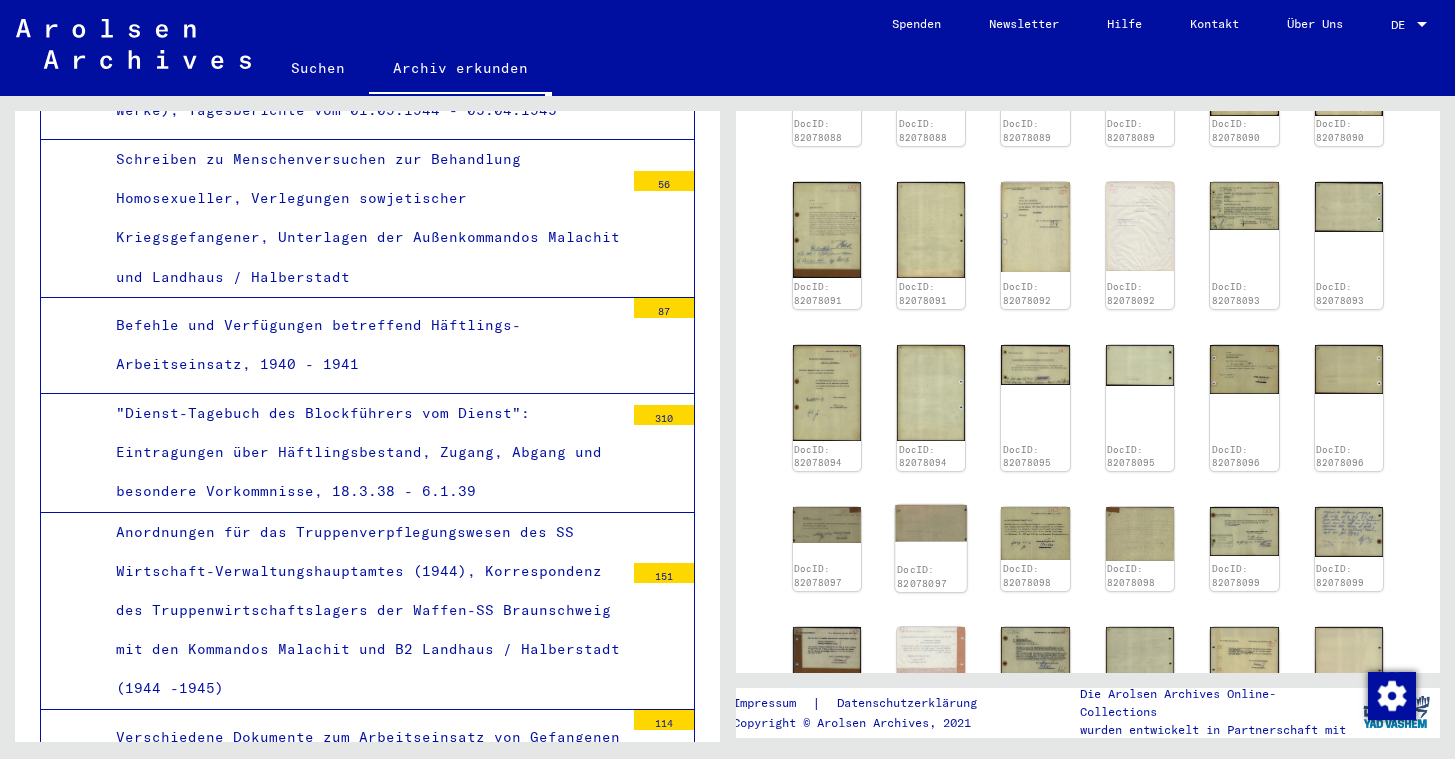 scroll, scrollTop: 803, scrollLeft: 0, axis: vertical 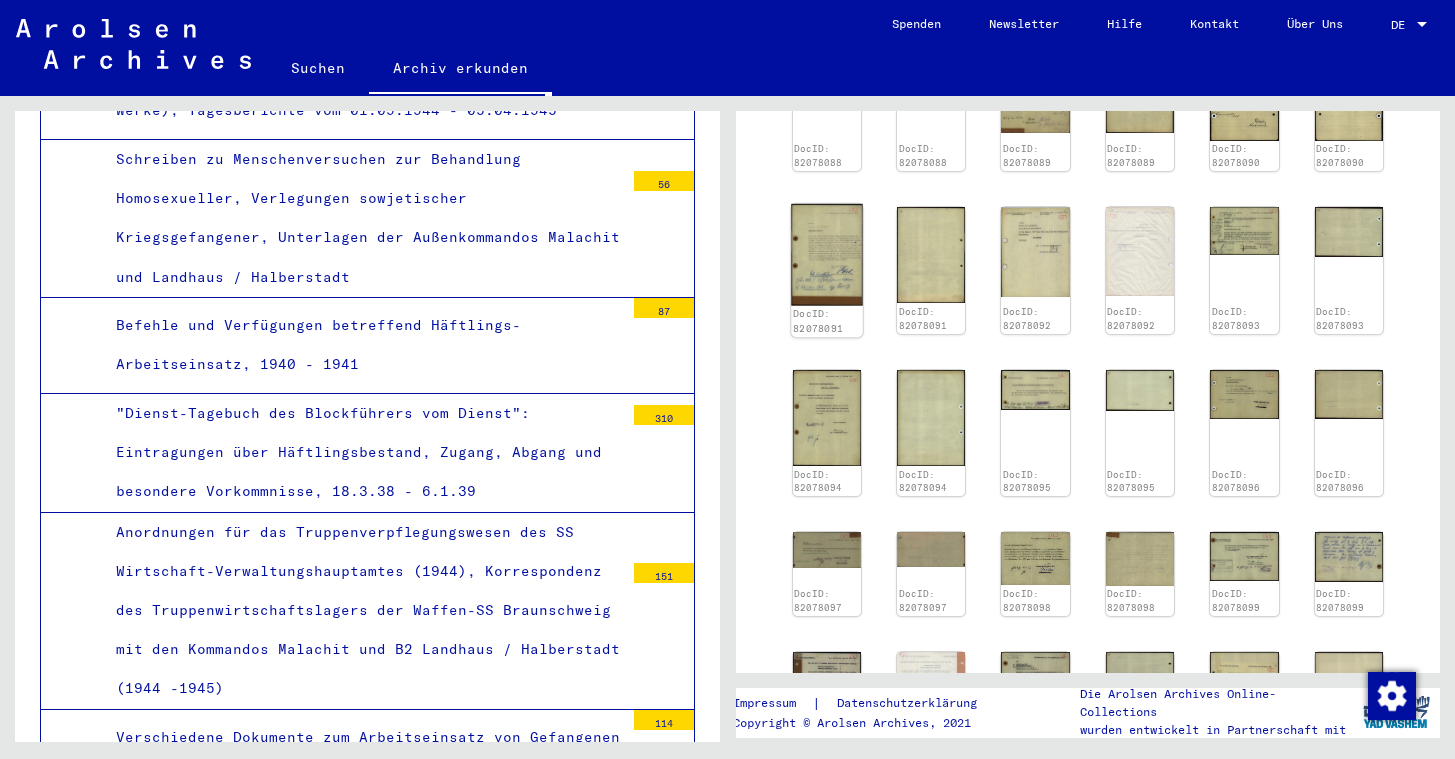 click 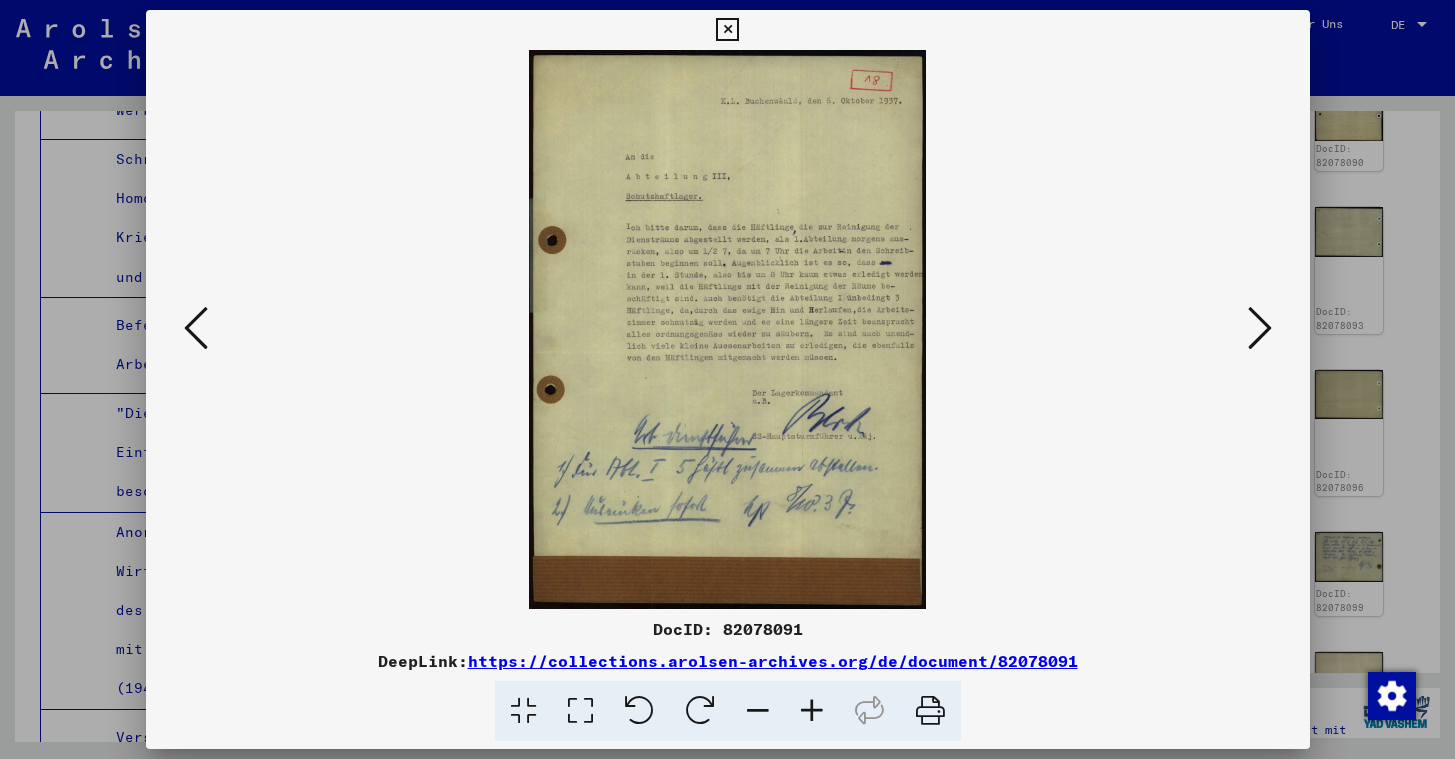 click at bounding box center (727, 30) 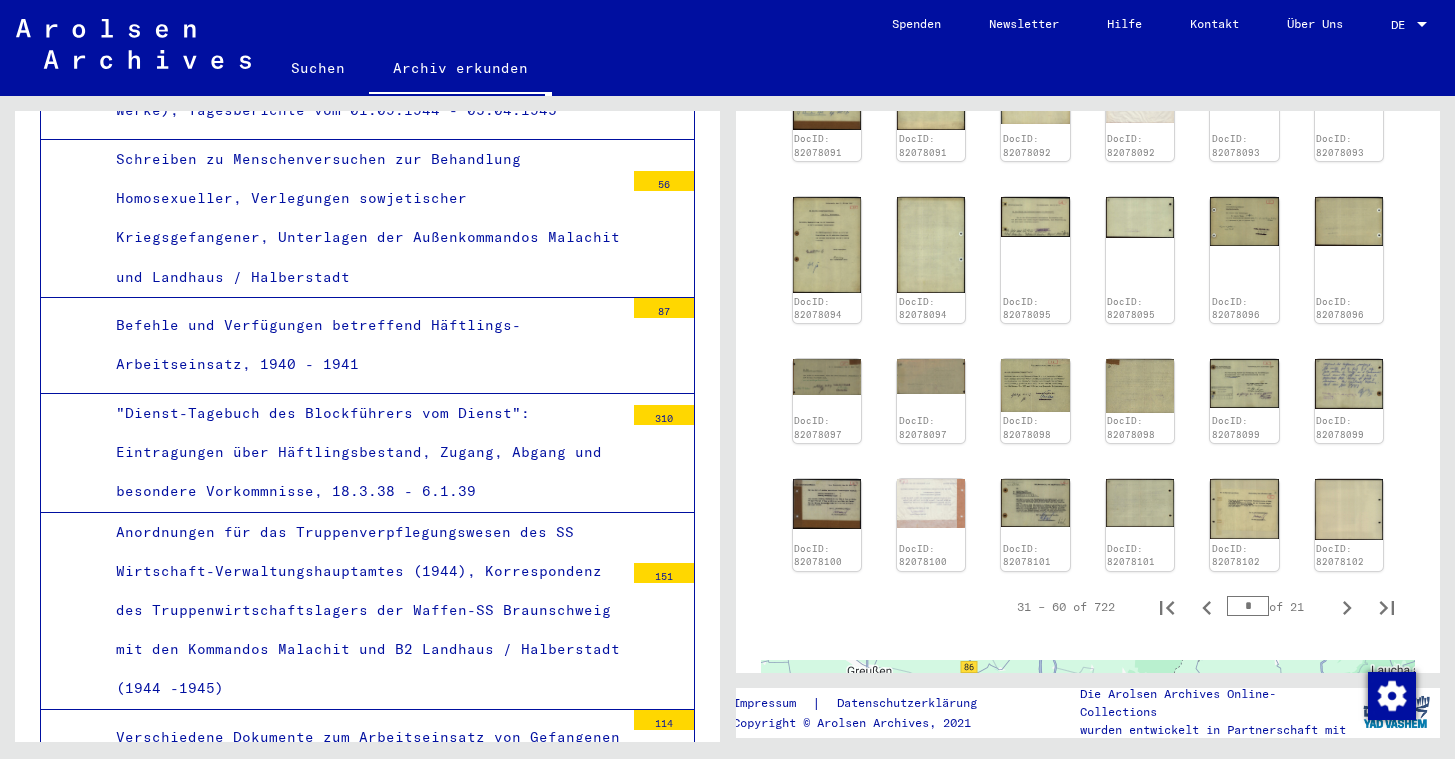 scroll, scrollTop: 980, scrollLeft: 0, axis: vertical 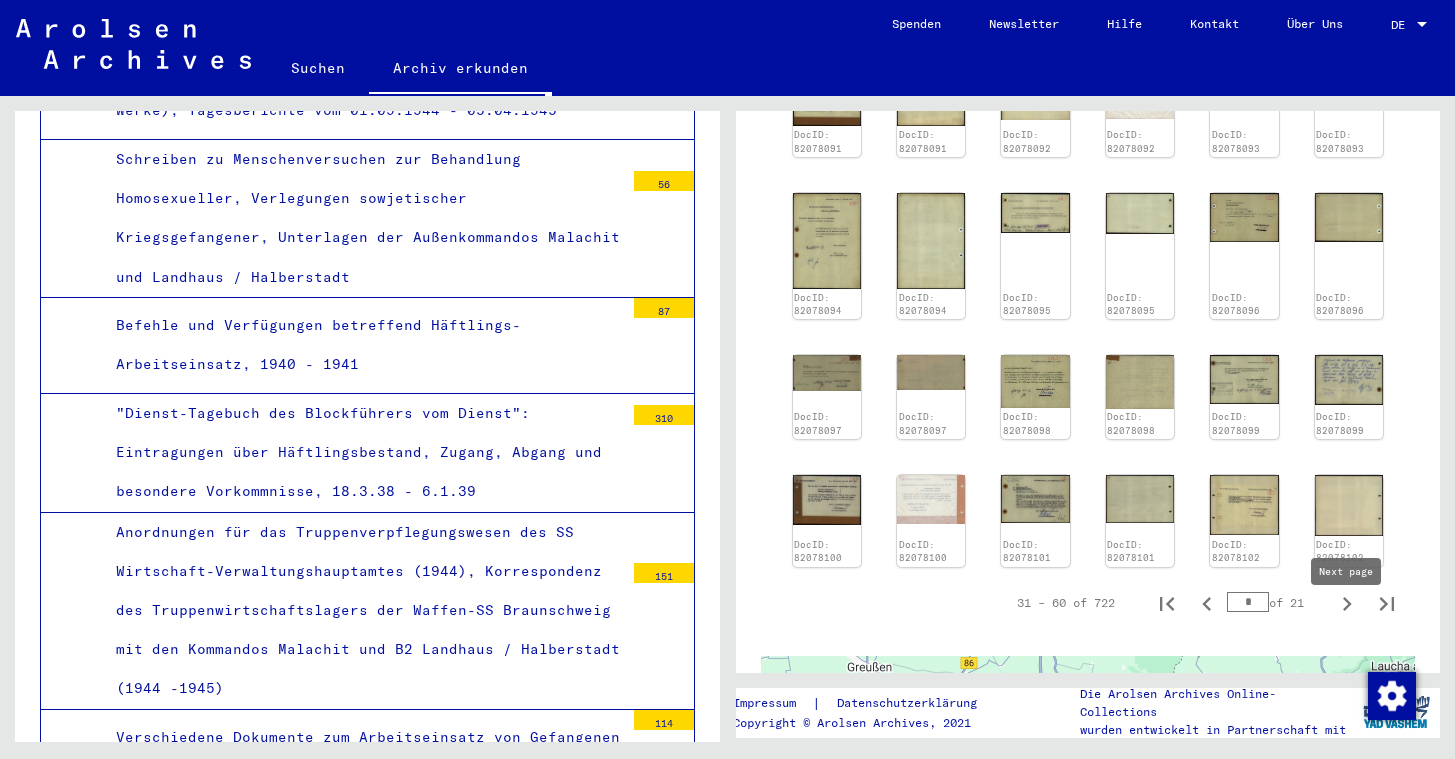 click 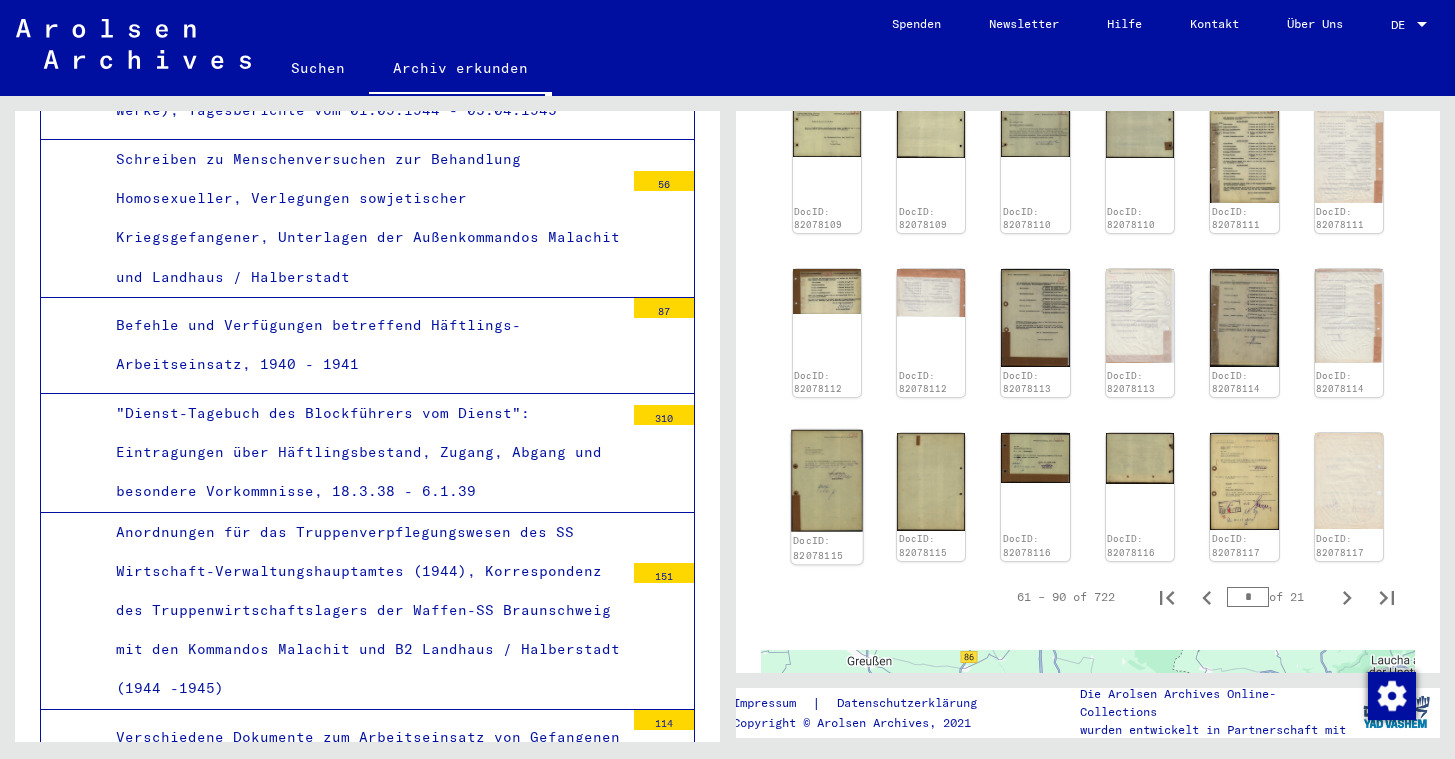 click 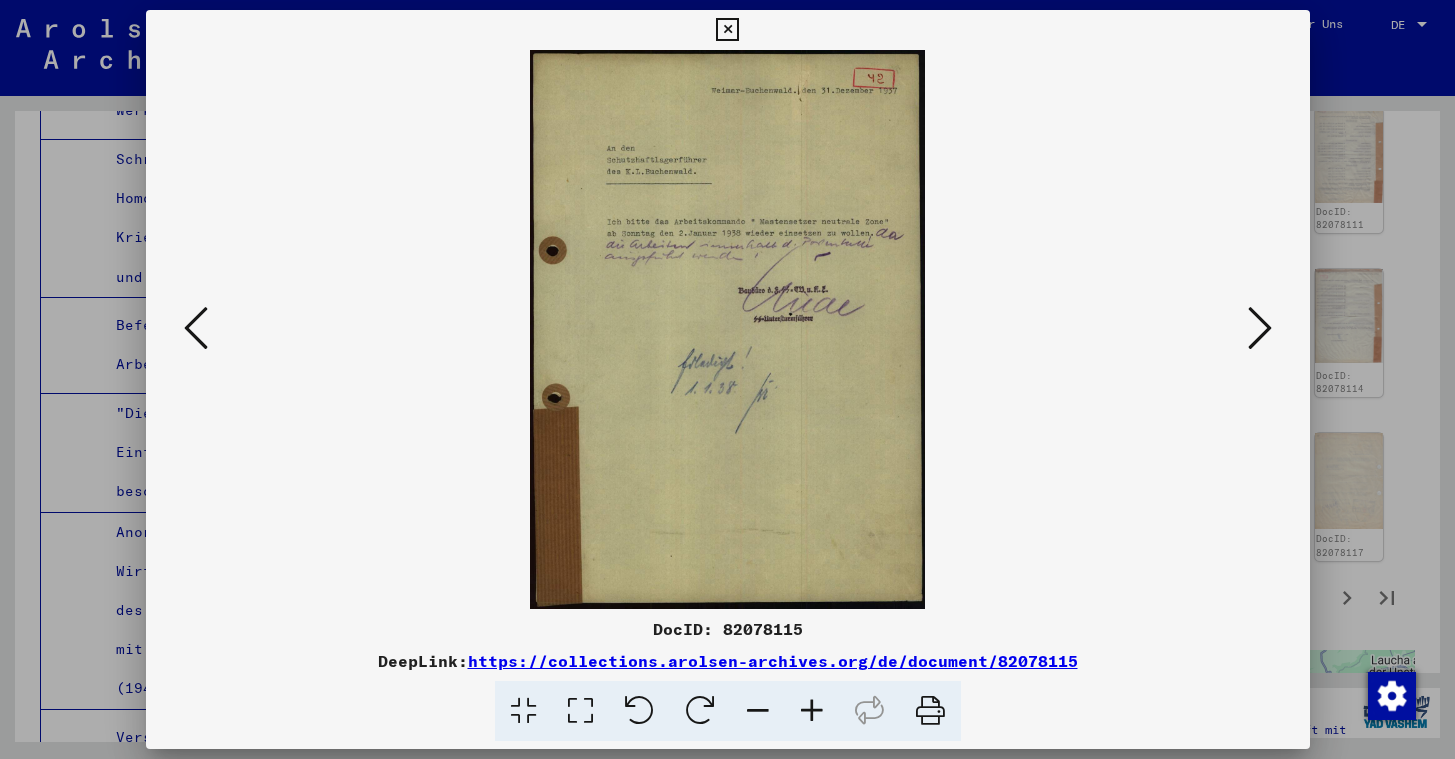 click at bounding box center (727, 30) 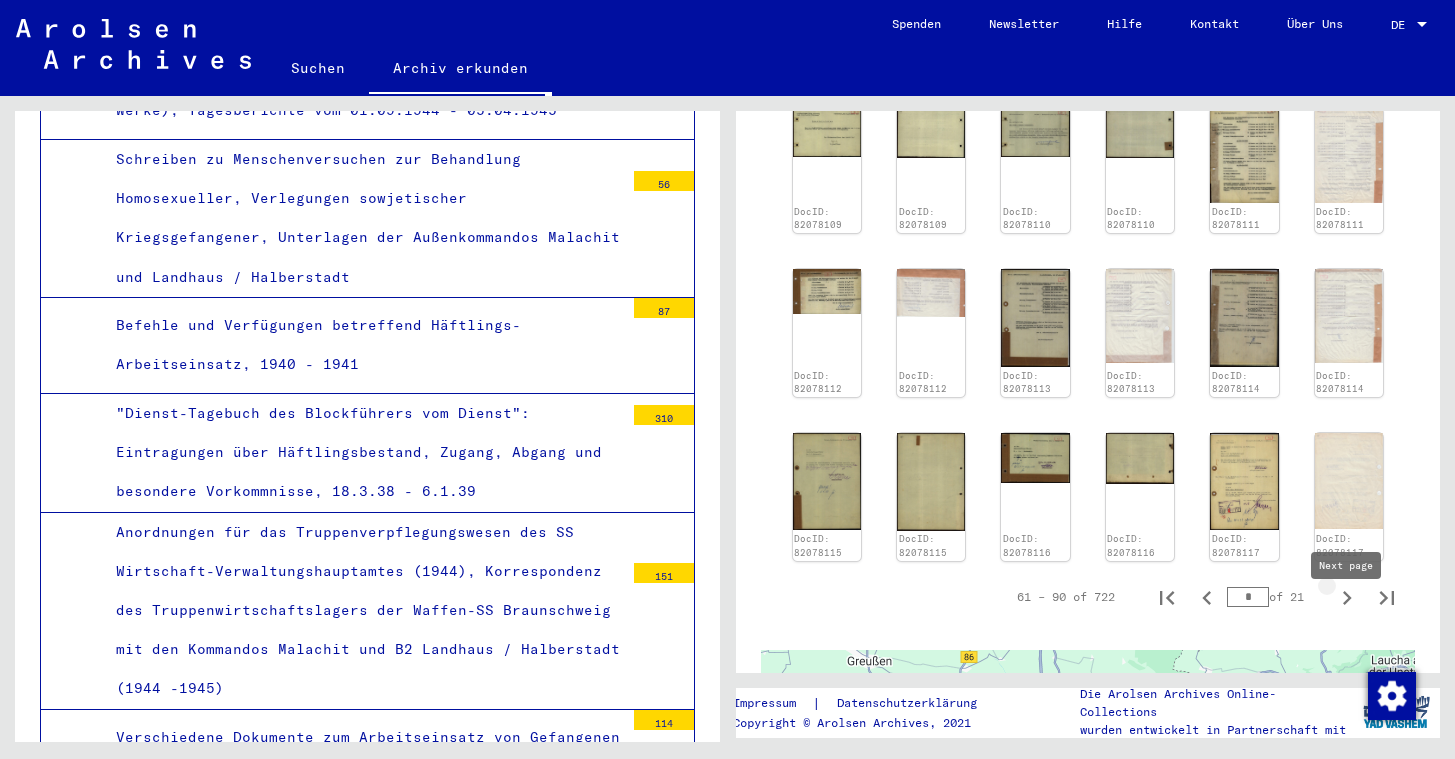 click 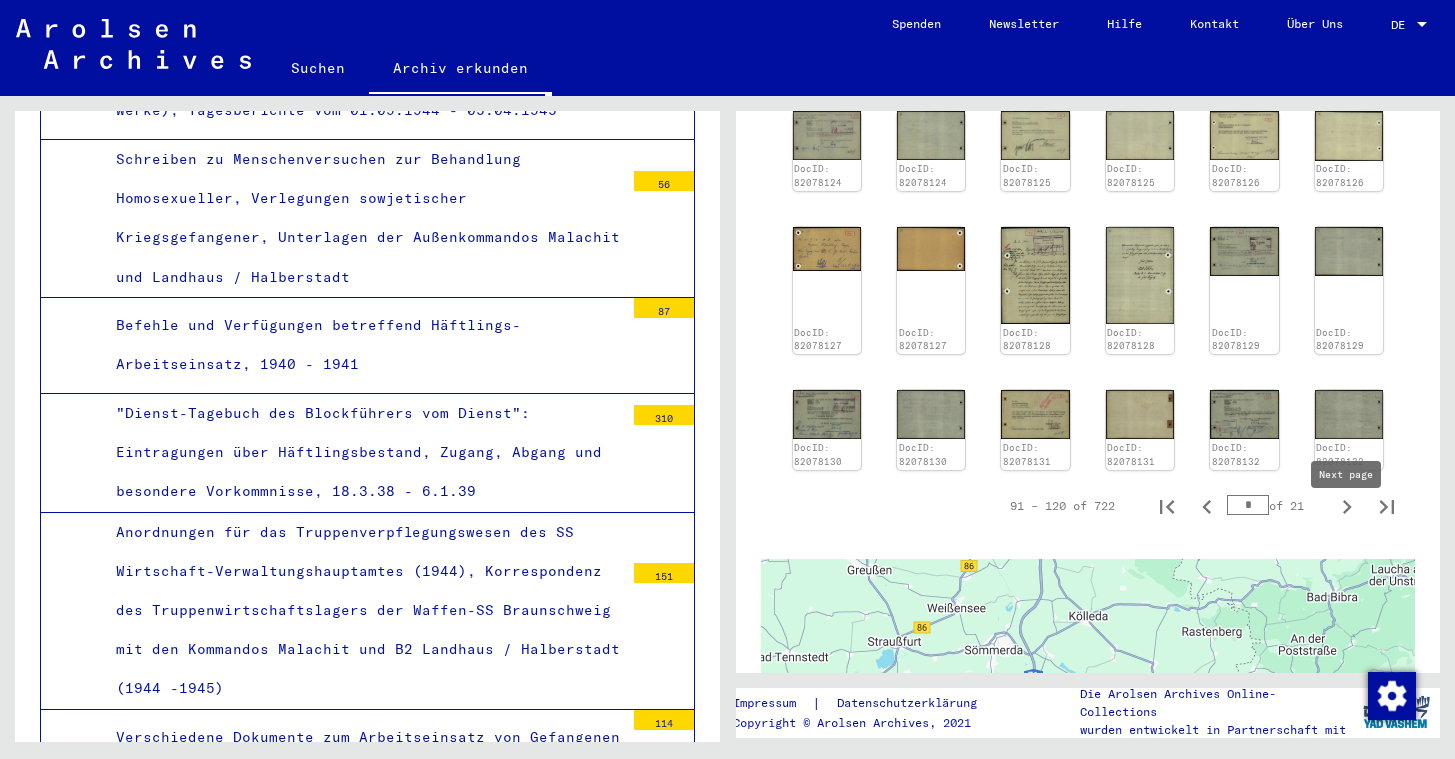 click 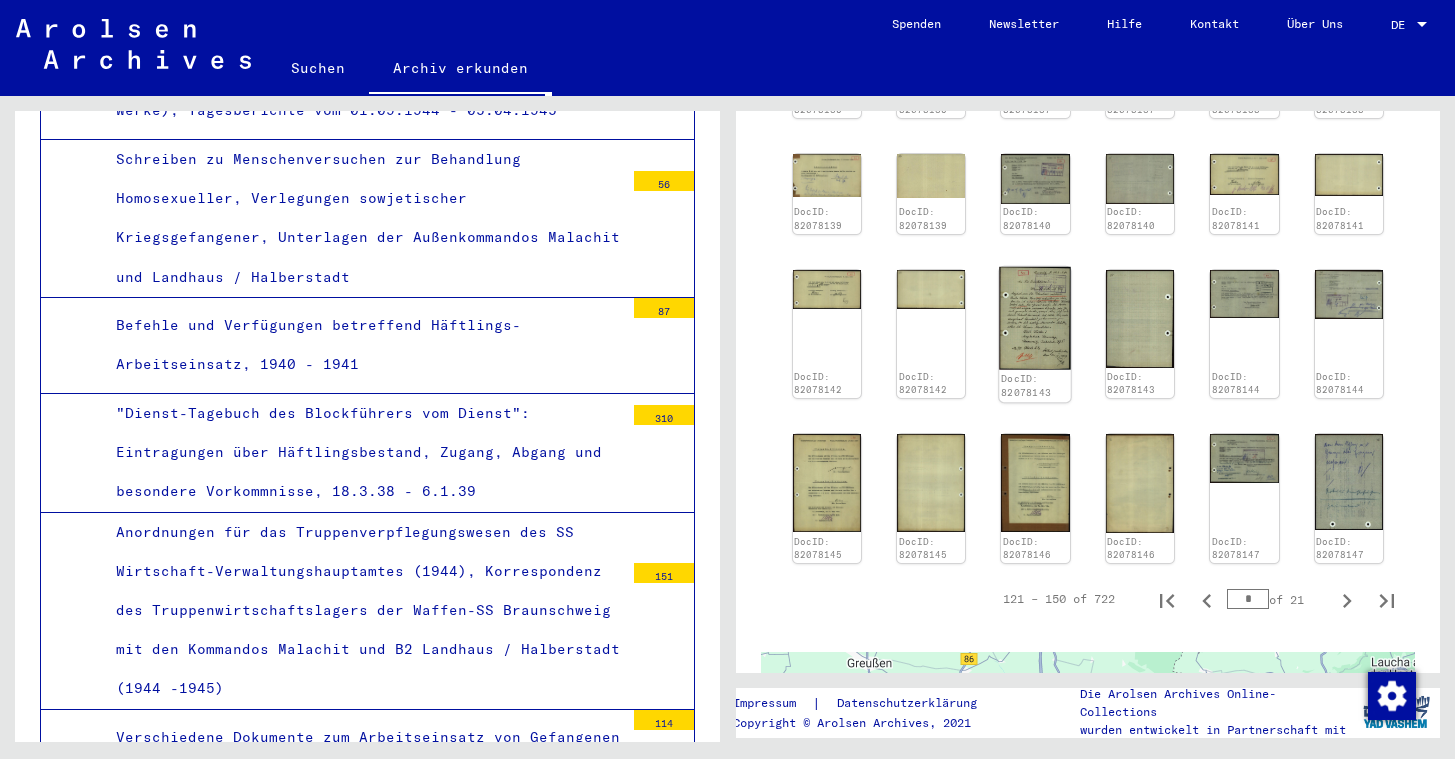 click 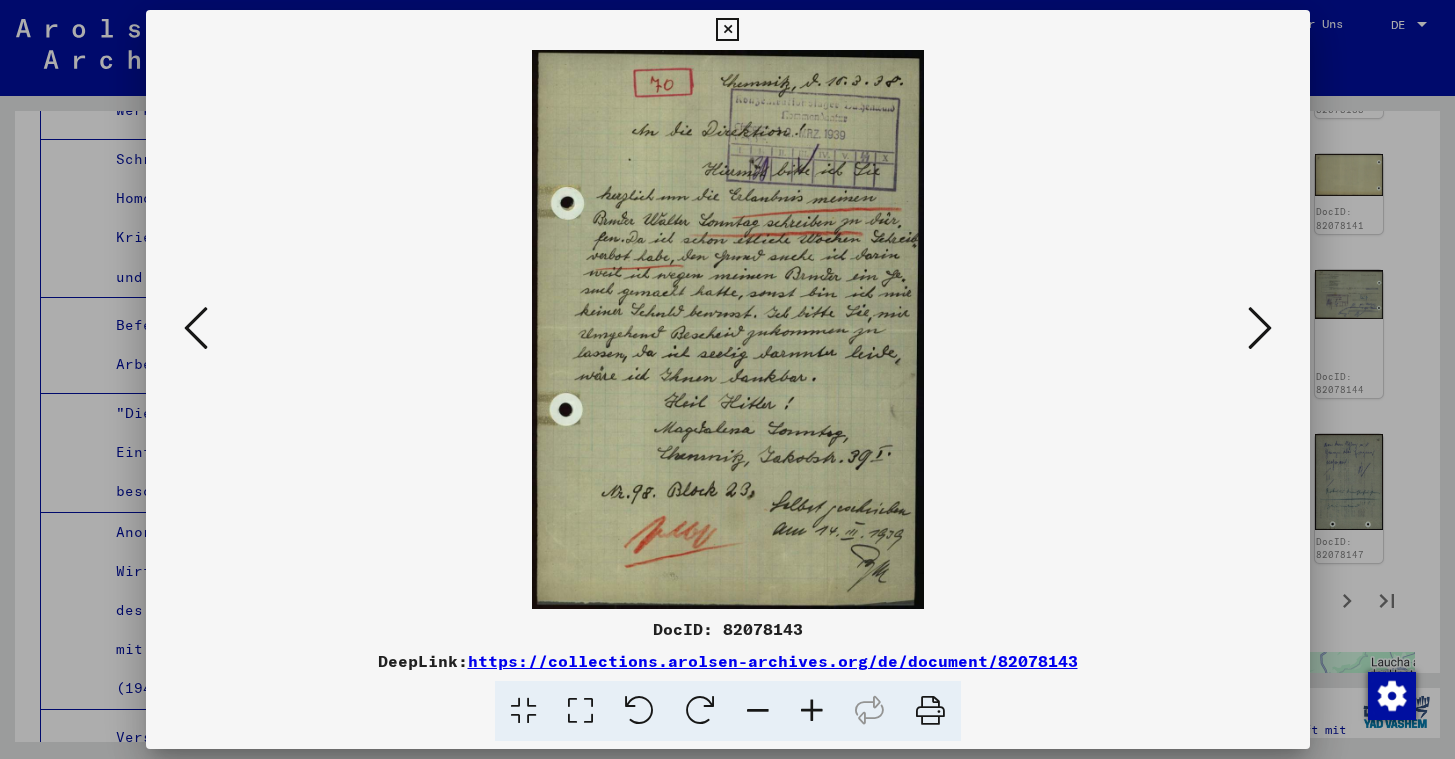 click at bounding box center [727, 30] 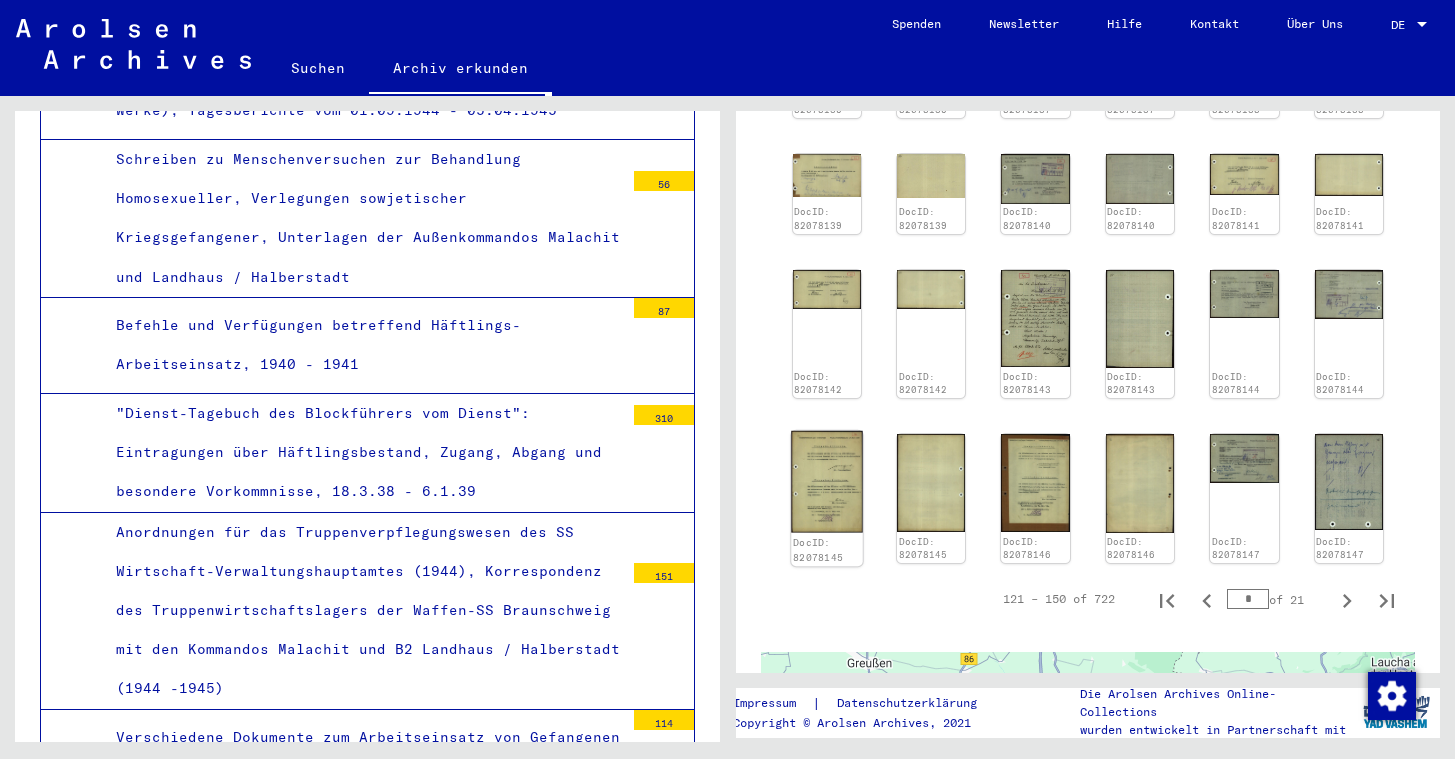 click 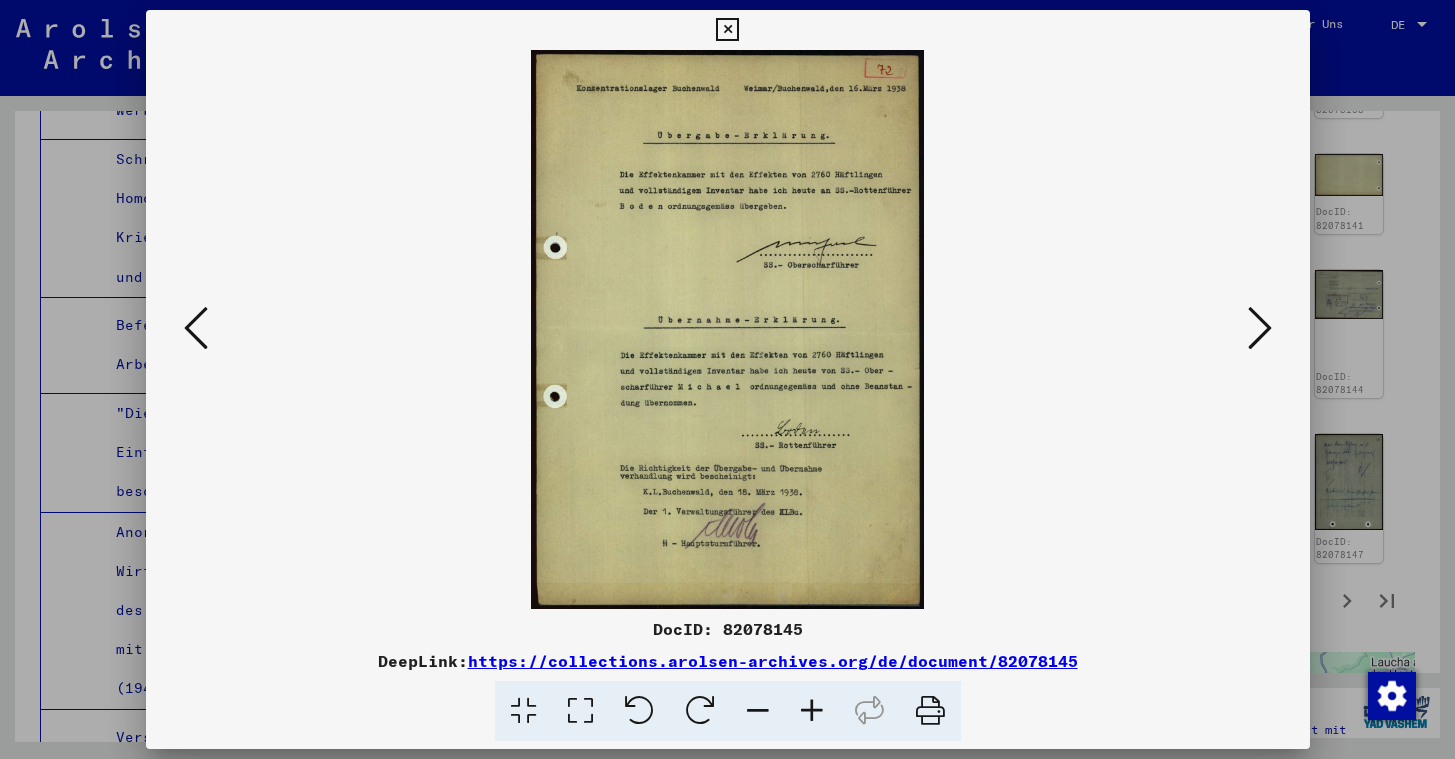 click at bounding box center [727, 30] 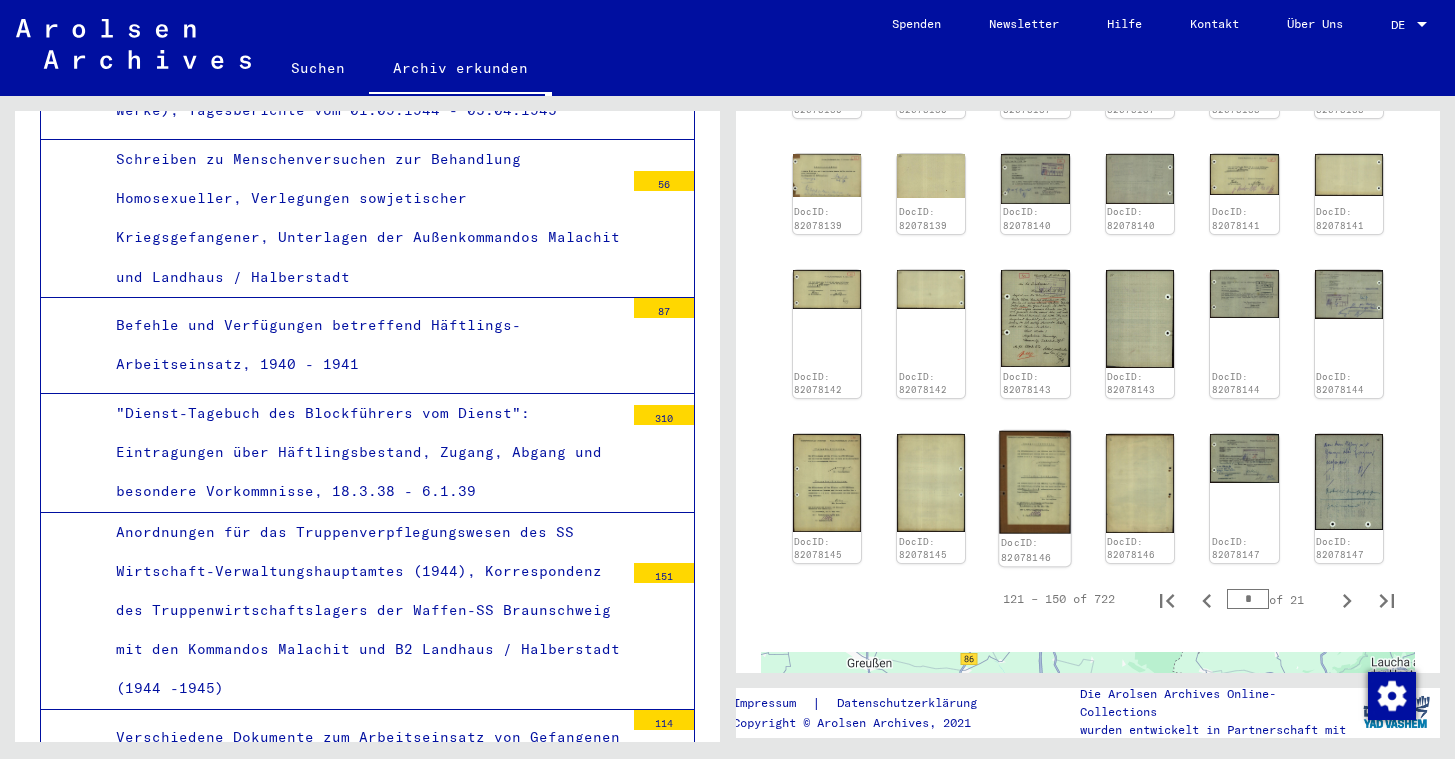click 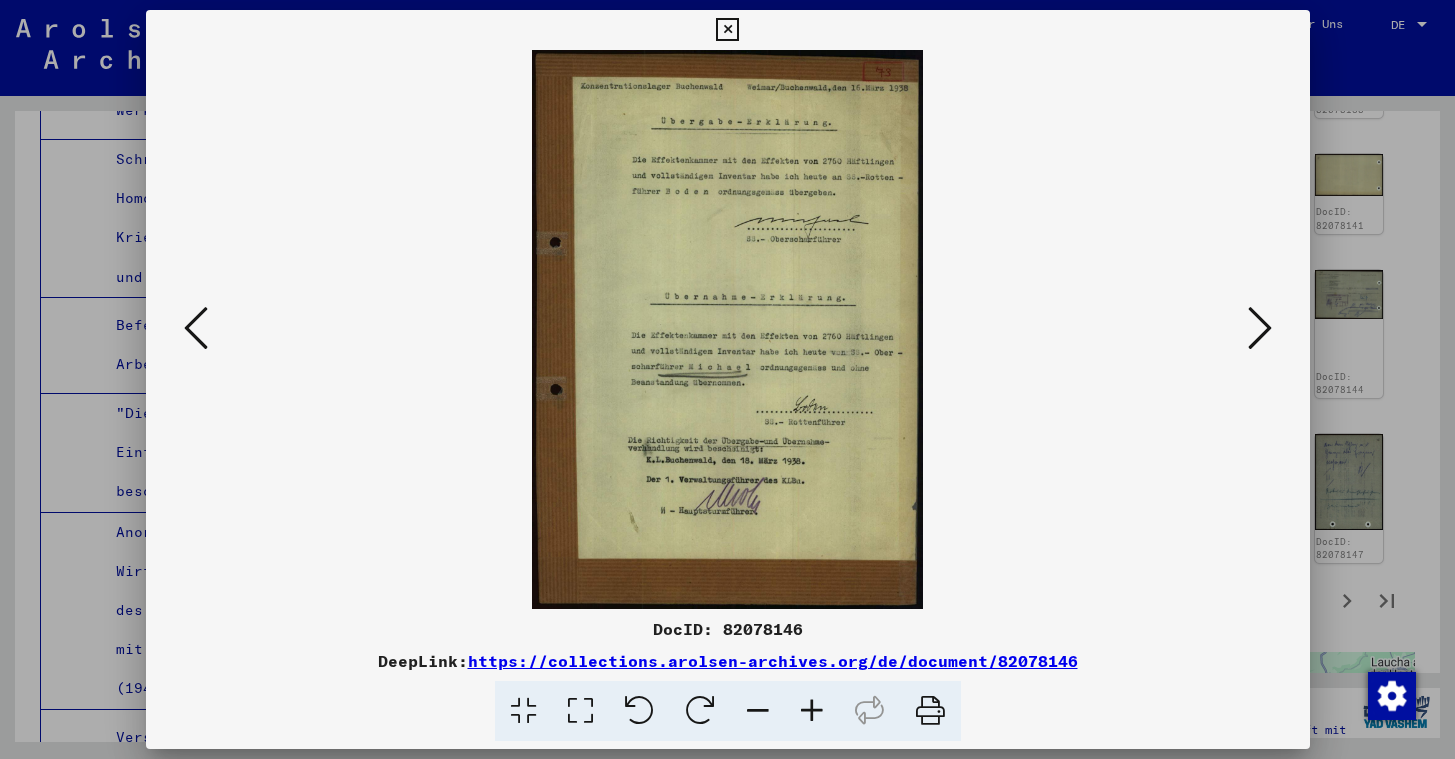 click at bounding box center (727, 30) 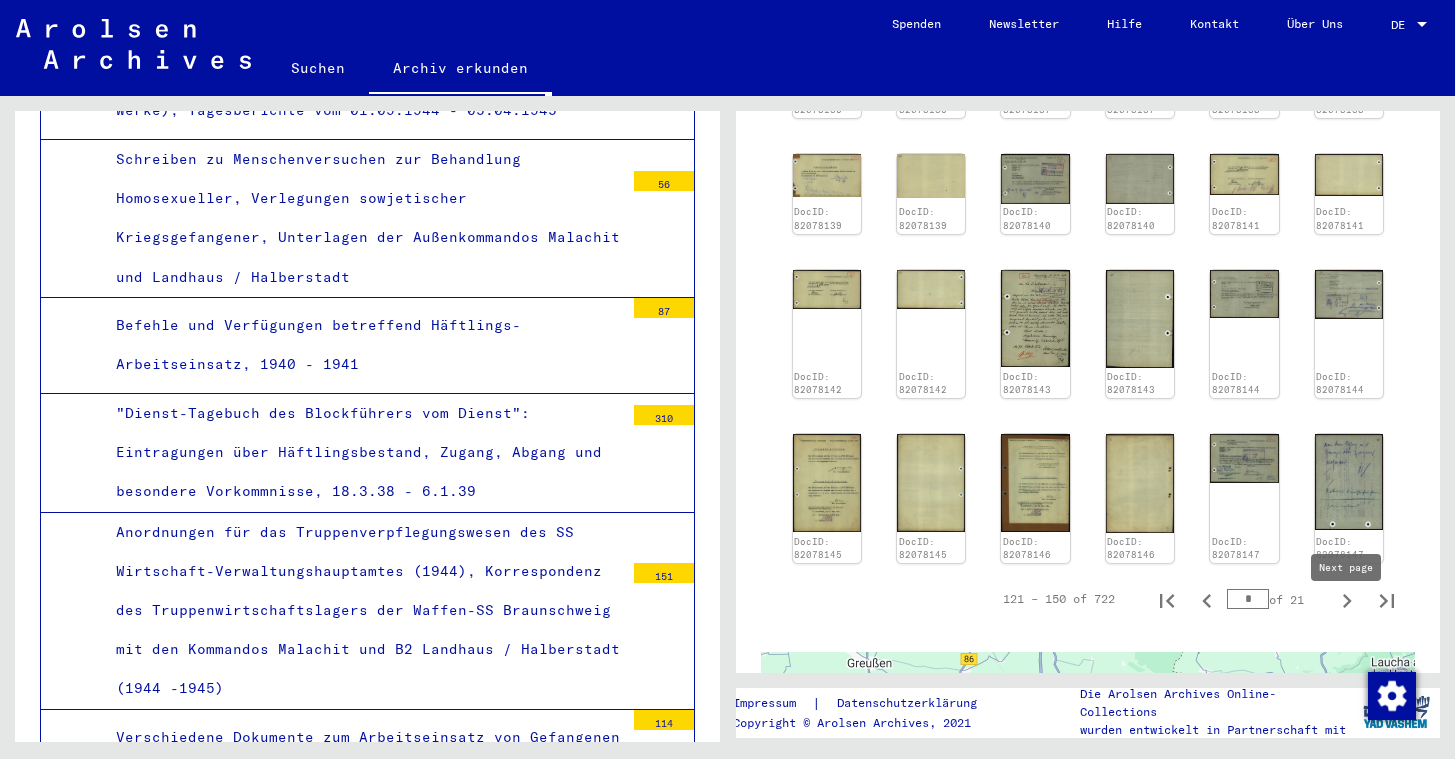 click 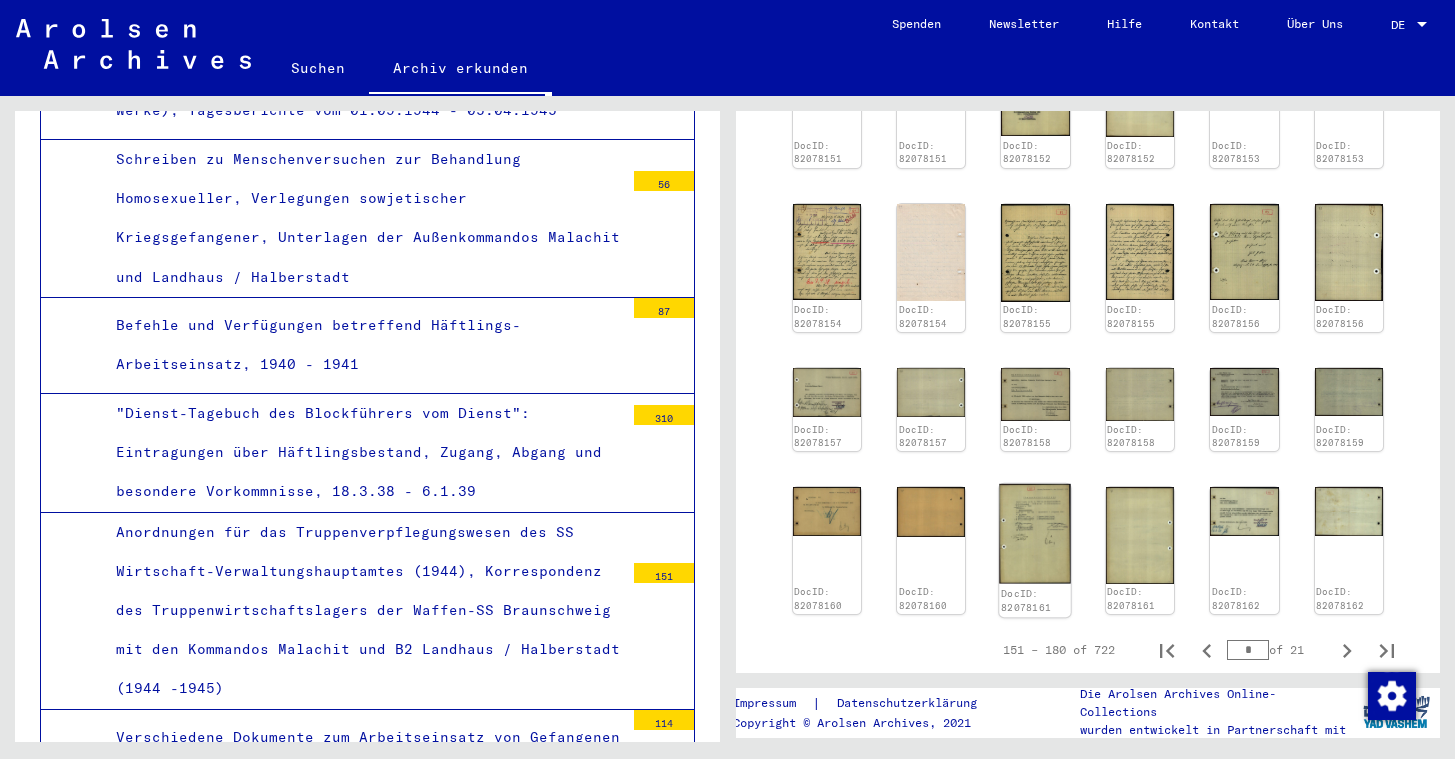 click 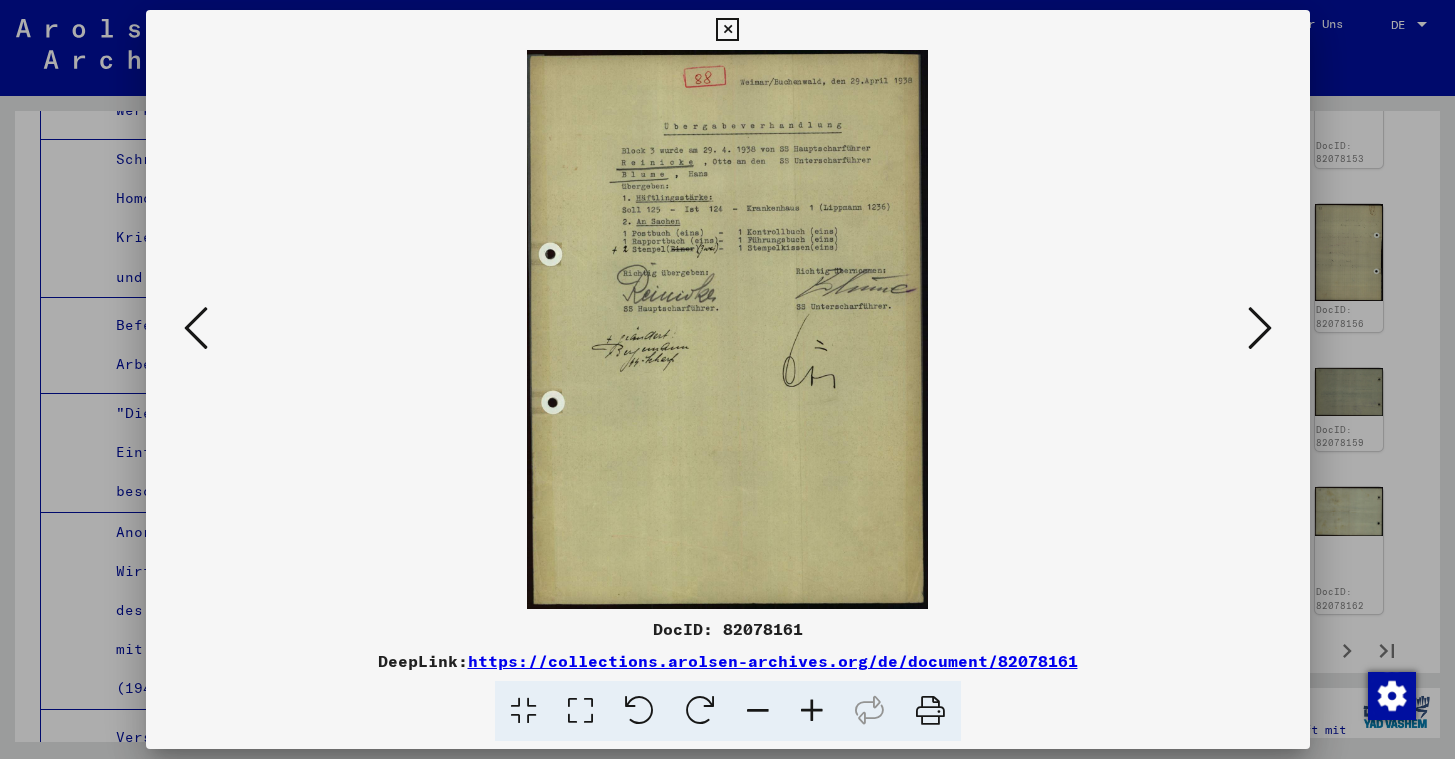 click at bounding box center [727, 30] 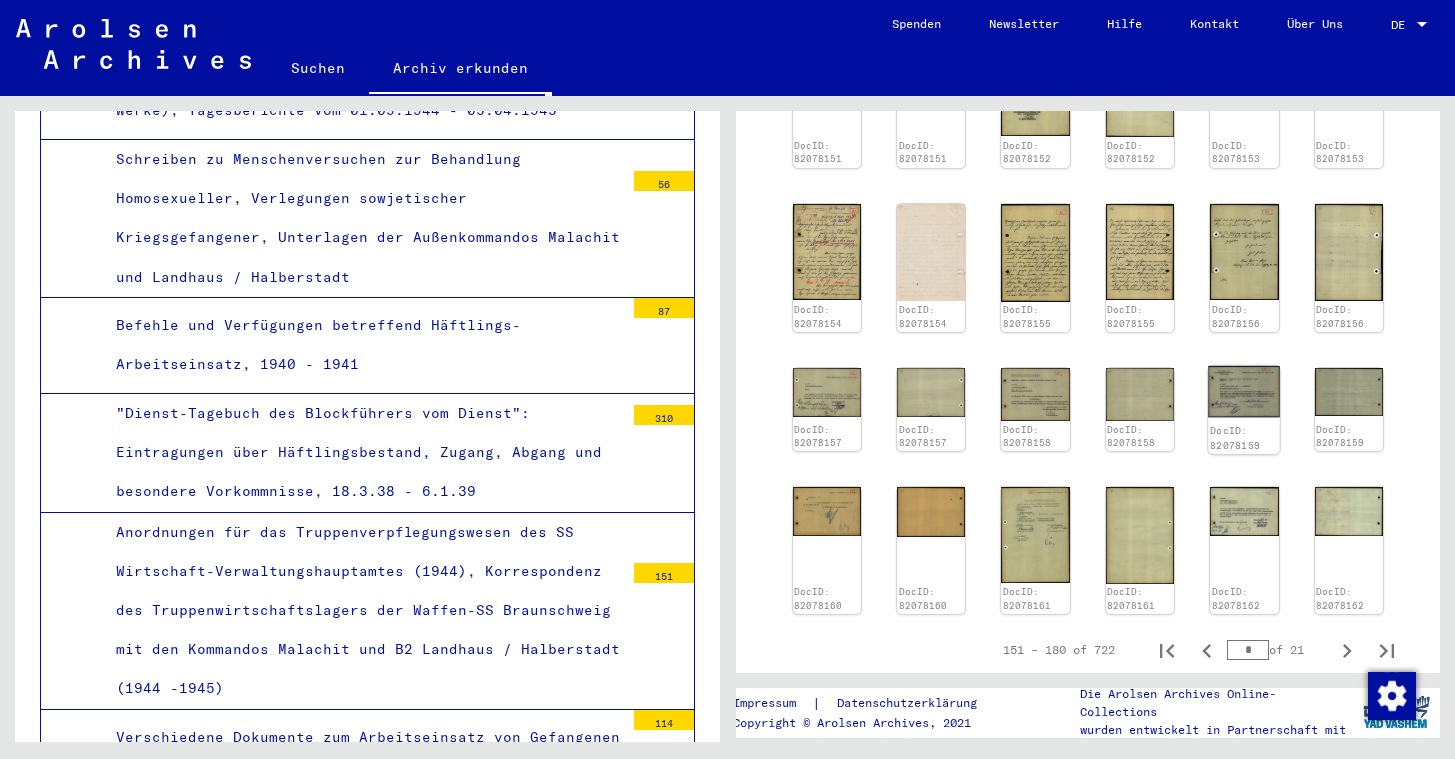 click 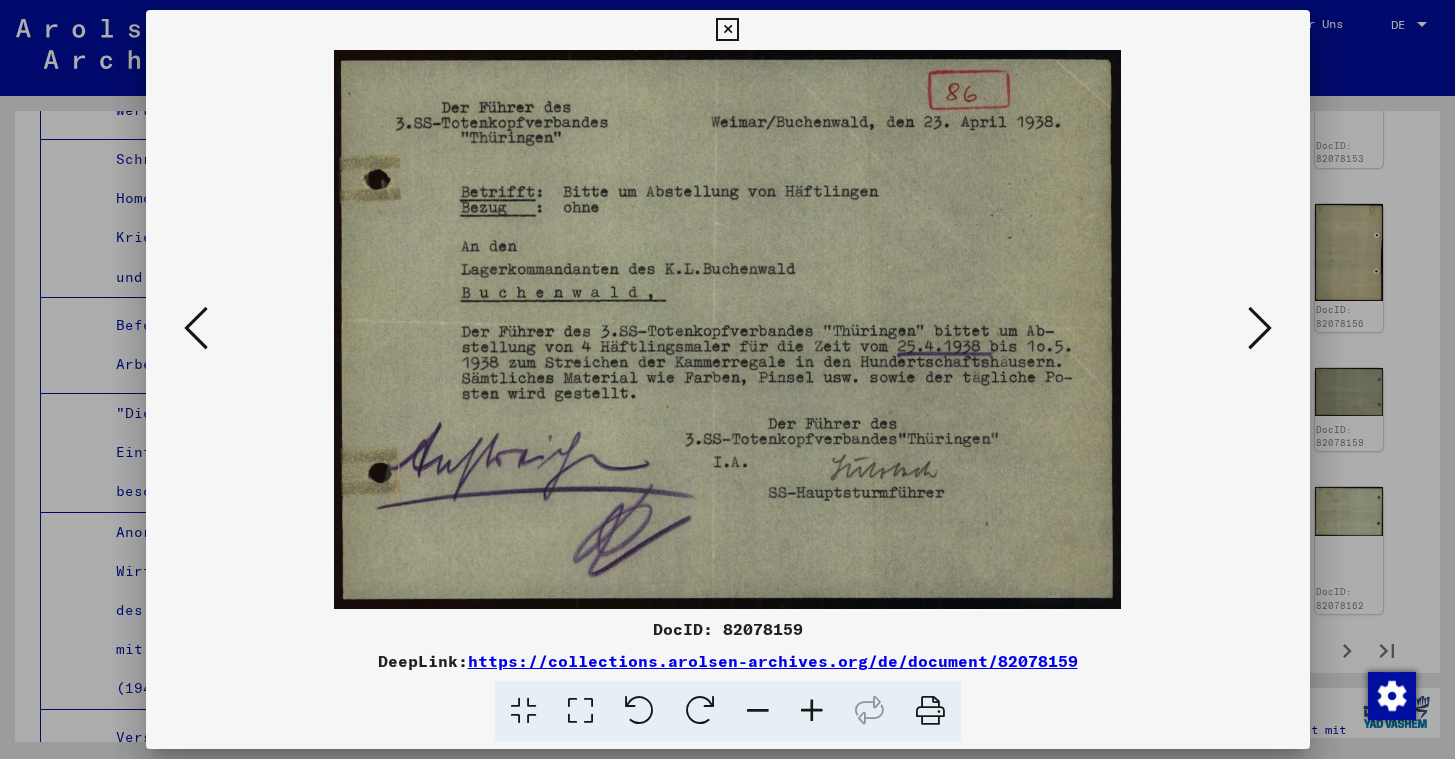click at bounding box center (727, 30) 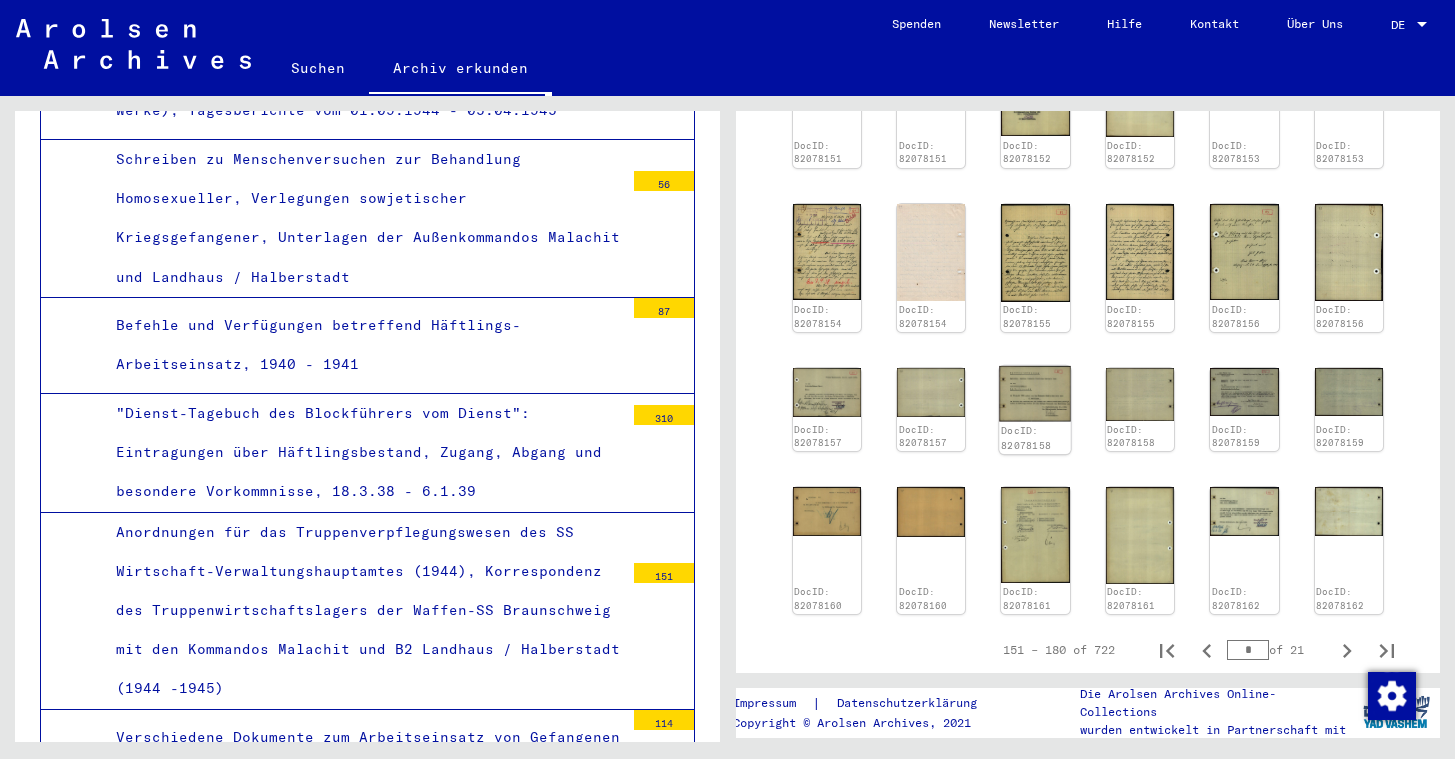 click 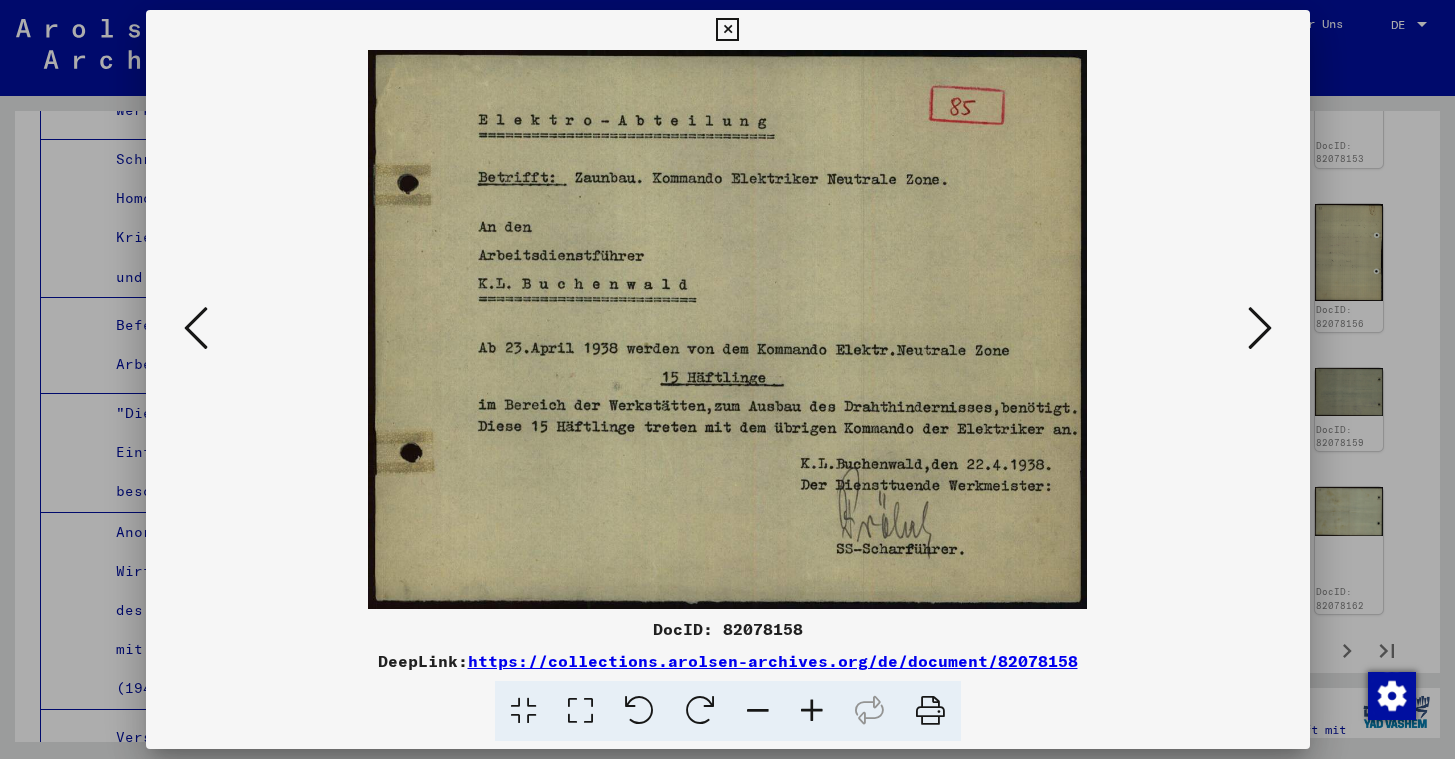 click at bounding box center [727, 30] 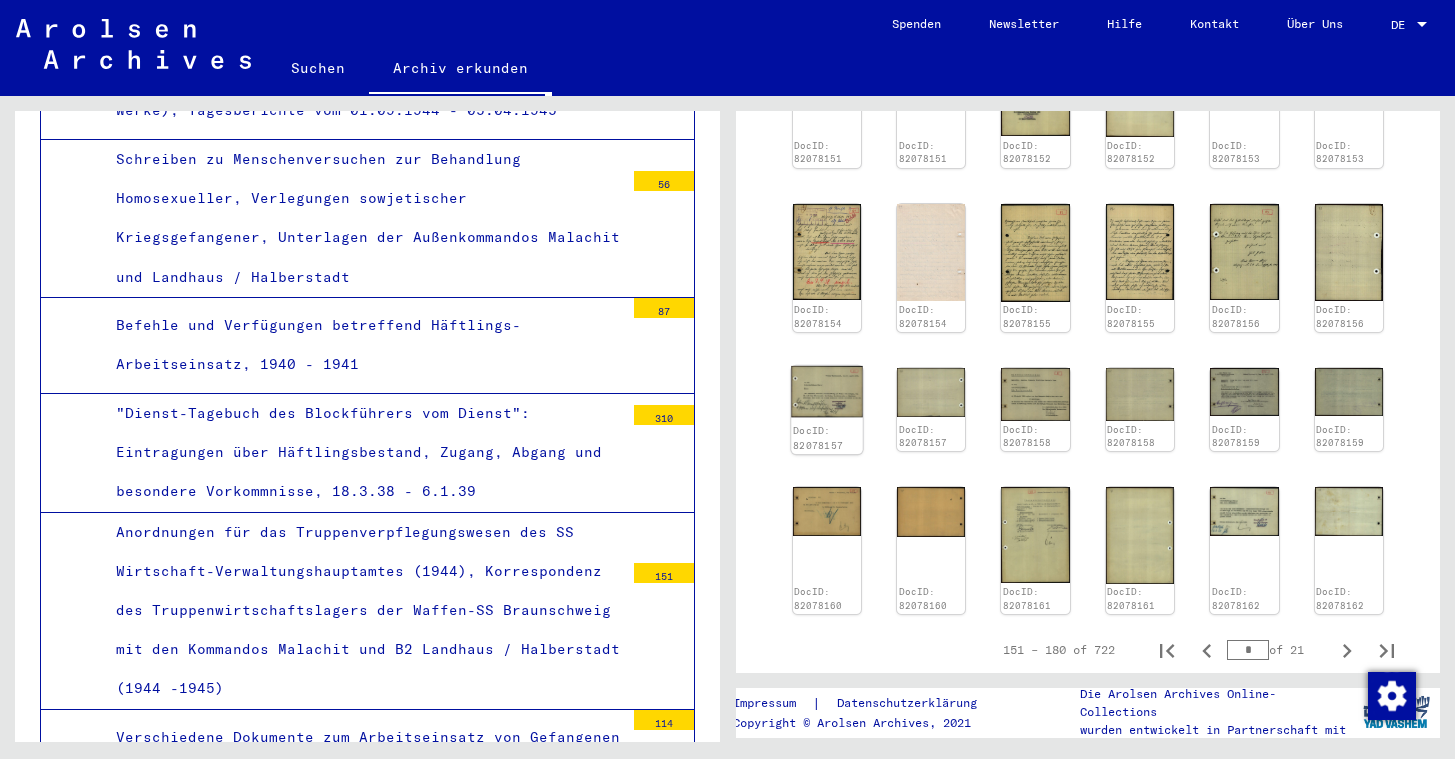 click 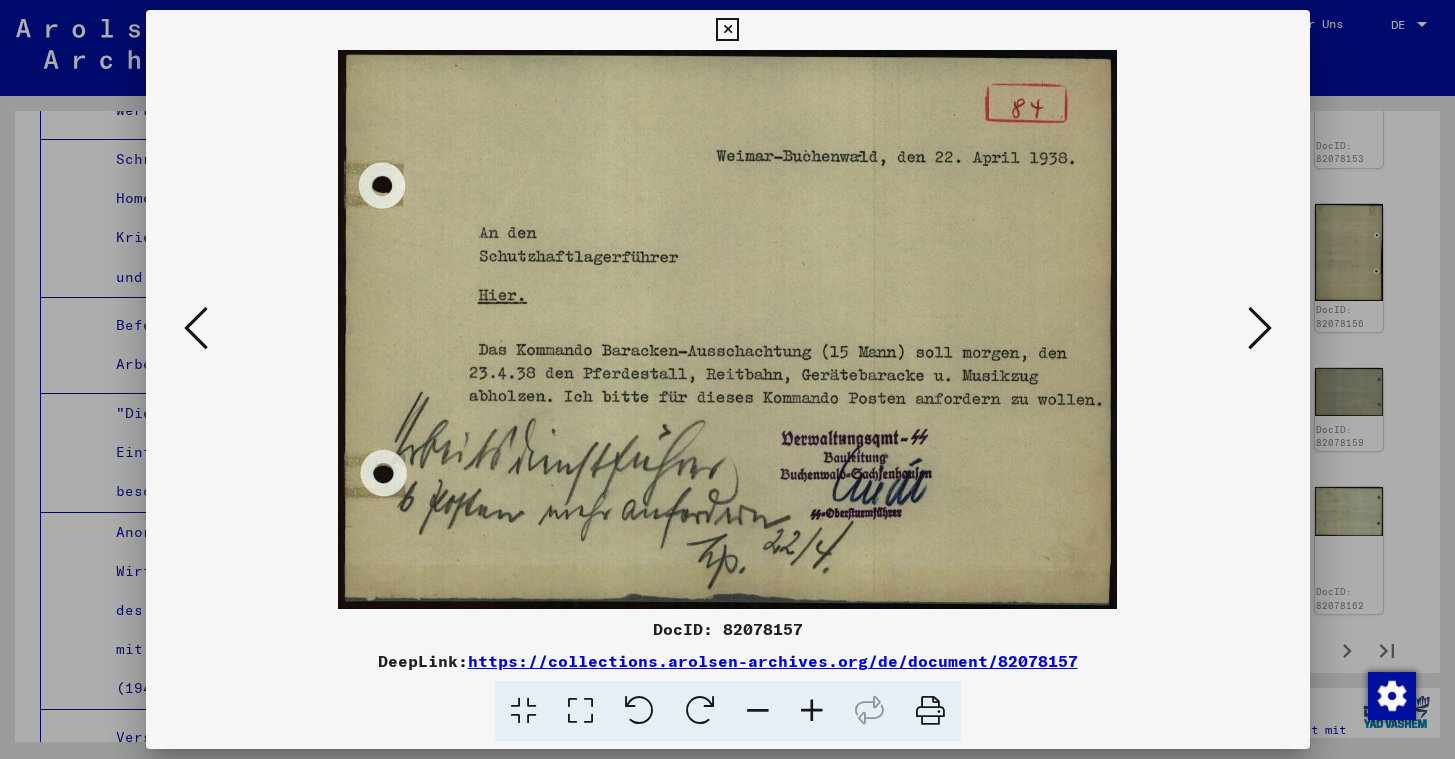 click at bounding box center (727, 30) 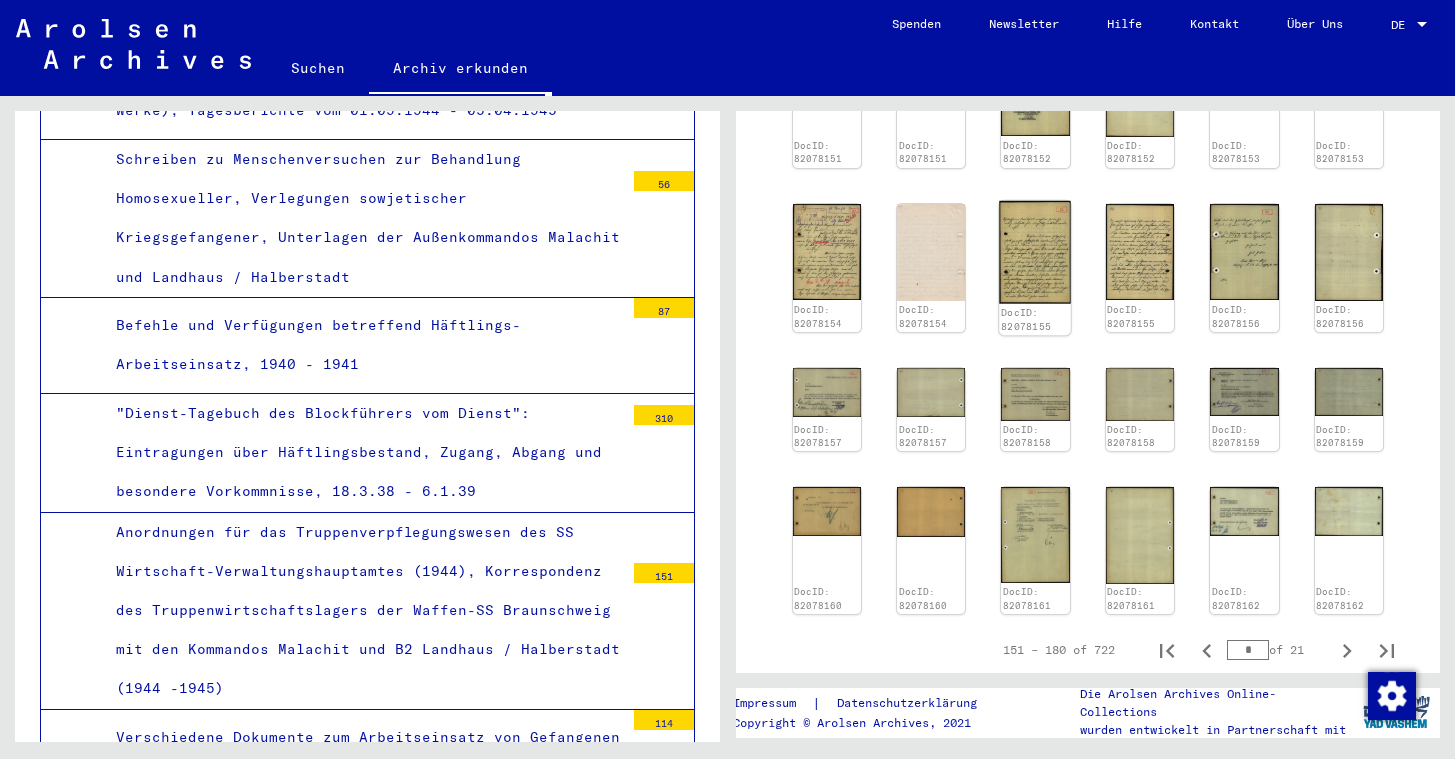 click 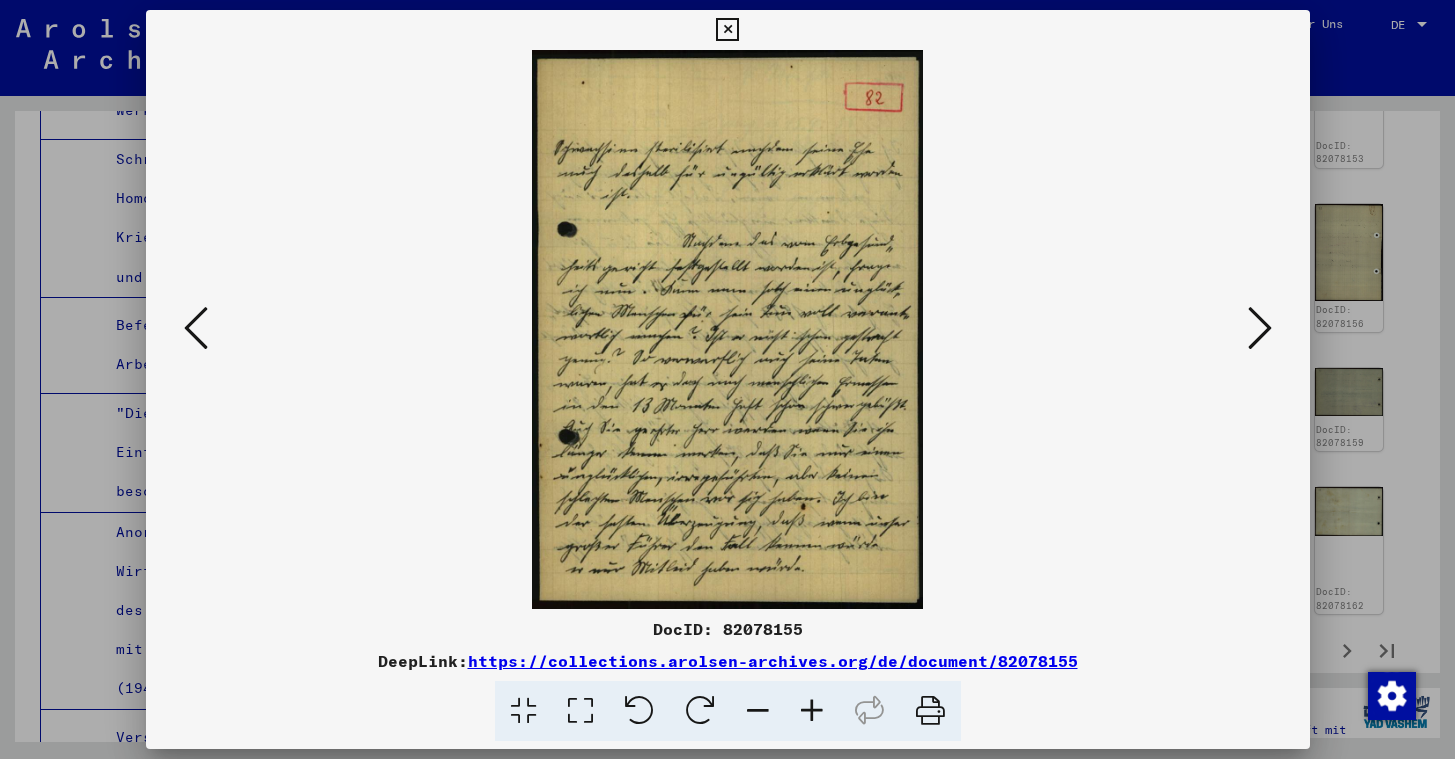 click at bounding box center [727, 30] 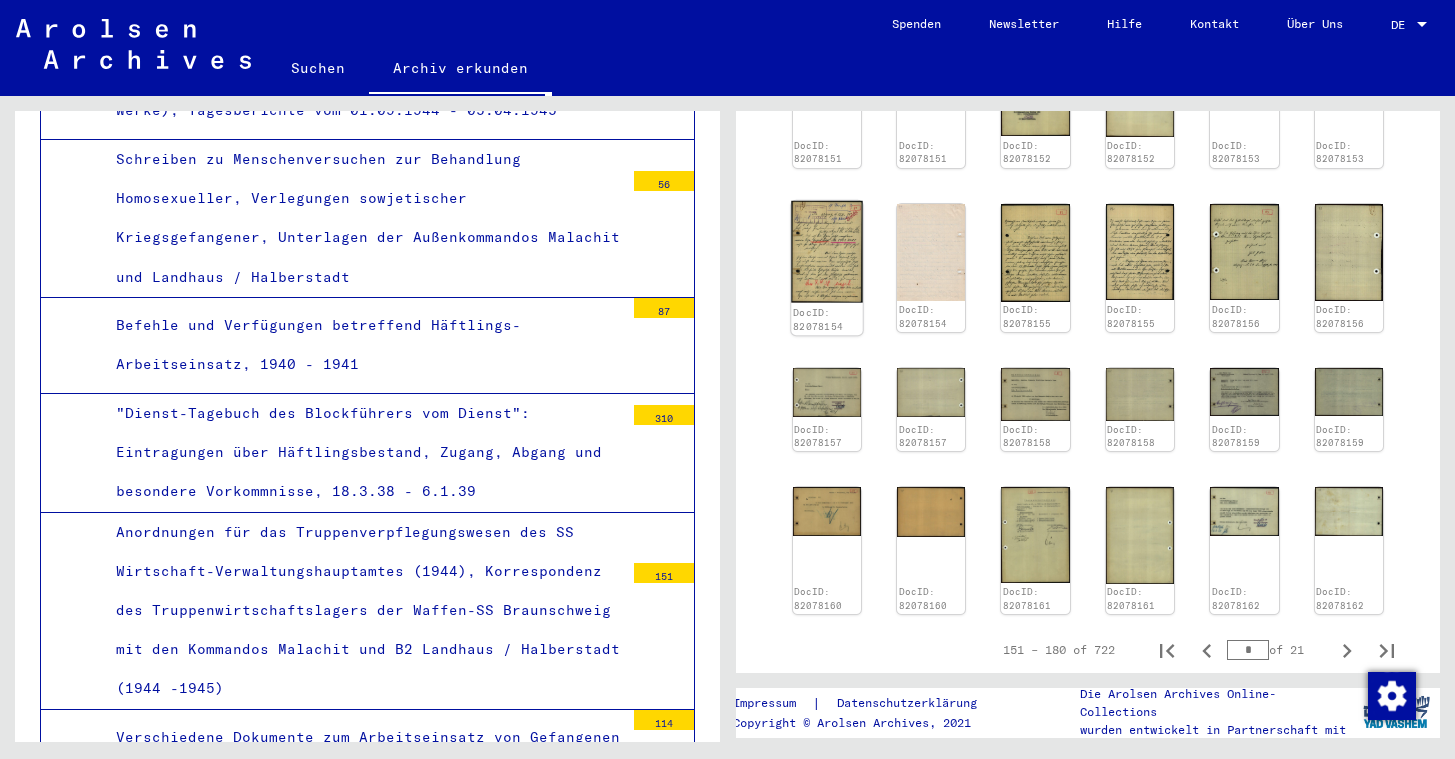 click 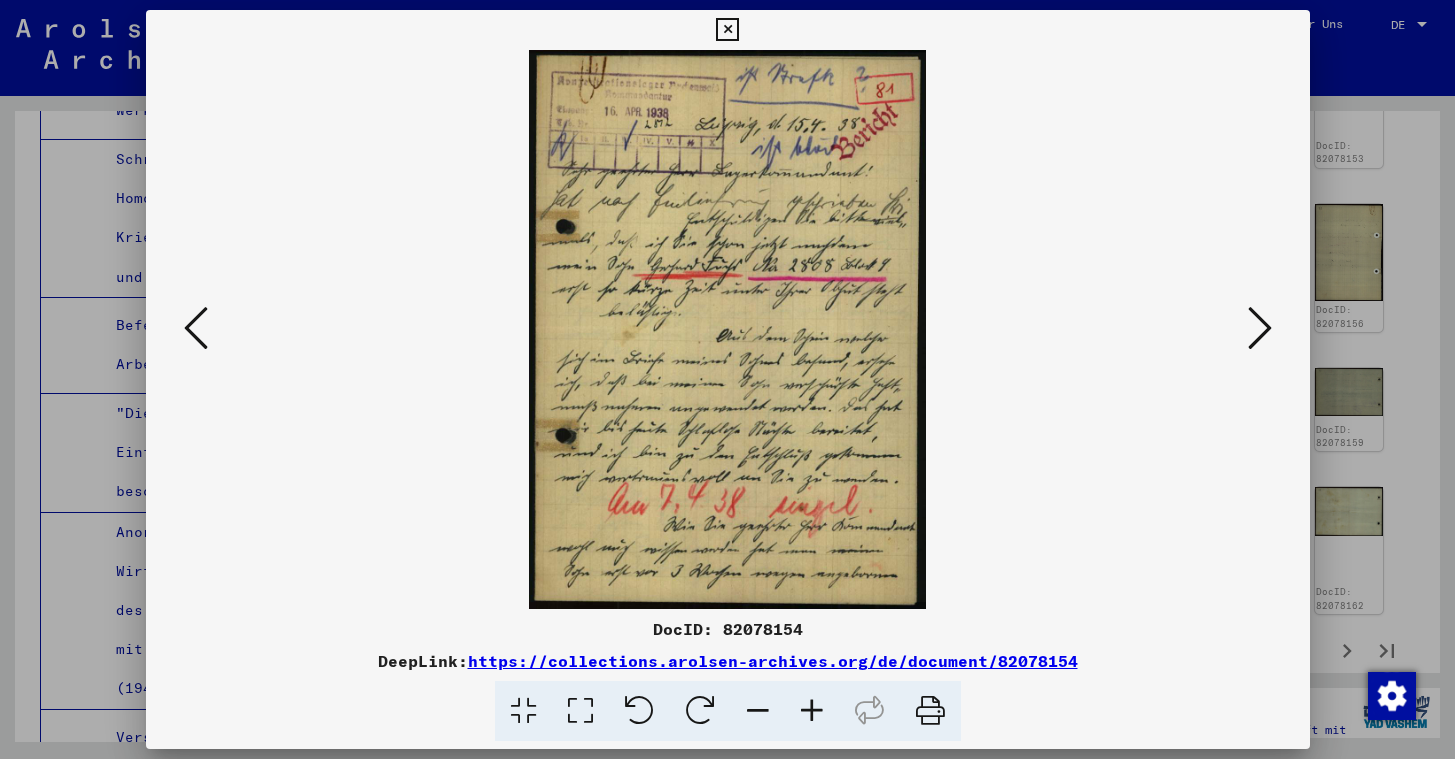 click at bounding box center (727, 30) 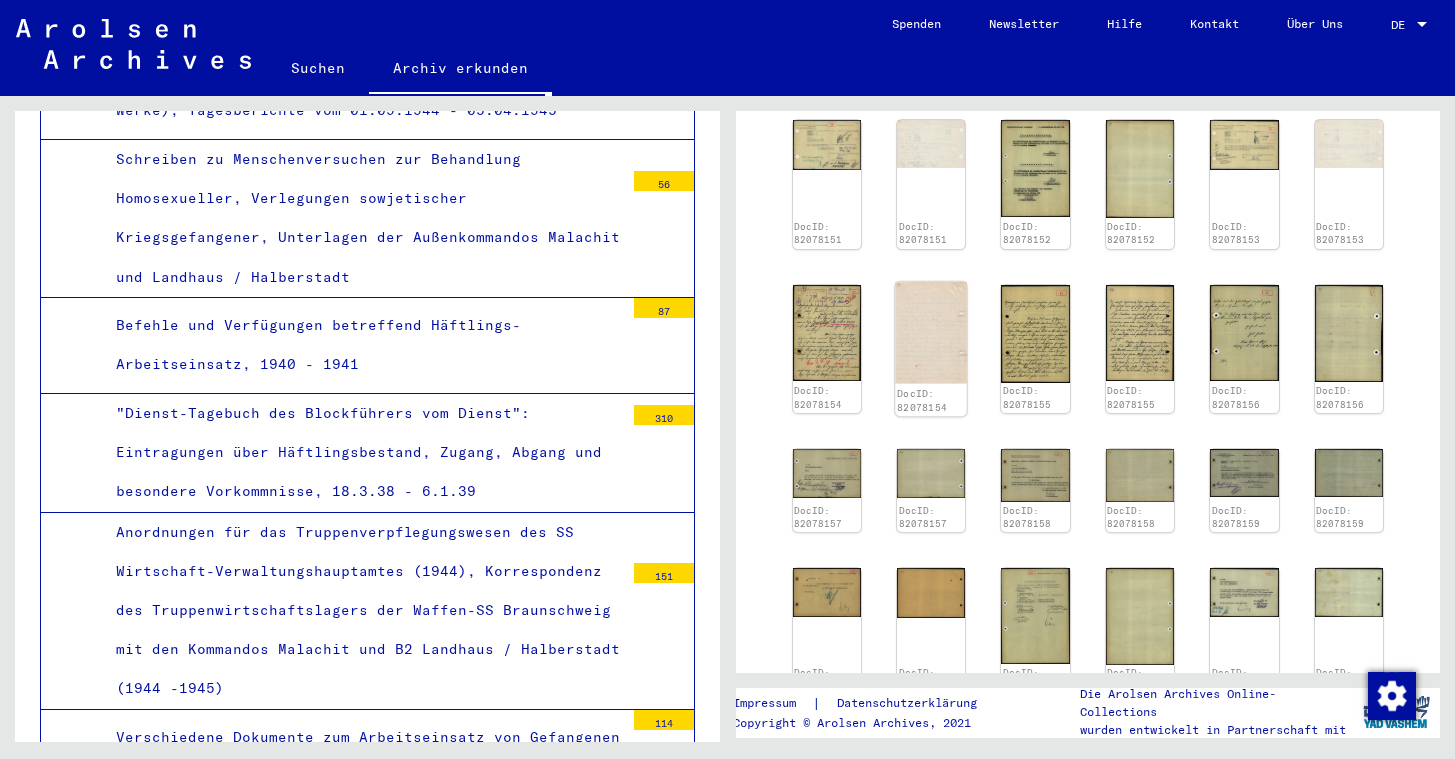 scroll, scrollTop: 882, scrollLeft: 0, axis: vertical 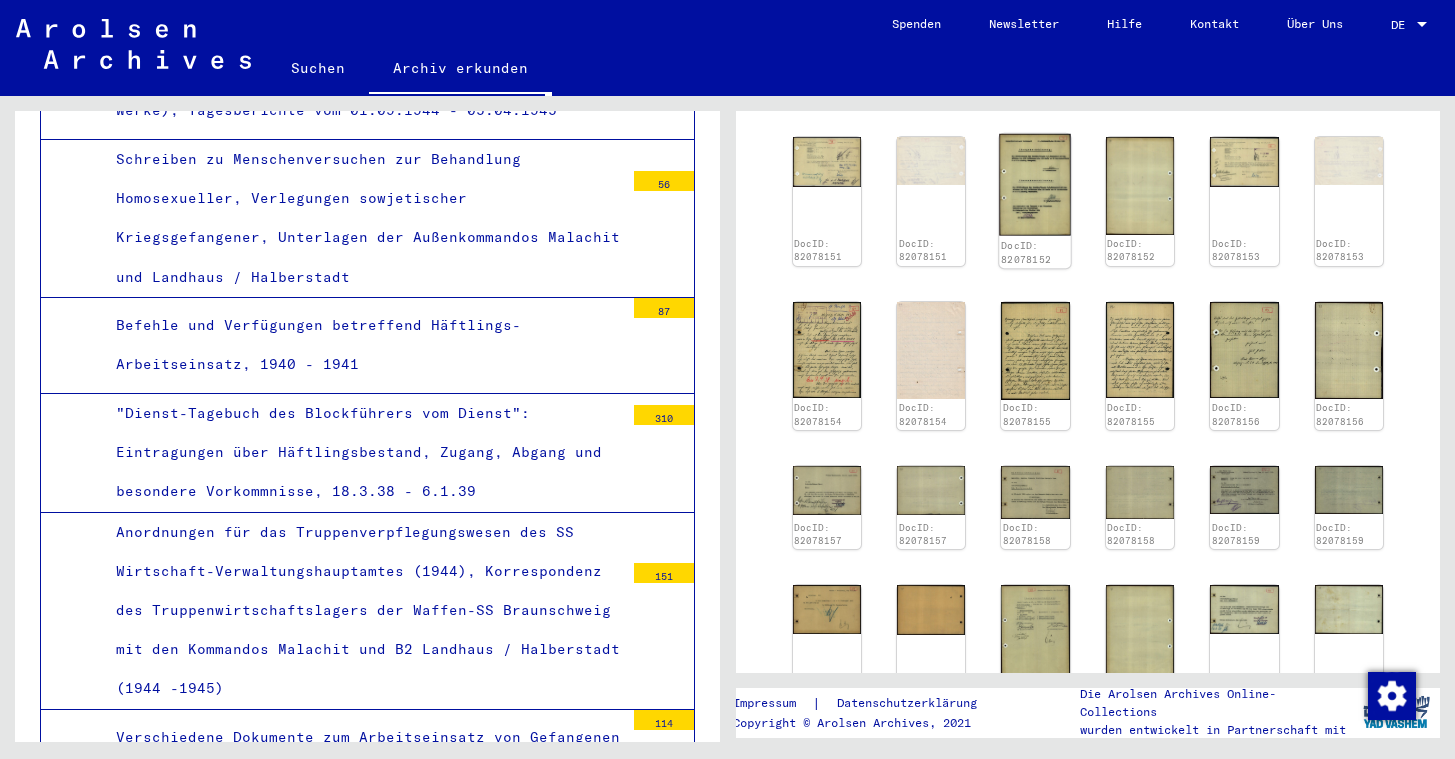 click 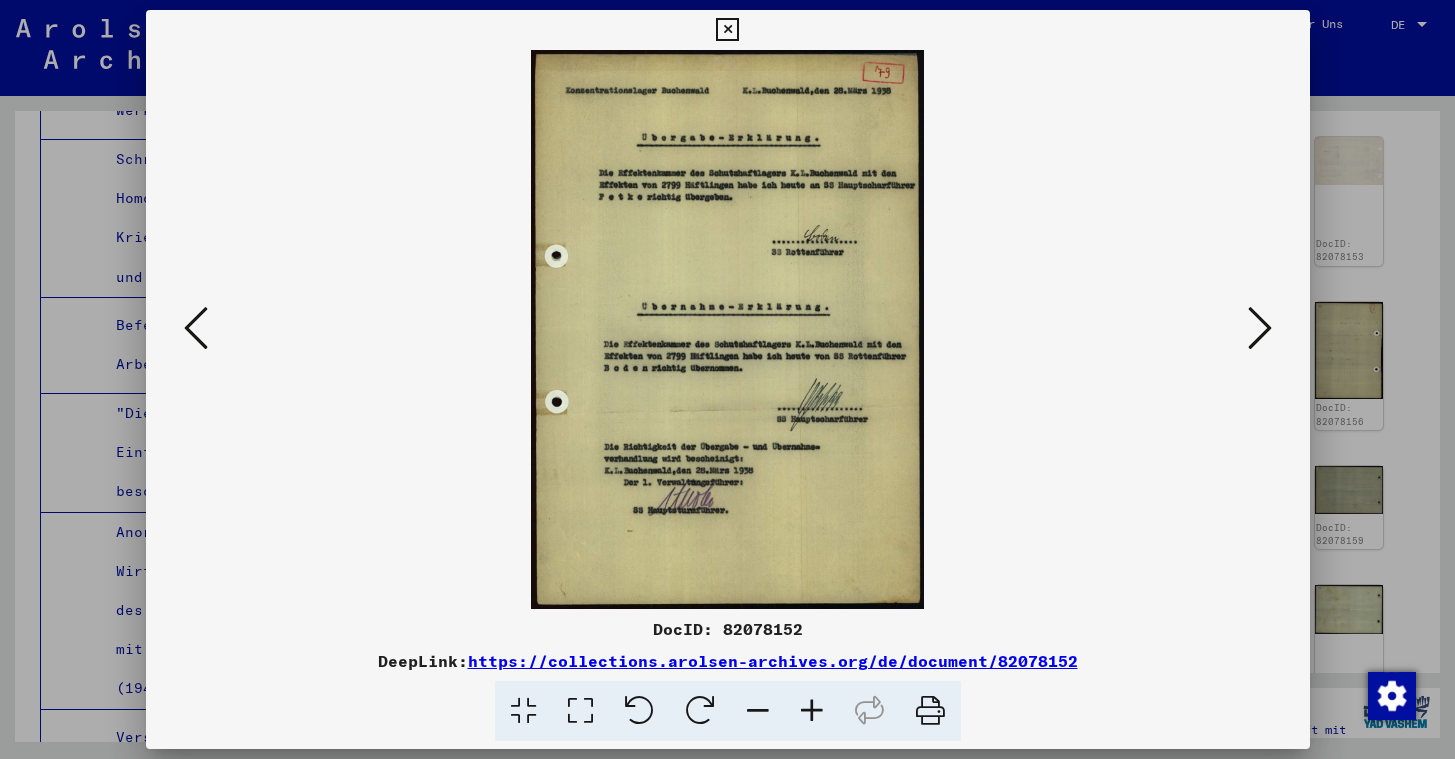 click at bounding box center [727, 30] 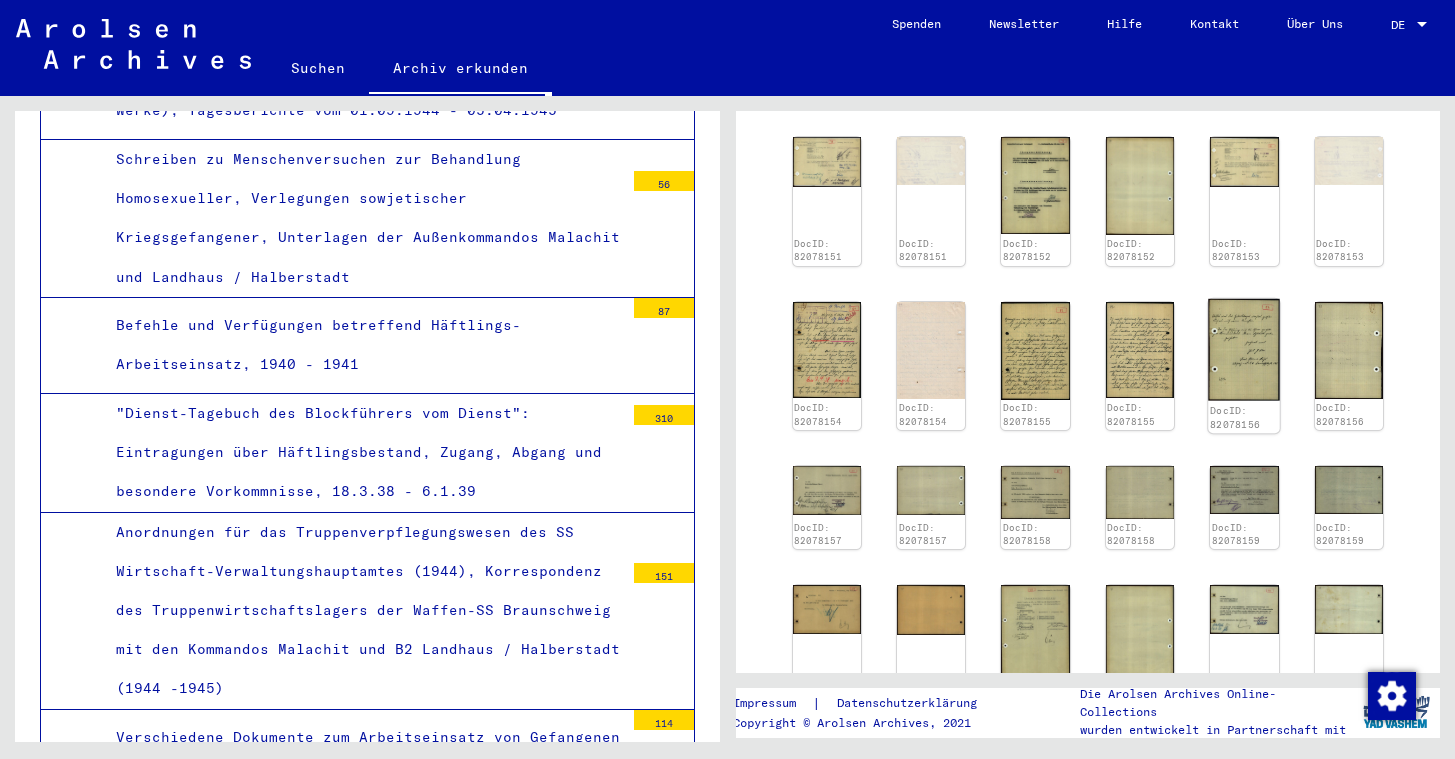 click 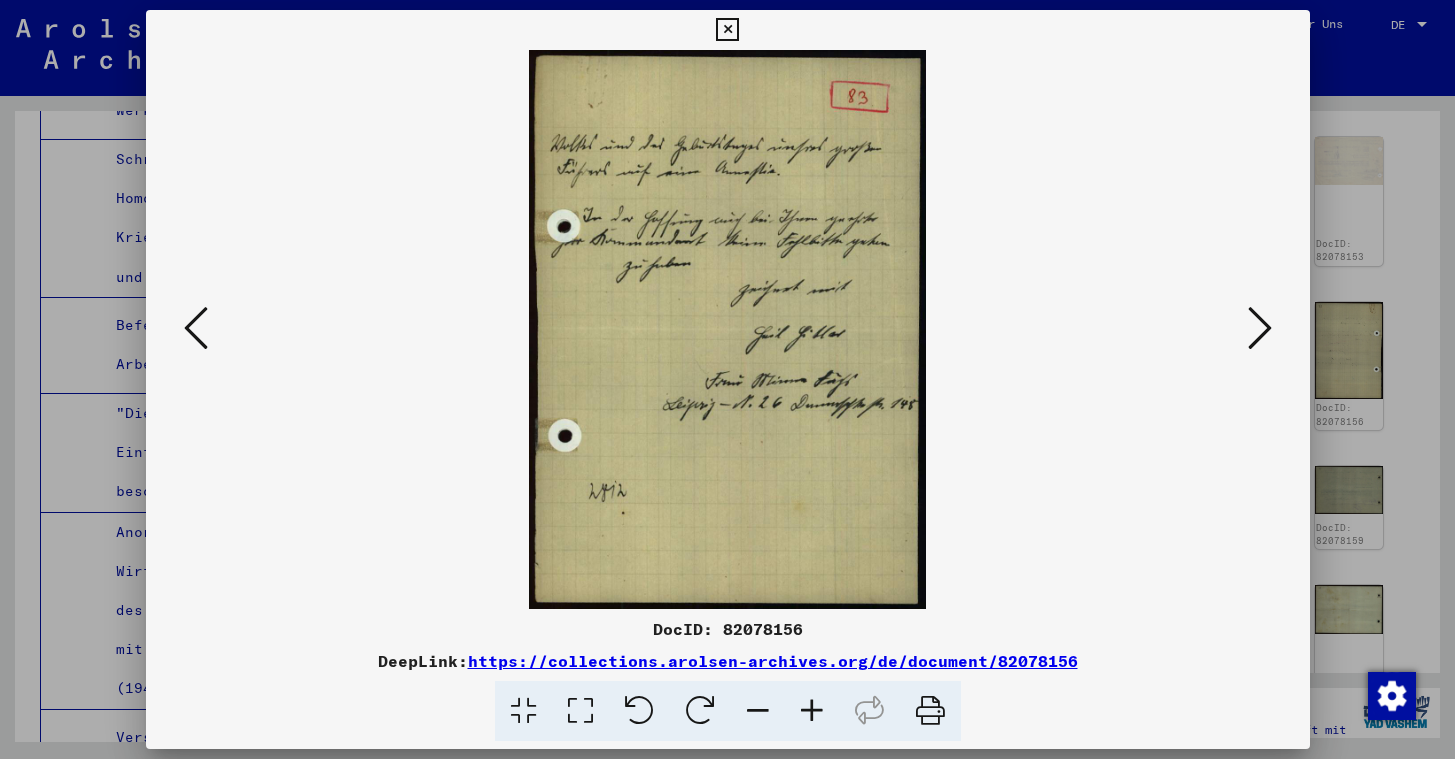 click at bounding box center [727, 30] 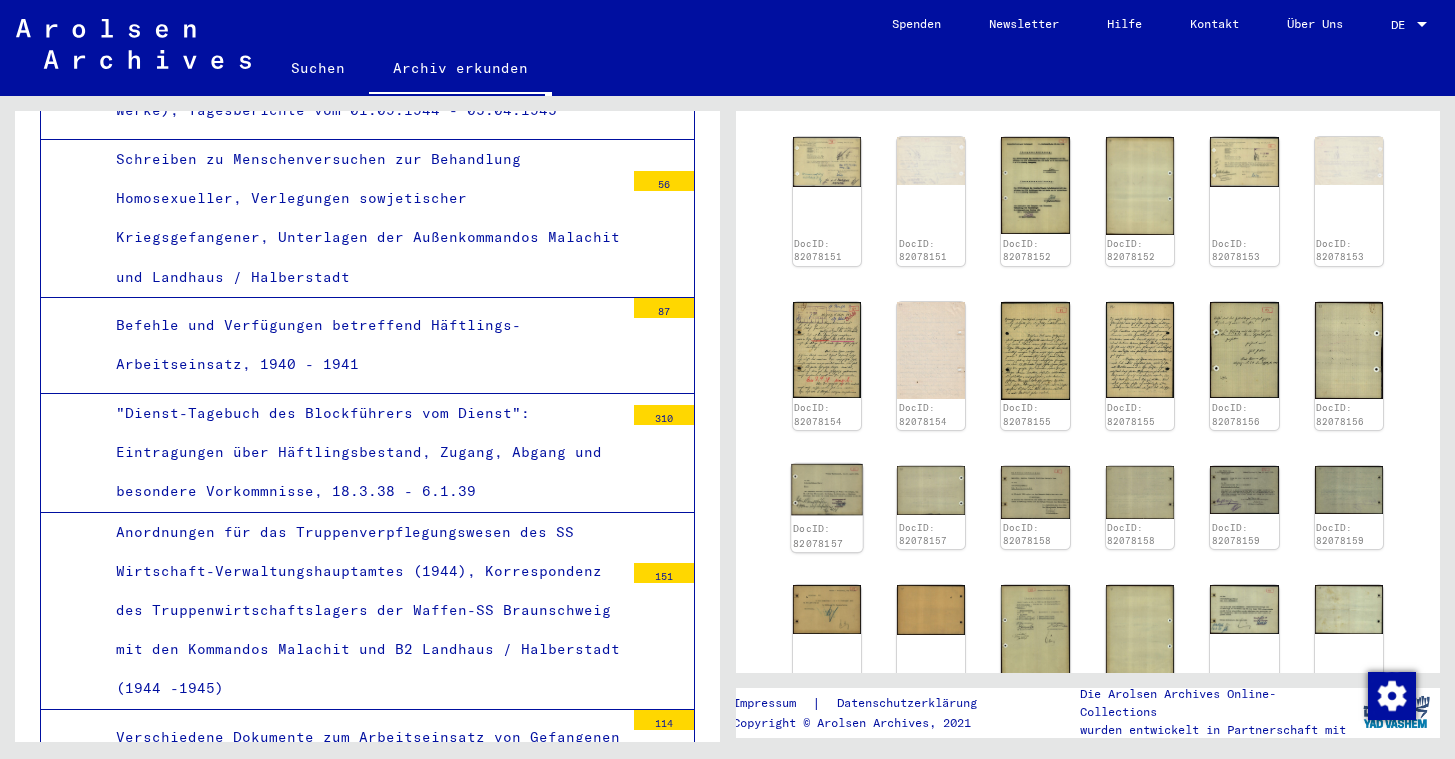 click 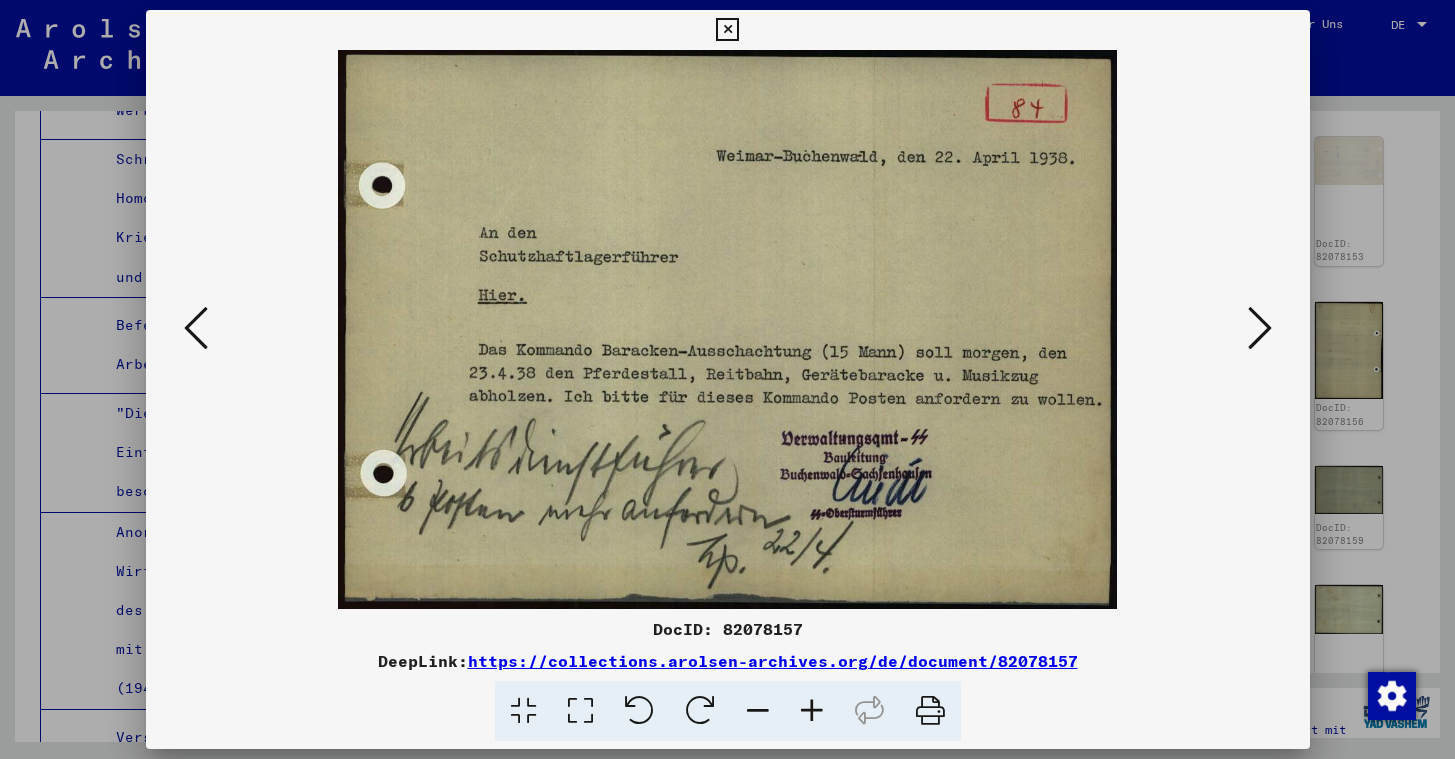click at bounding box center [727, 30] 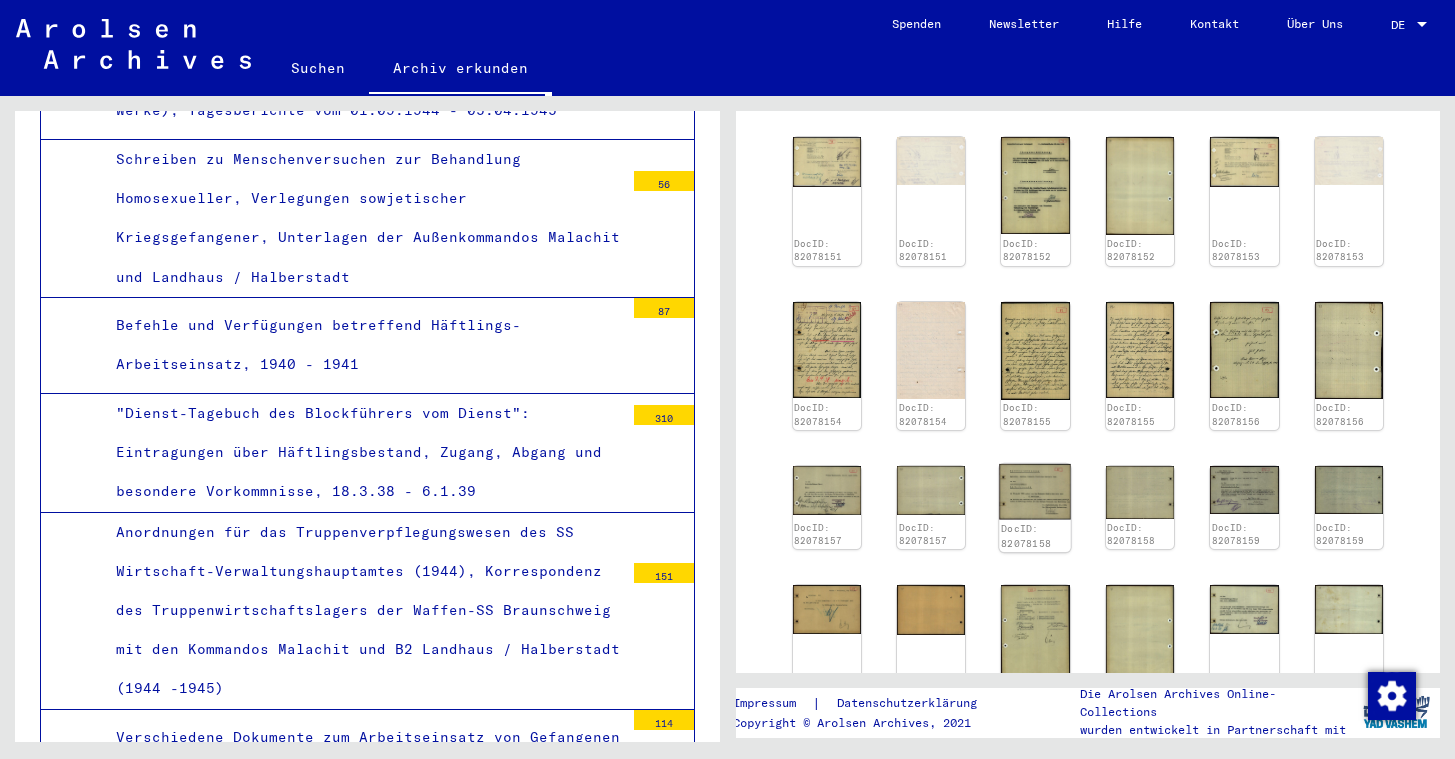 click 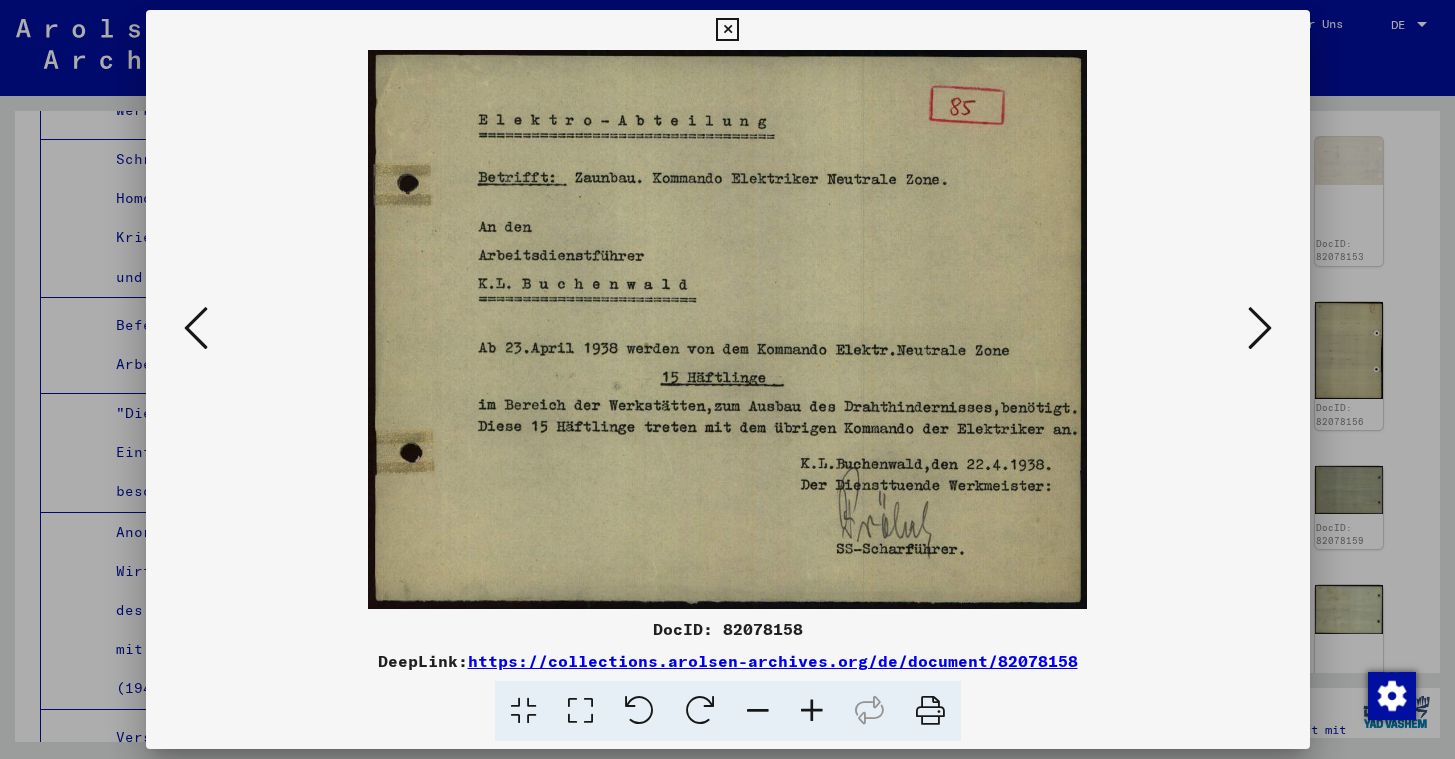 click at bounding box center (727, 30) 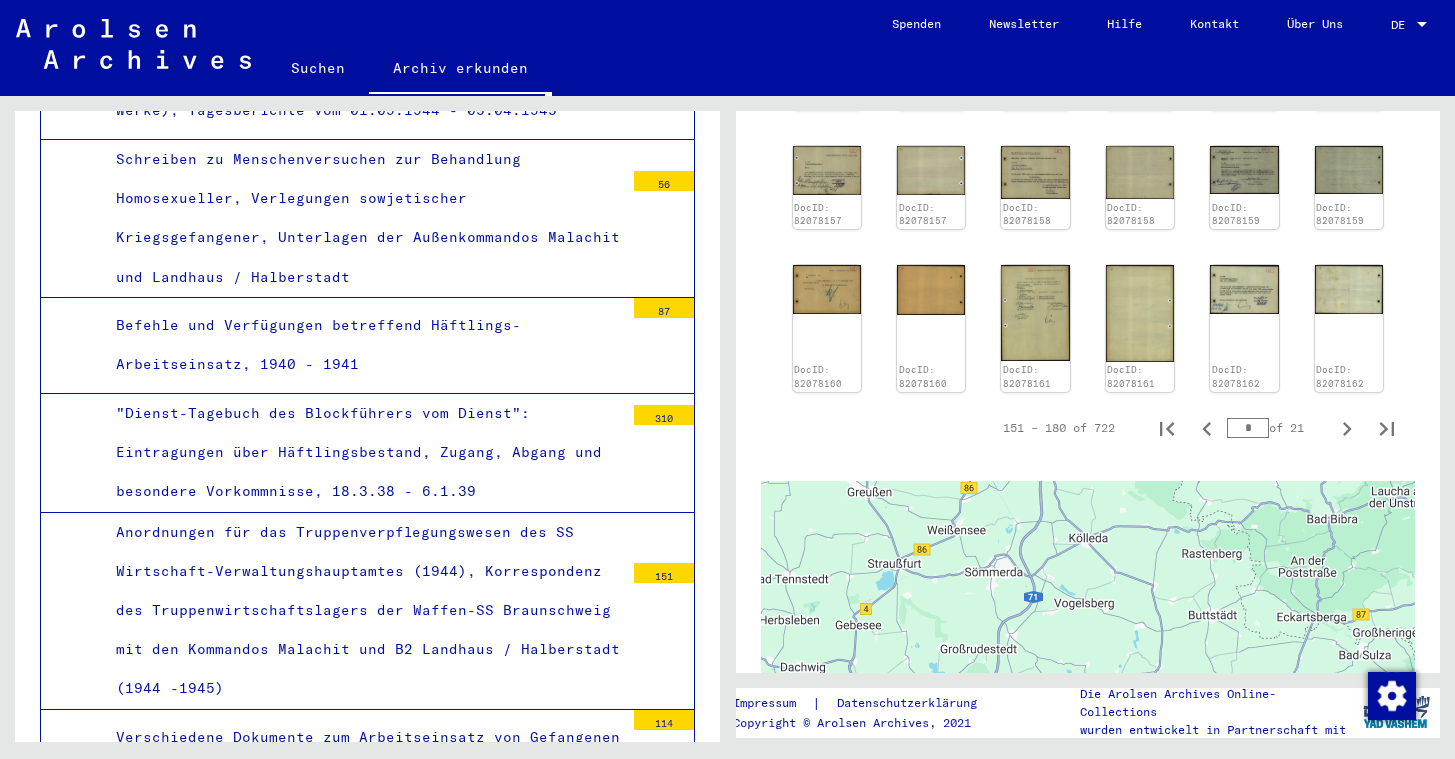 scroll, scrollTop: 1259, scrollLeft: 0, axis: vertical 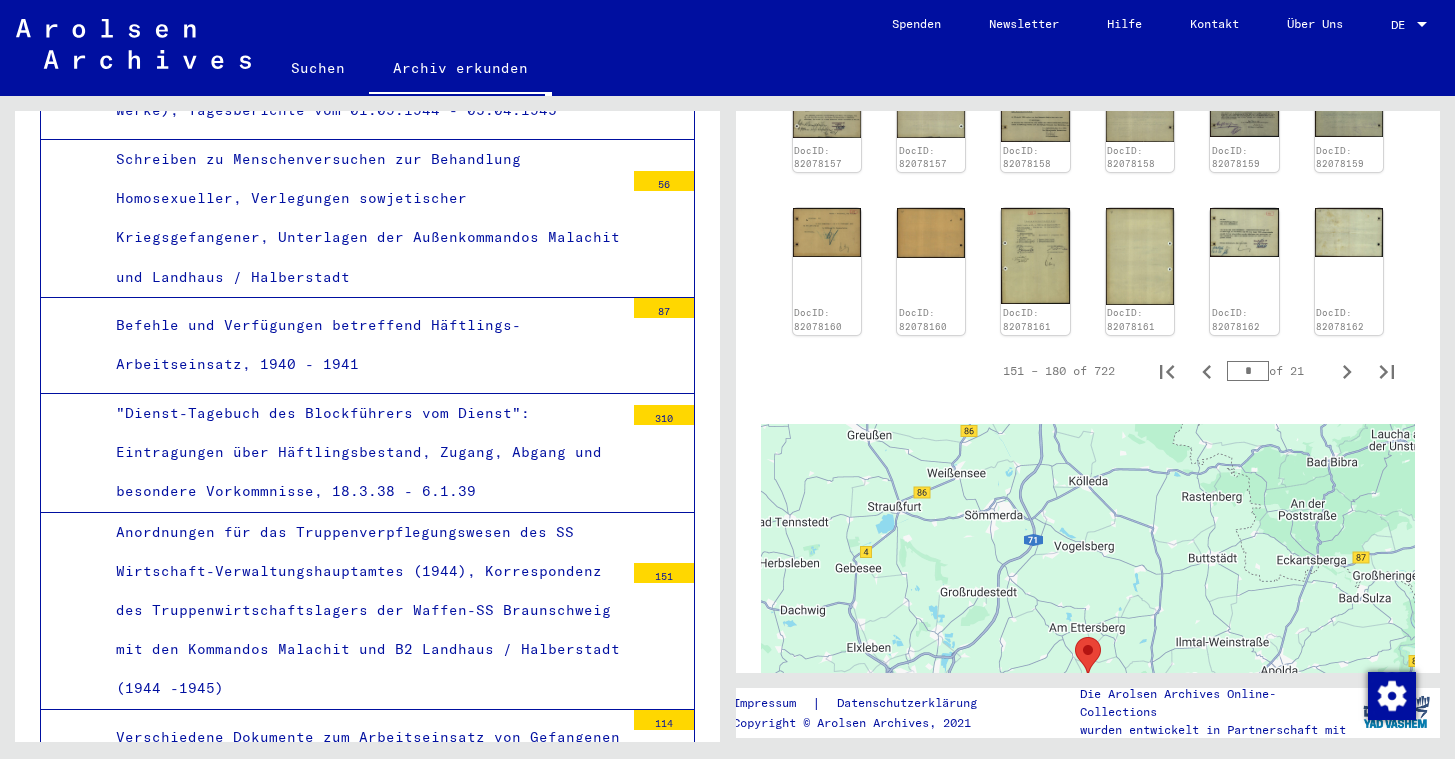 click on "*" at bounding box center (1248, 371) 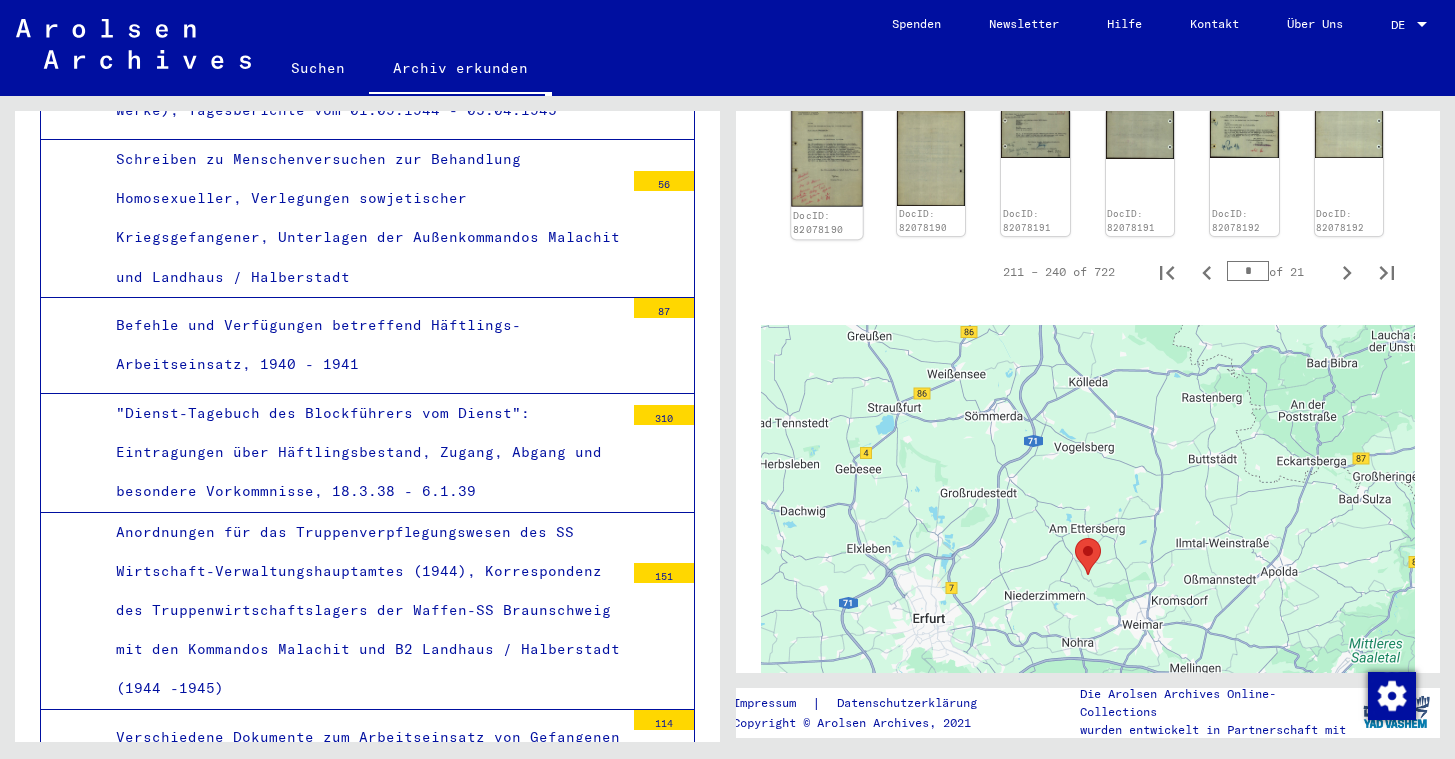 click 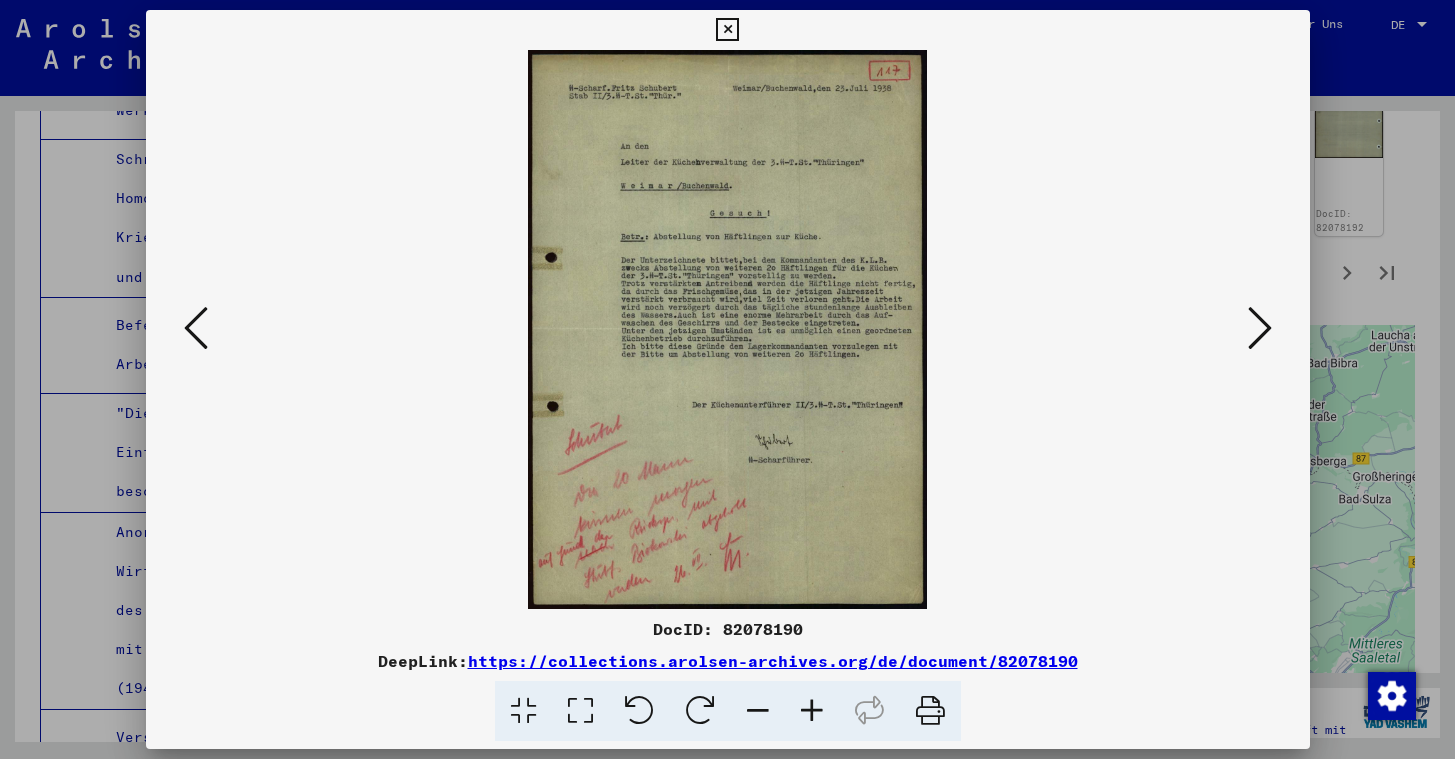 click at bounding box center [727, 30] 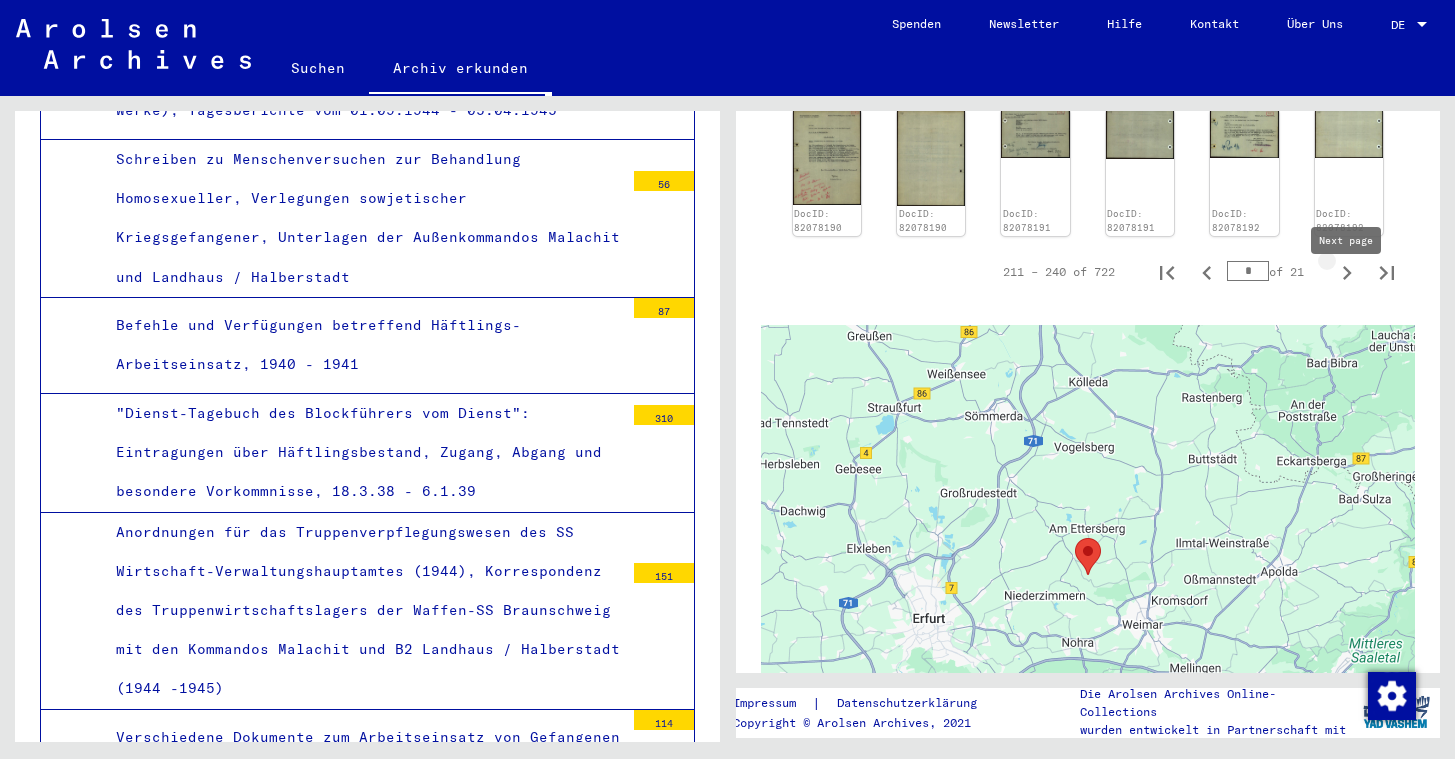 click 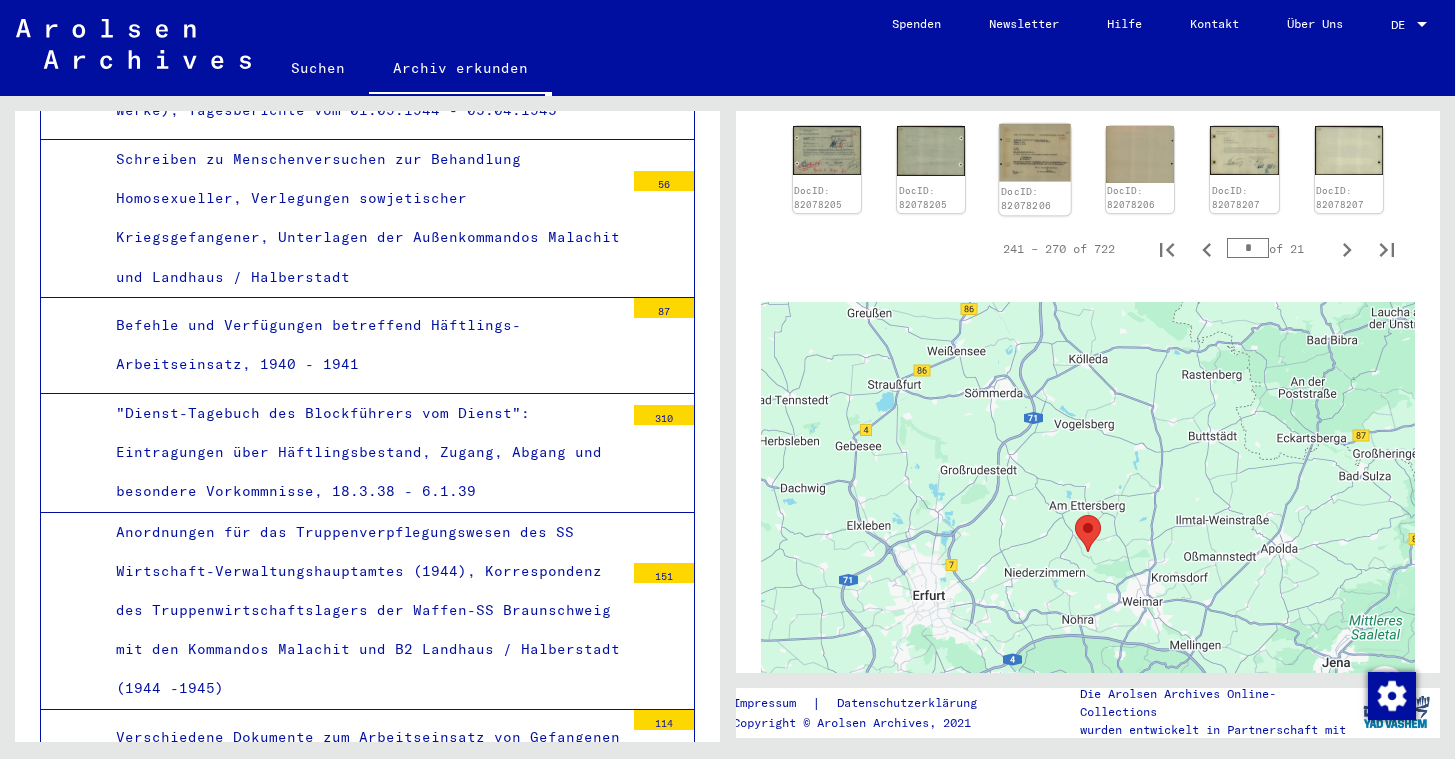 click 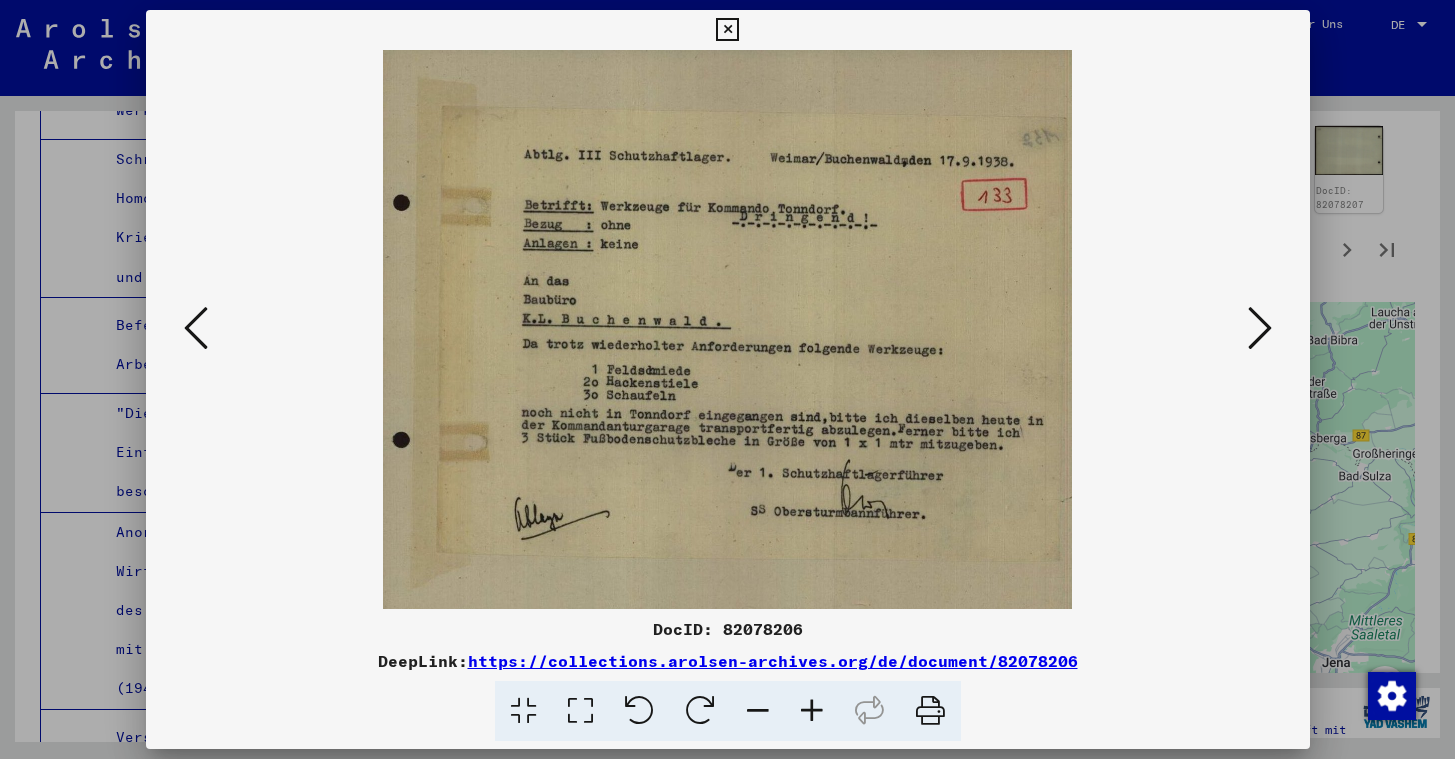 click at bounding box center [727, 30] 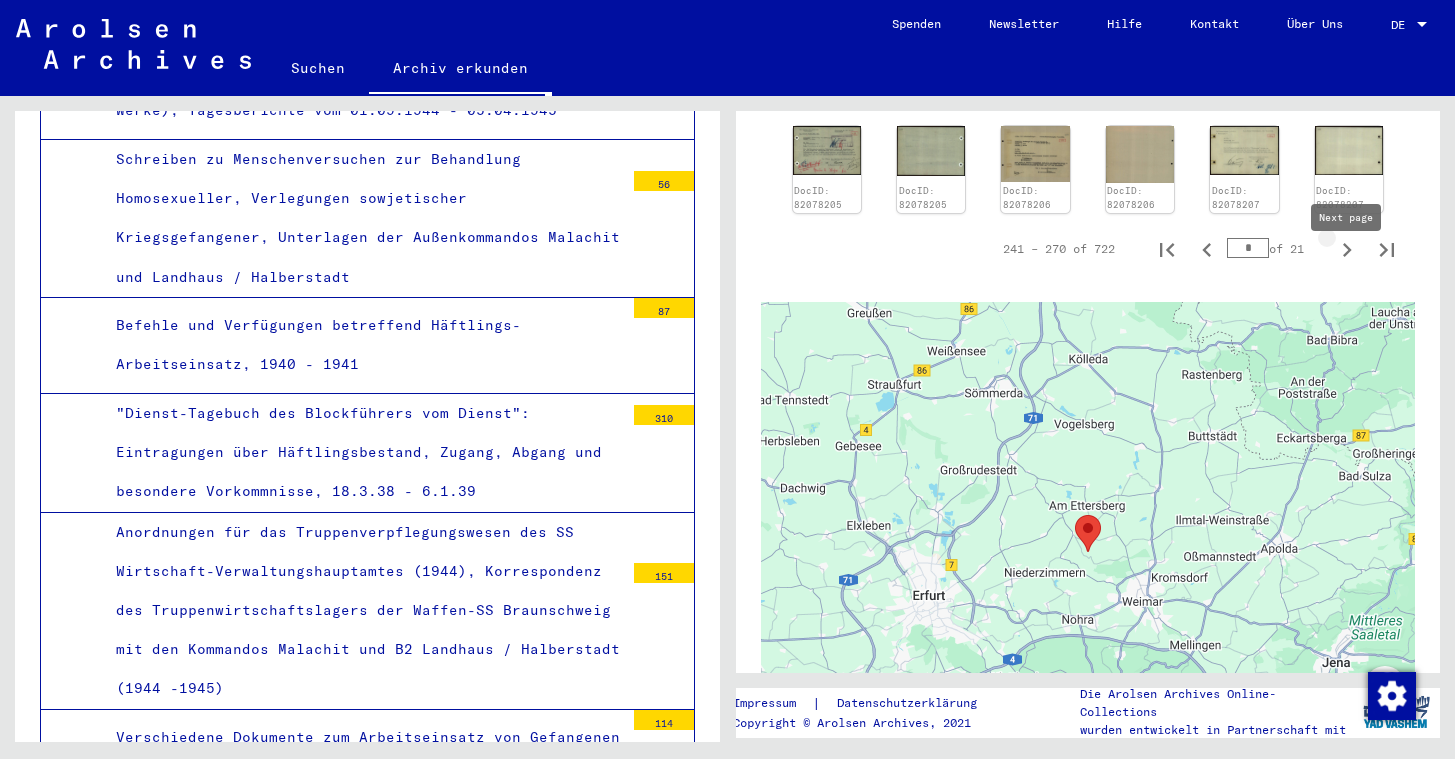 click 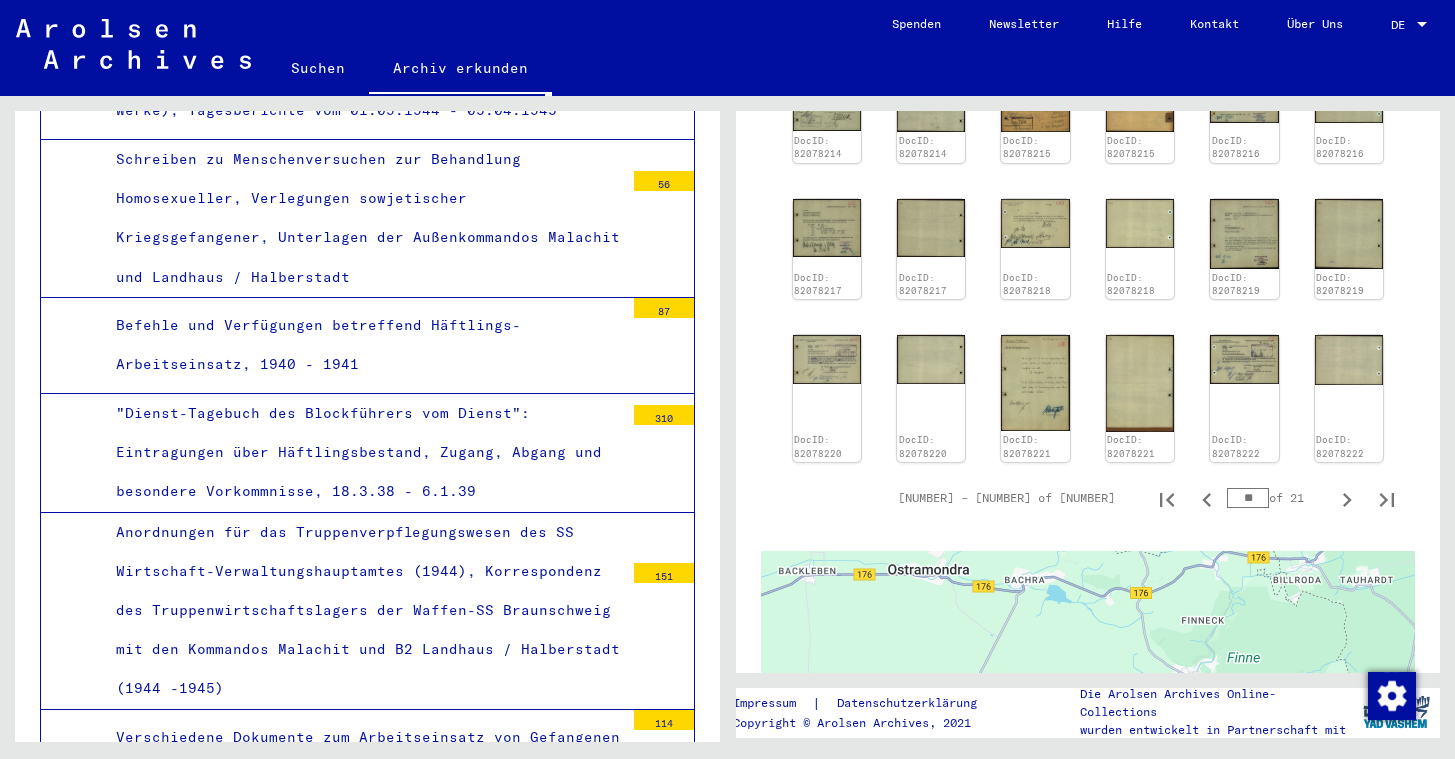 scroll, scrollTop: 1022, scrollLeft: 0, axis: vertical 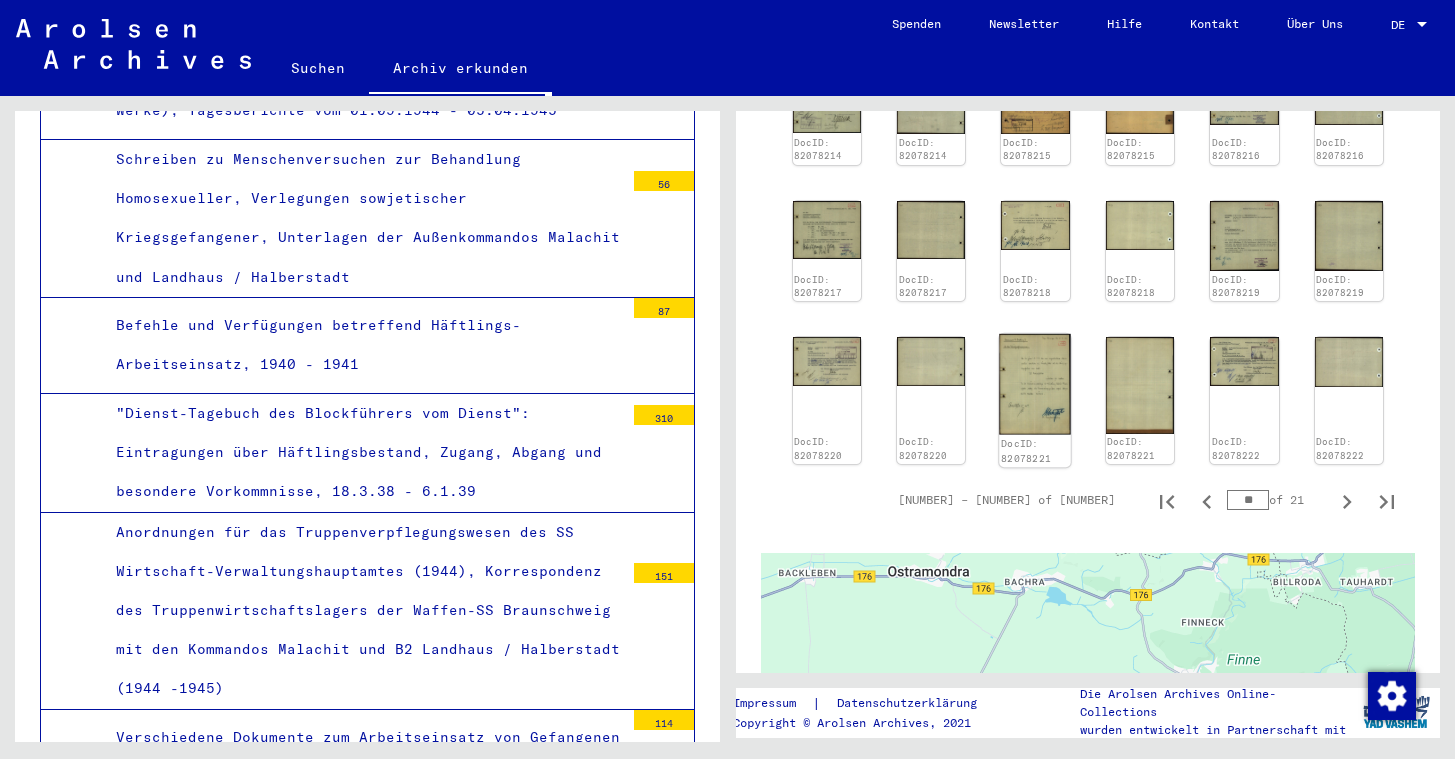 click 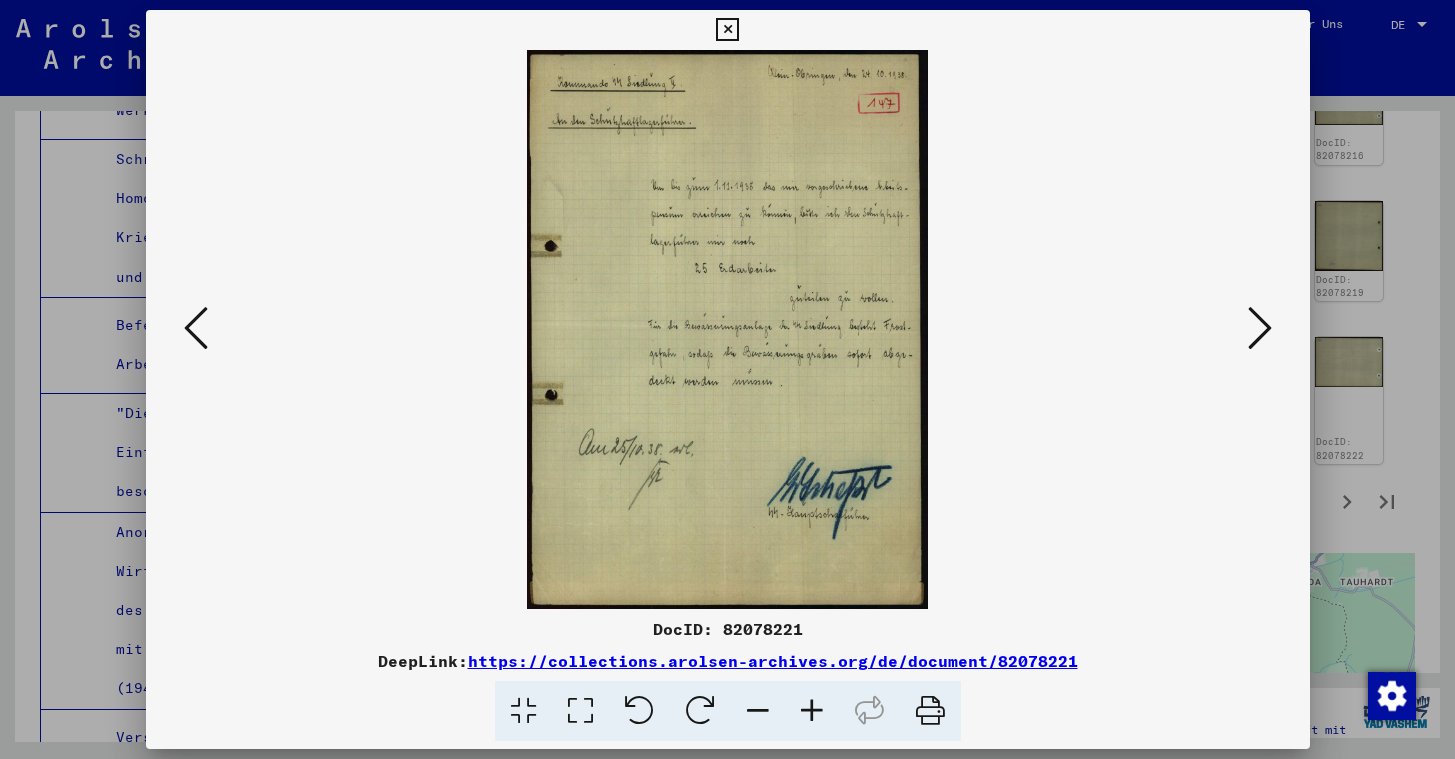 click at bounding box center [727, 30] 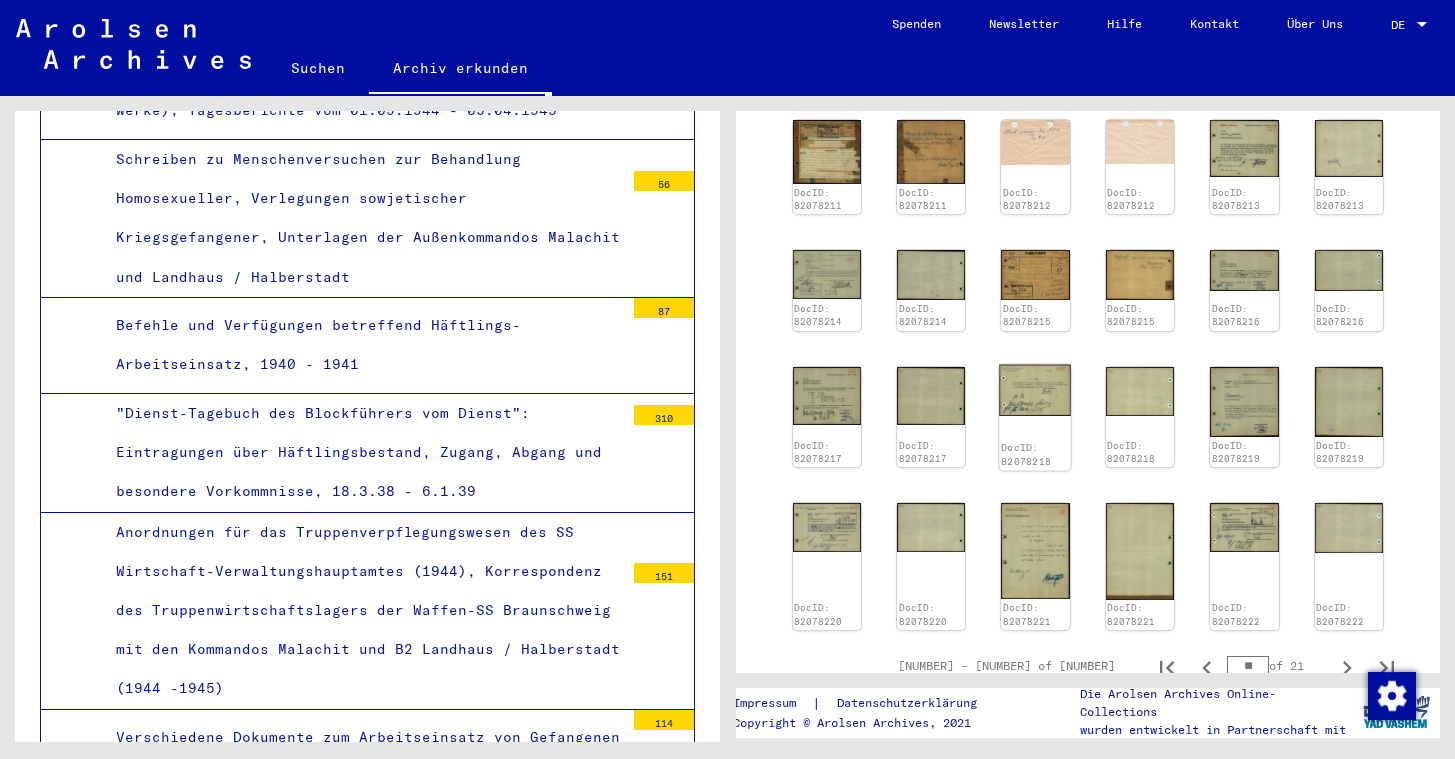 scroll, scrollTop: 851, scrollLeft: 0, axis: vertical 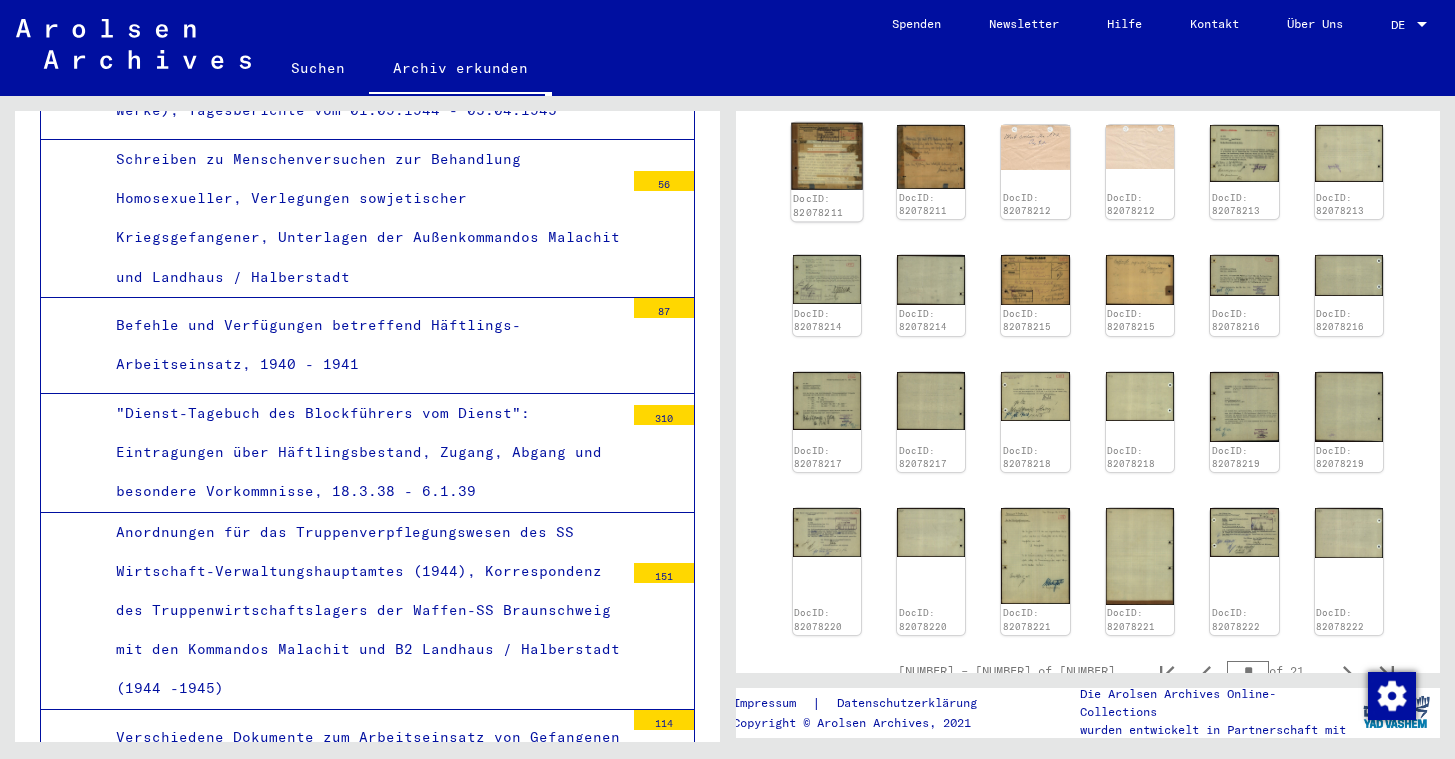 click 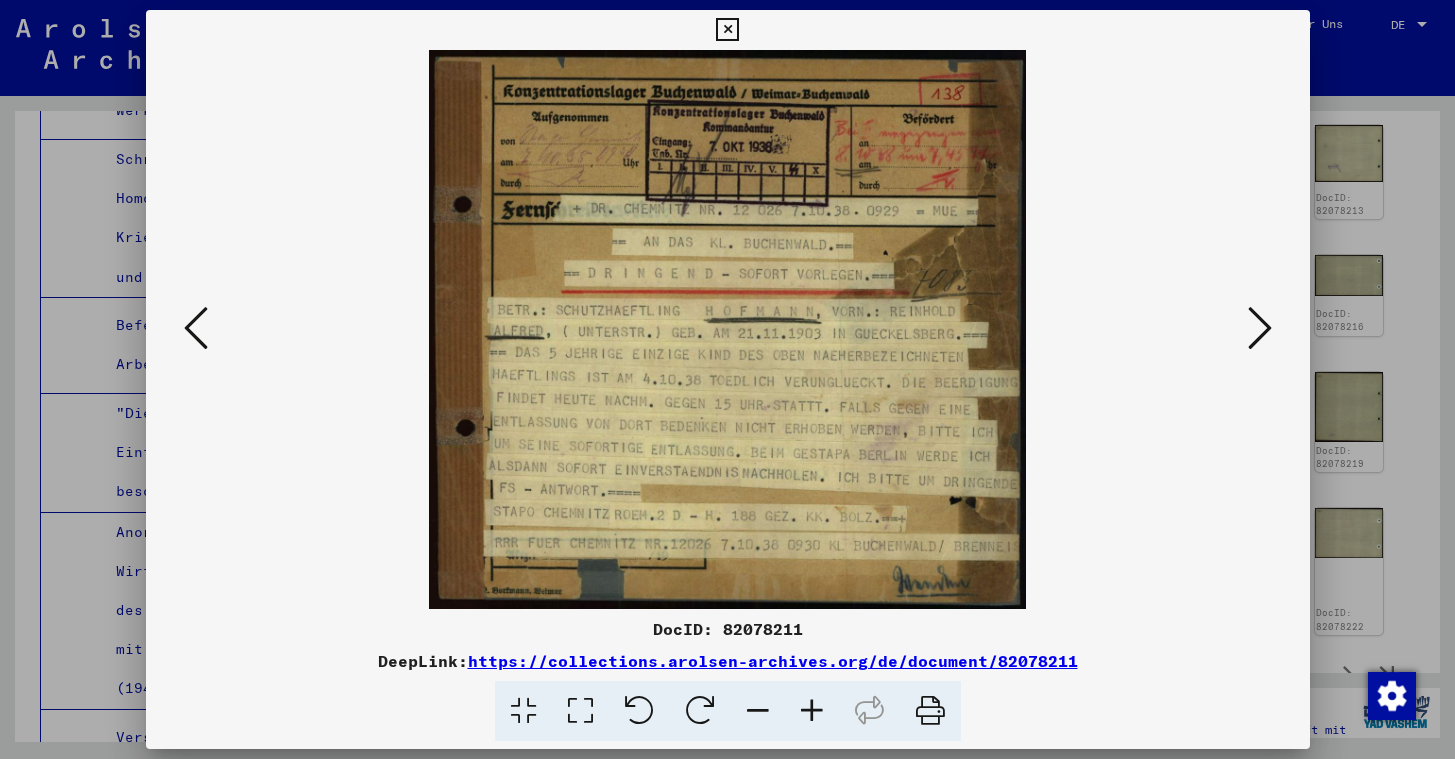 click at bounding box center (727, 30) 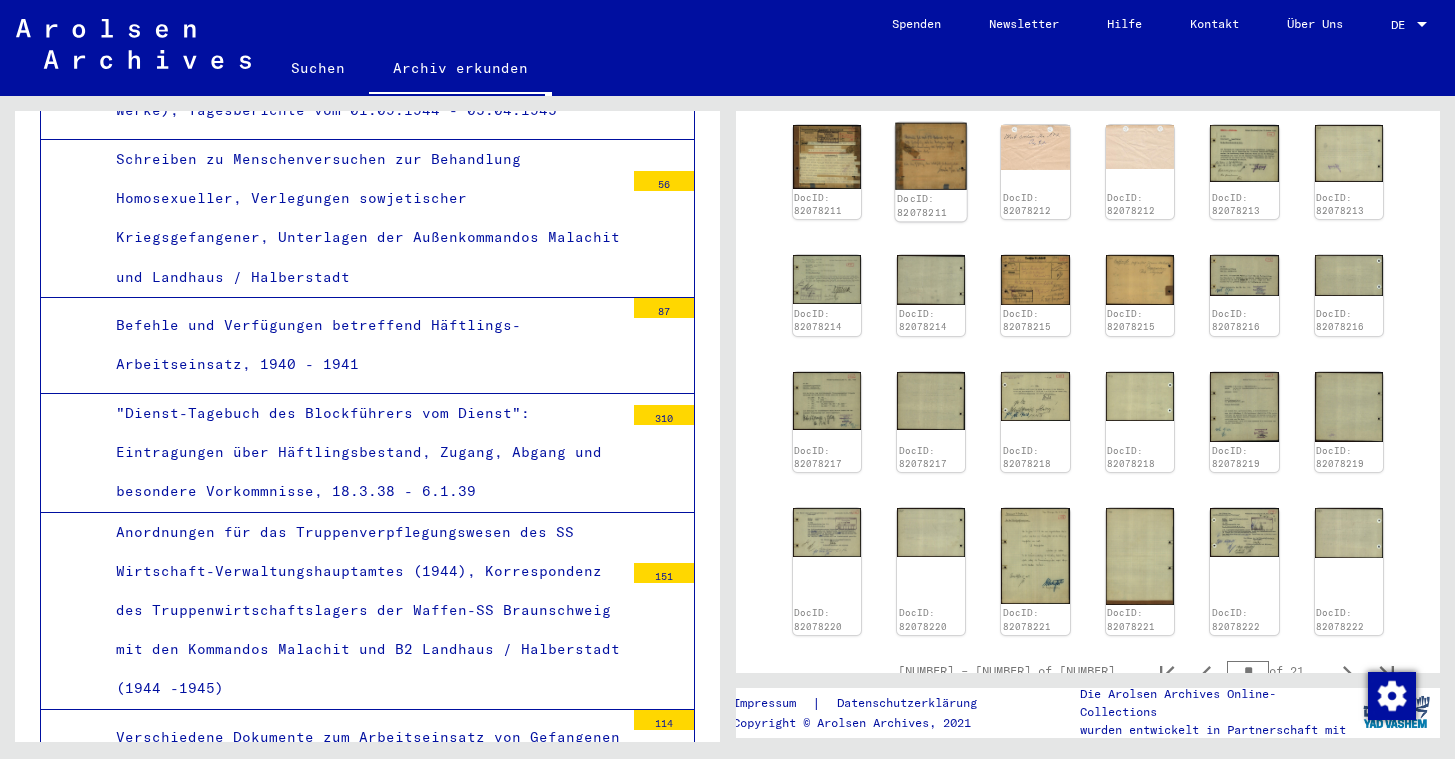 click 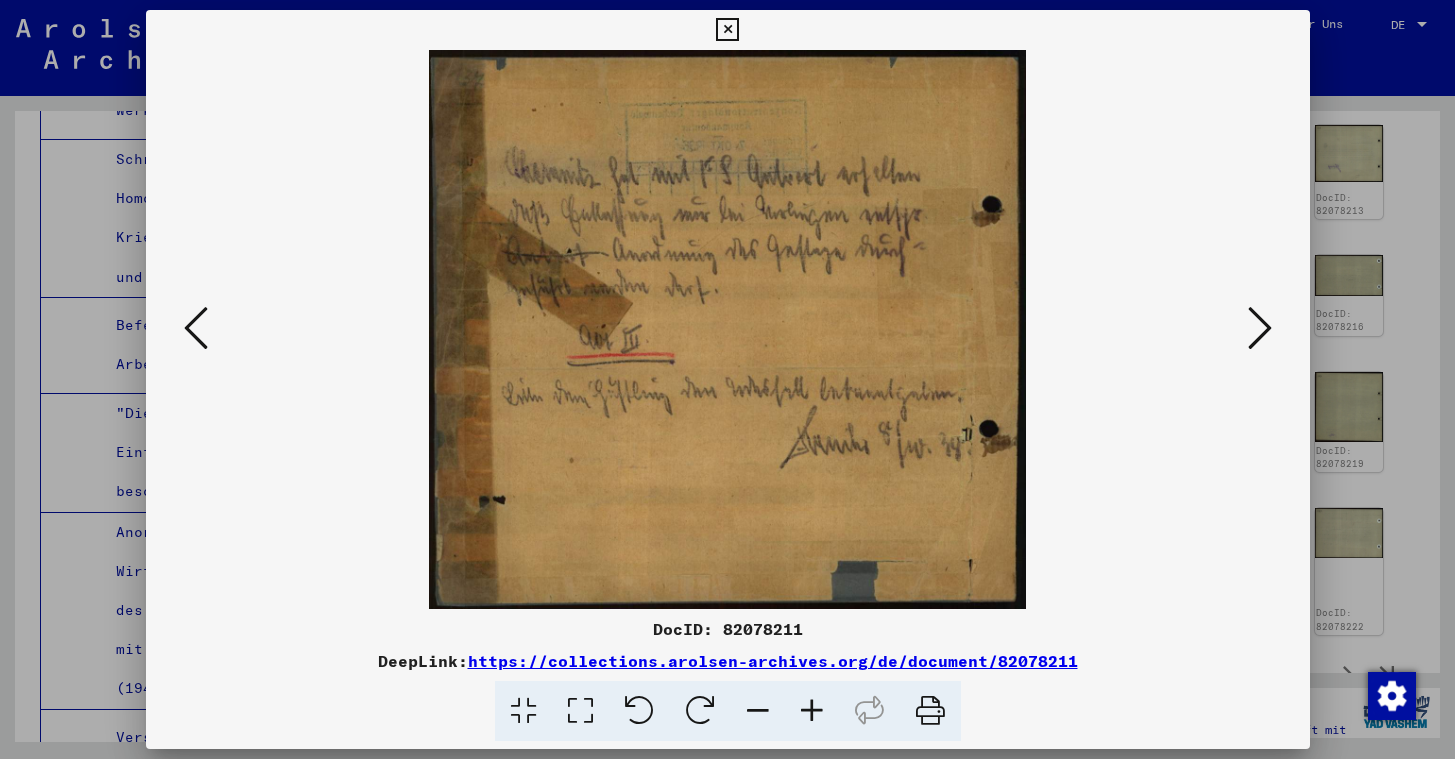 click at bounding box center (727, 30) 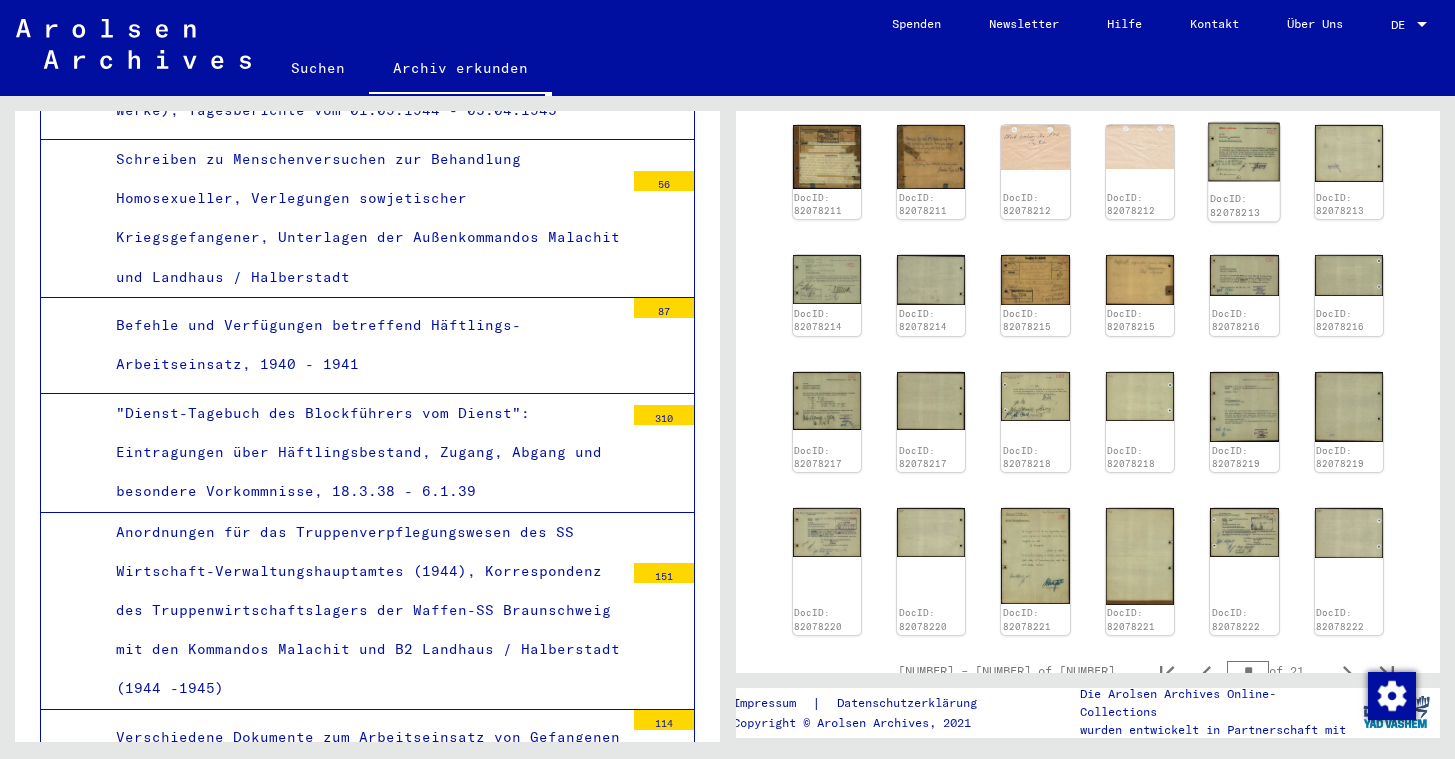 click 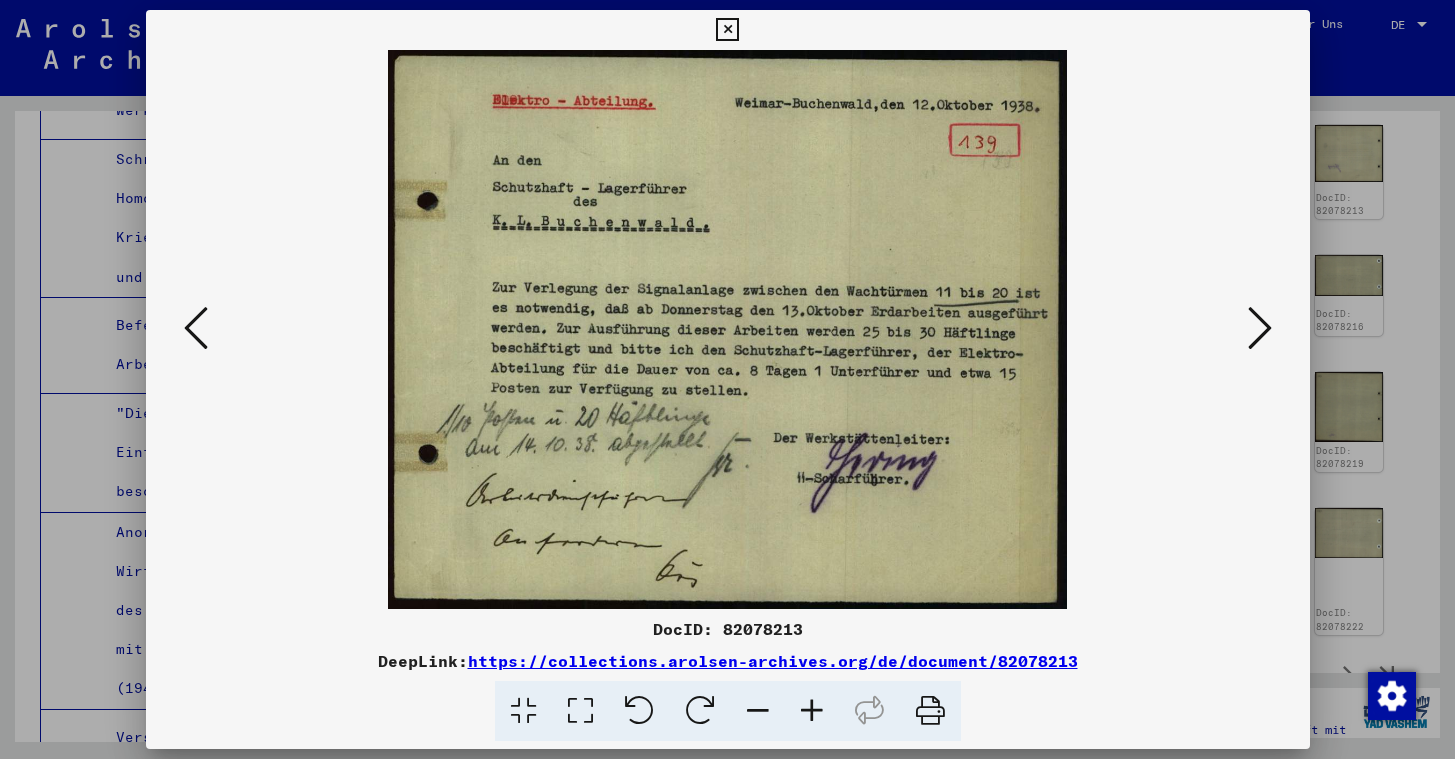click at bounding box center [727, 30] 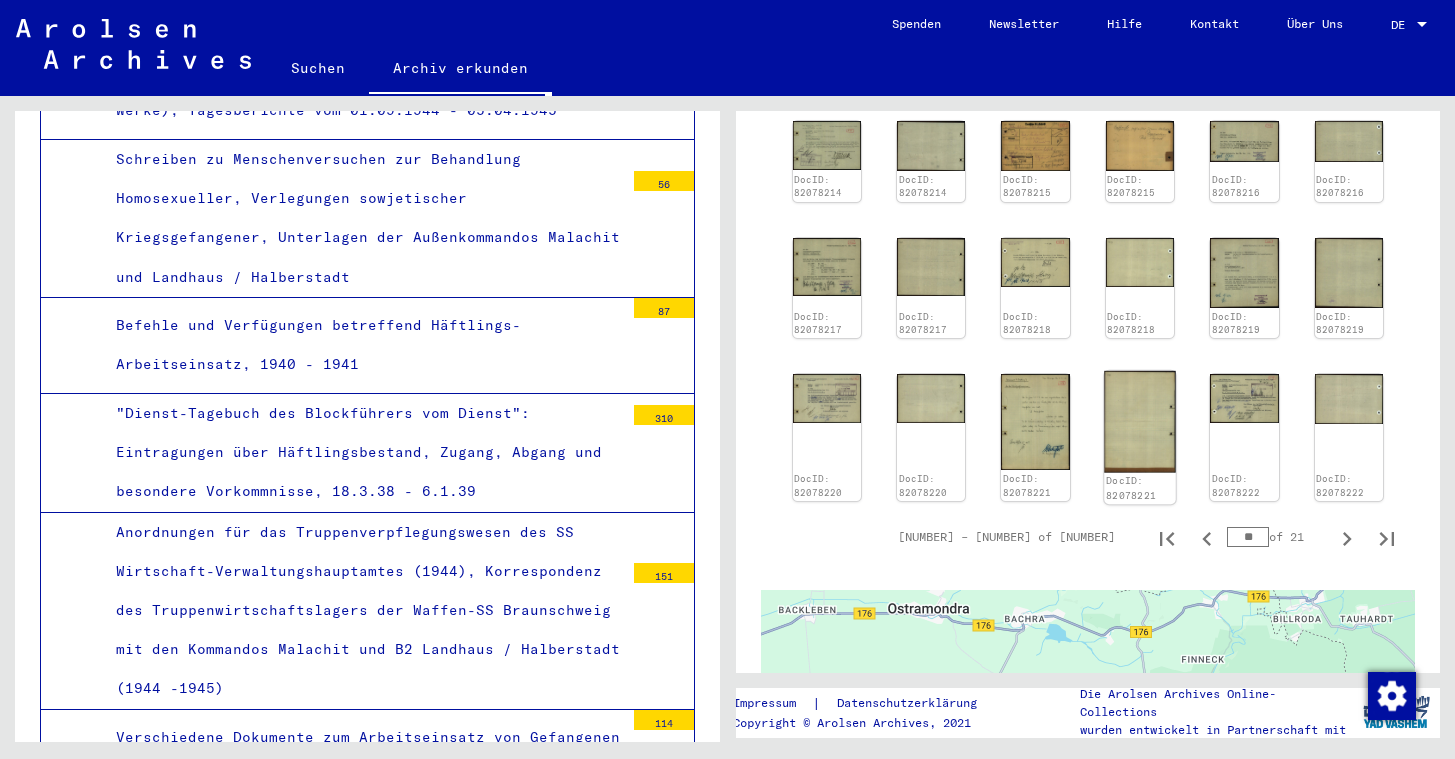 scroll, scrollTop: 994, scrollLeft: 0, axis: vertical 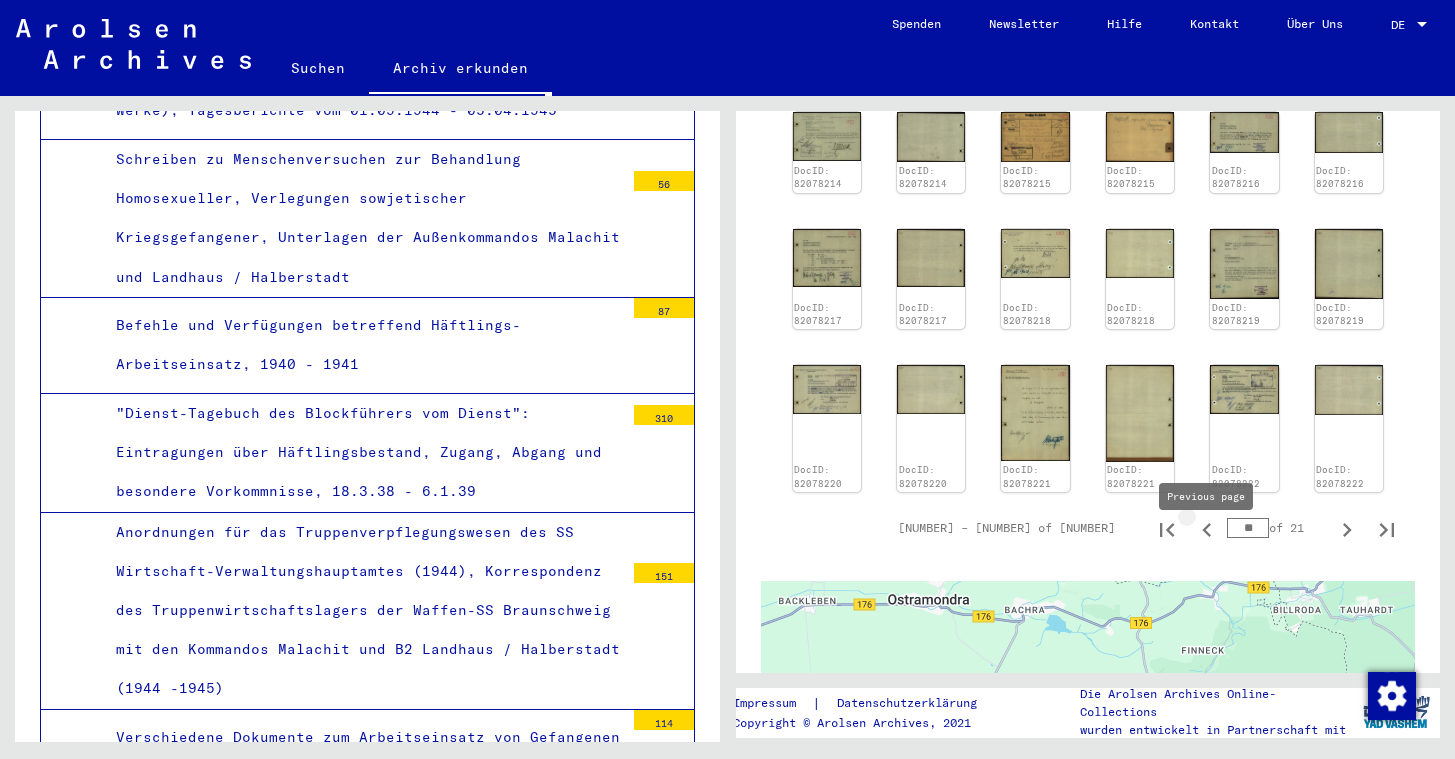 click 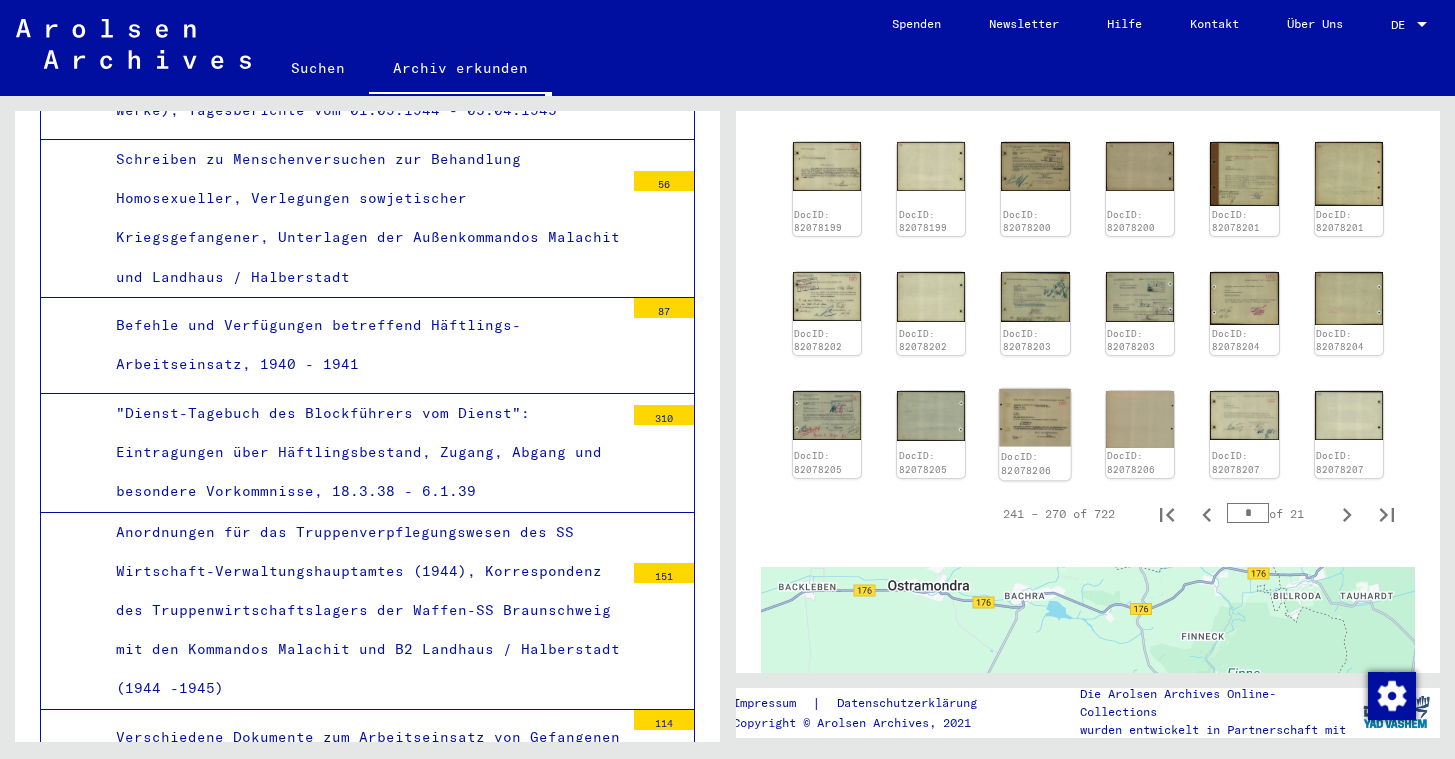 click 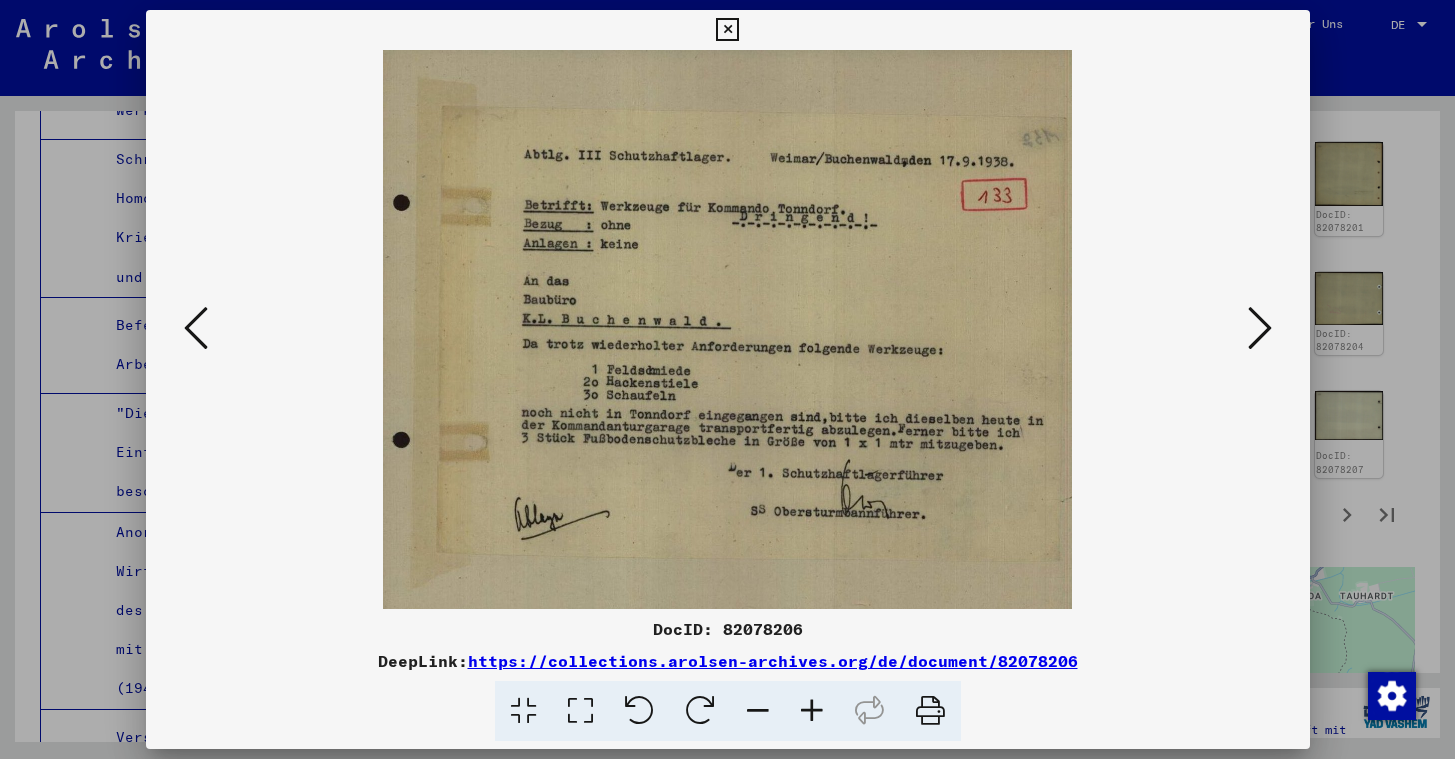 click at bounding box center (727, 30) 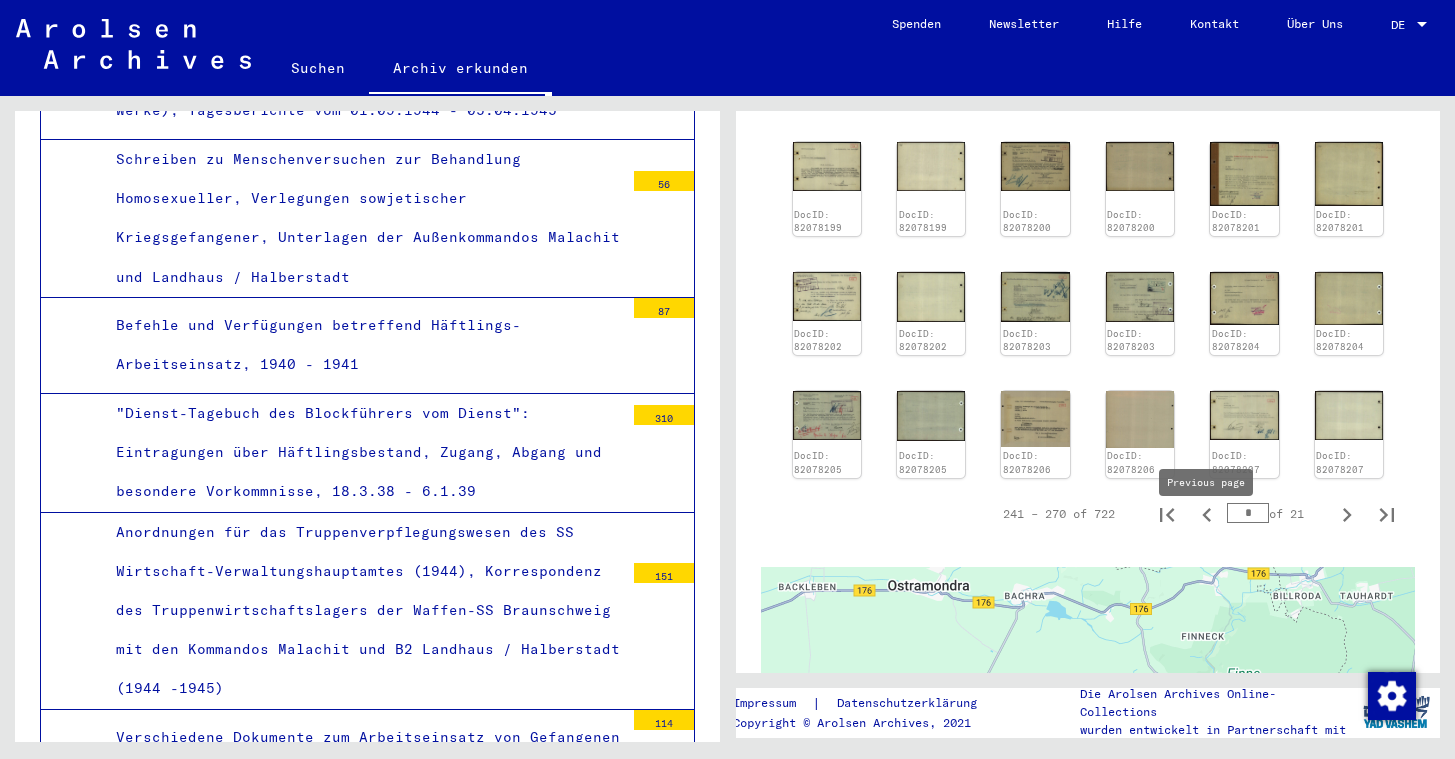 click 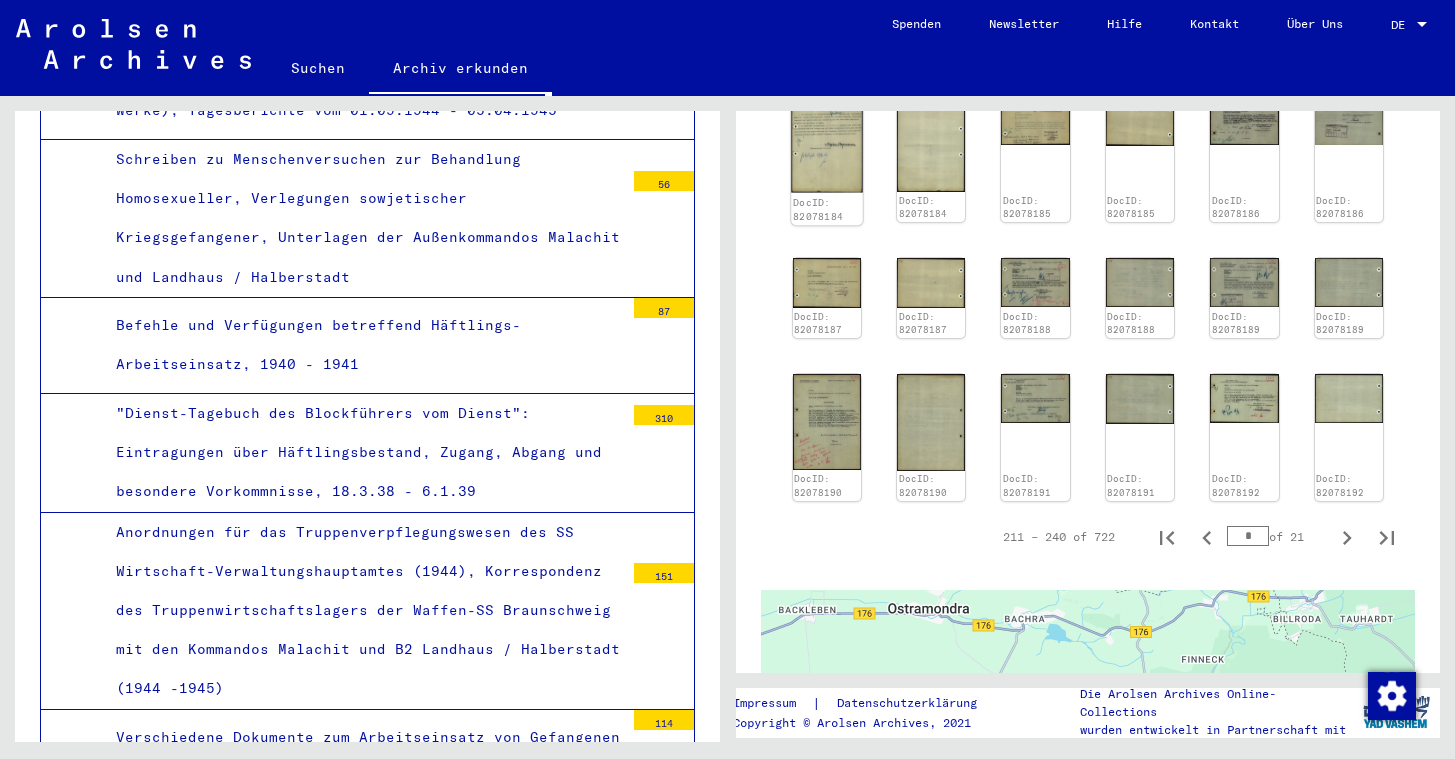 click 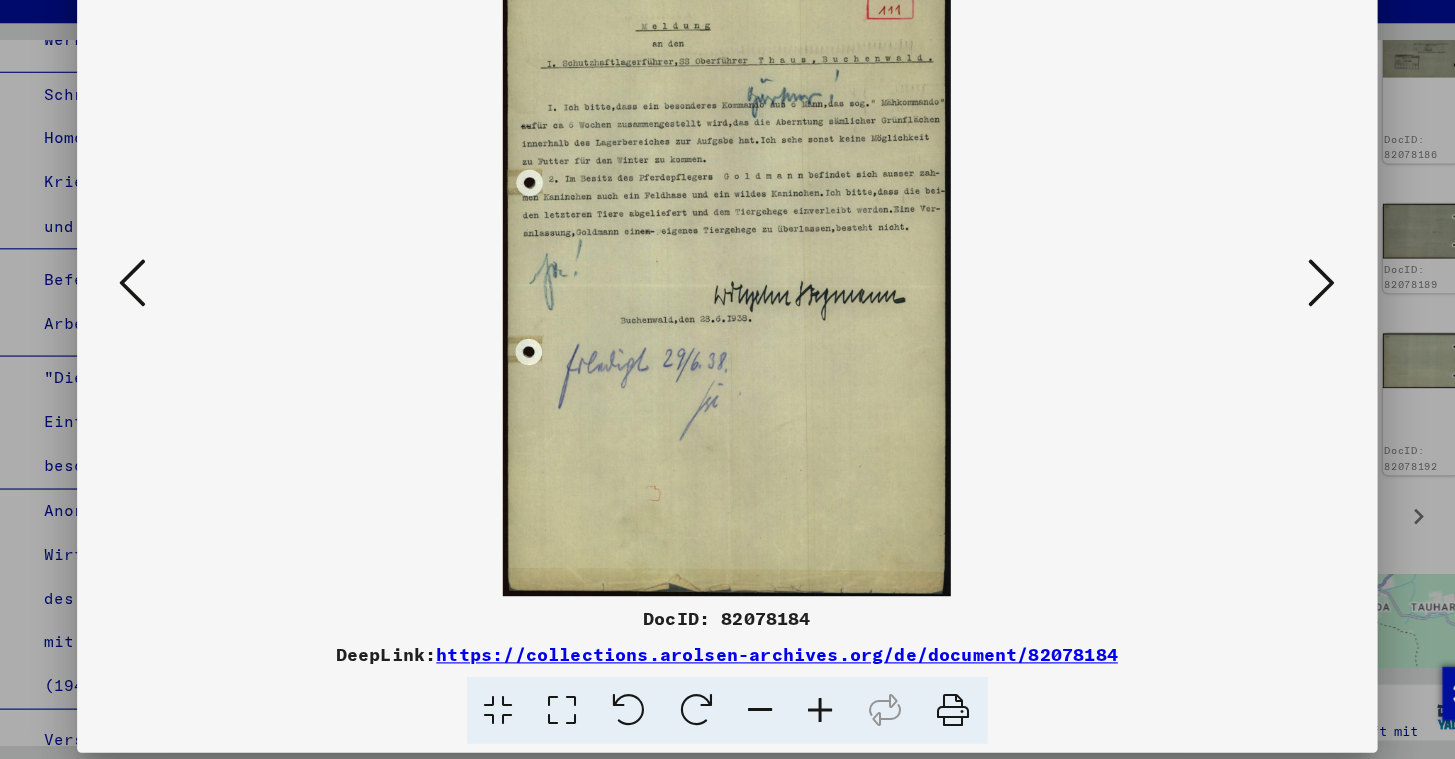 click at bounding box center [727, 379] 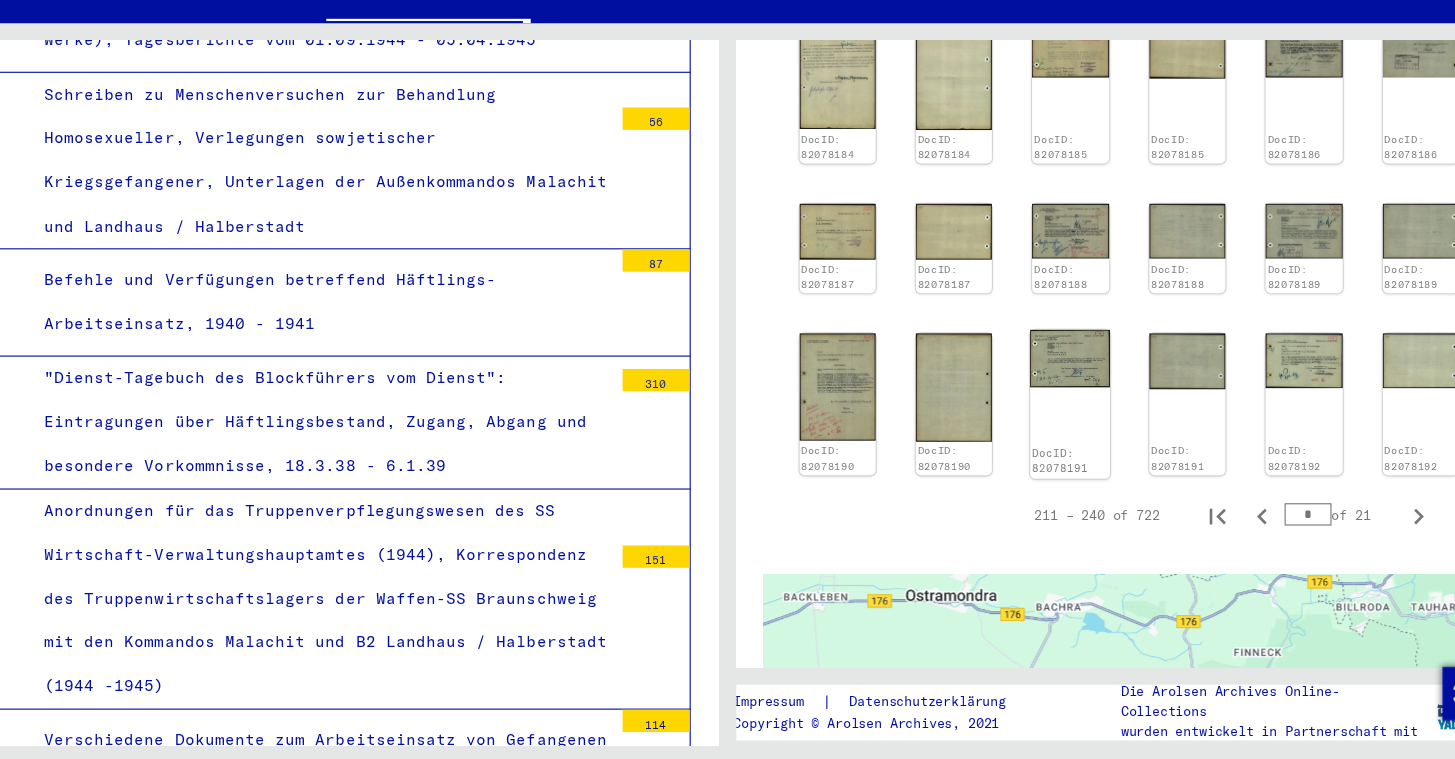 click 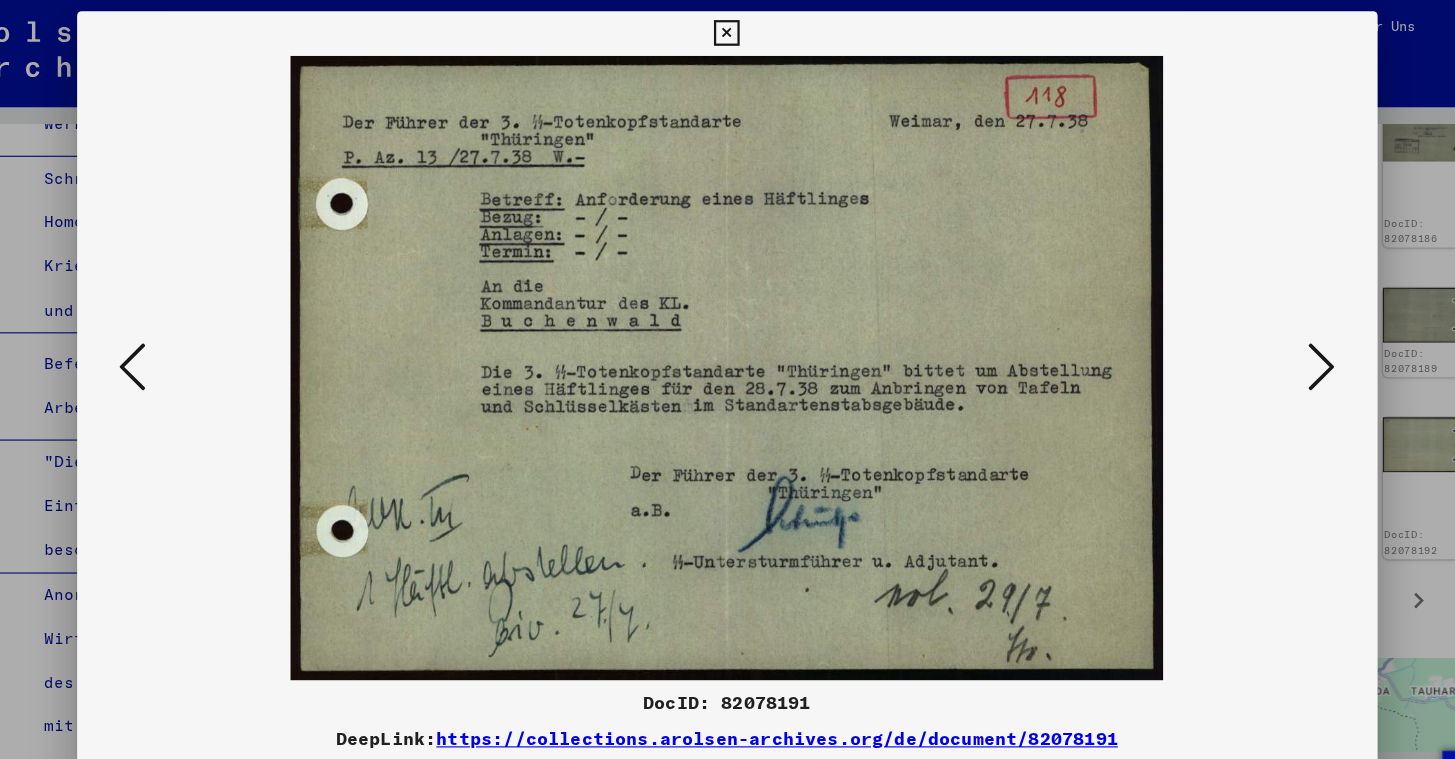 click at bounding box center (727, 379) 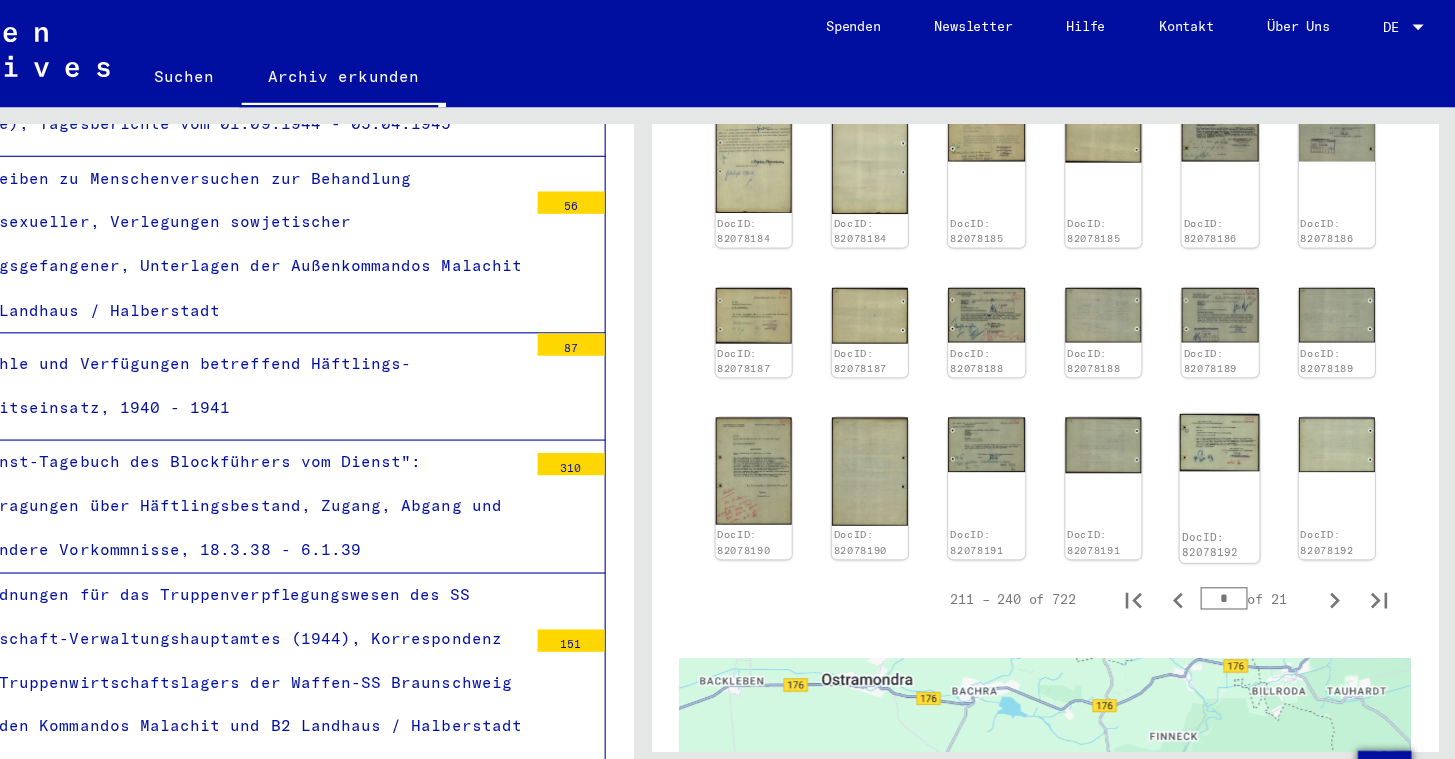 scroll, scrollTop: 0, scrollLeft: 0, axis: both 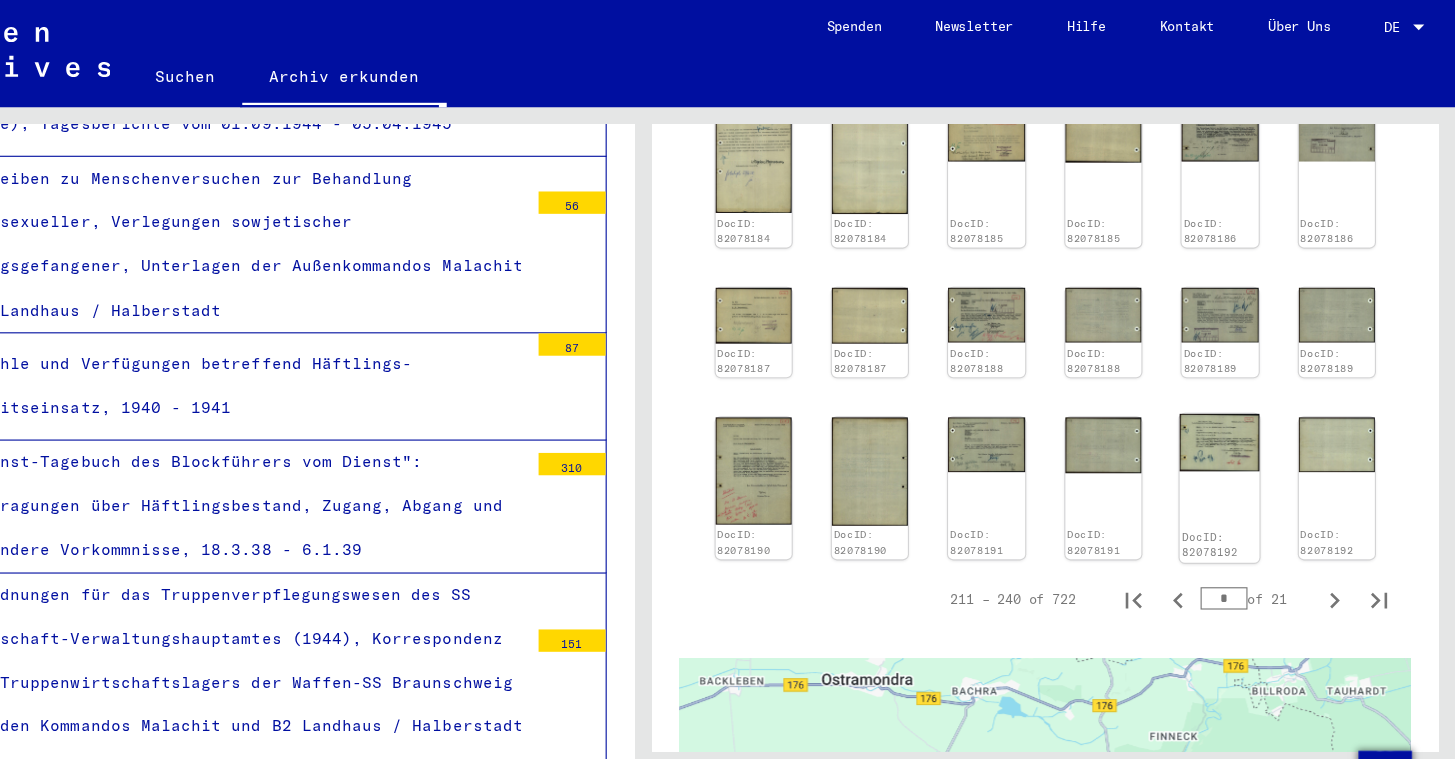 click 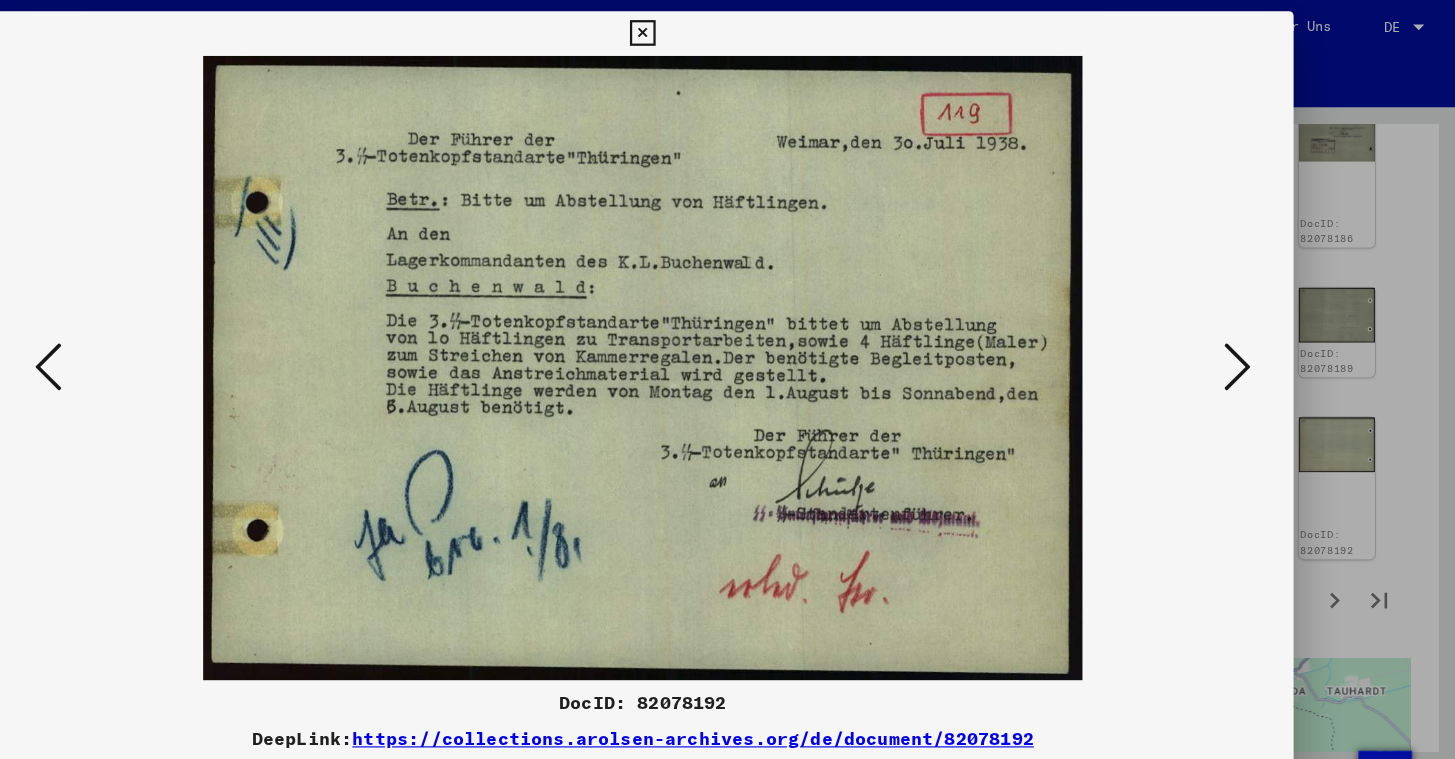 click at bounding box center [727, 379] 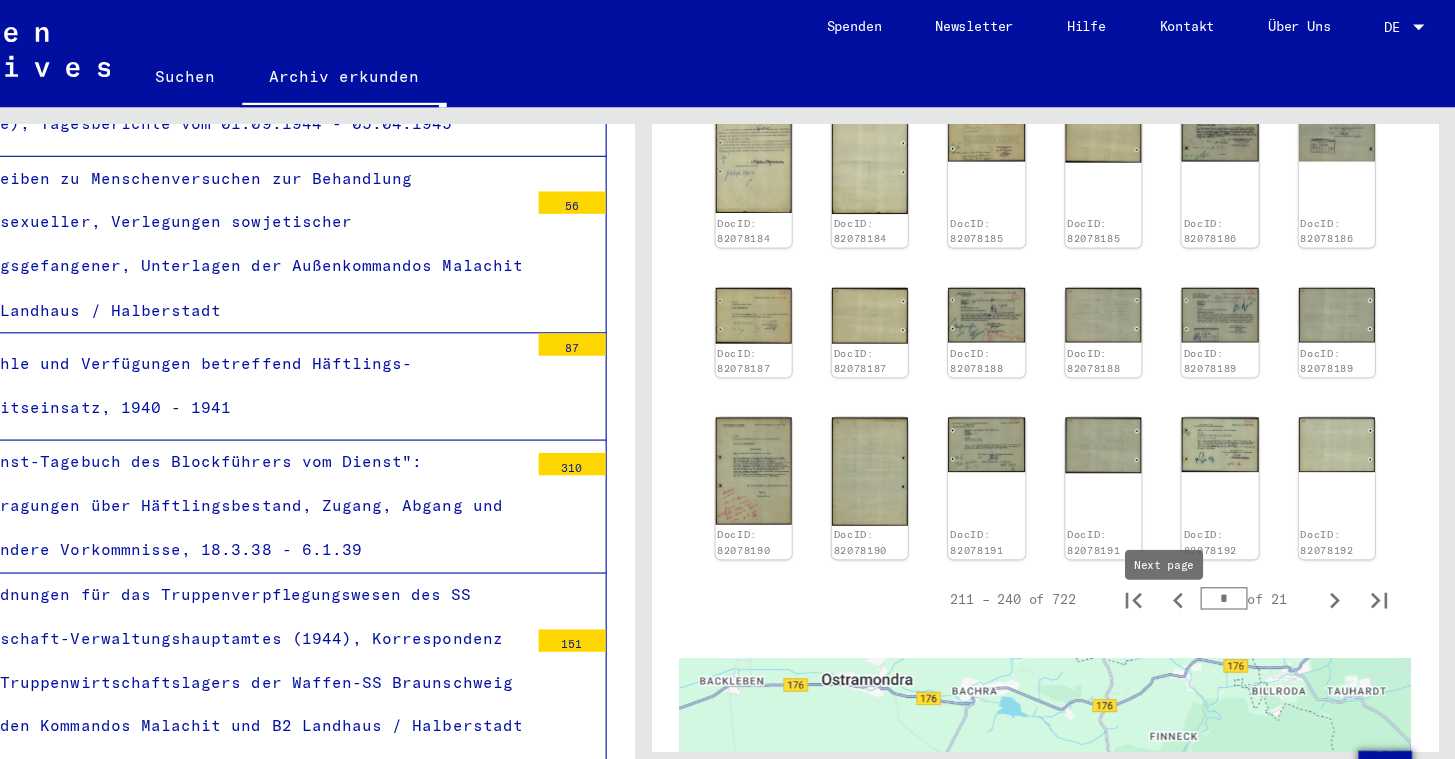 click 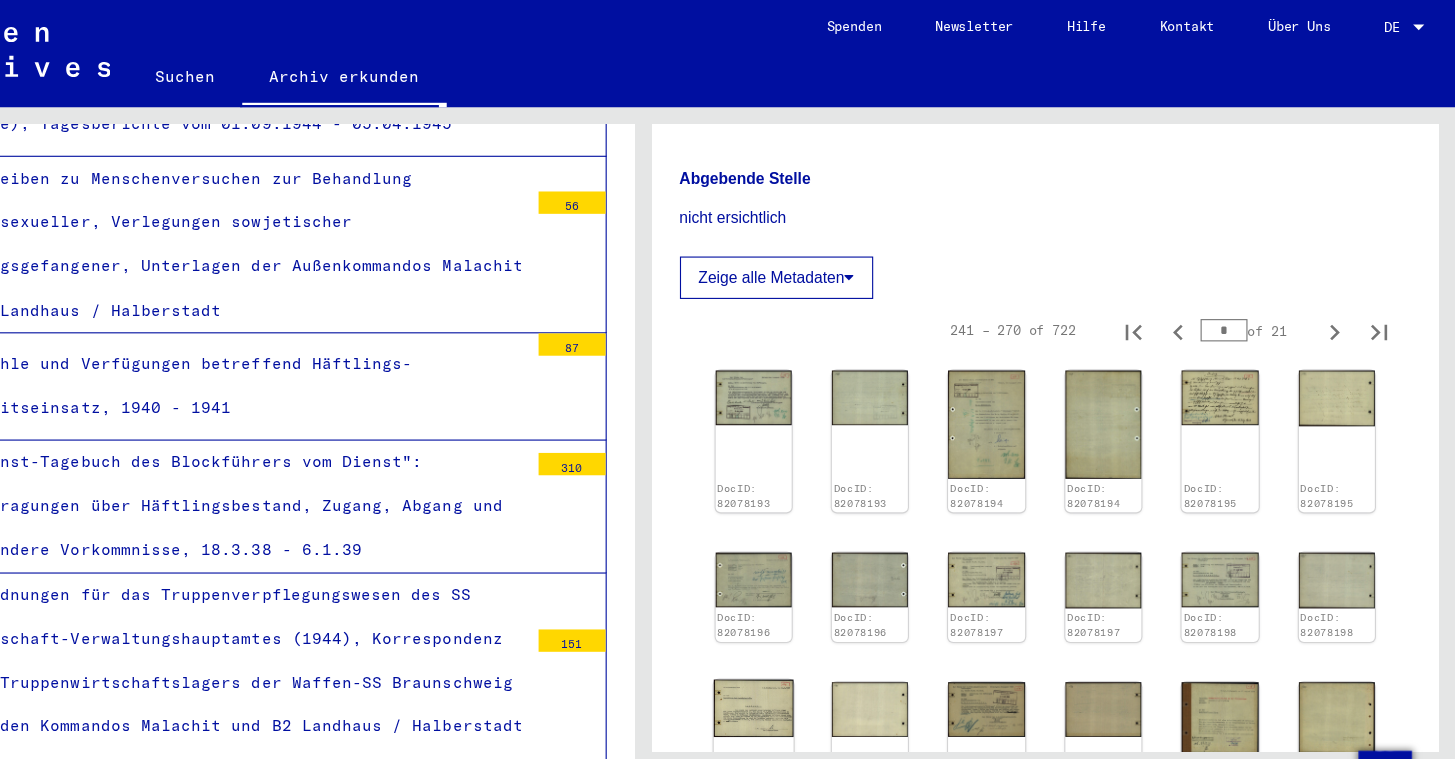 scroll, scrollTop: 554, scrollLeft: 0, axis: vertical 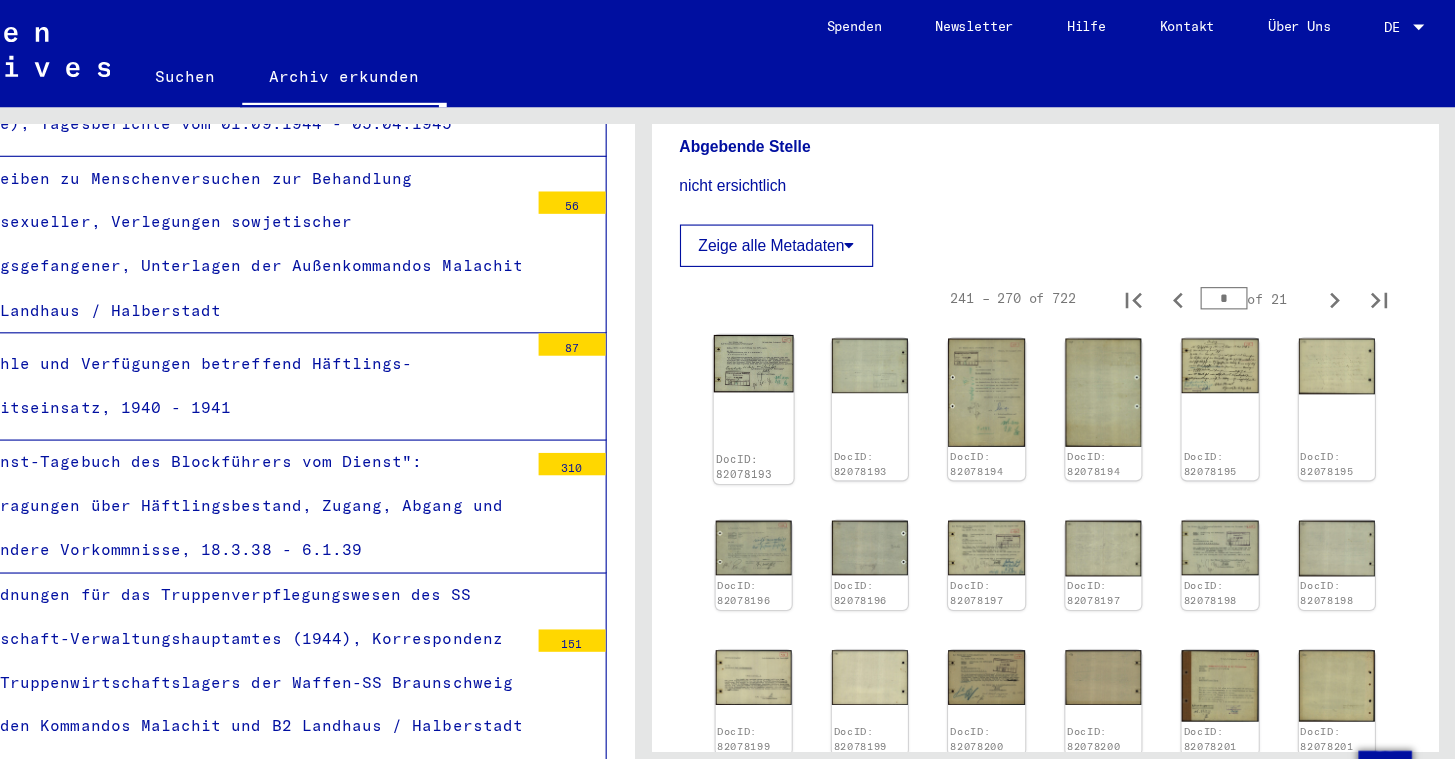 click 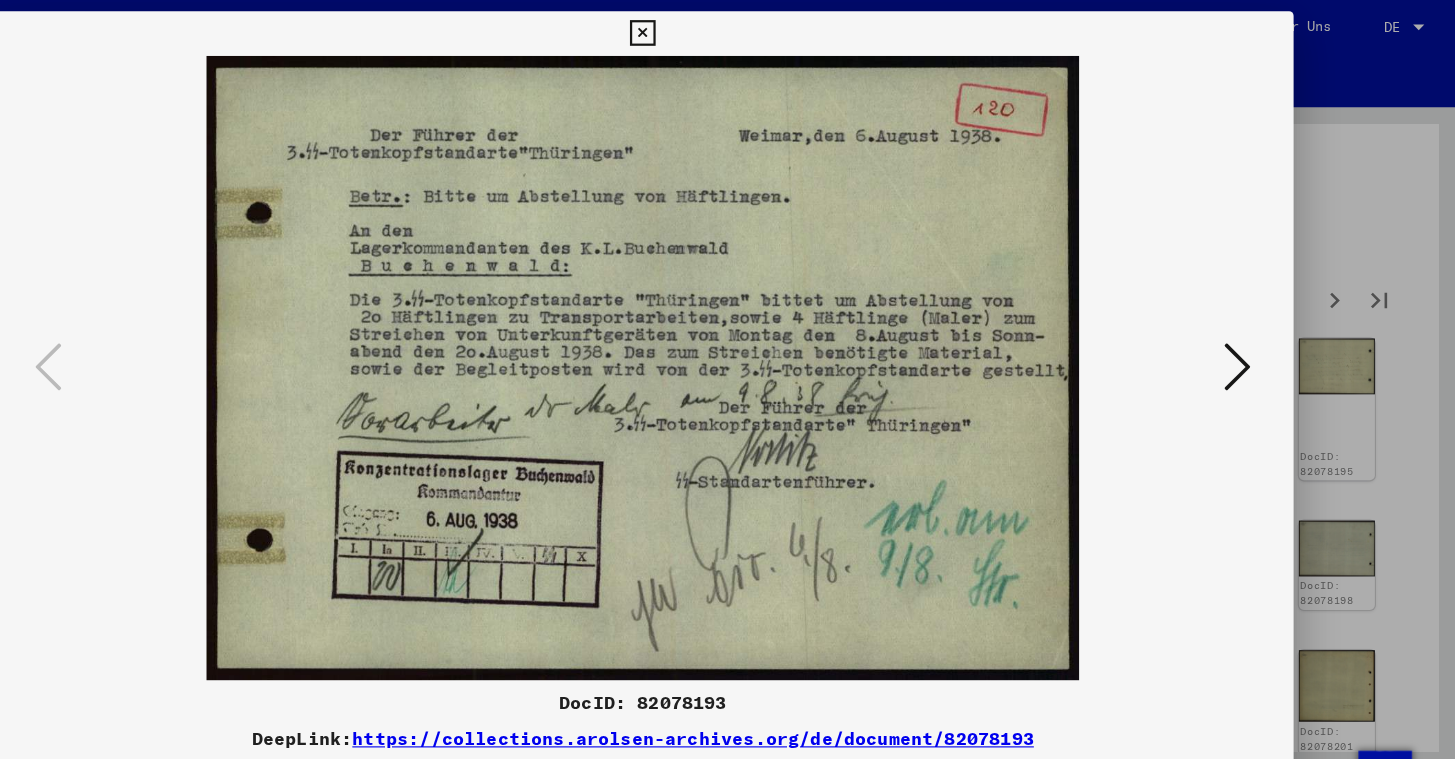 click at bounding box center (727, 30) 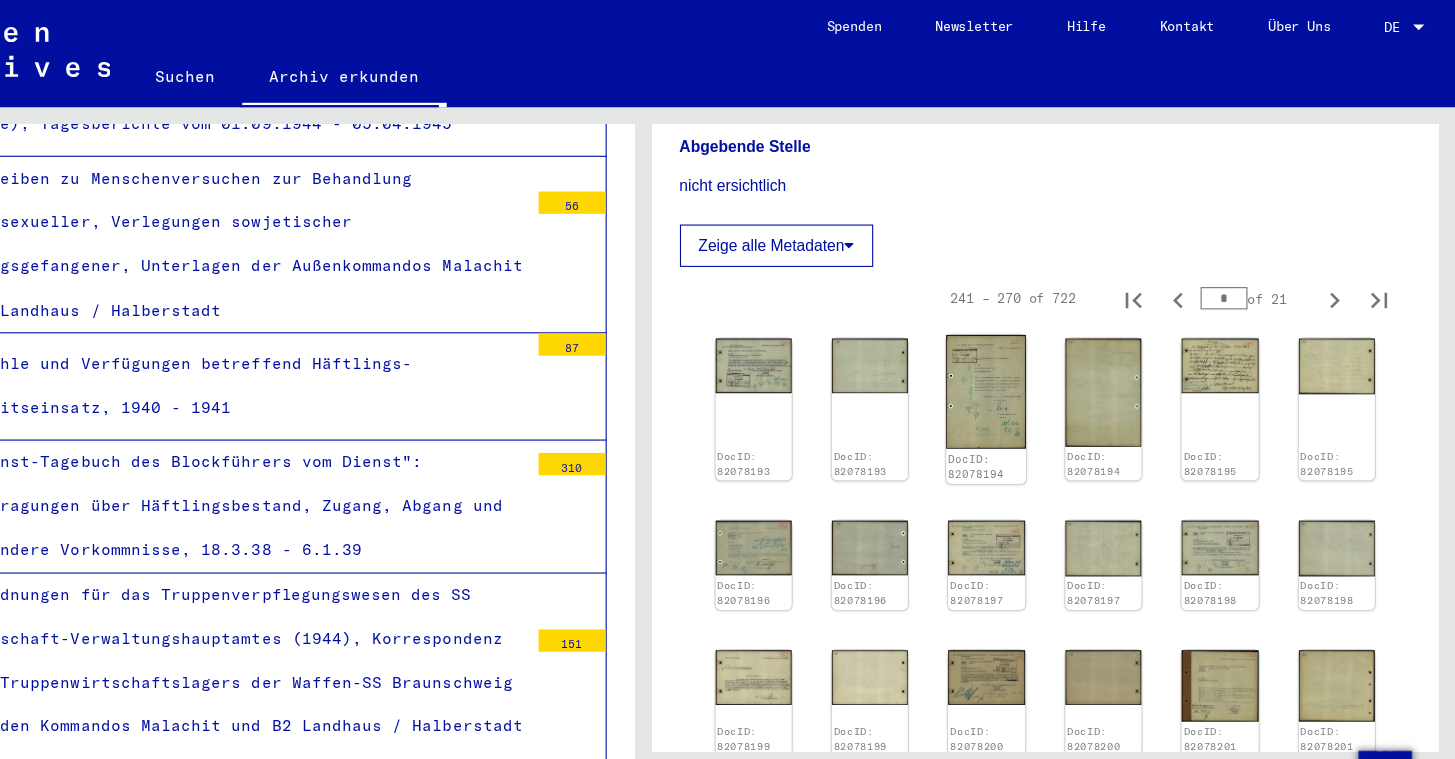 click 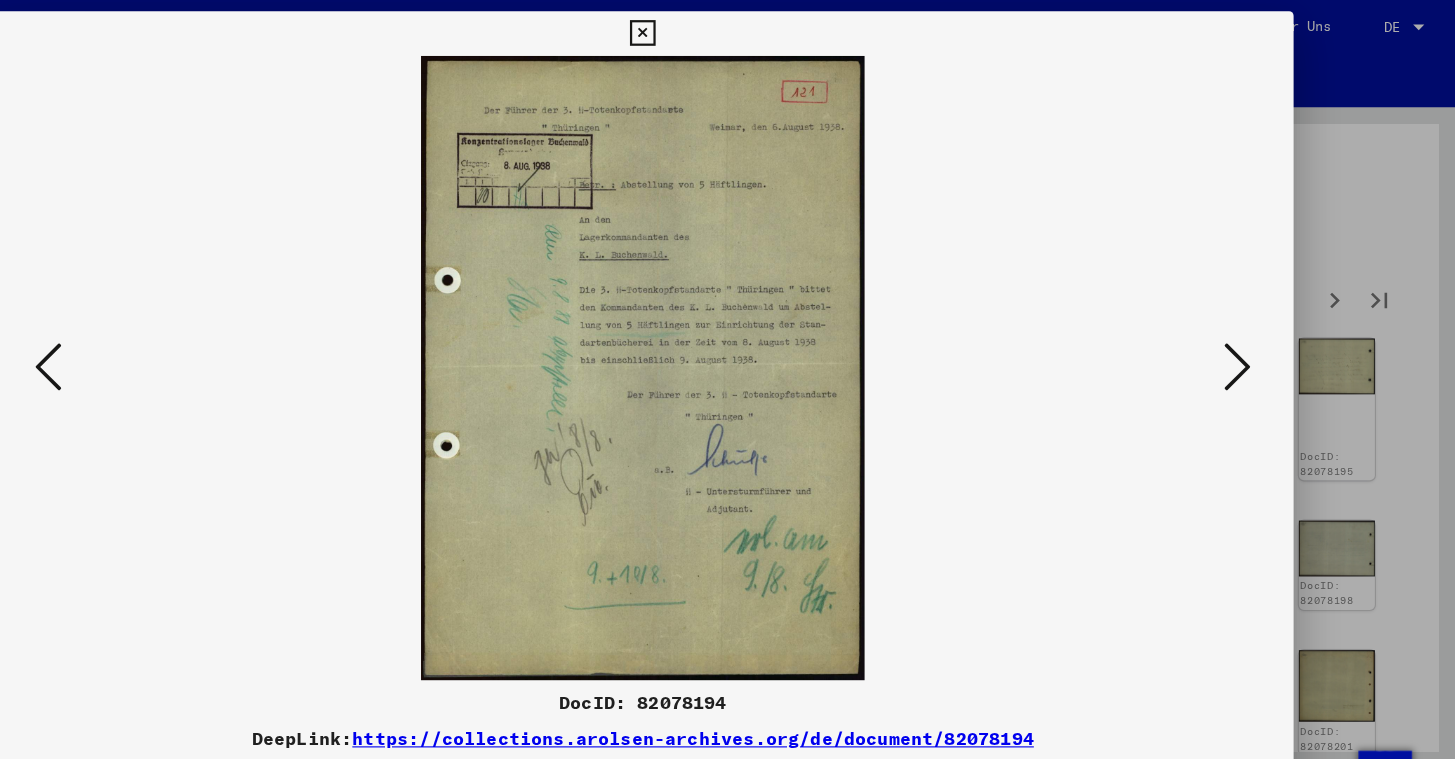click at bounding box center [727, 30] 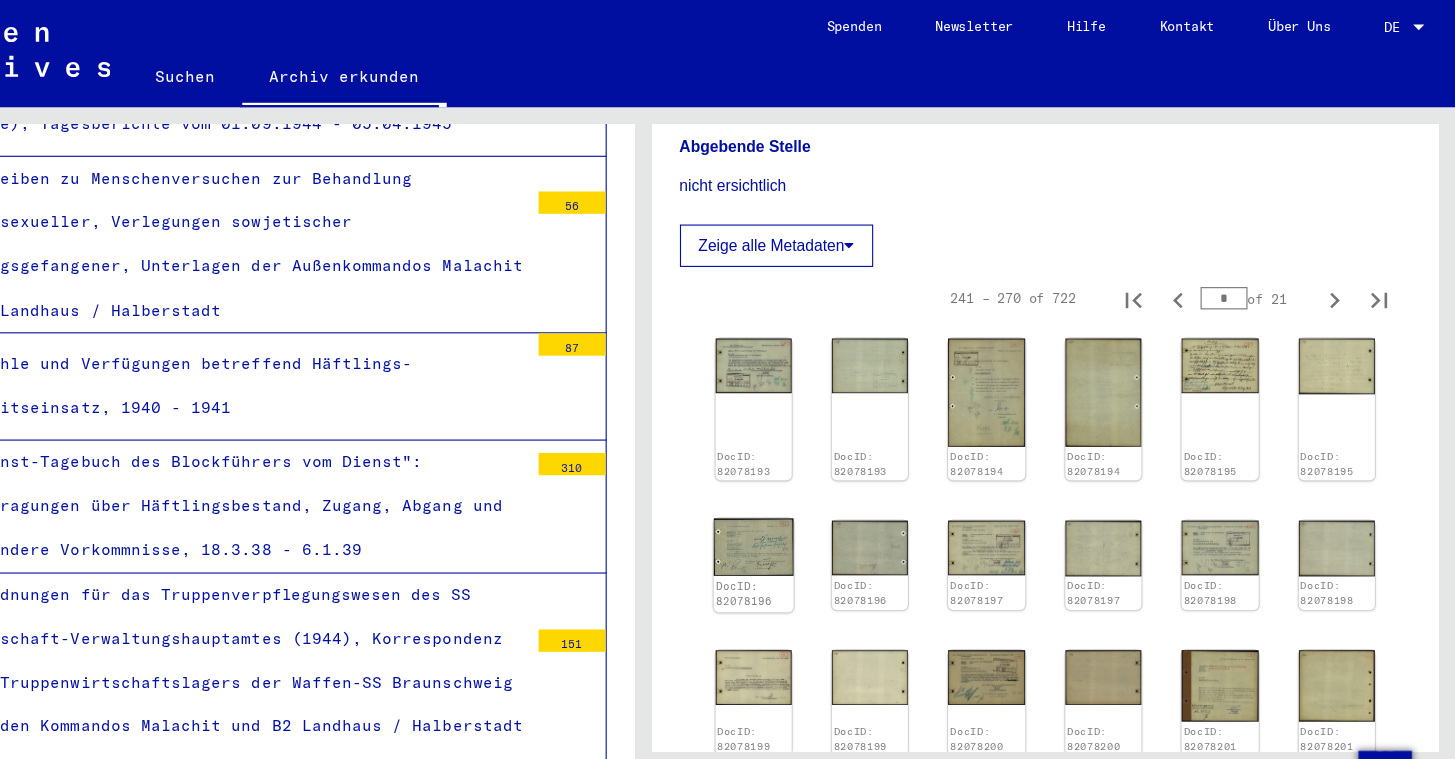 click 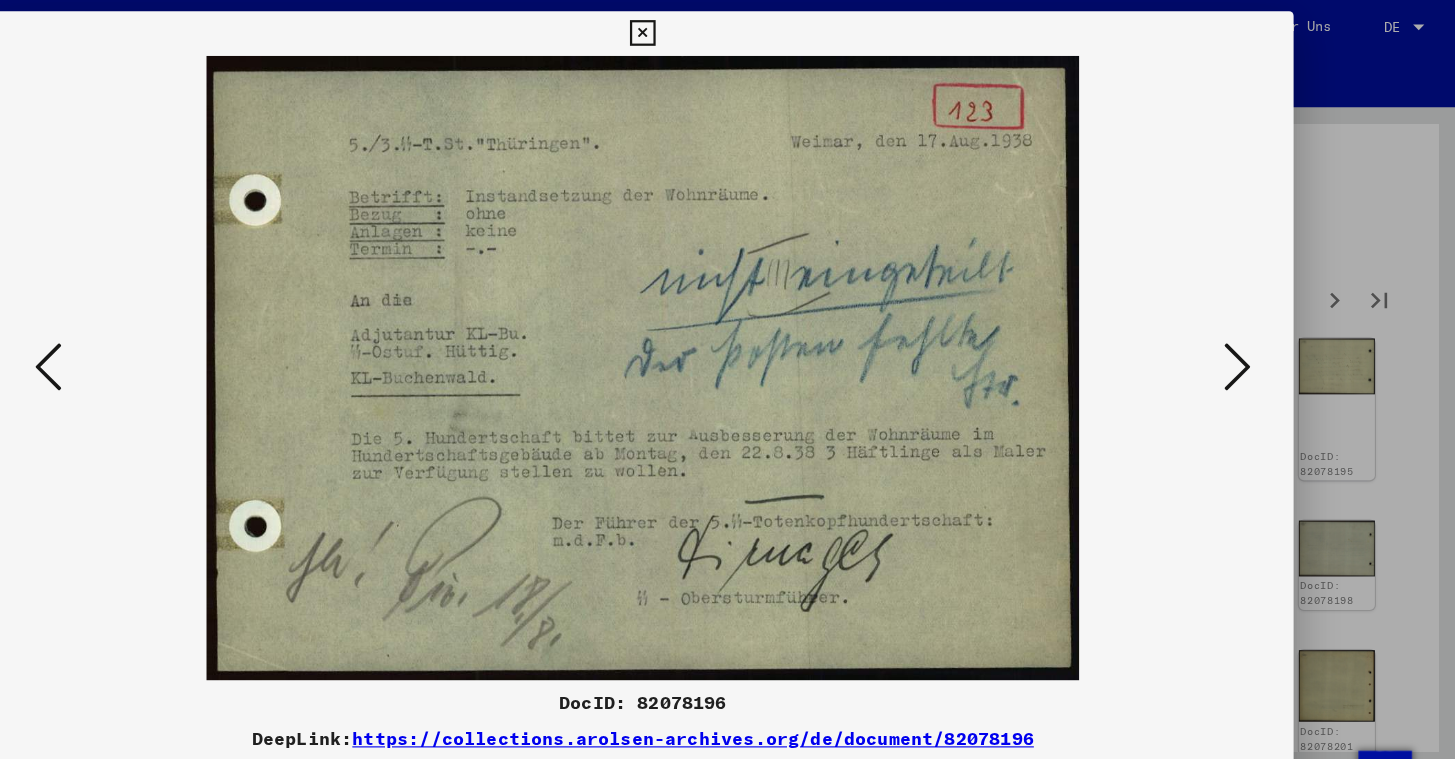 click at bounding box center (727, 30) 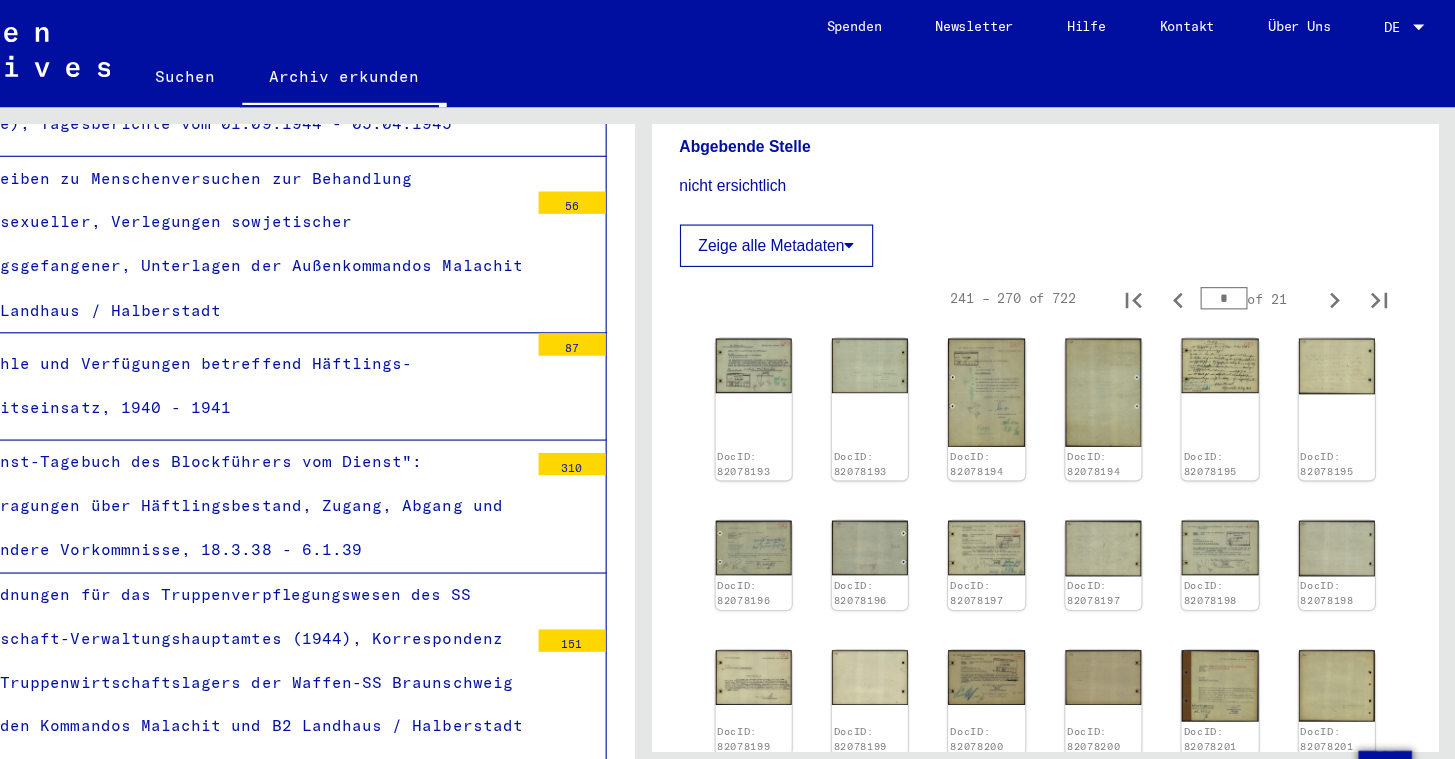 click on "DocID: 82078193 DocID: 82078193 DocID: 82078194 DocID: 82078194 DocID: 82078195 DocID: 82078195 DocID: 82078196 DocID: 82078196 DocID: 82078197 DocID: 82078197 DocID: 82078198 DocID: 82078198 DocID: 82078199 DocID: 82078199 DocID: 82078200 DocID: 82078200 DocID: 82078201 DocID: 82078201 DocID: 82078202 DocID: 82078202 DocID: 82078203 DocID: 82078203 DocID: 82078204 DocID: 82078204 DocID: 82078205 DocID: 82078205 DocID: 82078206 DocID: 82078206 DocID: 82078207 DocID: 82078207" 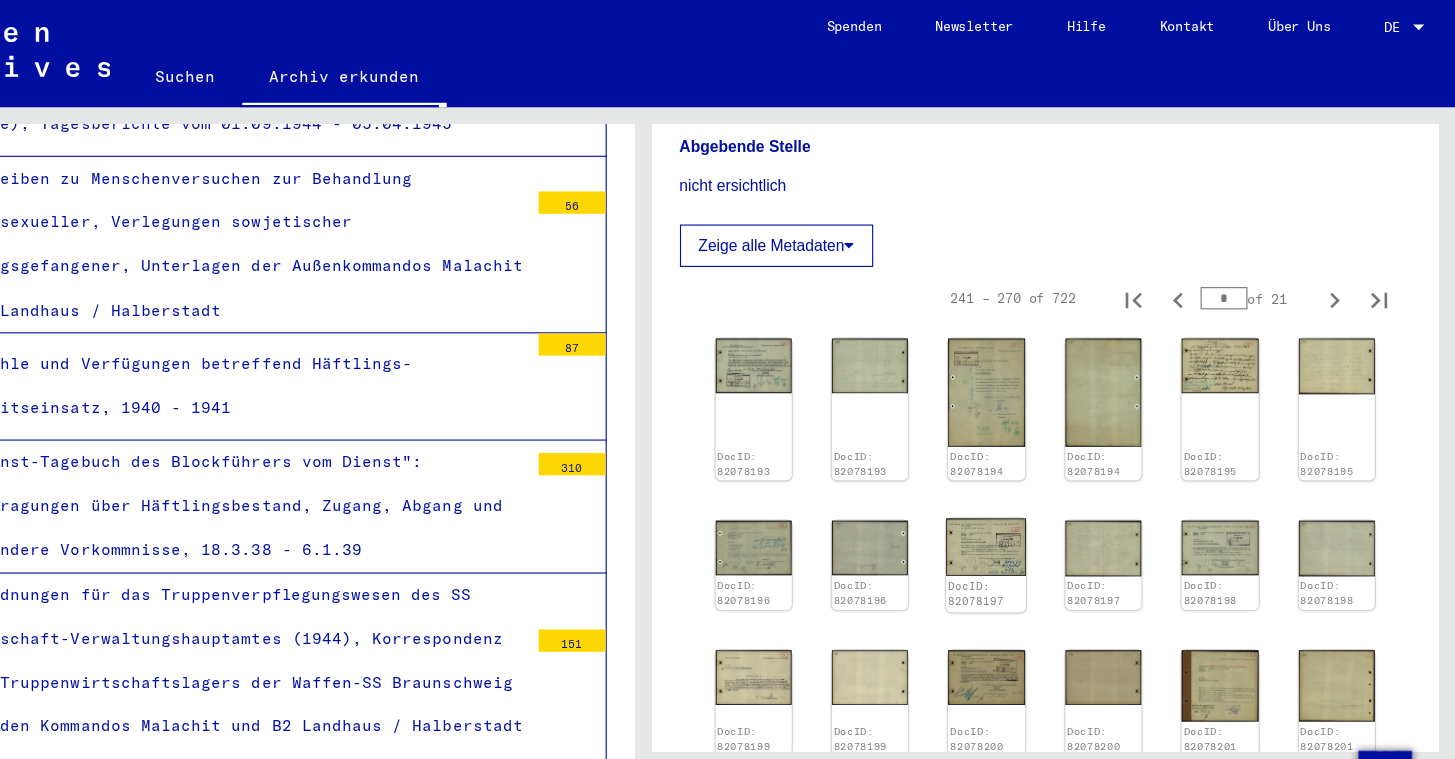 click 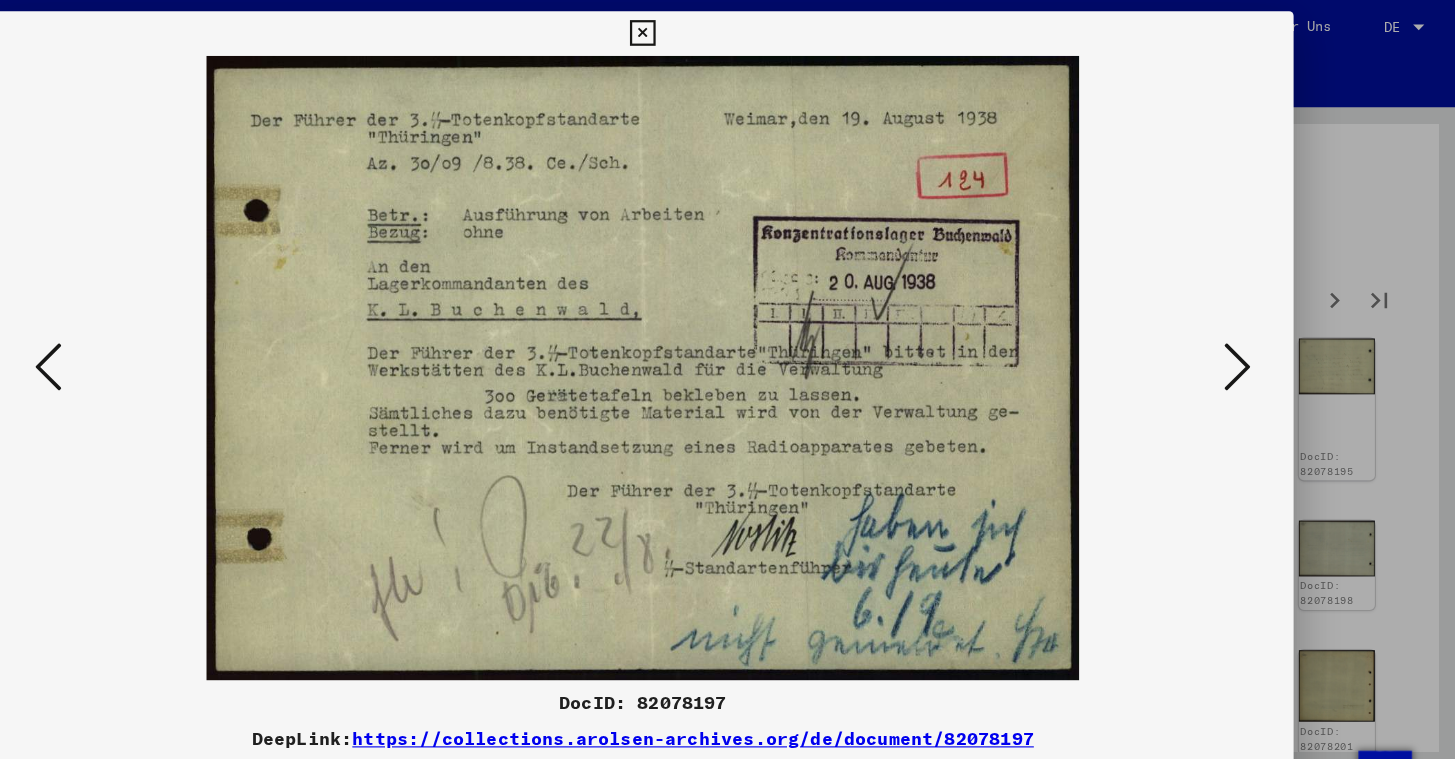 click at bounding box center [727, 30] 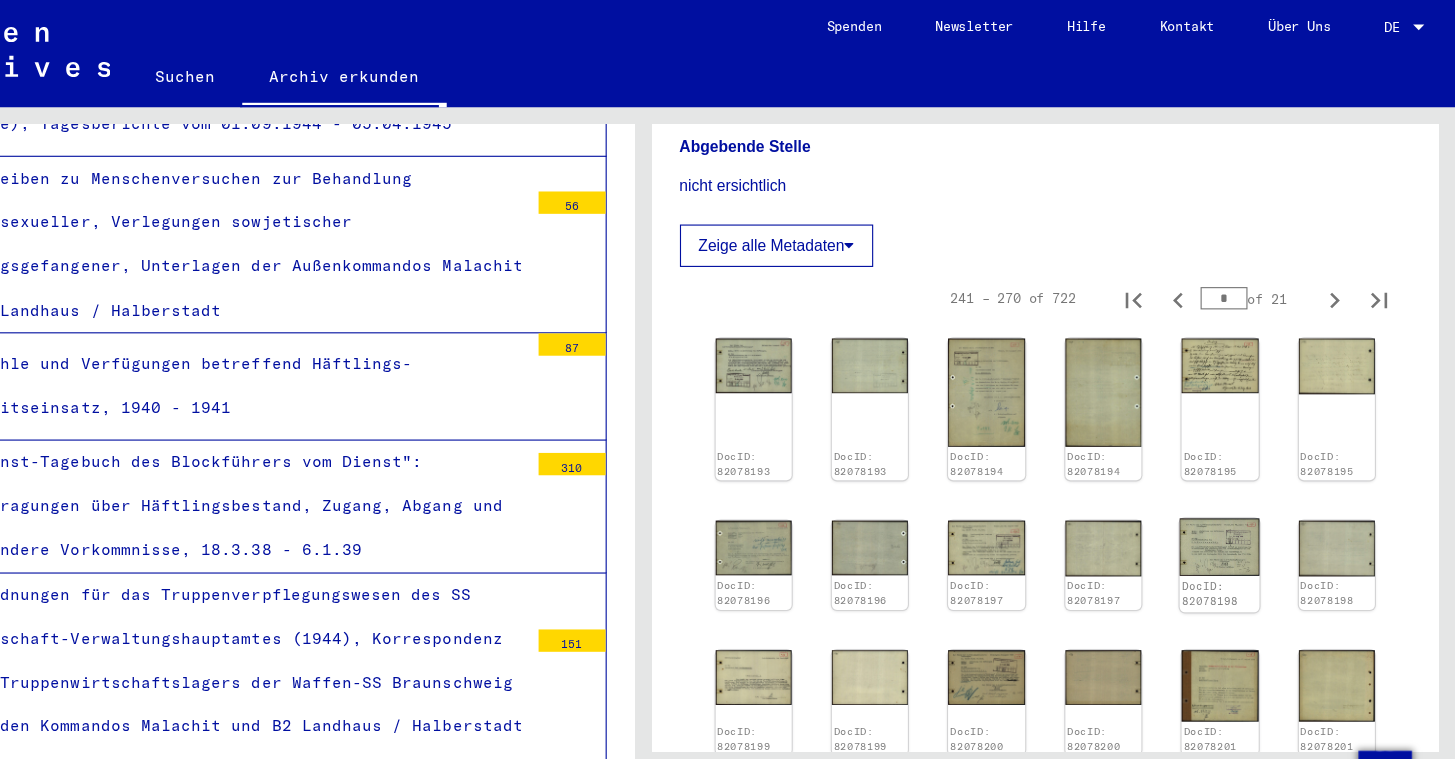 click 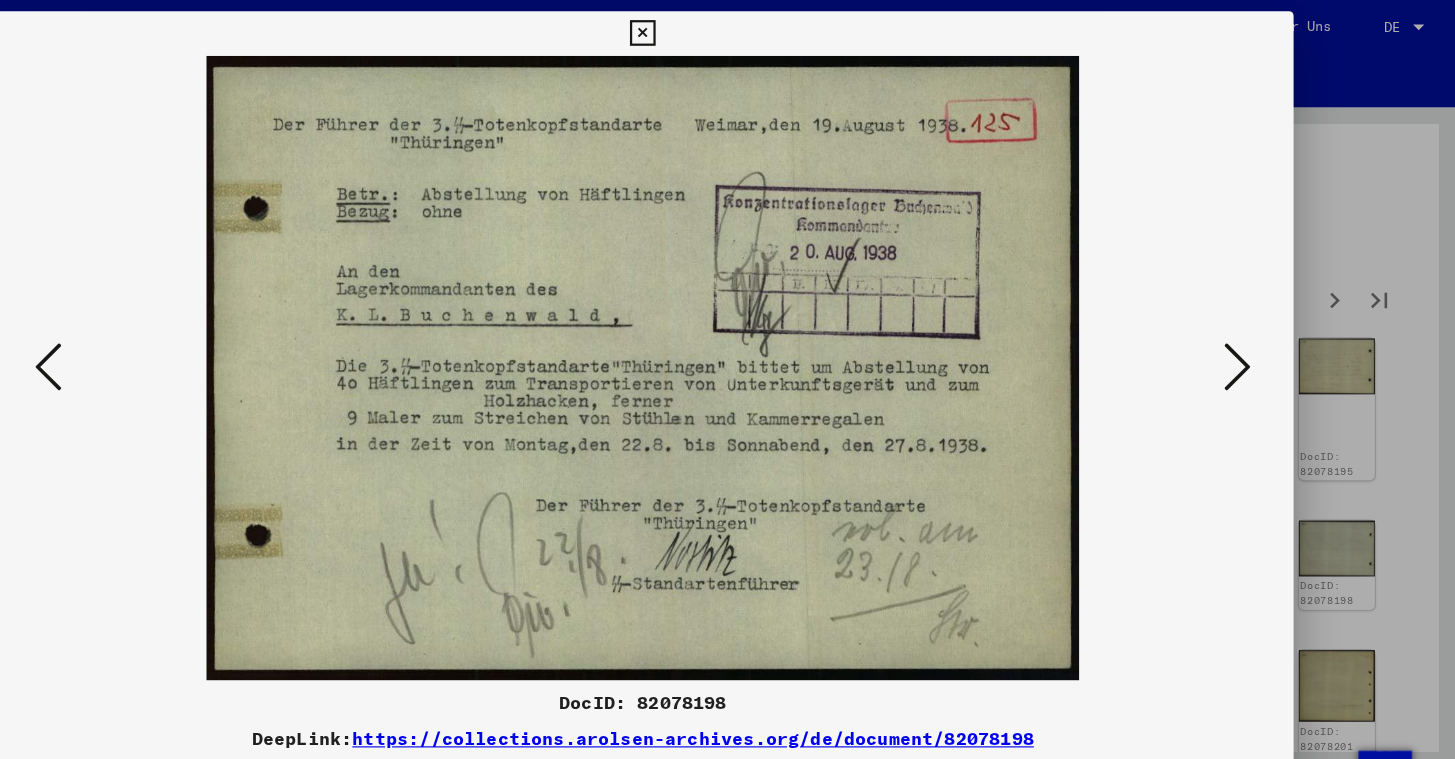 click at bounding box center (727, 30) 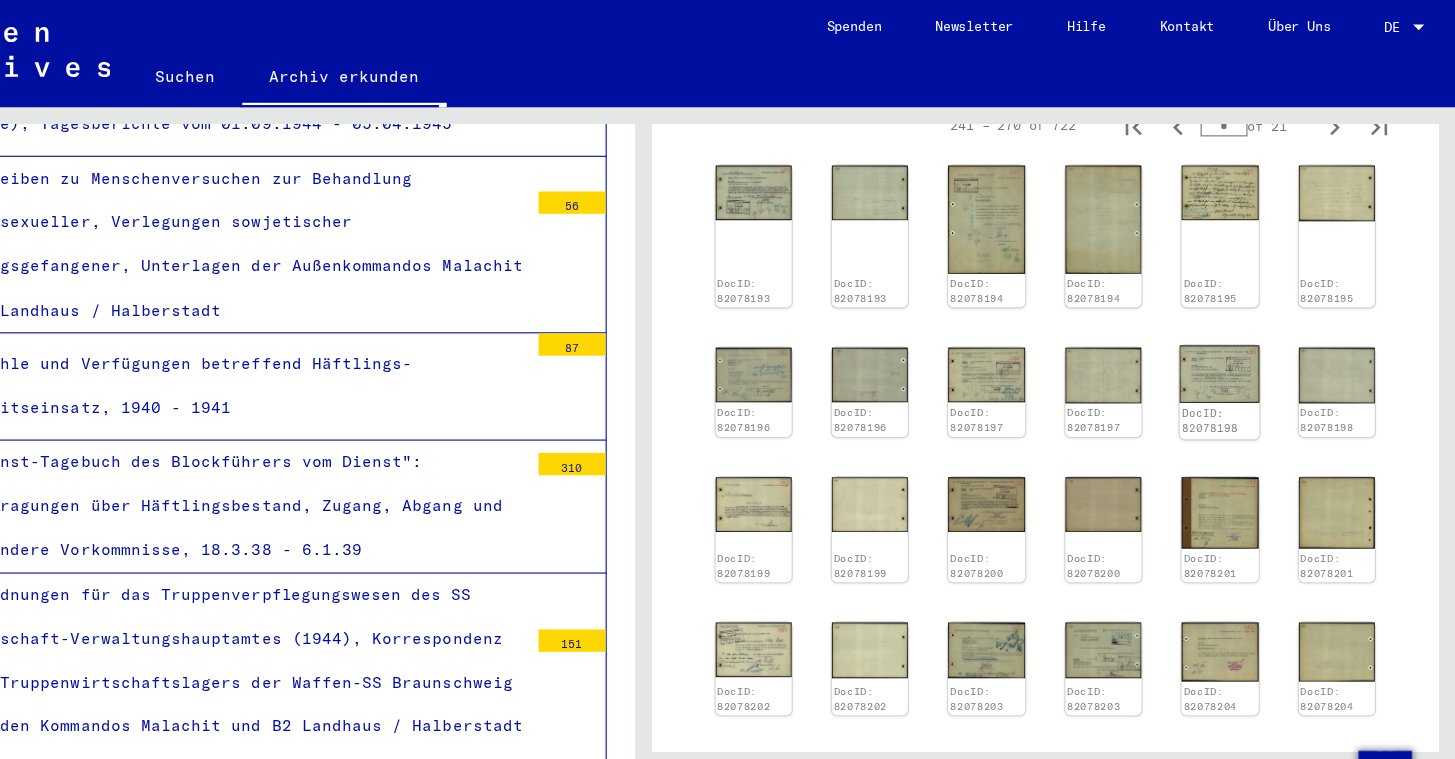 scroll, scrollTop: 711, scrollLeft: 0, axis: vertical 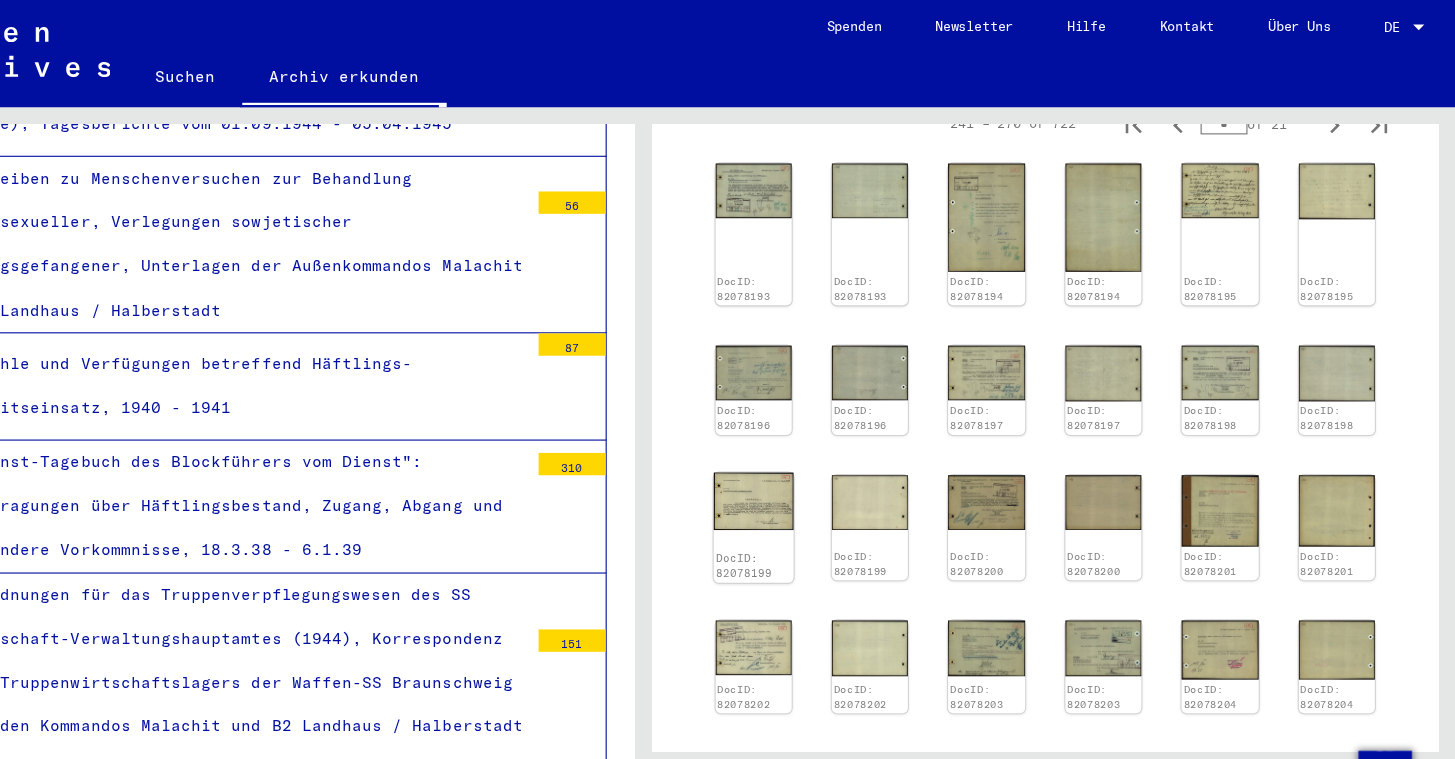 click 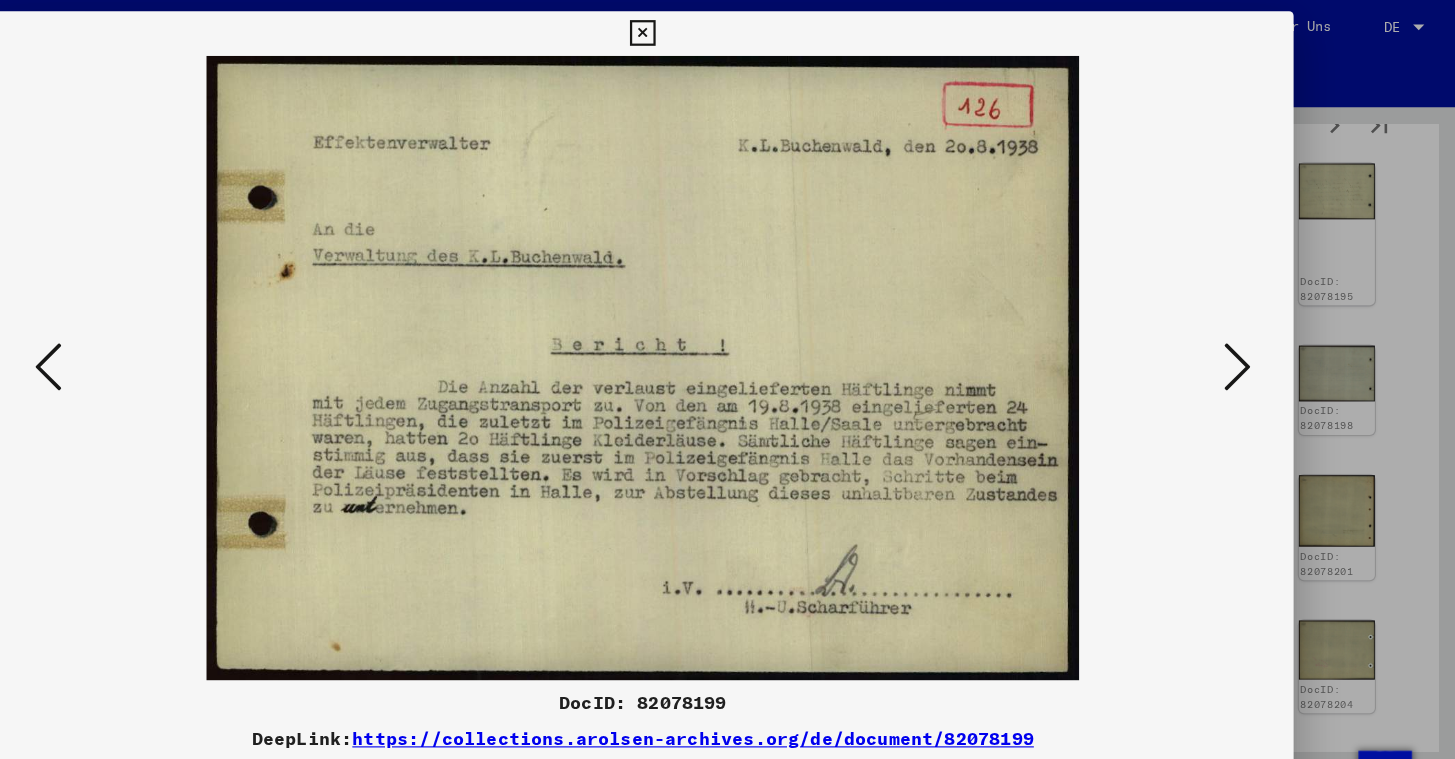 click at bounding box center (727, 30) 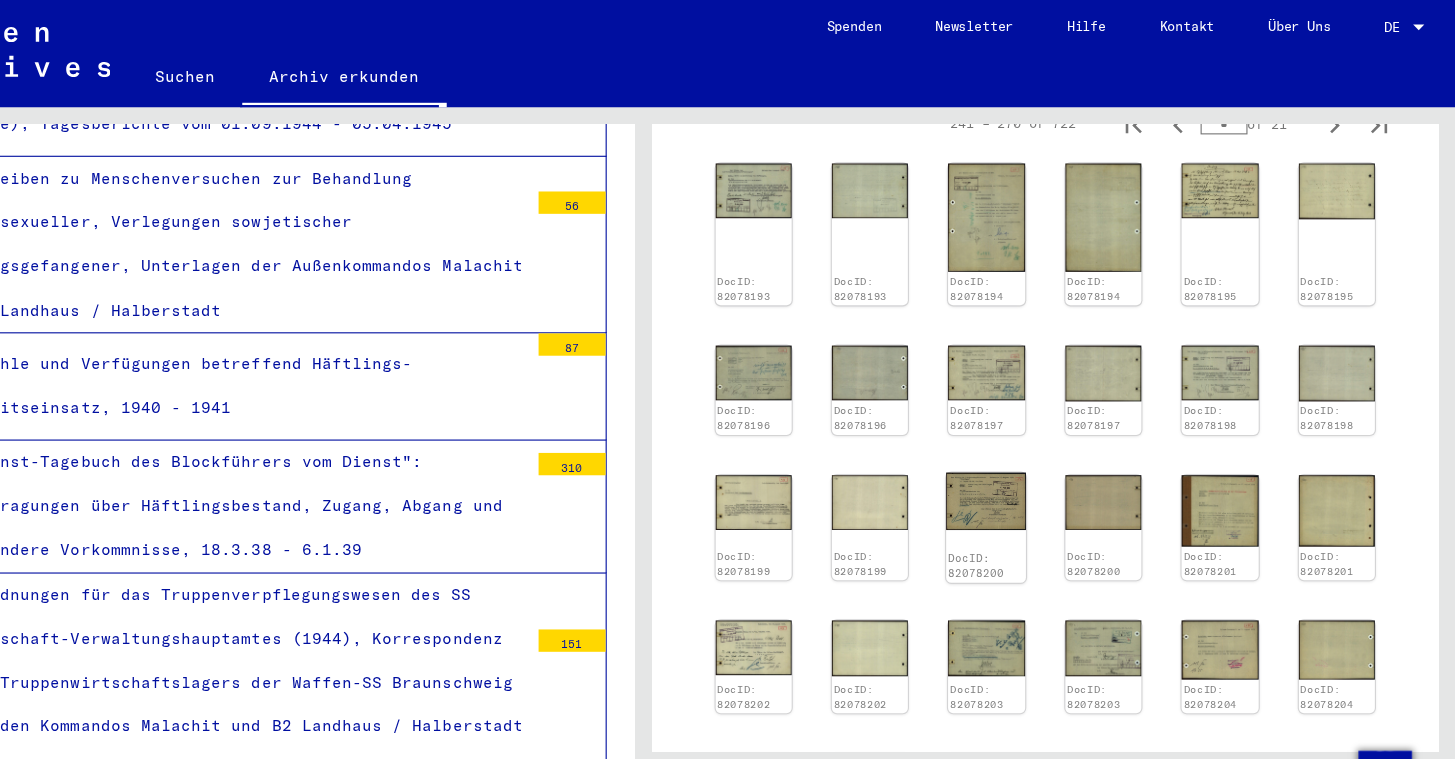 click 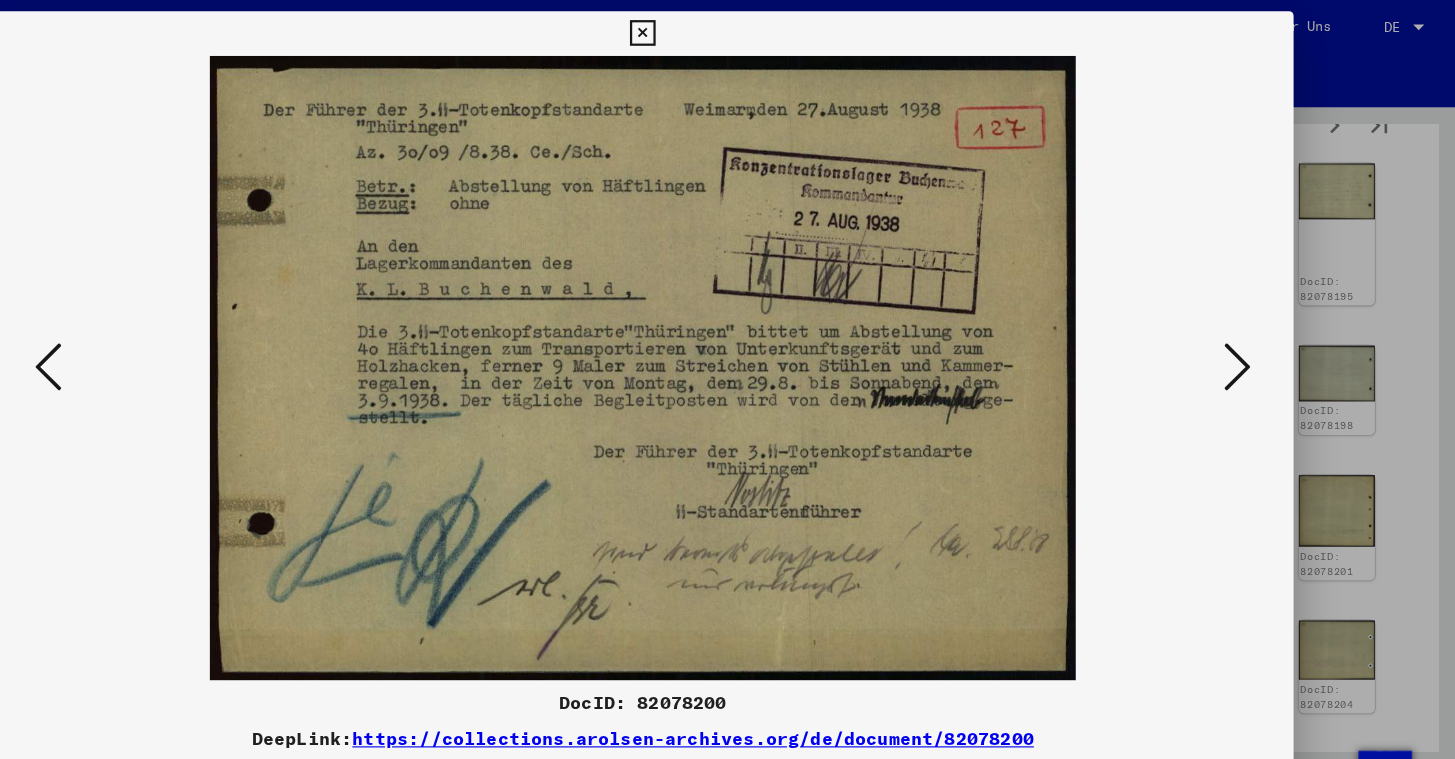 click at bounding box center [727, 30] 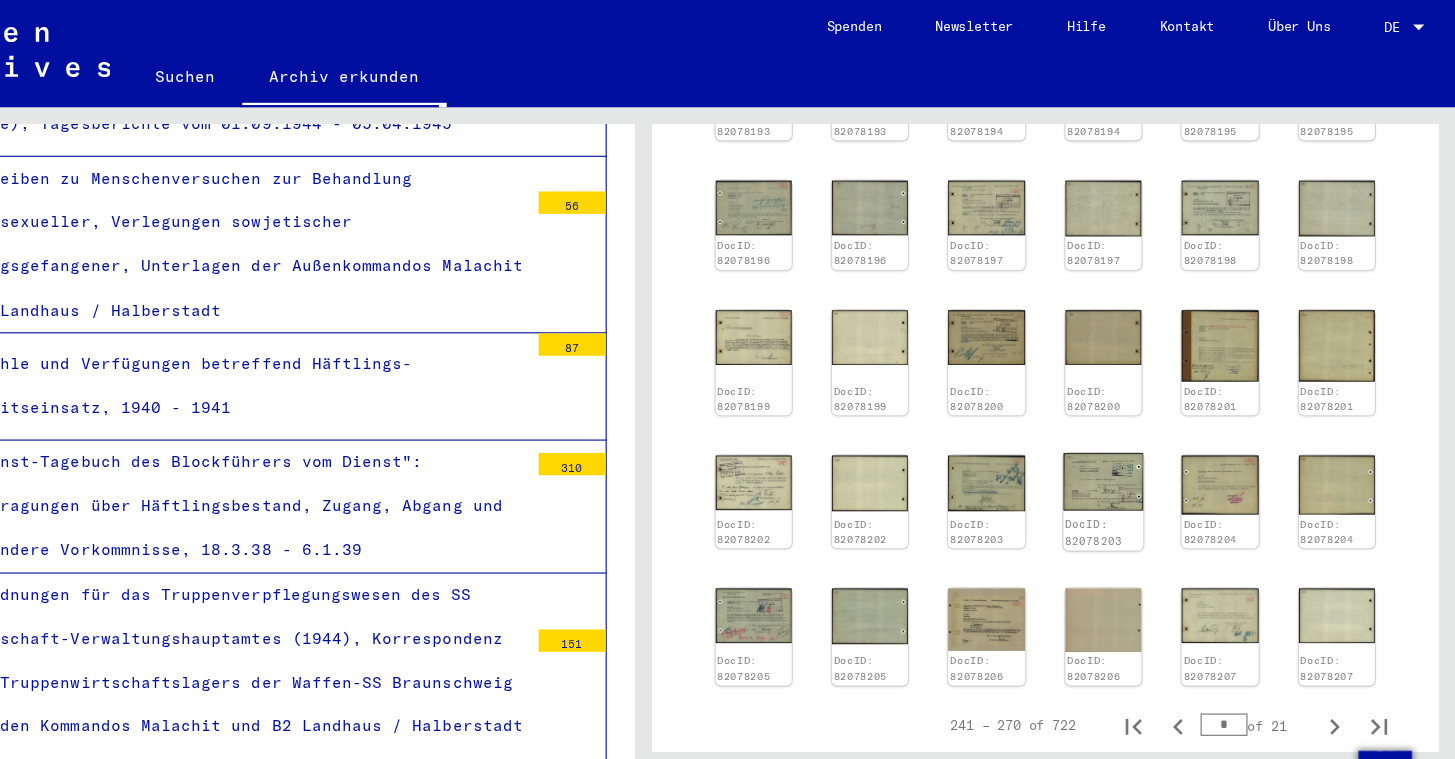 scroll, scrollTop: 856, scrollLeft: 0, axis: vertical 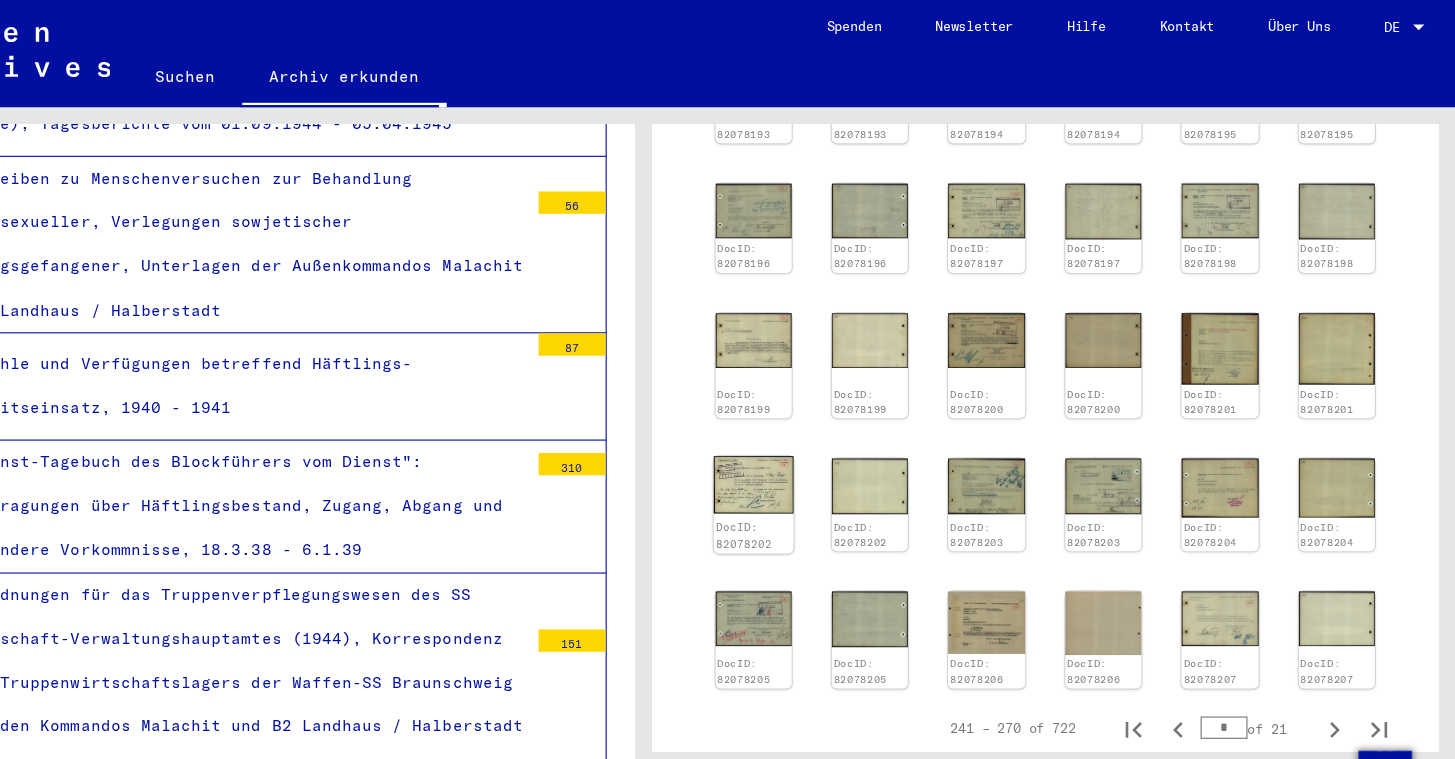 click 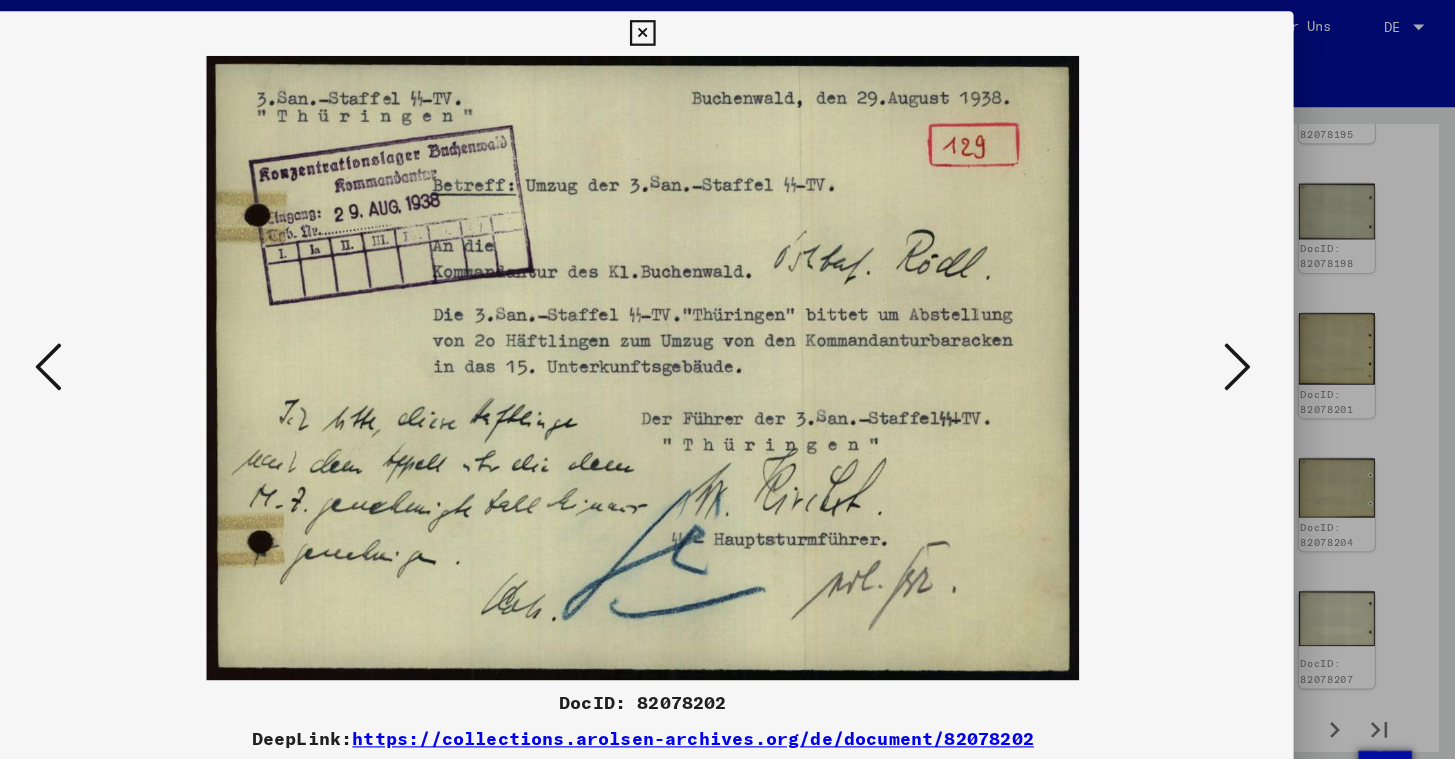 click at bounding box center (727, 30) 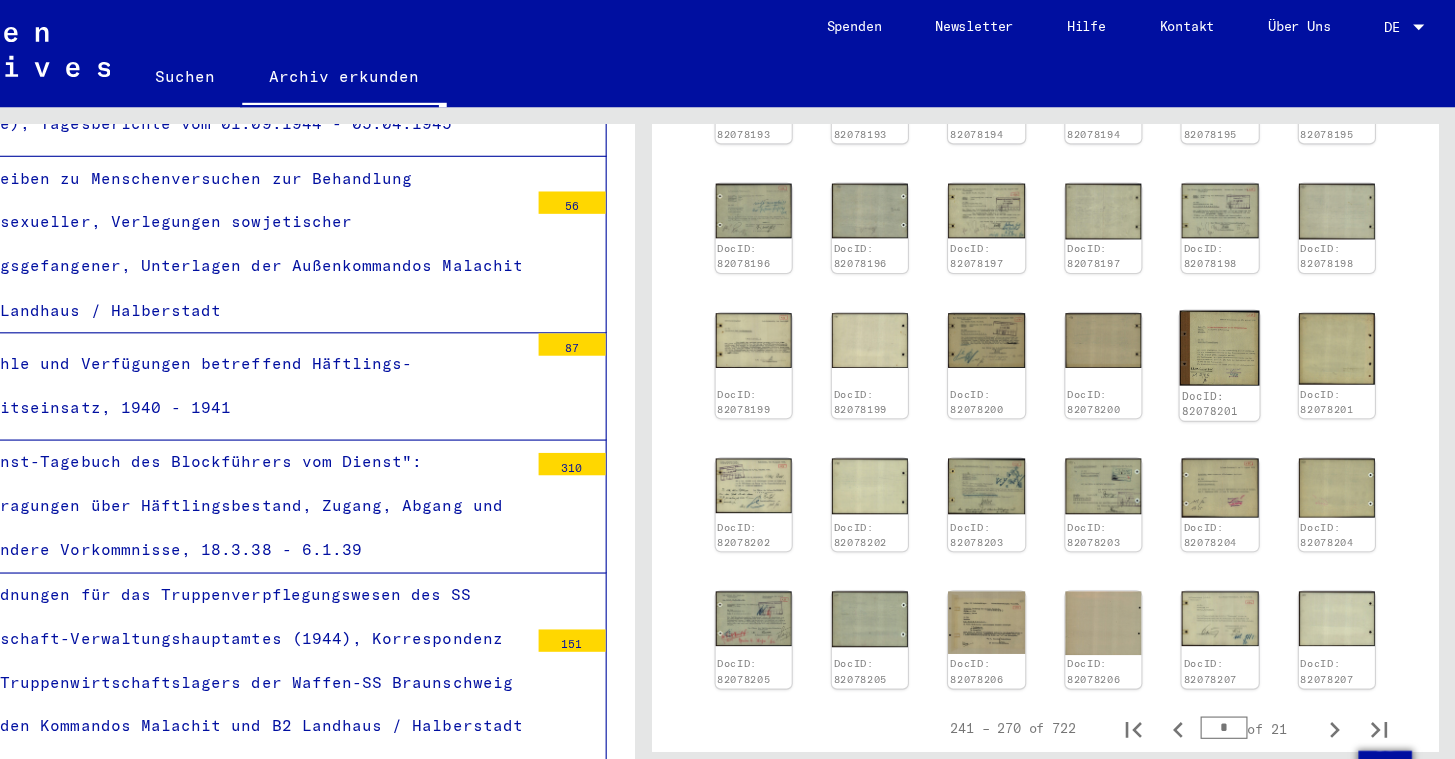 click 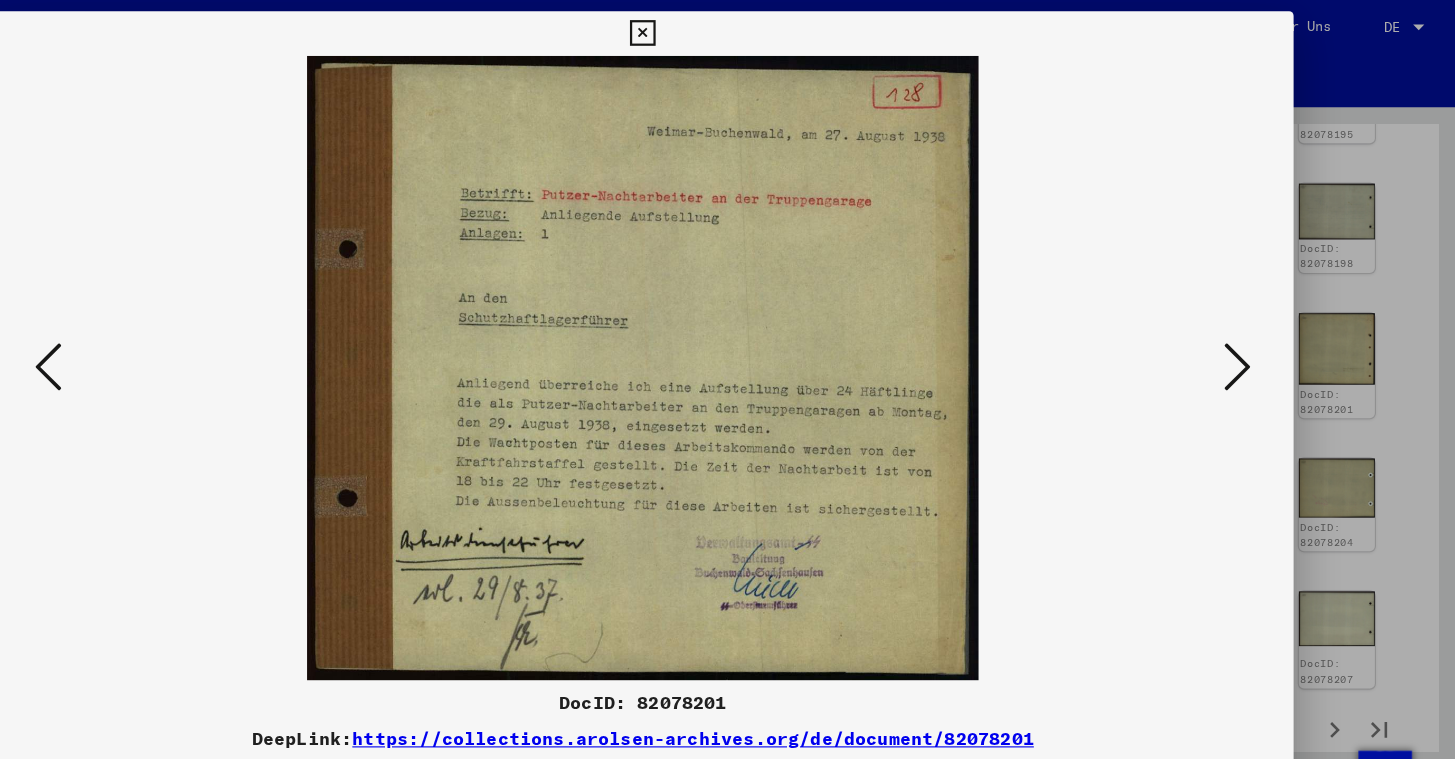 click at bounding box center [727, 30] 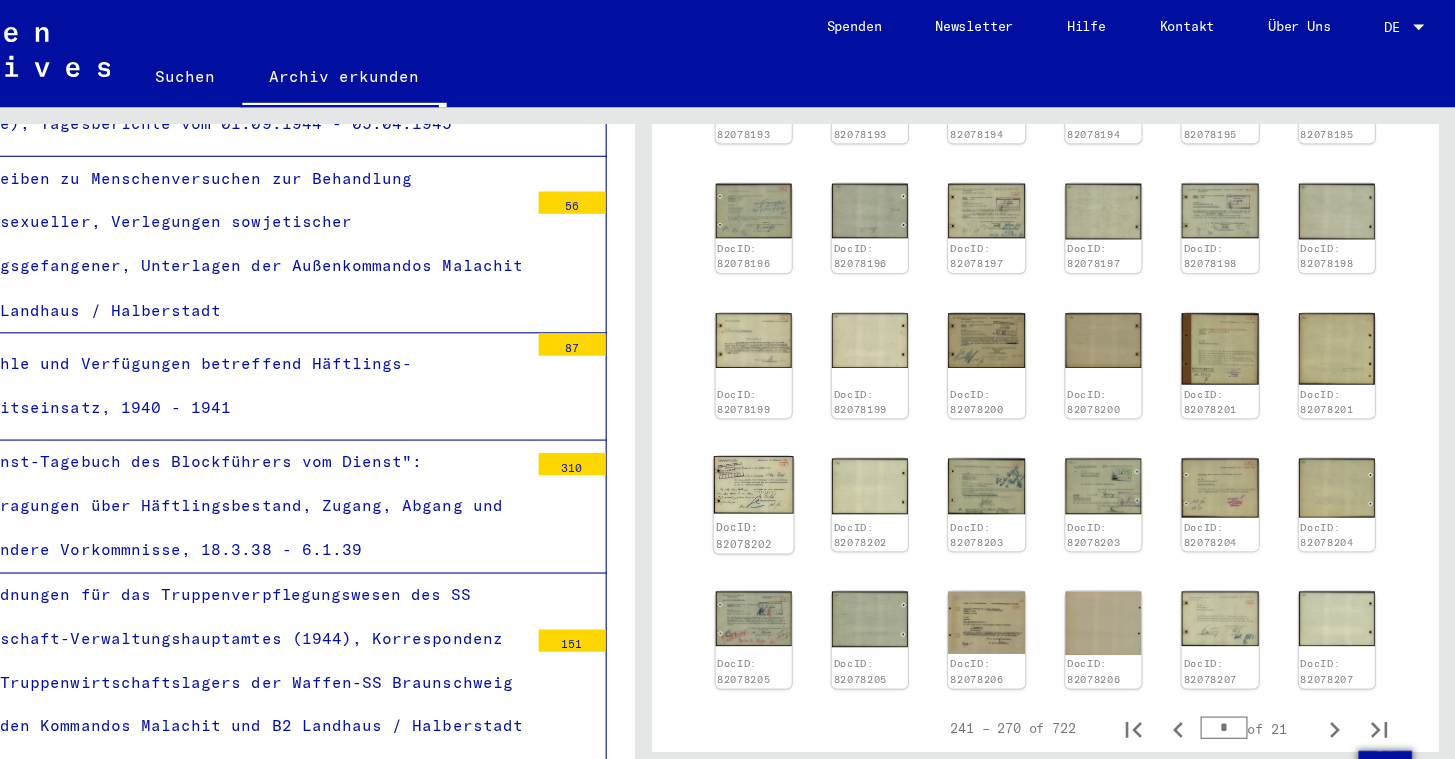 click 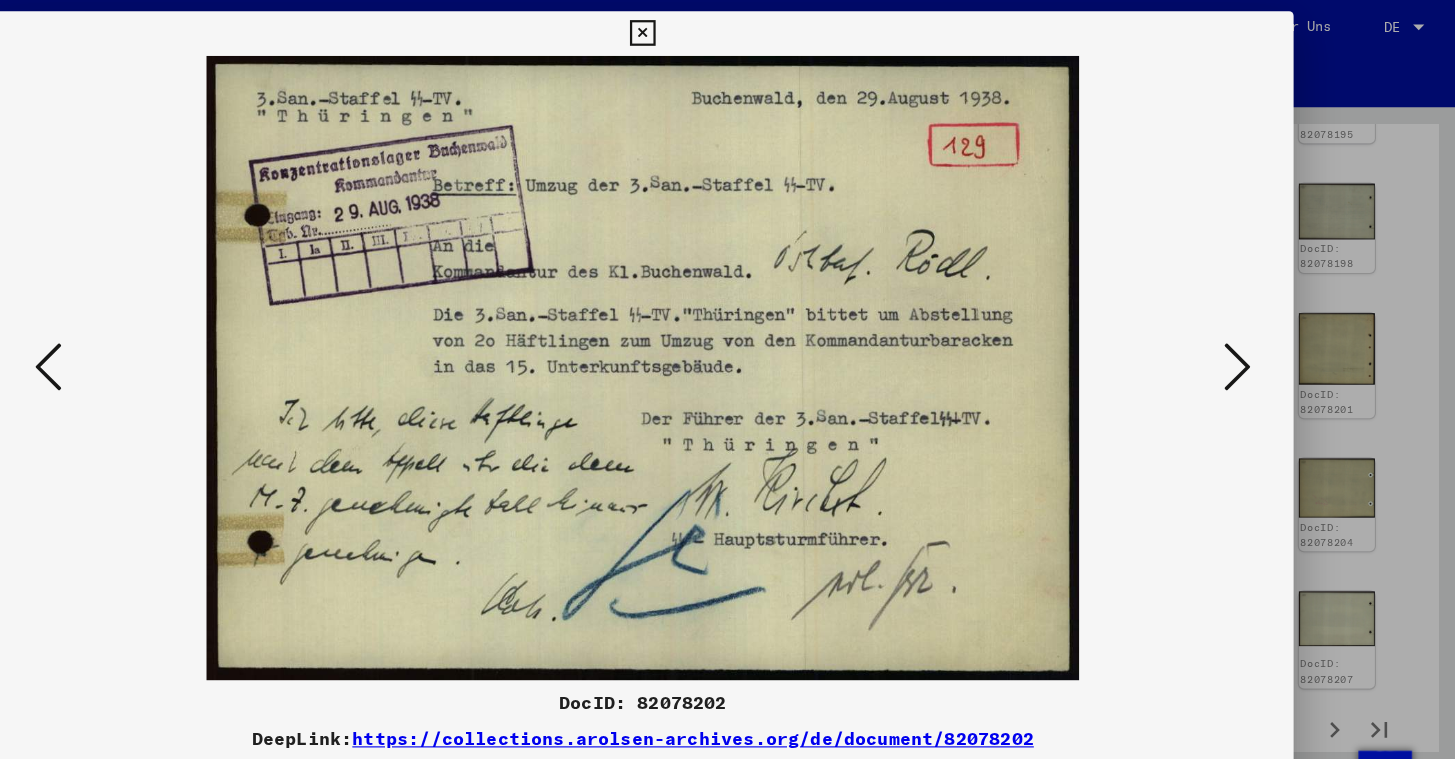 click at bounding box center (727, 30) 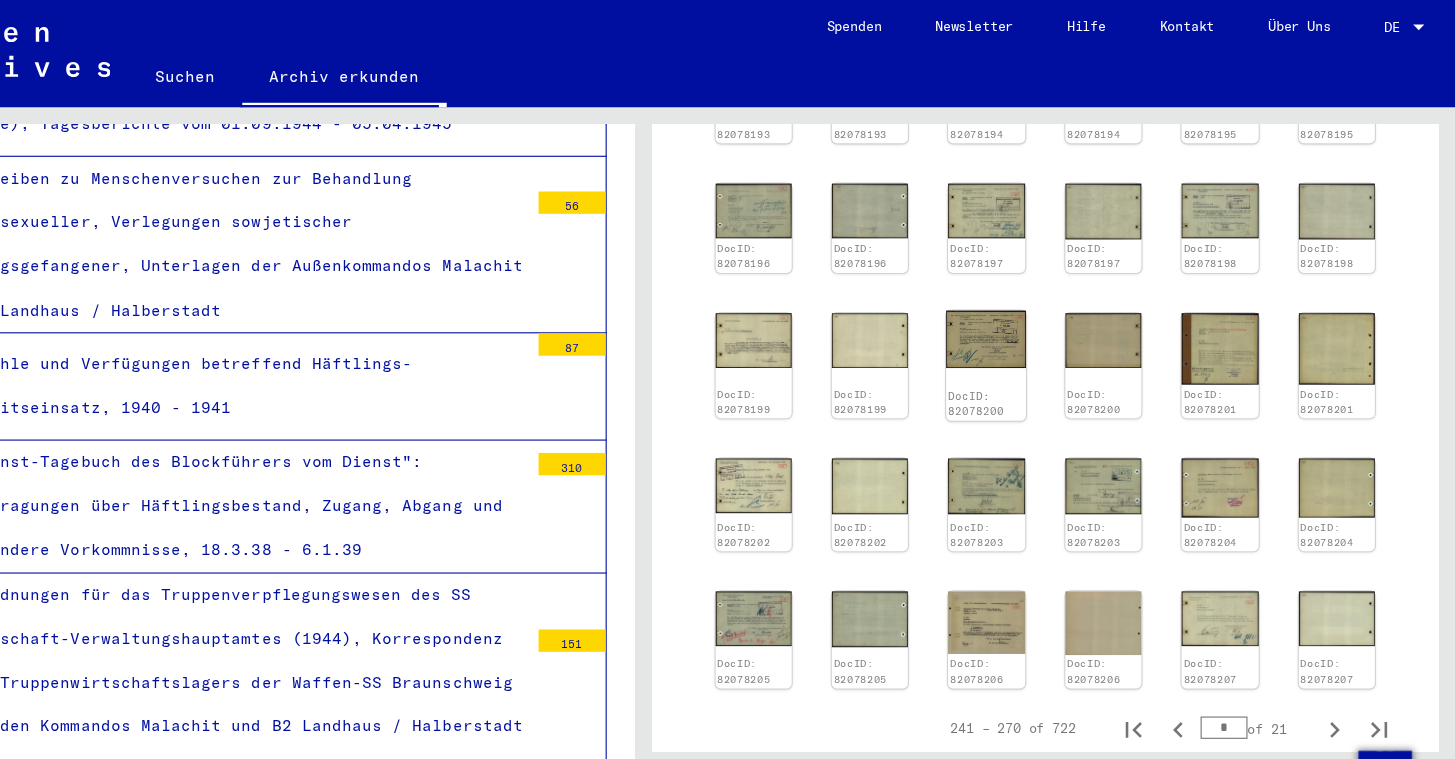 click 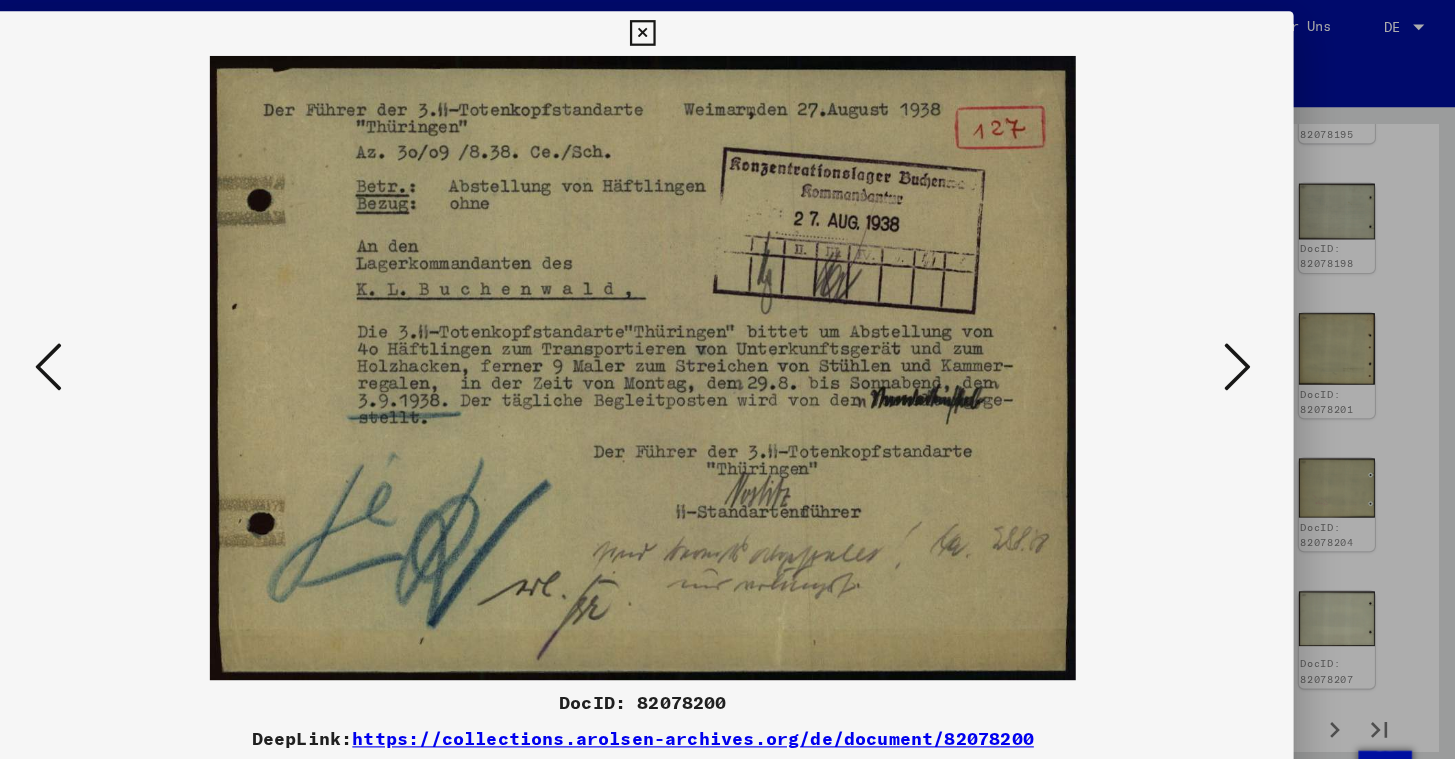 click at bounding box center [727, 30] 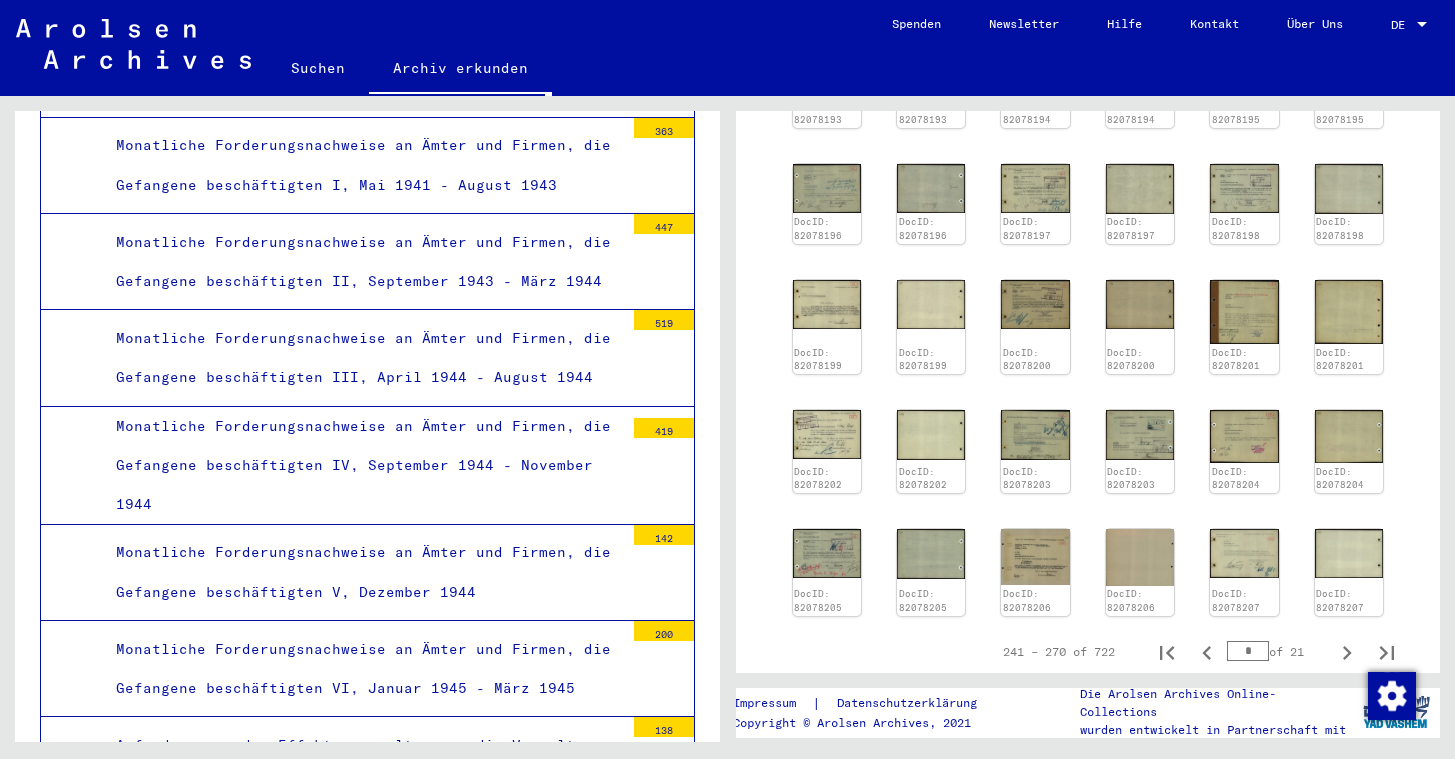 scroll, scrollTop: 8824, scrollLeft: 0, axis: vertical 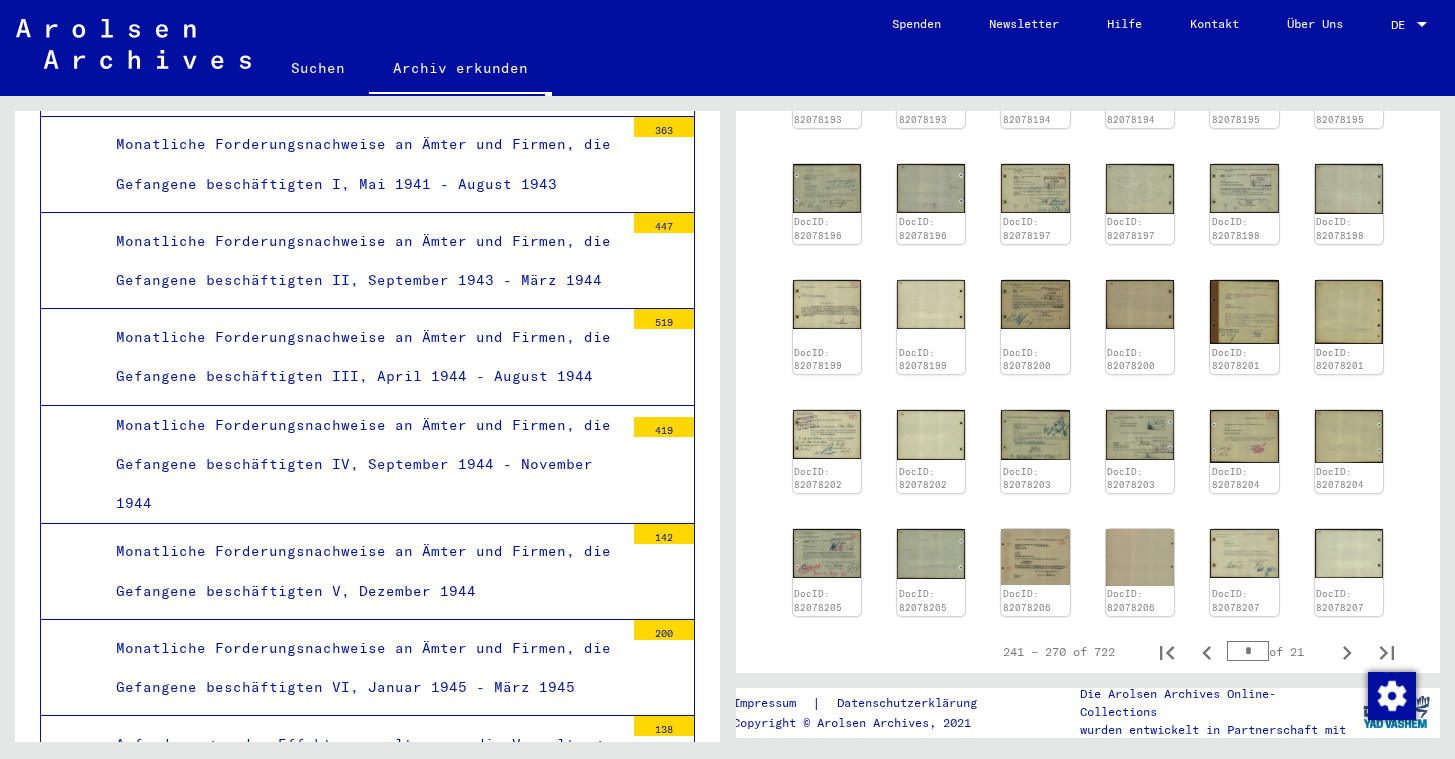 click on "Aussagen und Dokumente zur Behandlung von Gefangenen durch die SS in      Buchenwald" at bounding box center (362, 1267) 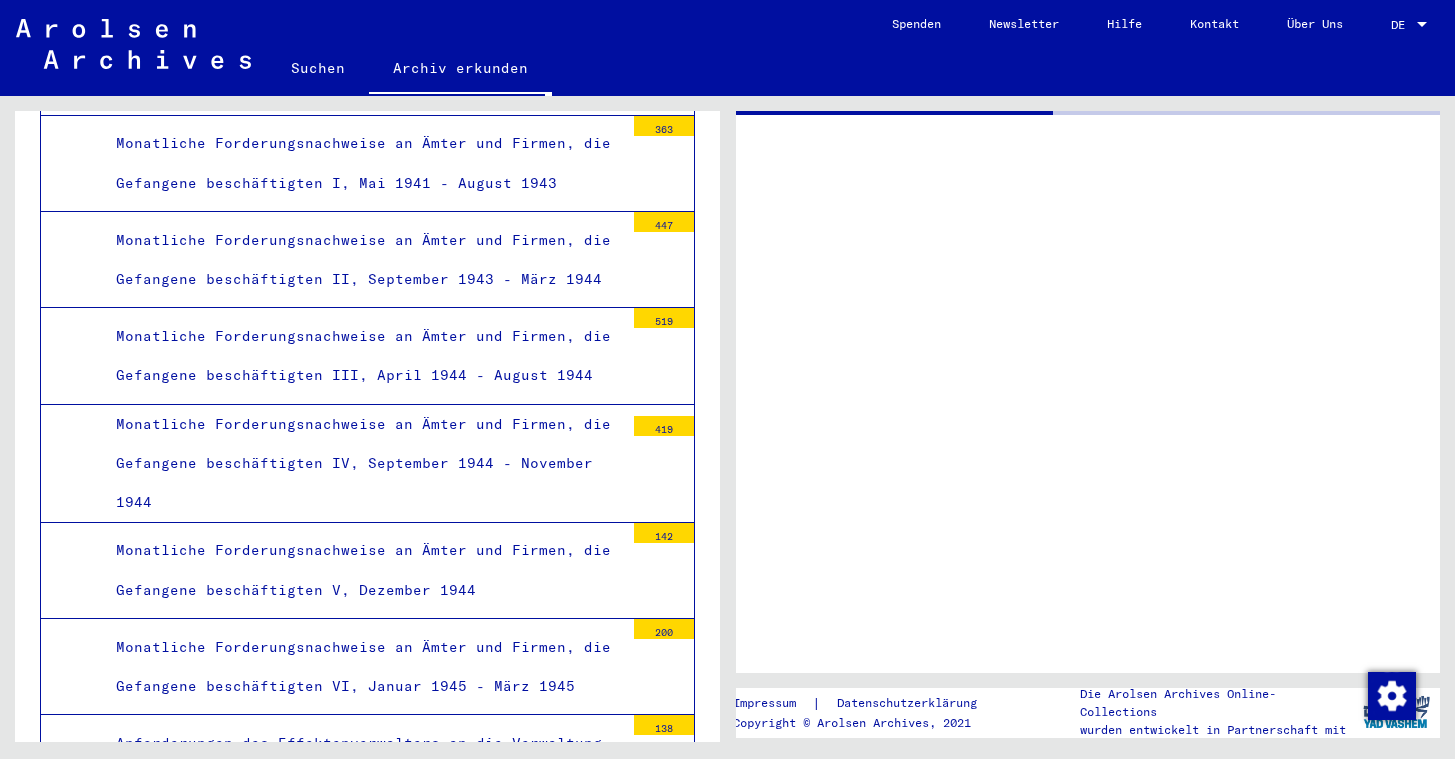 scroll, scrollTop: 0, scrollLeft: 0, axis: both 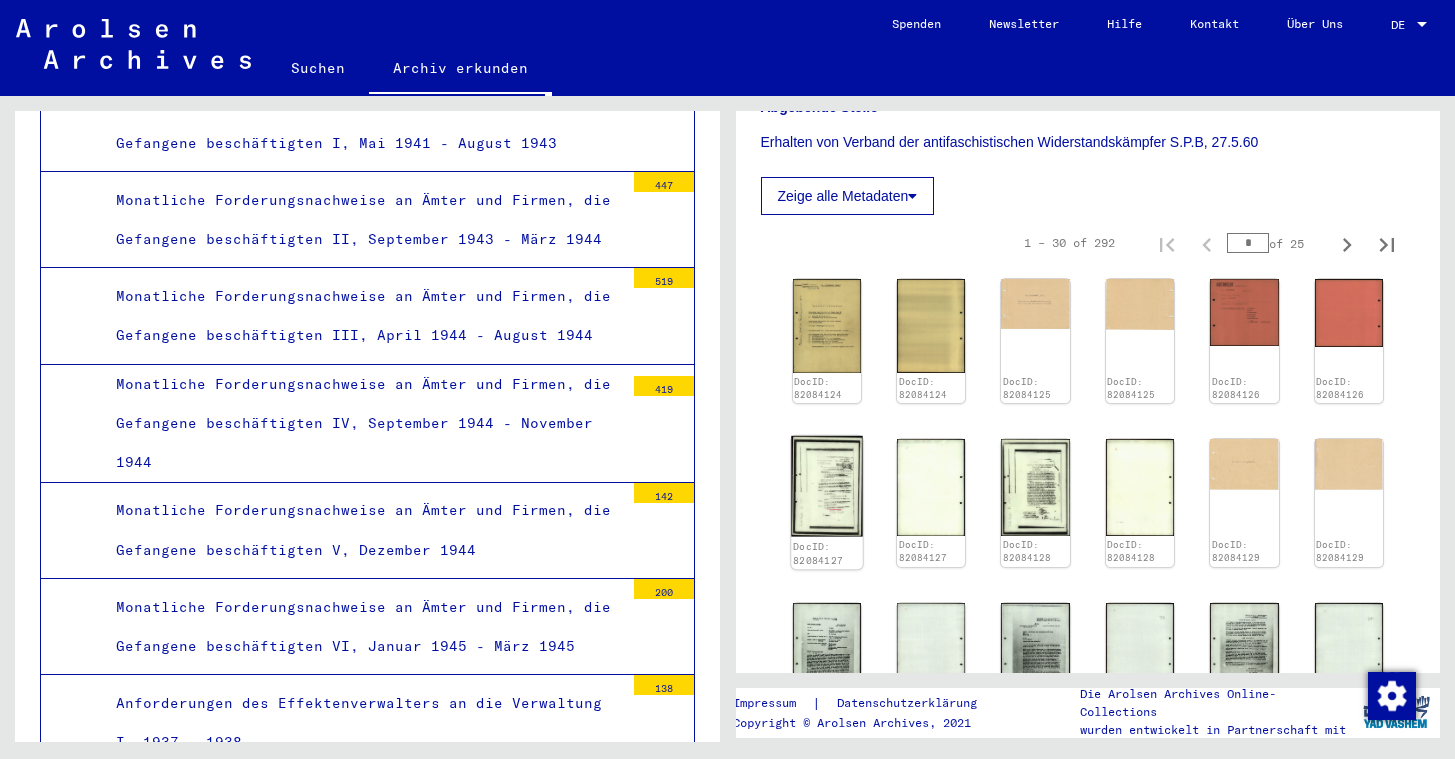 click 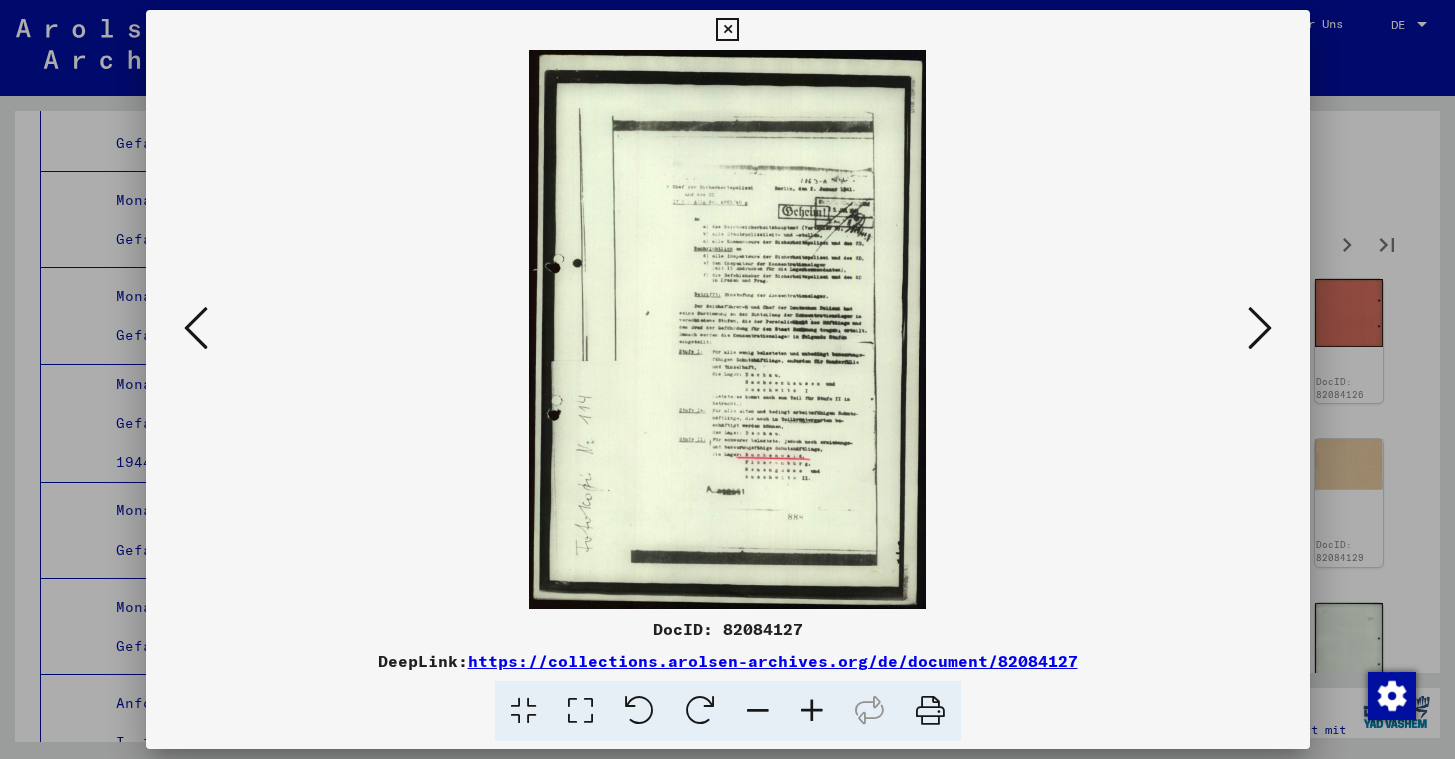 click at bounding box center [727, 30] 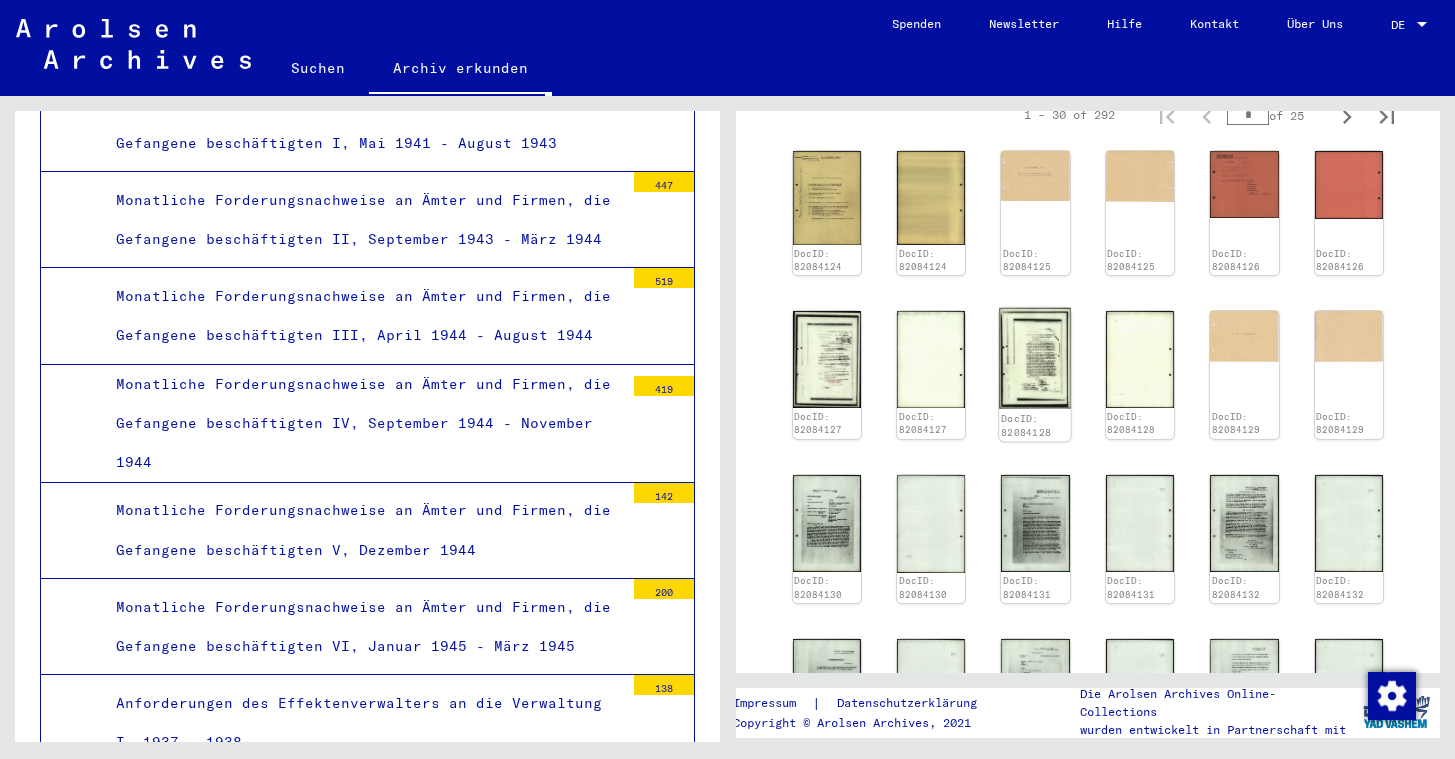 scroll, scrollTop: 963, scrollLeft: 0, axis: vertical 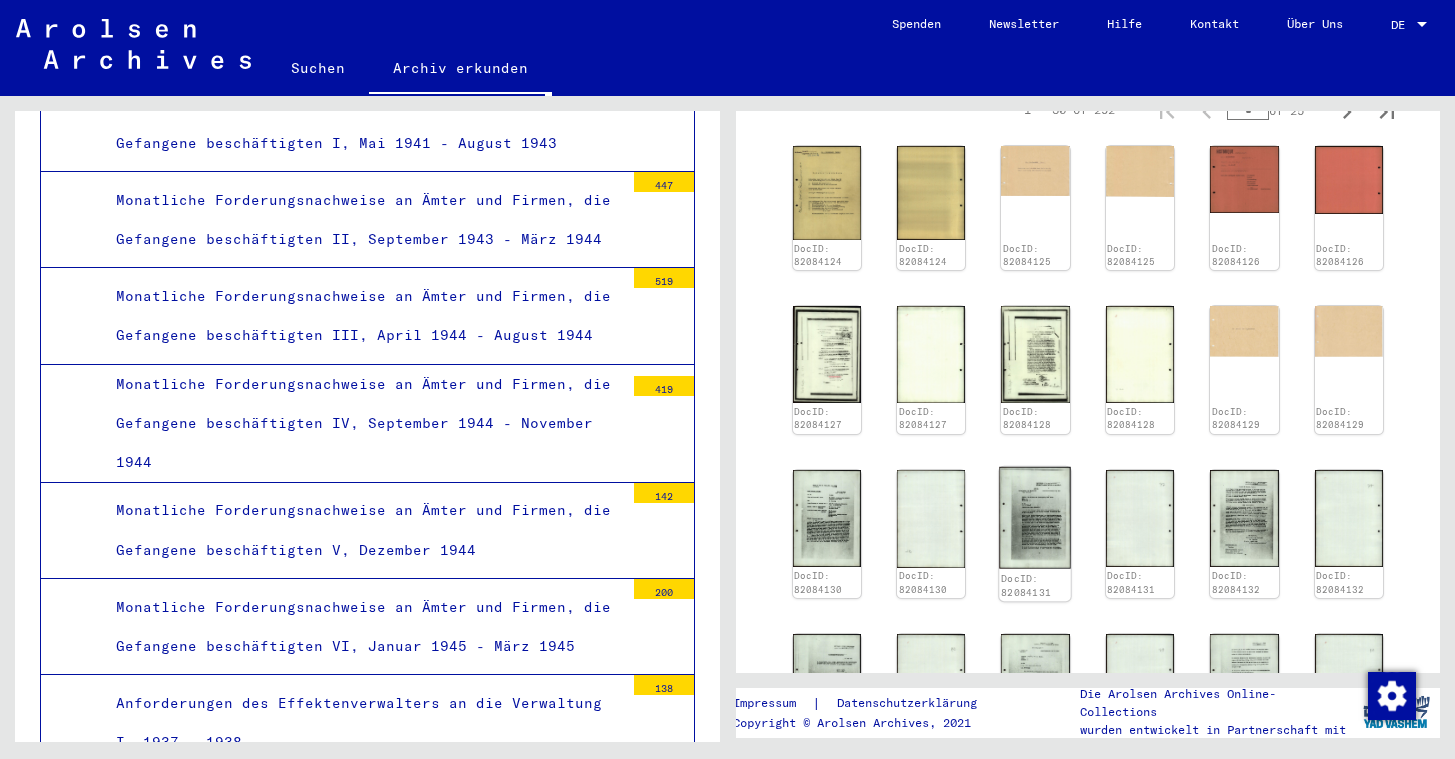 click 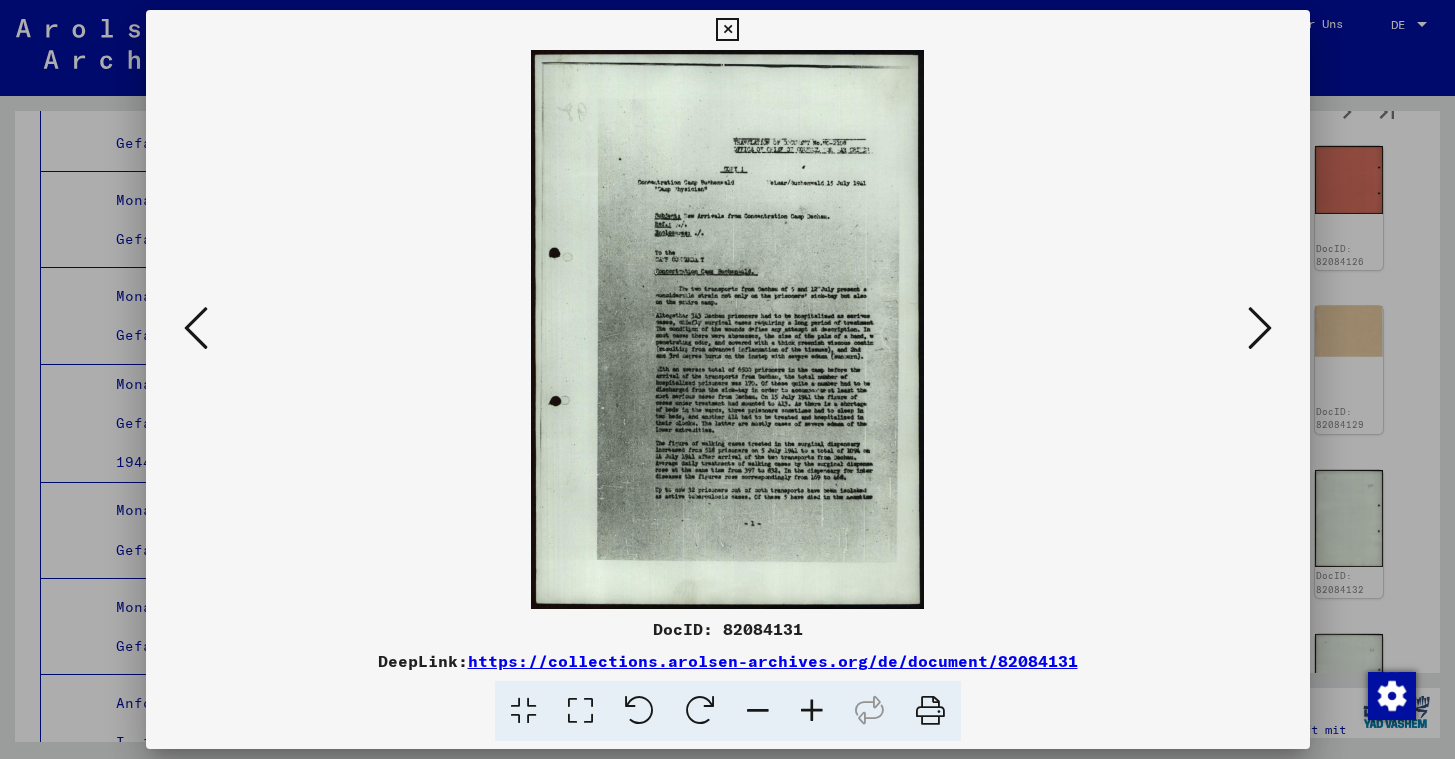 click at bounding box center (727, 30) 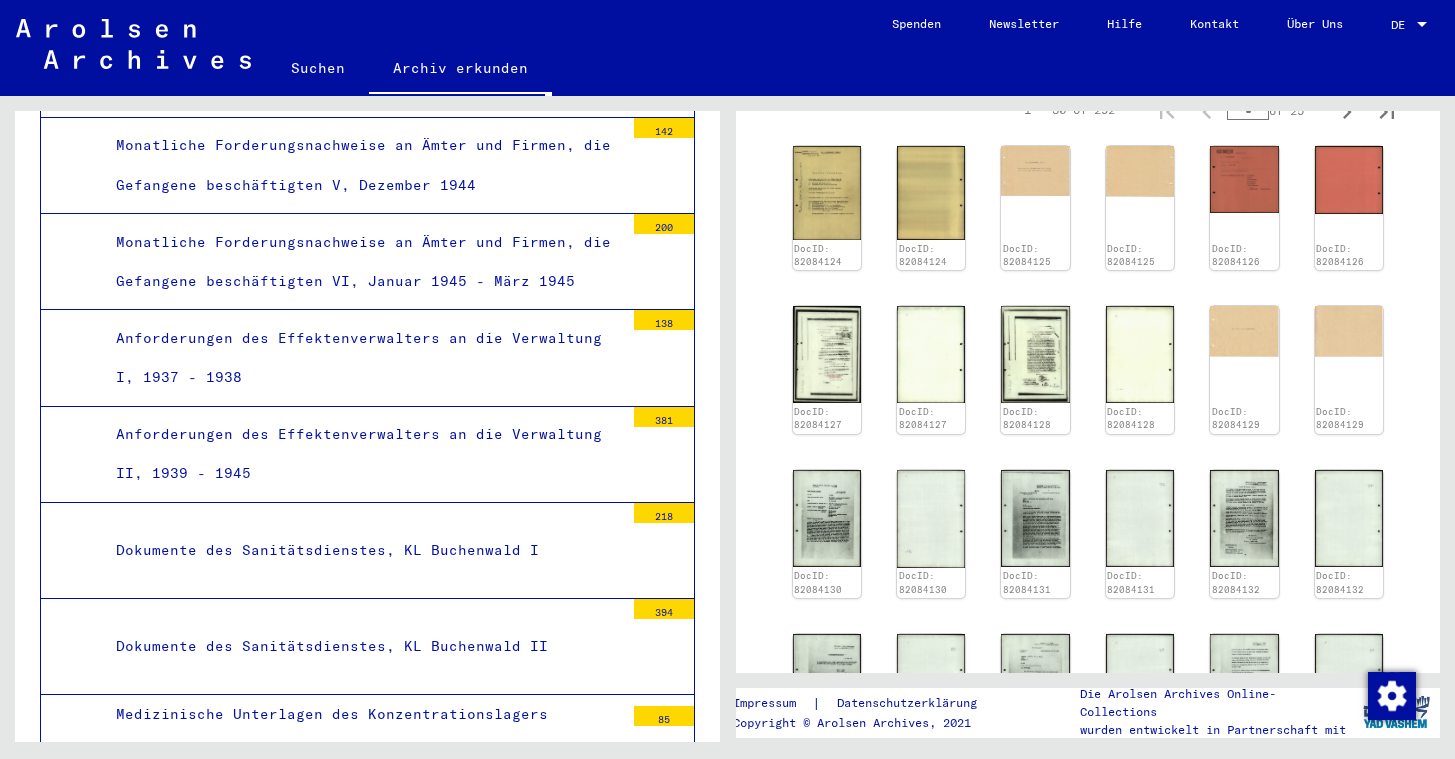 scroll, scrollTop: 9230, scrollLeft: 0, axis: vertical 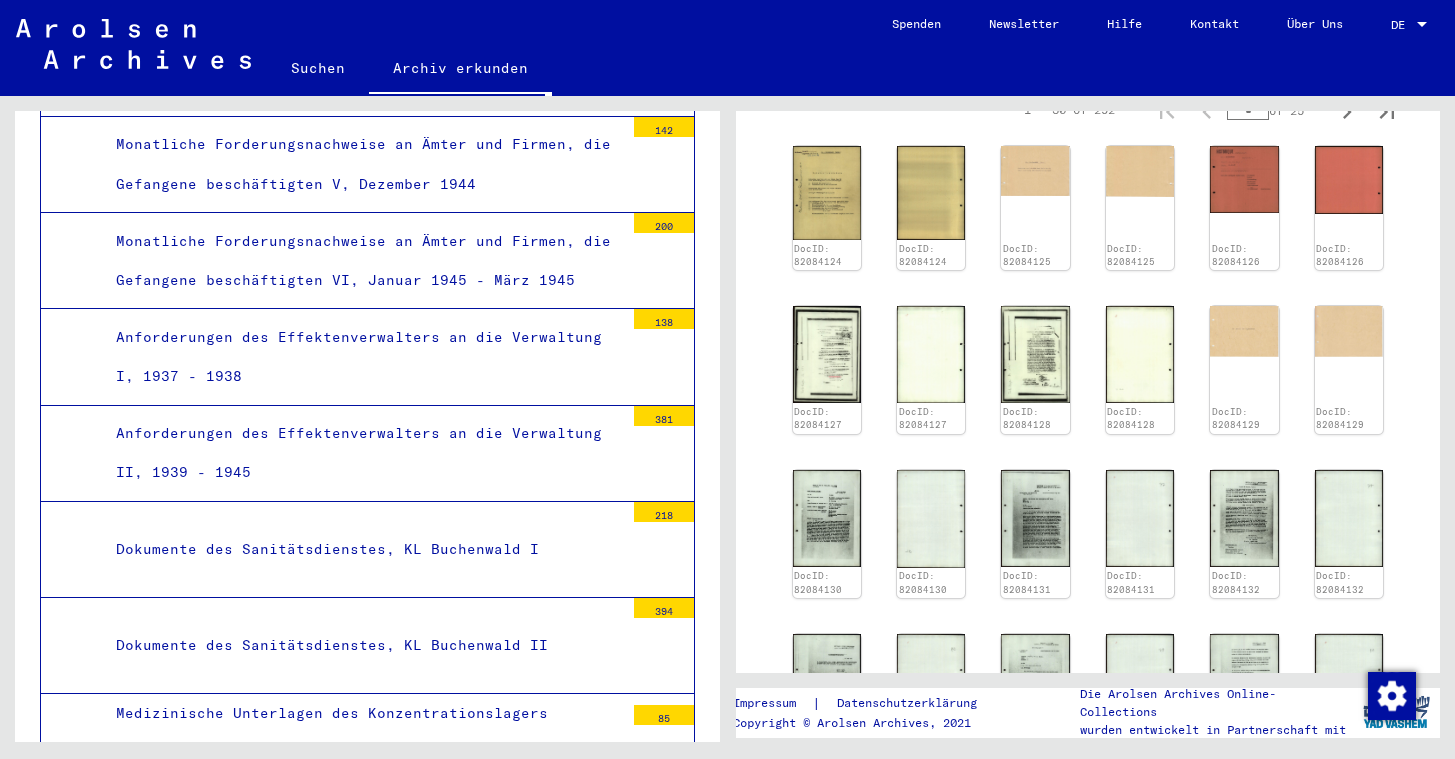 click on "Allgemeine Anordnungen 1937 - 1945, Überstellungen, Statistiken" at bounding box center [362, 1387] 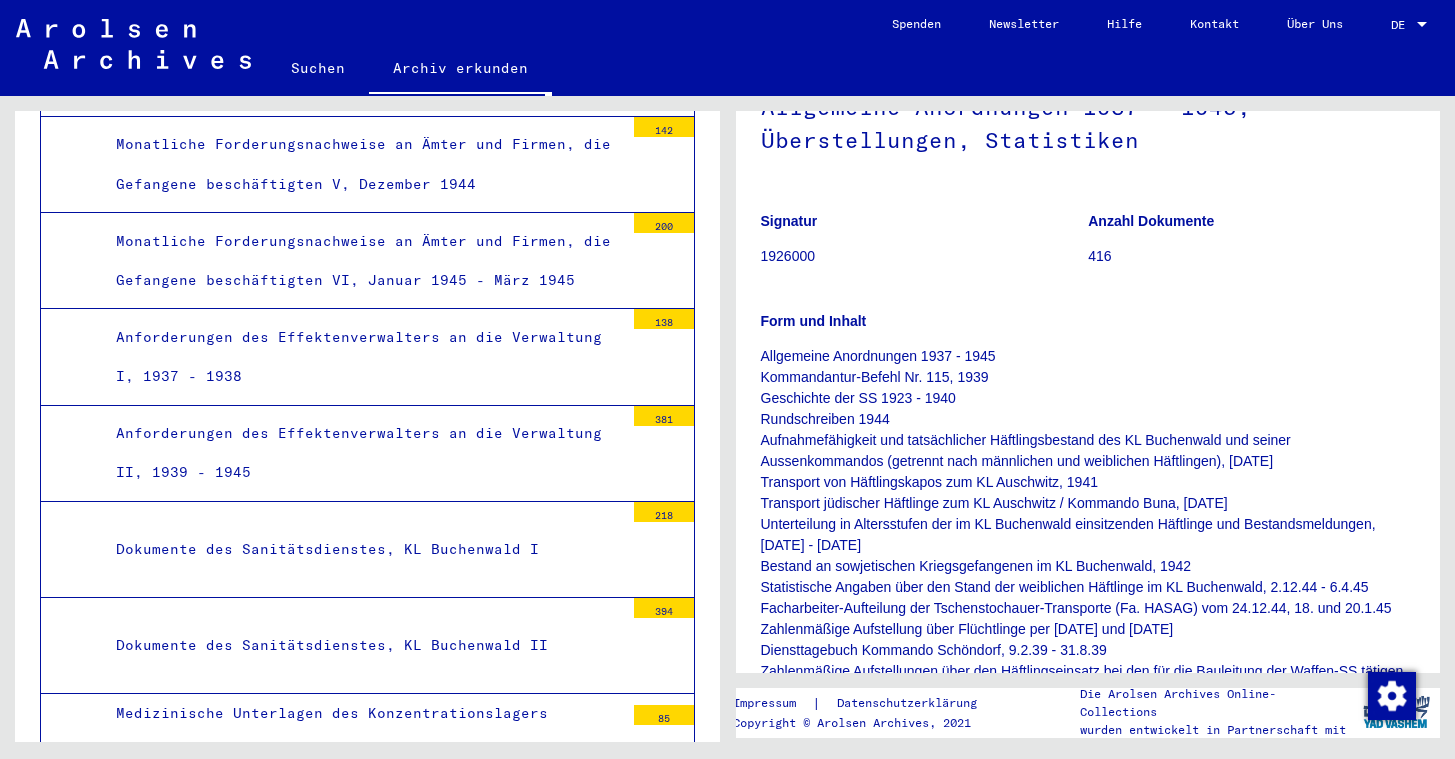 scroll, scrollTop: 157, scrollLeft: 0, axis: vertical 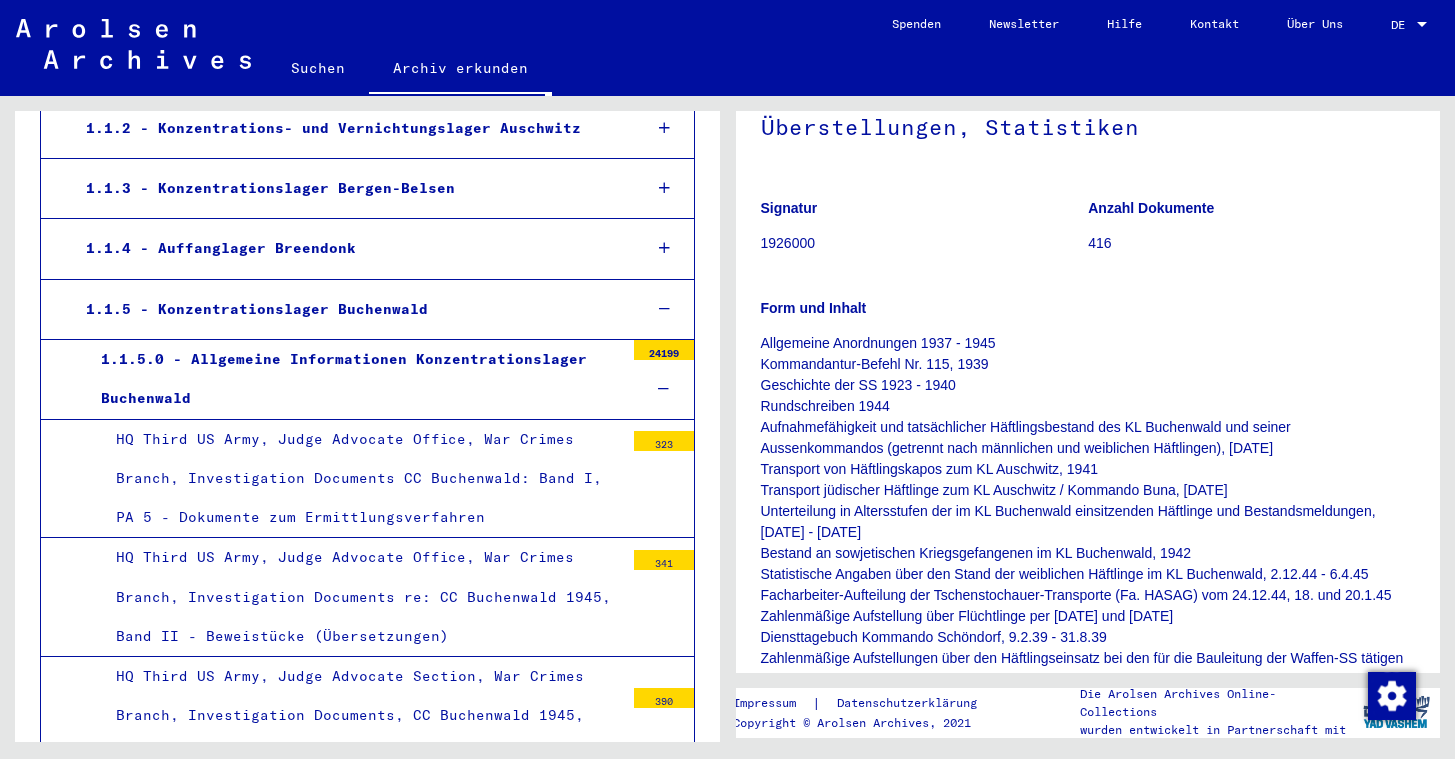 click on "1.1.5.0 - Allgemeine Informationen Konzentrationslager Buchenwald" at bounding box center (355, 379) 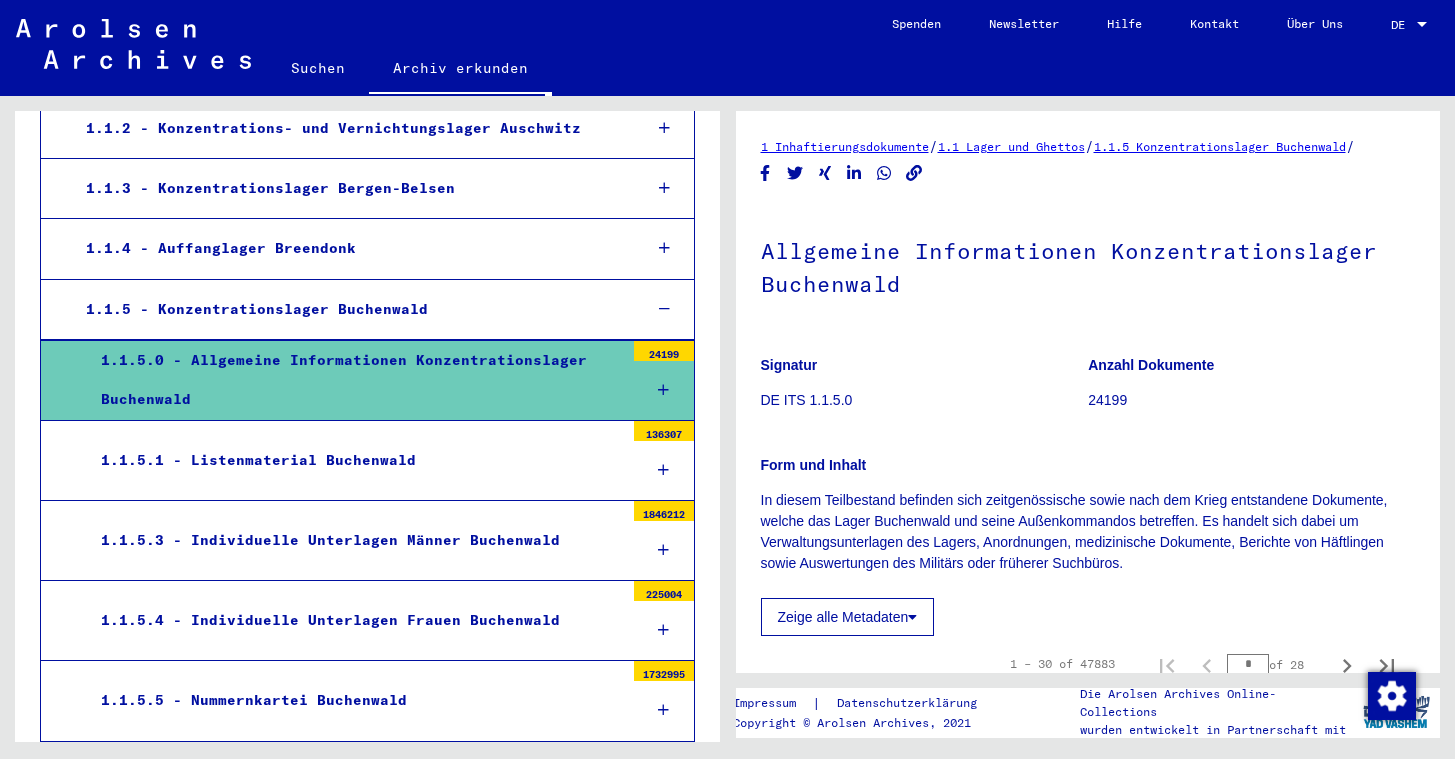 click on "1.1.5.1 - Listenmaterial Buchenwald" at bounding box center (355, 460) 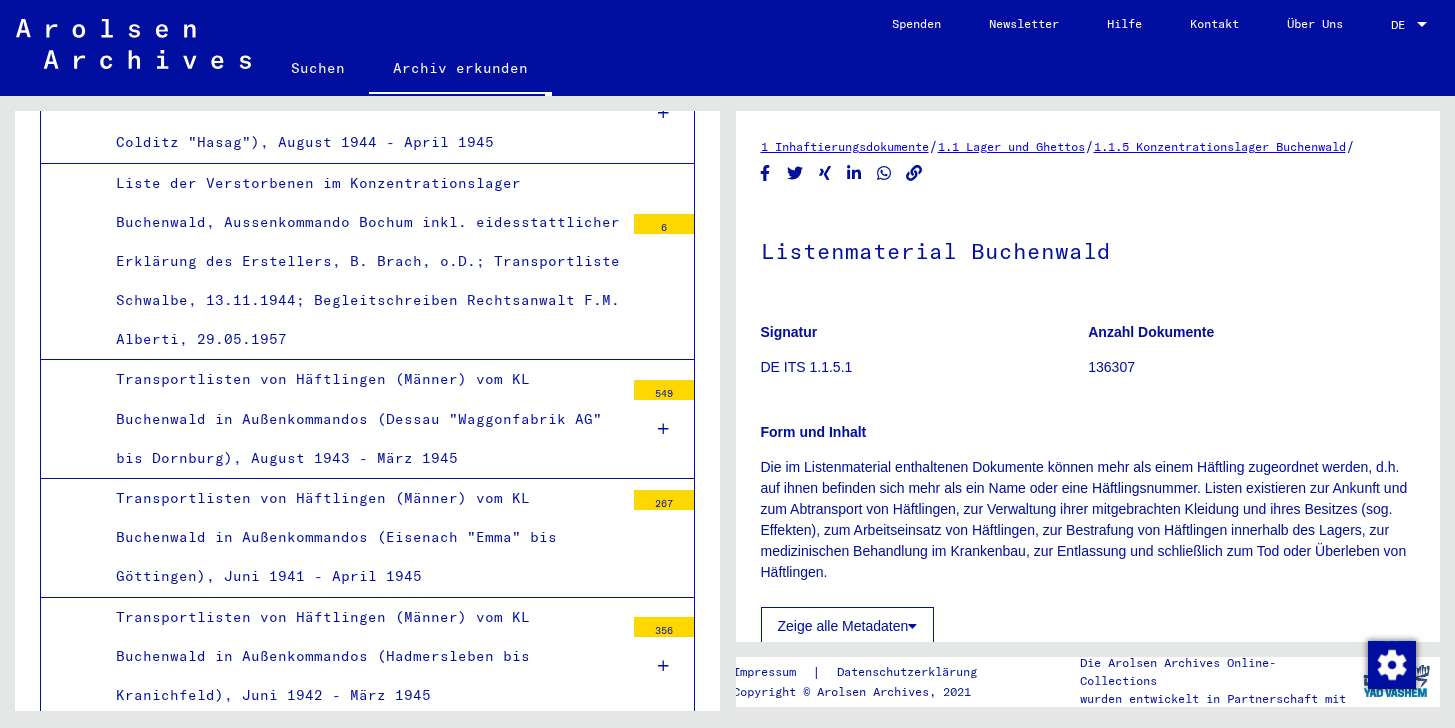 scroll, scrollTop: 35897, scrollLeft: 0, axis: vertical 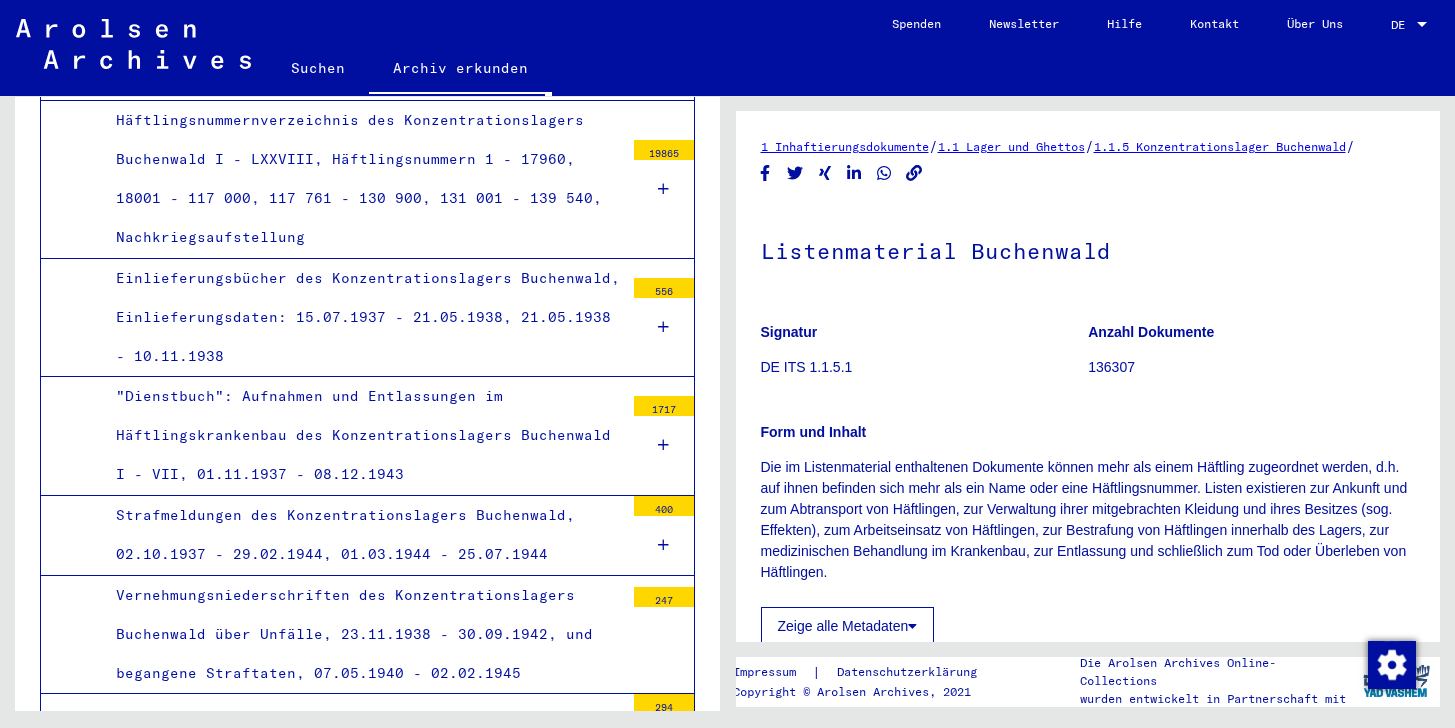 click on "Zugangslisten, Fluchtpunktträger, Bestrafungen und Arrest im      Konzentrationslager Buchenwald, 18.08.1937 - 02.01.1945" at bounding box center (362, 2306) 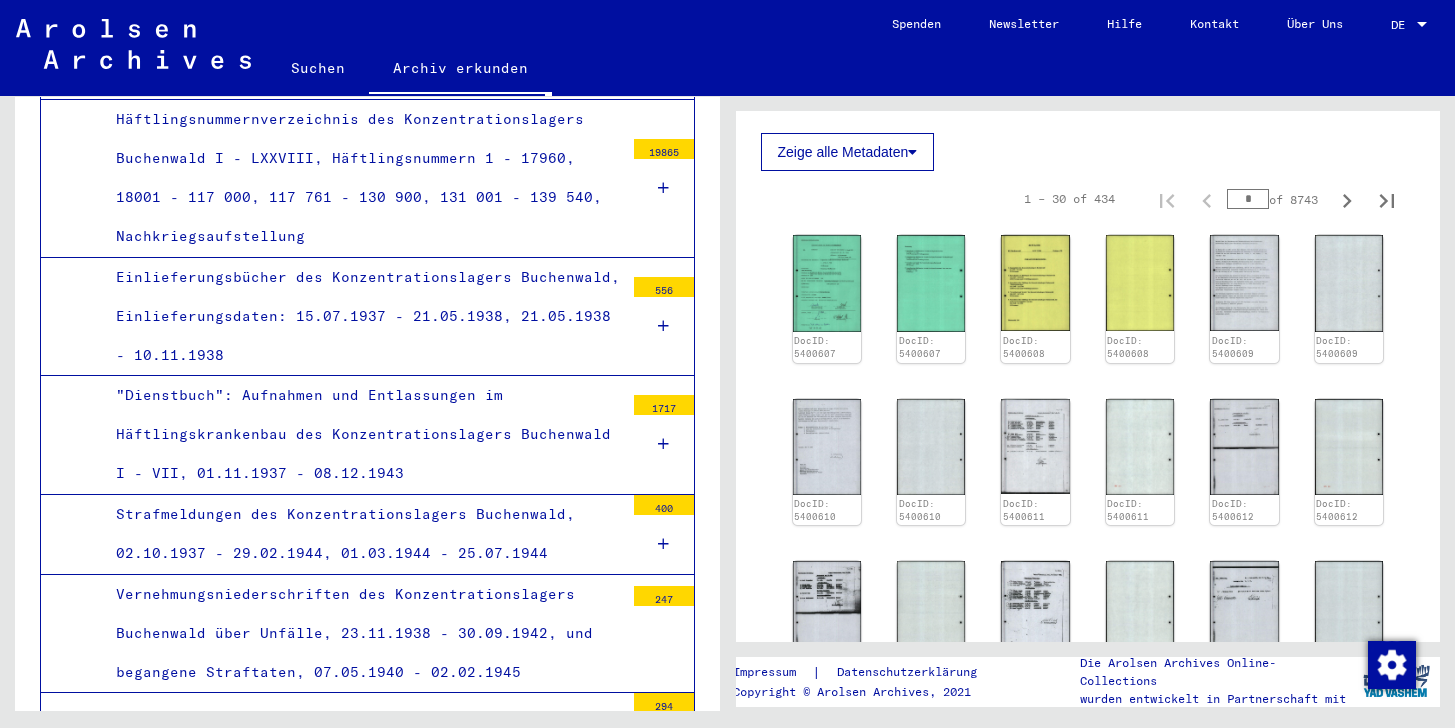 scroll, scrollTop: 1150, scrollLeft: 0, axis: vertical 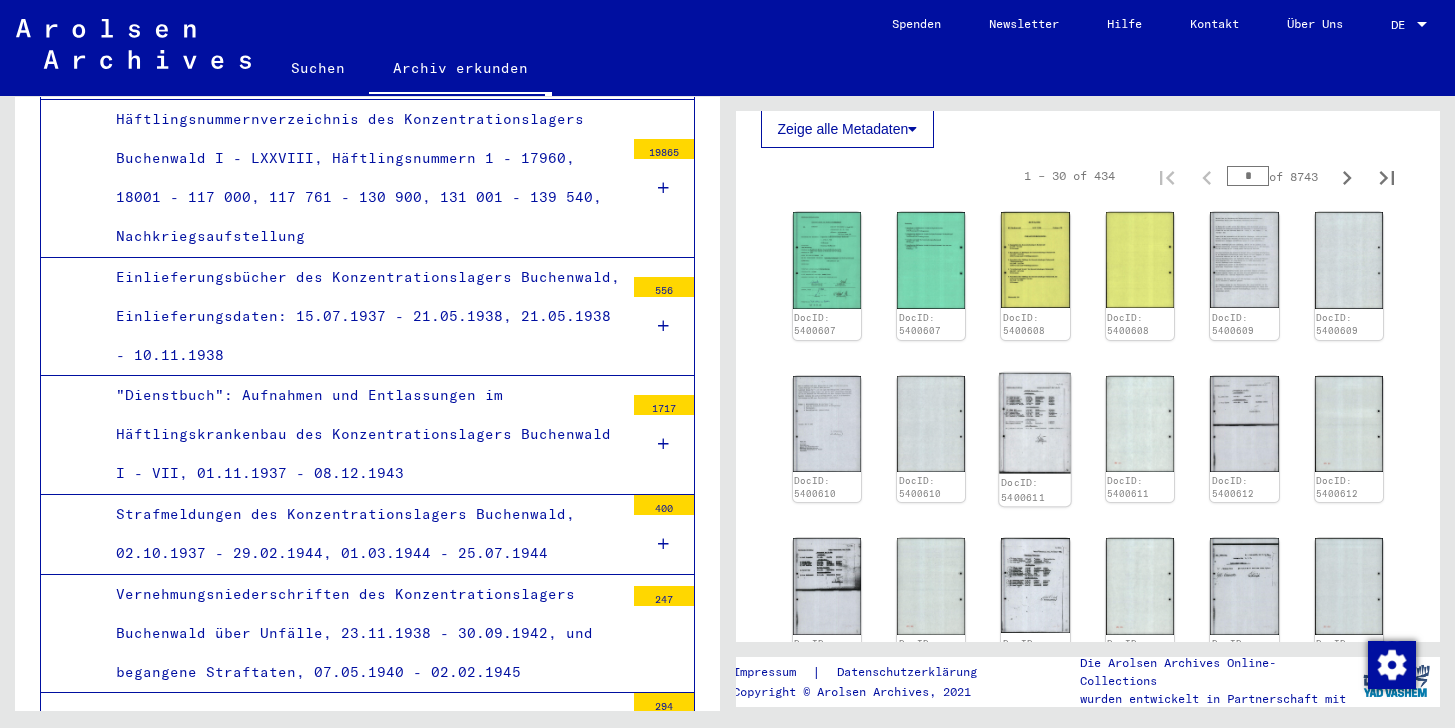 click 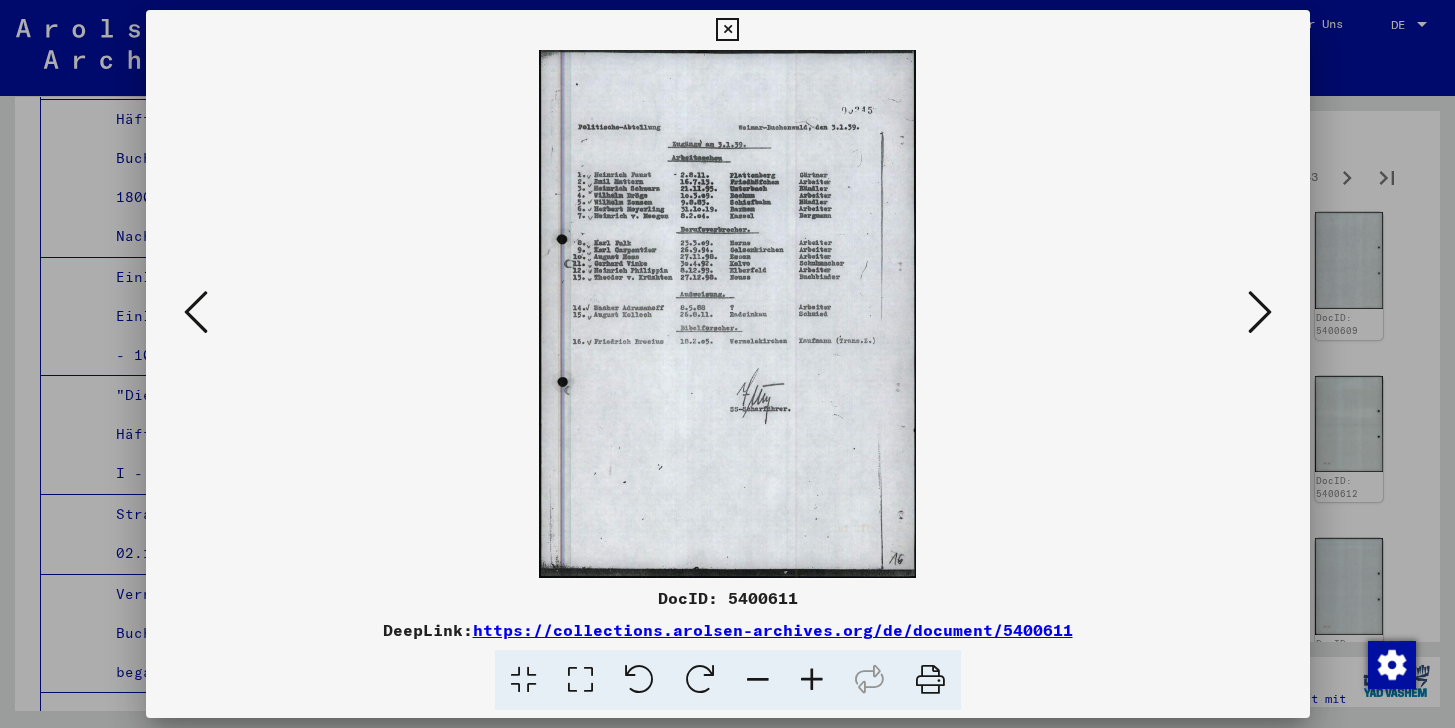 click at bounding box center (727, 30) 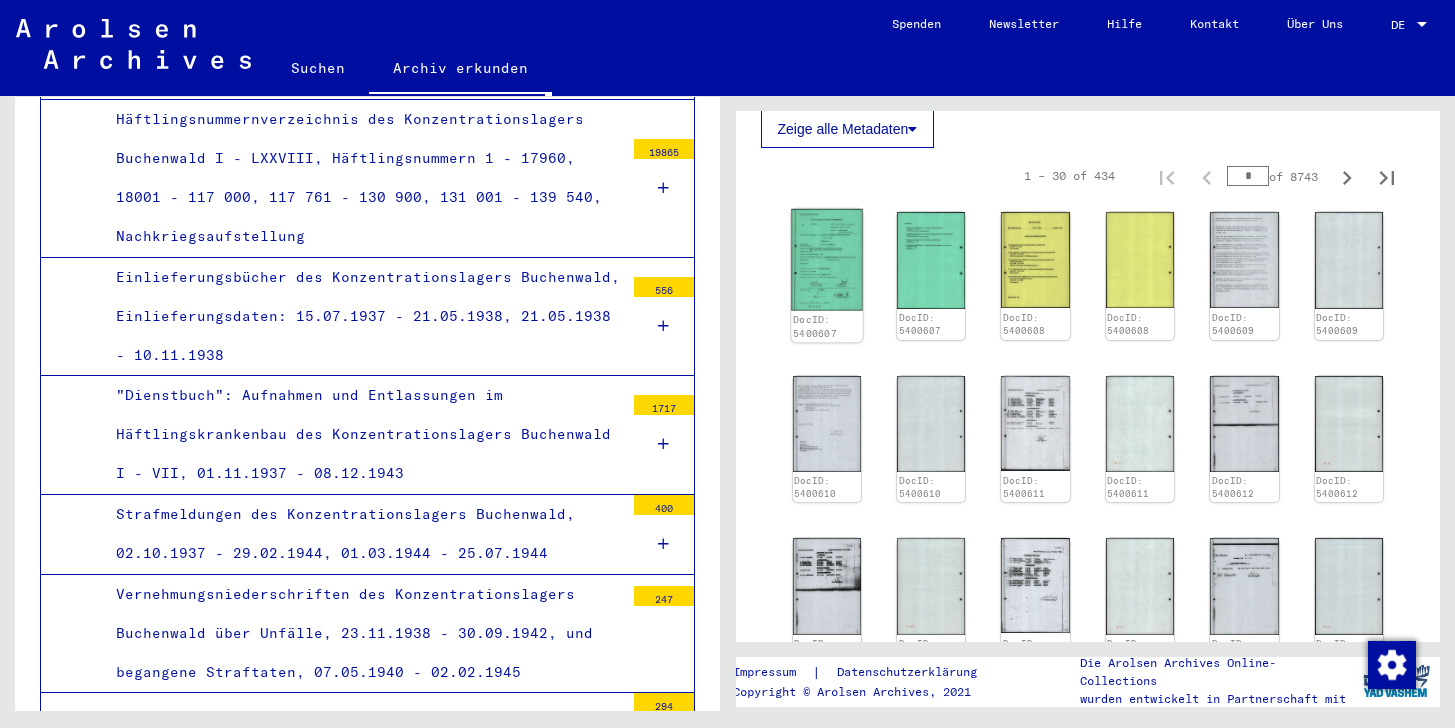 click 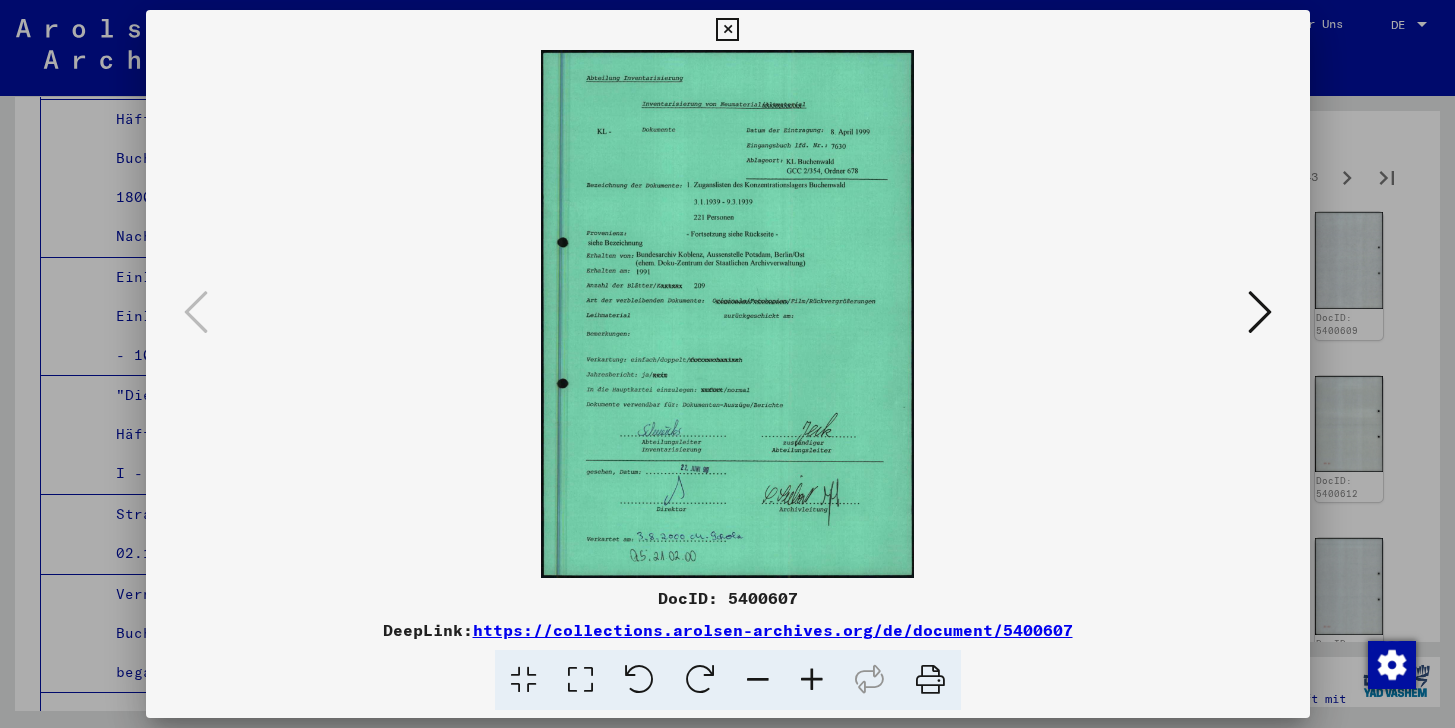 click at bounding box center (727, 30) 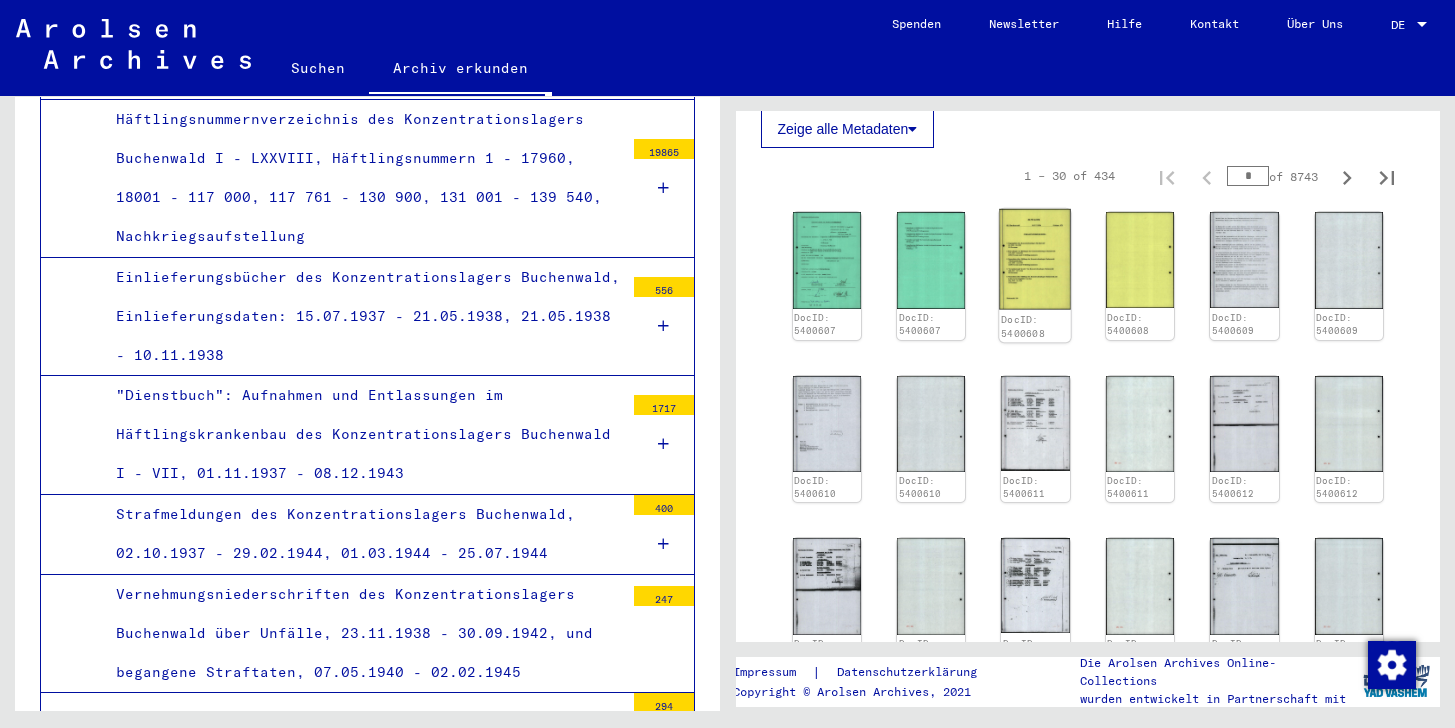 click 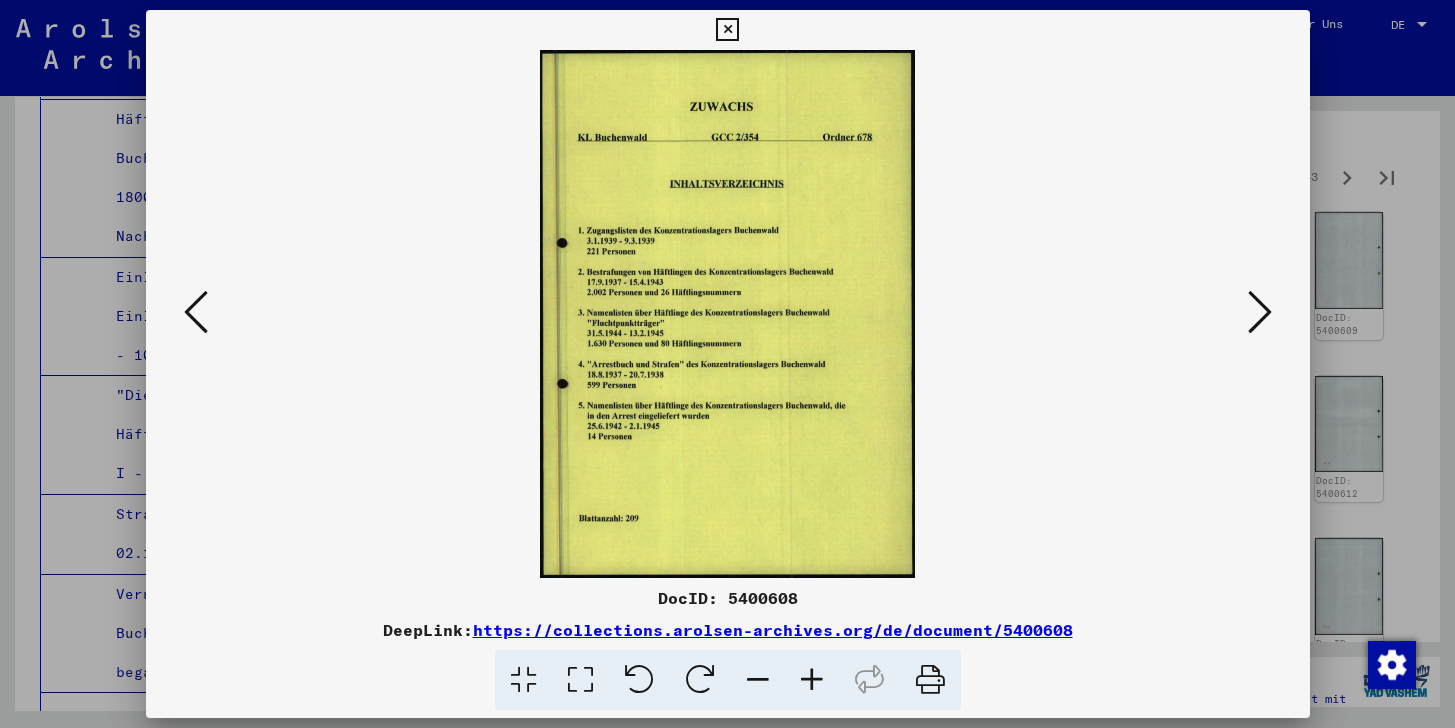 click at bounding box center [727, 30] 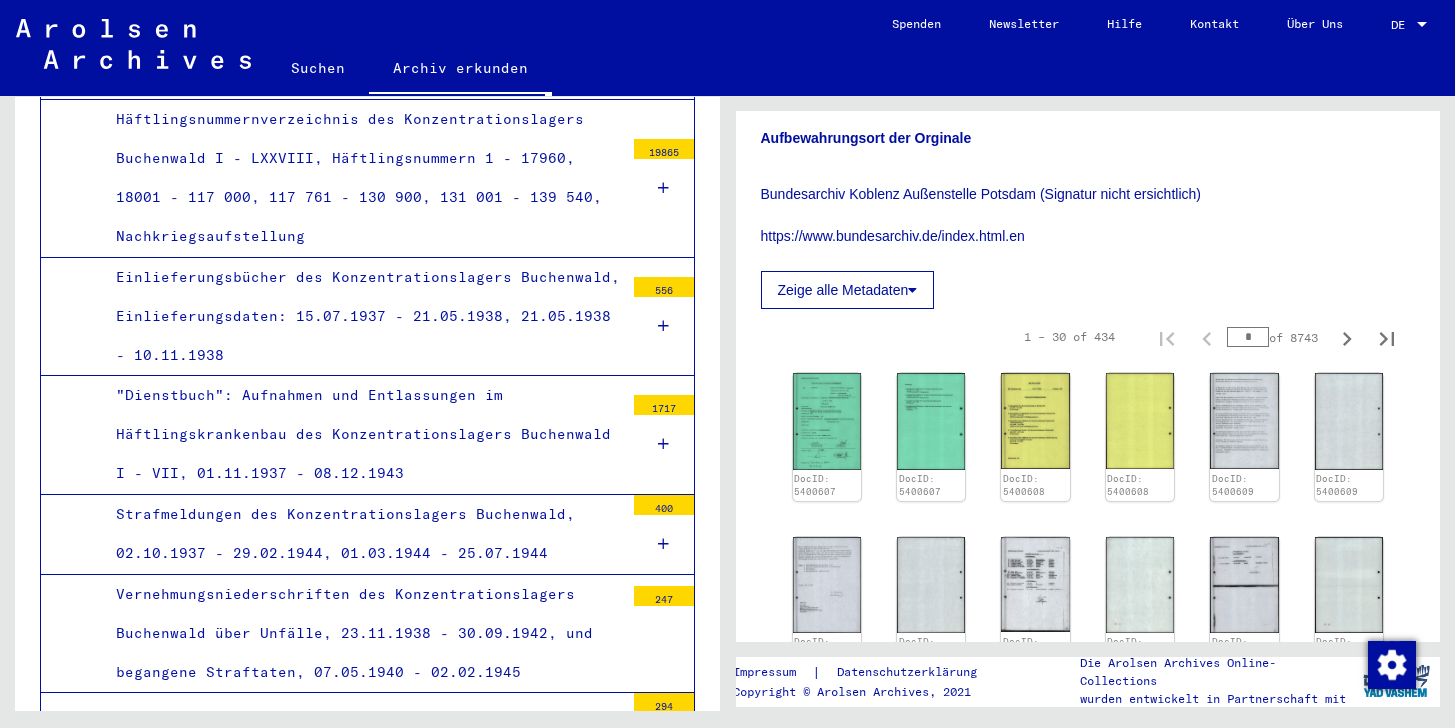 scroll, scrollTop: 992, scrollLeft: 0, axis: vertical 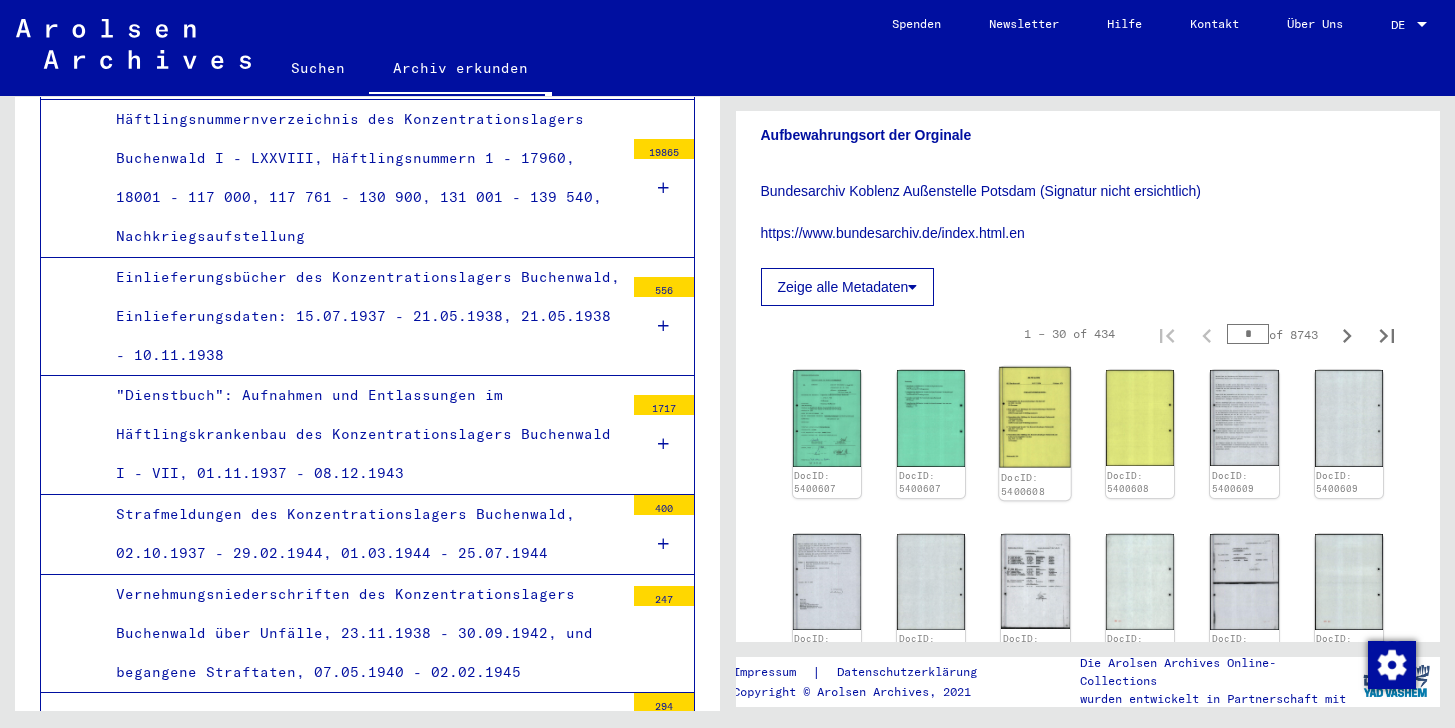 click 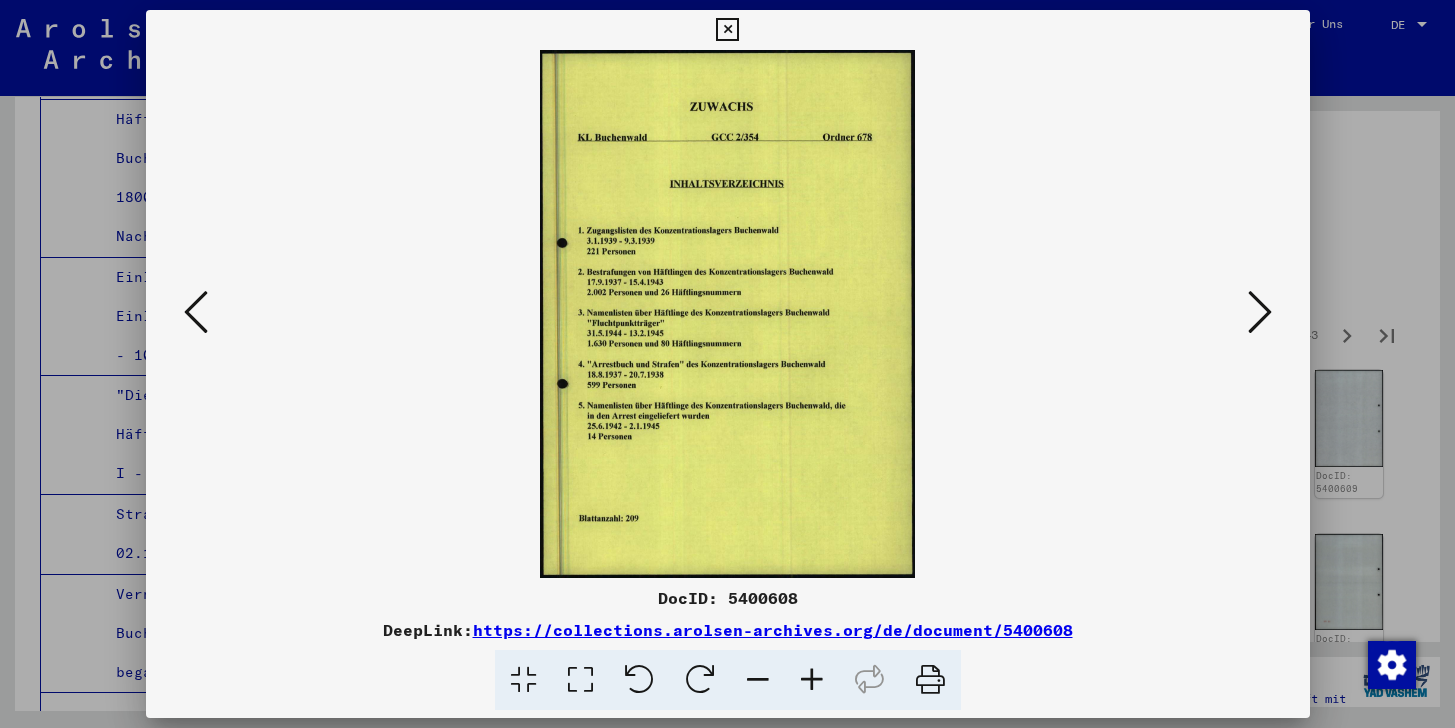 click at bounding box center (727, 30) 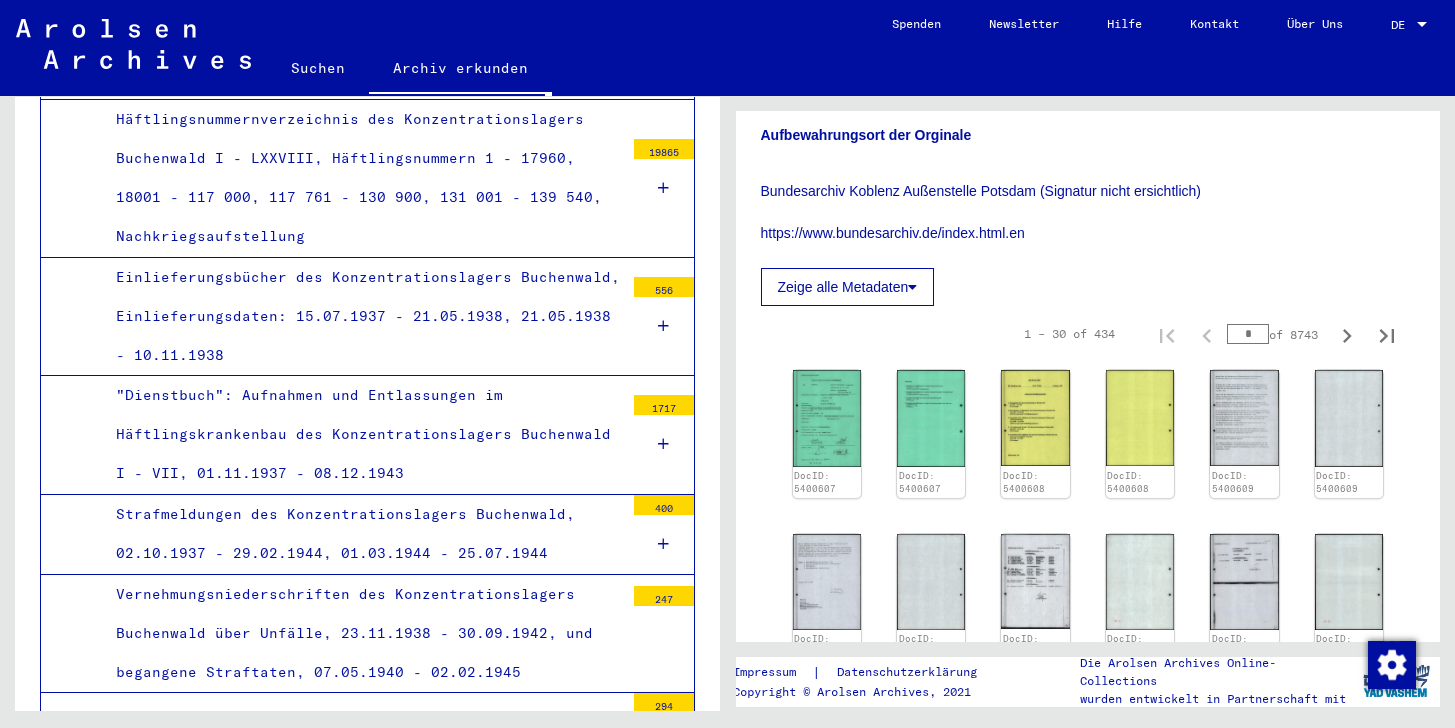 scroll, scrollTop: 0, scrollLeft: 0, axis: both 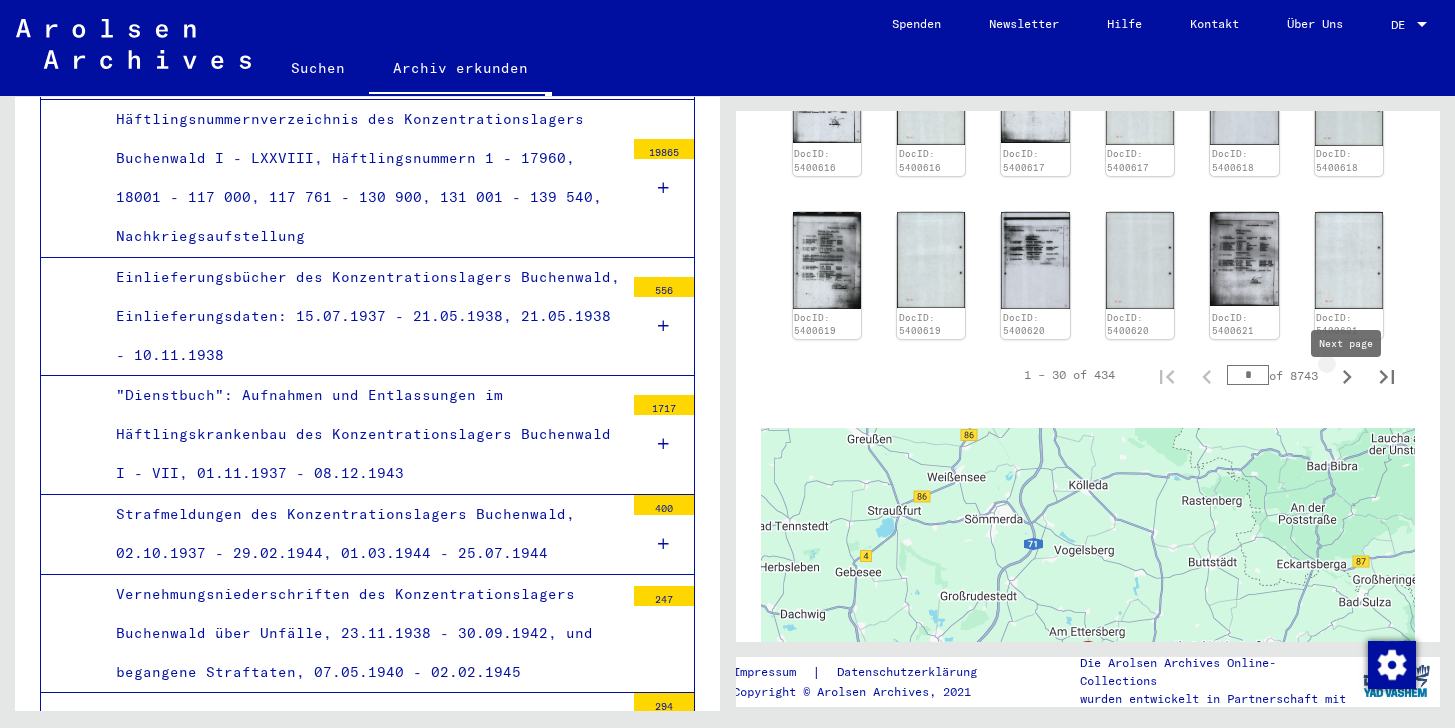 click 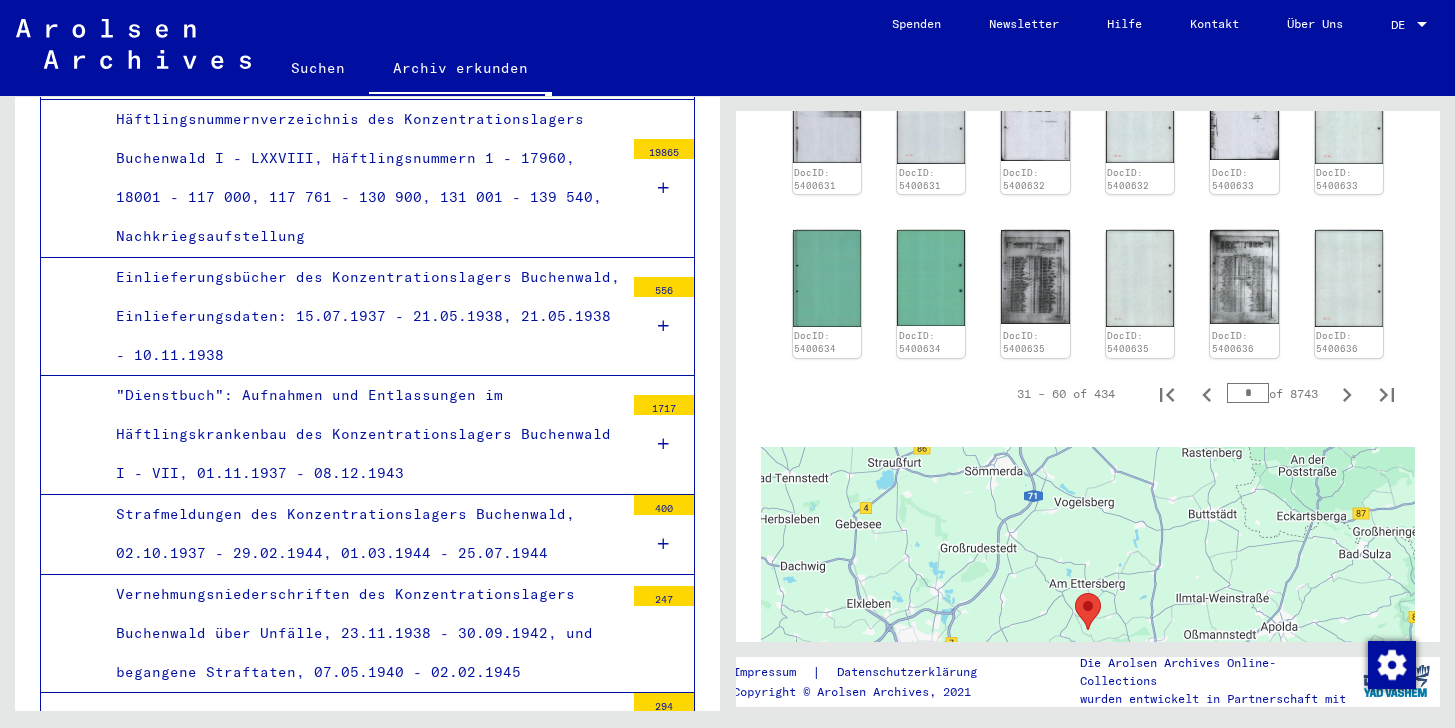 scroll, scrollTop: 1790, scrollLeft: 0, axis: vertical 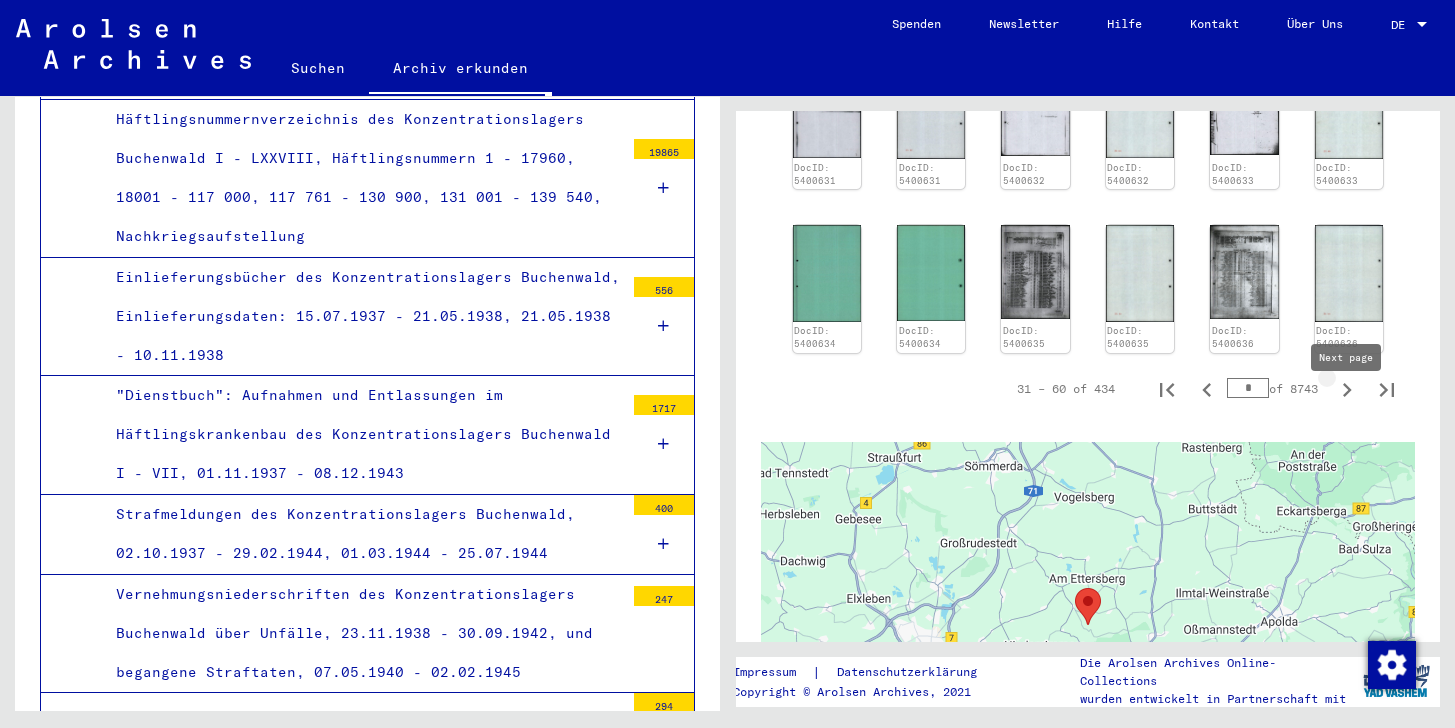 click 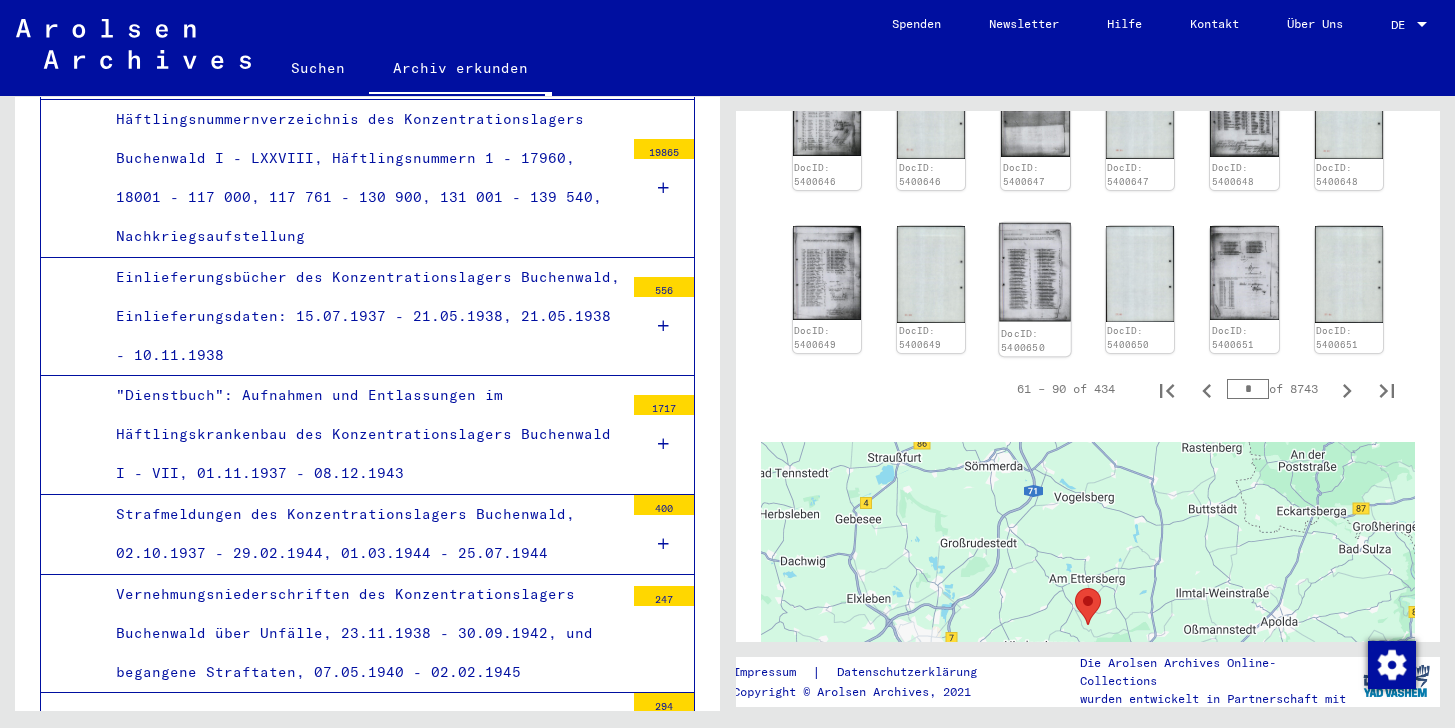 click 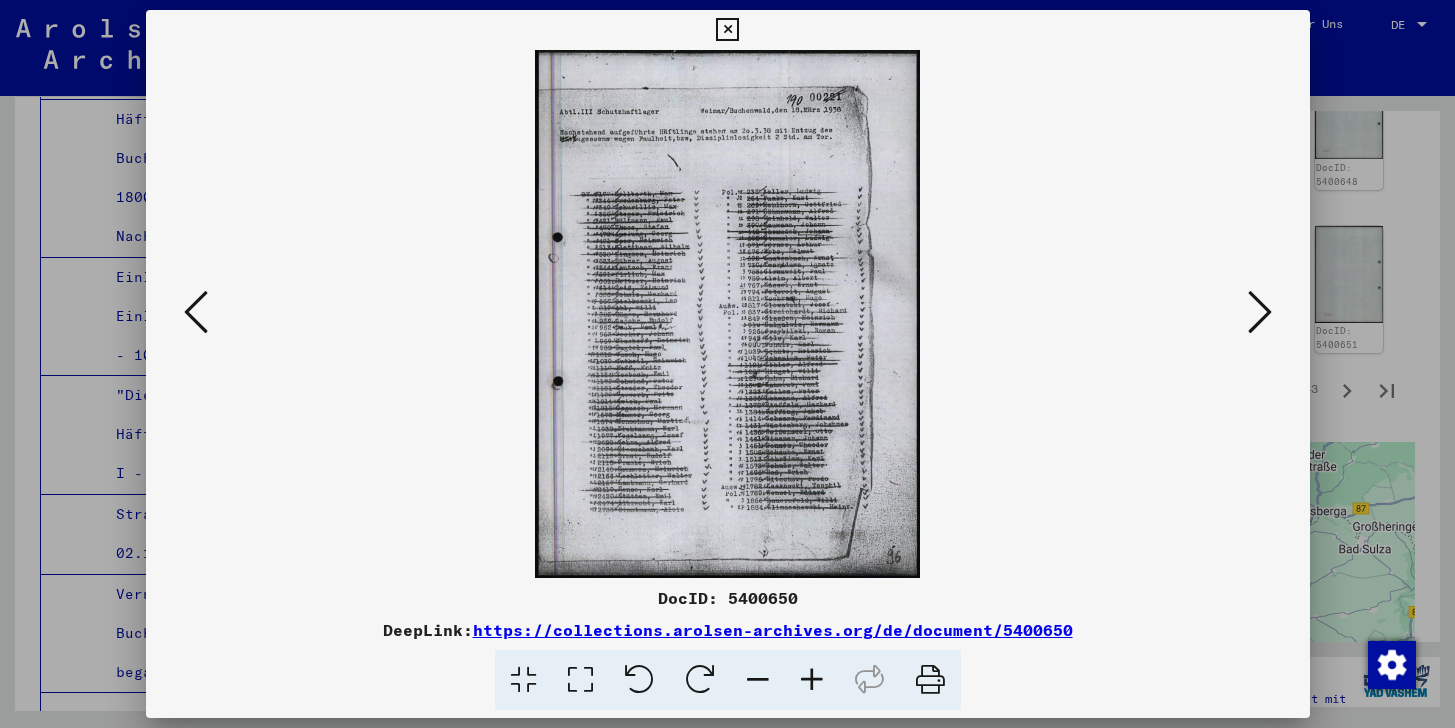 click at bounding box center [727, 30] 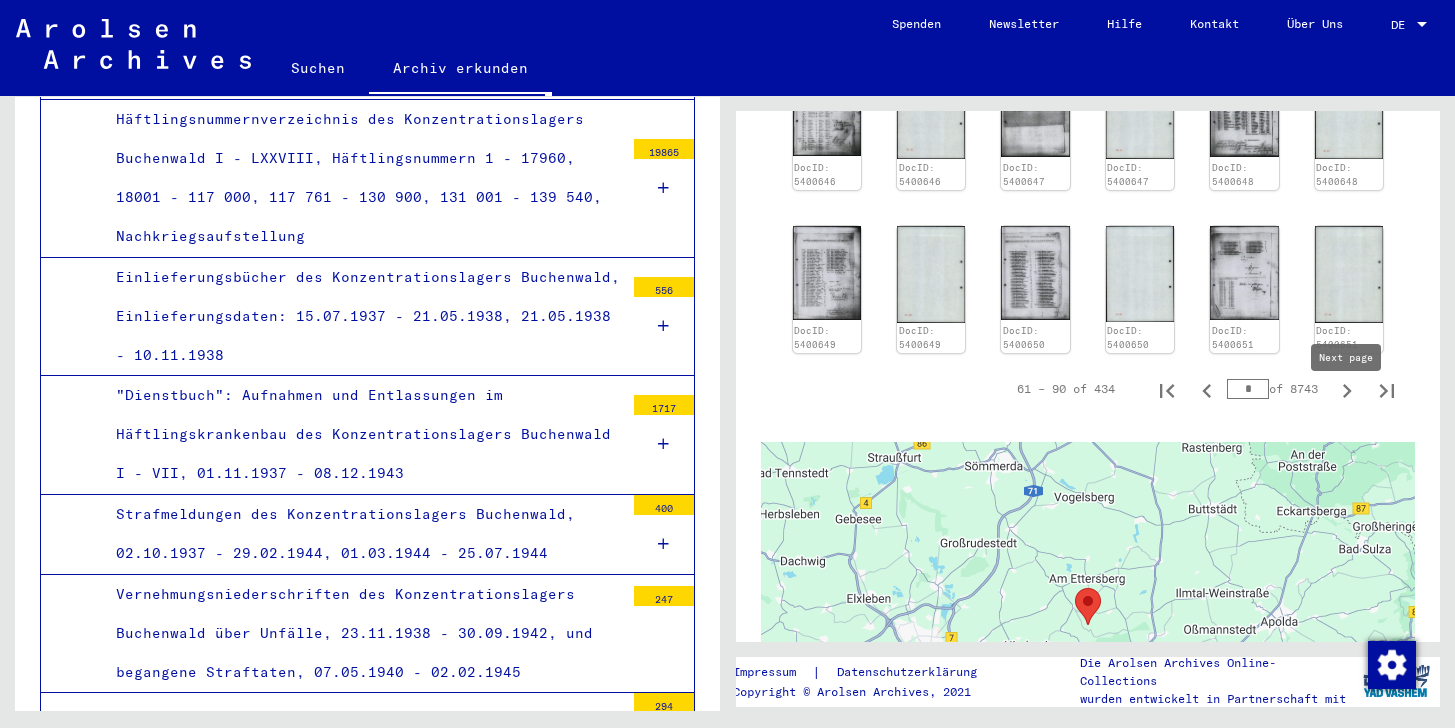 click 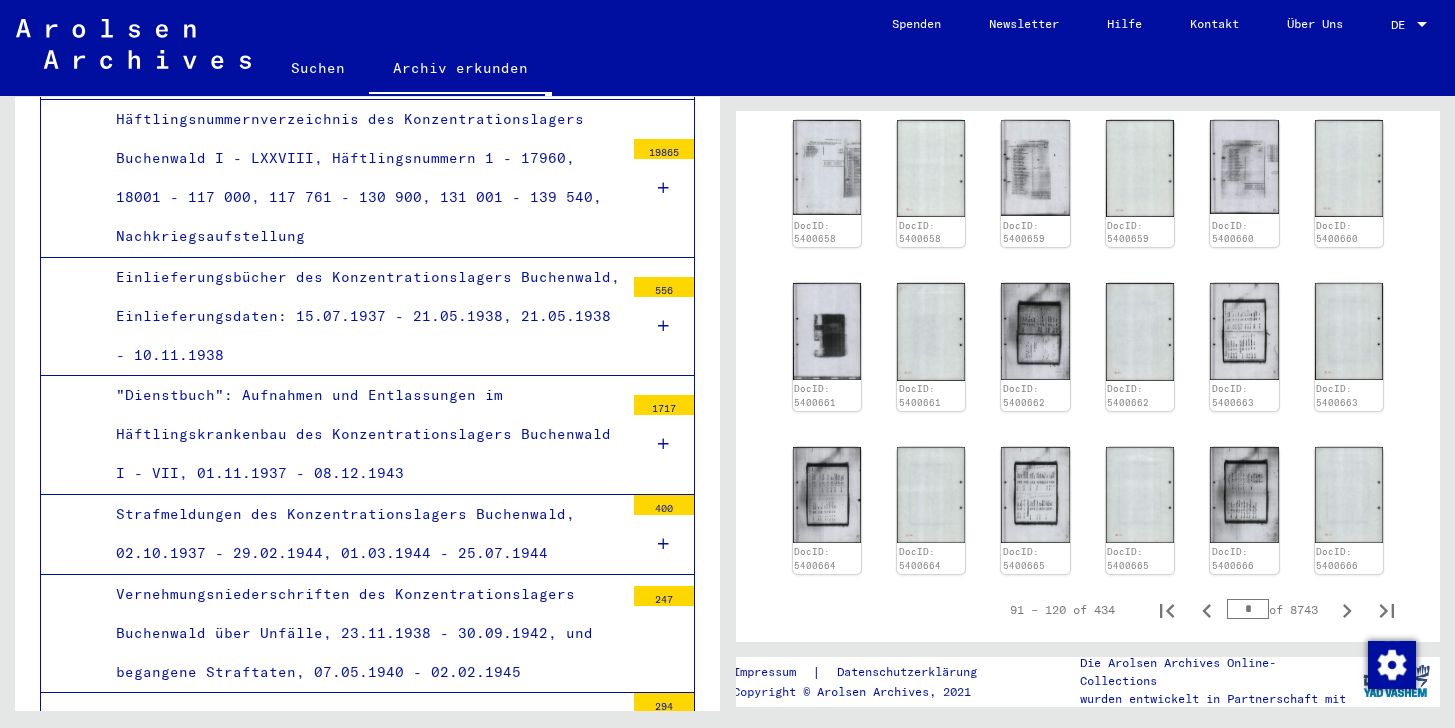 scroll, scrollTop: 1574, scrollLeft: 0, axis: vertical 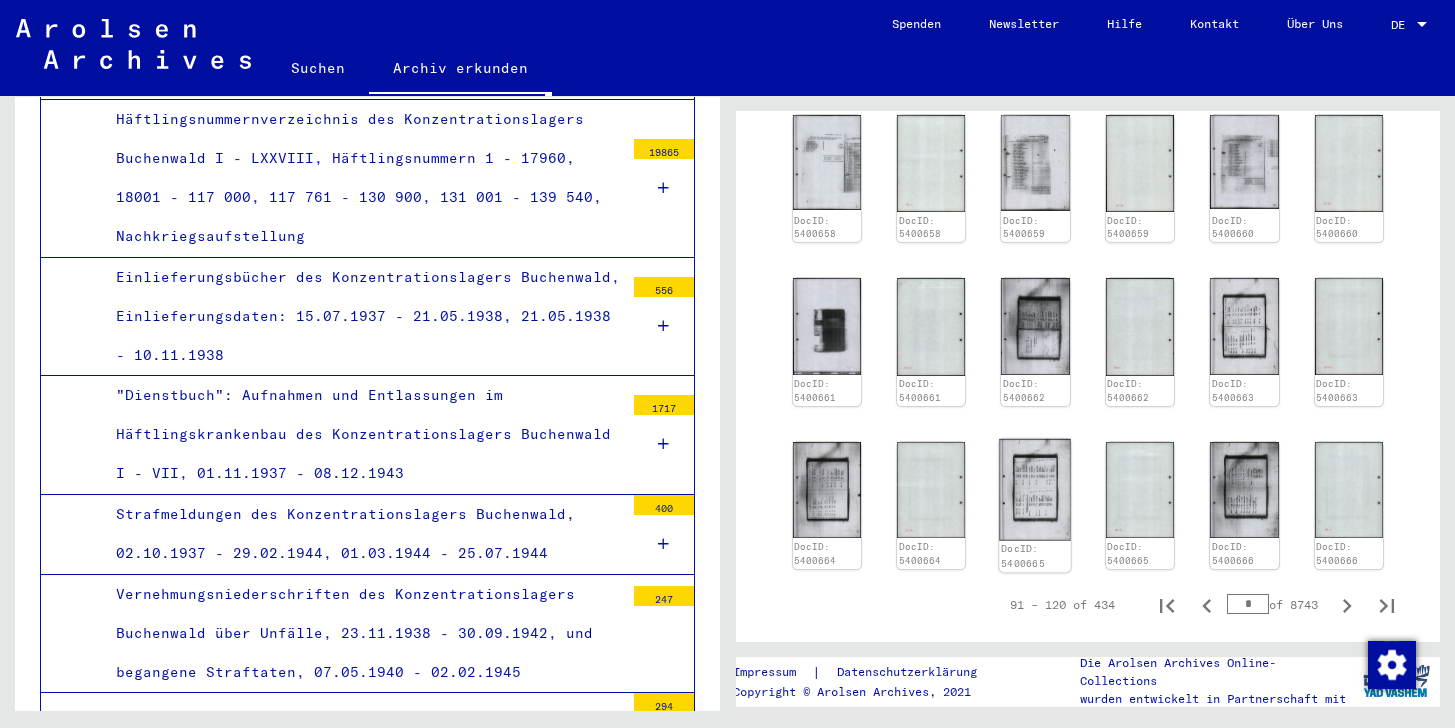 click 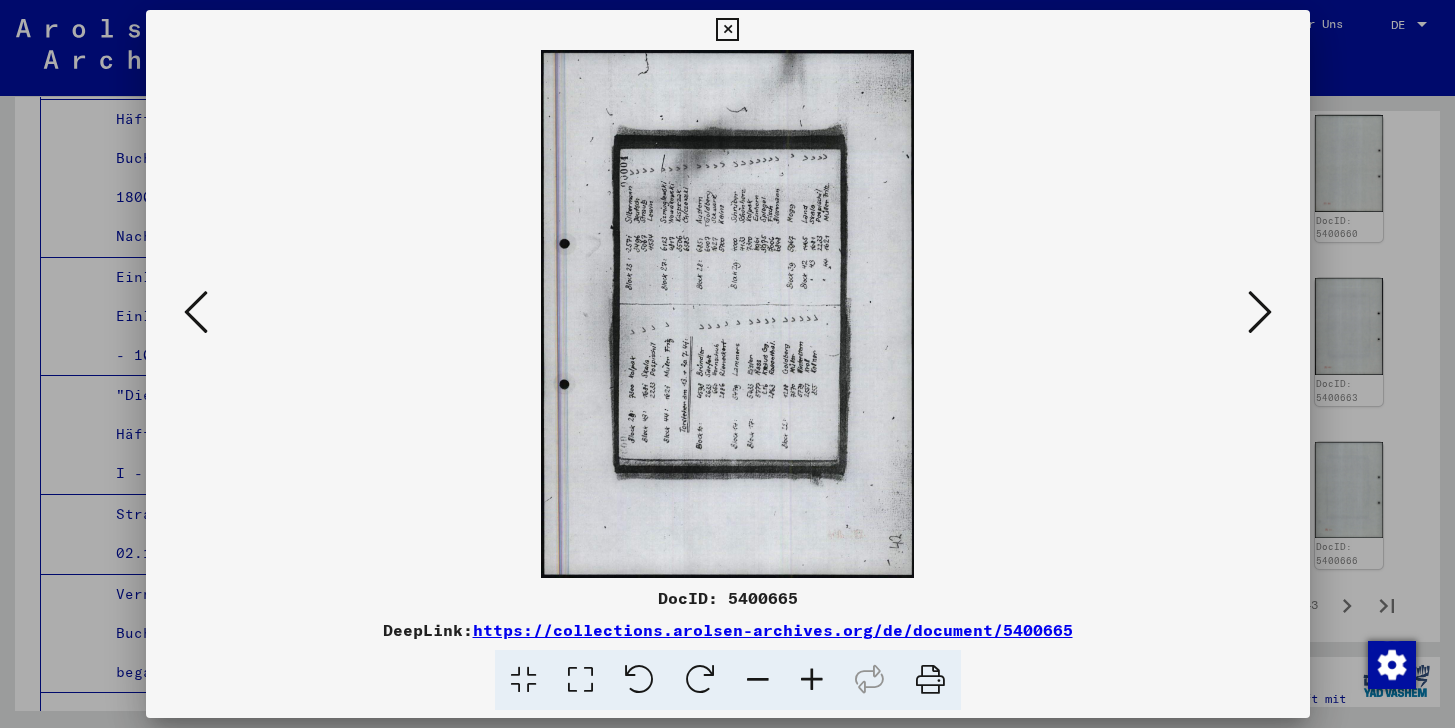 click at bounding box center (727, 30) 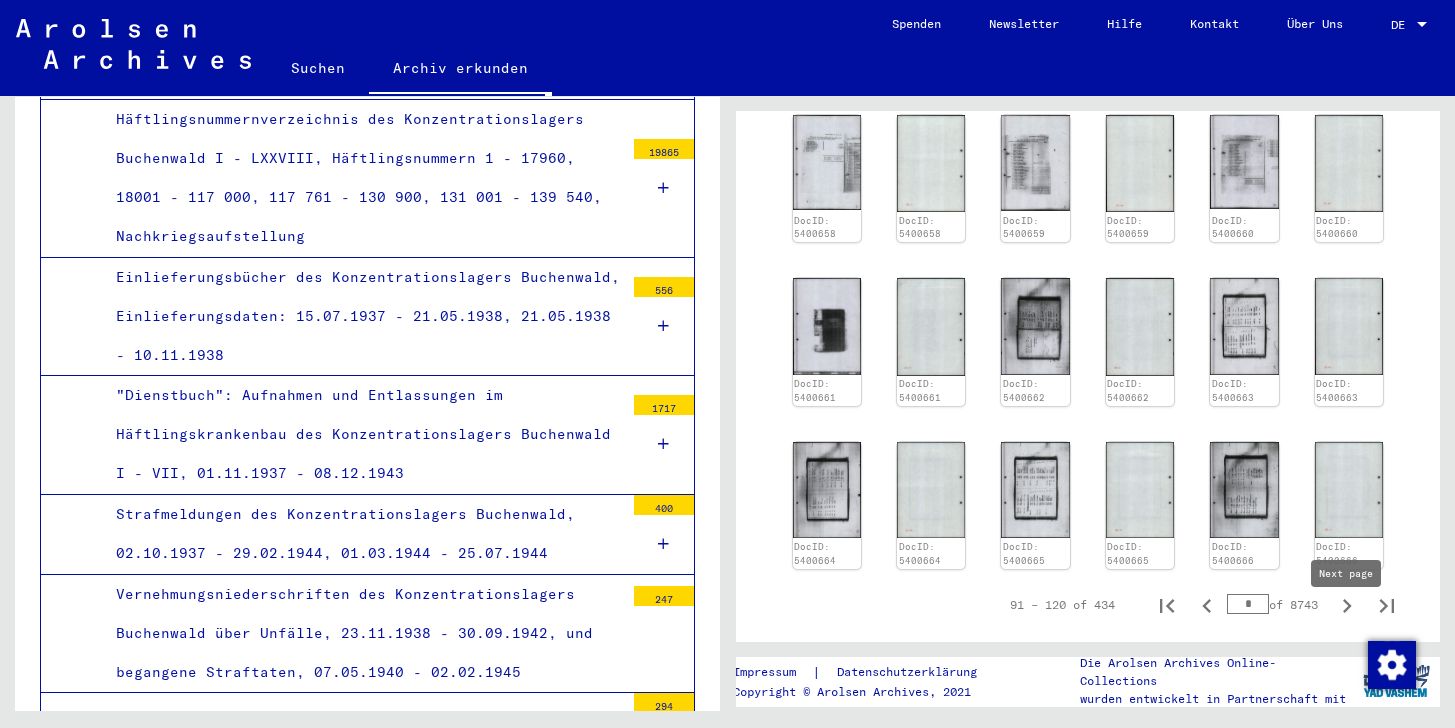 click 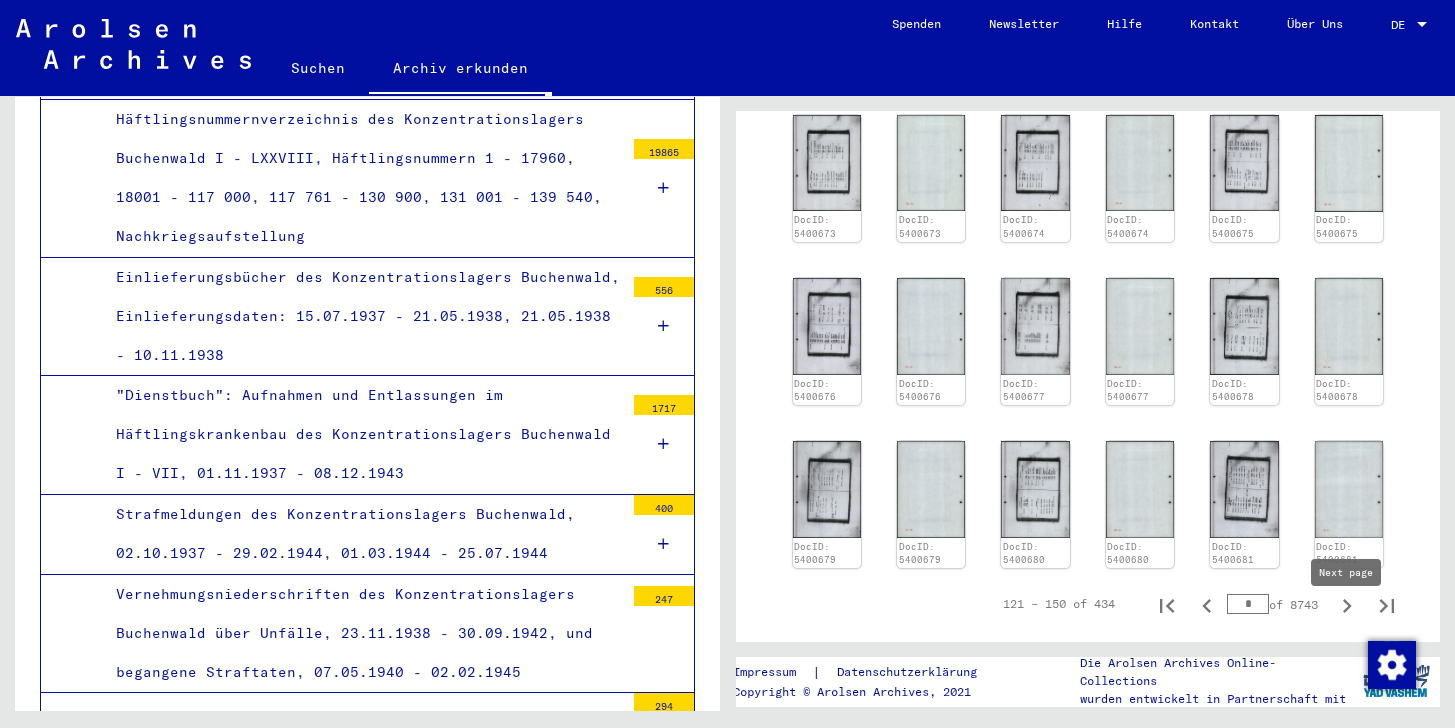 click 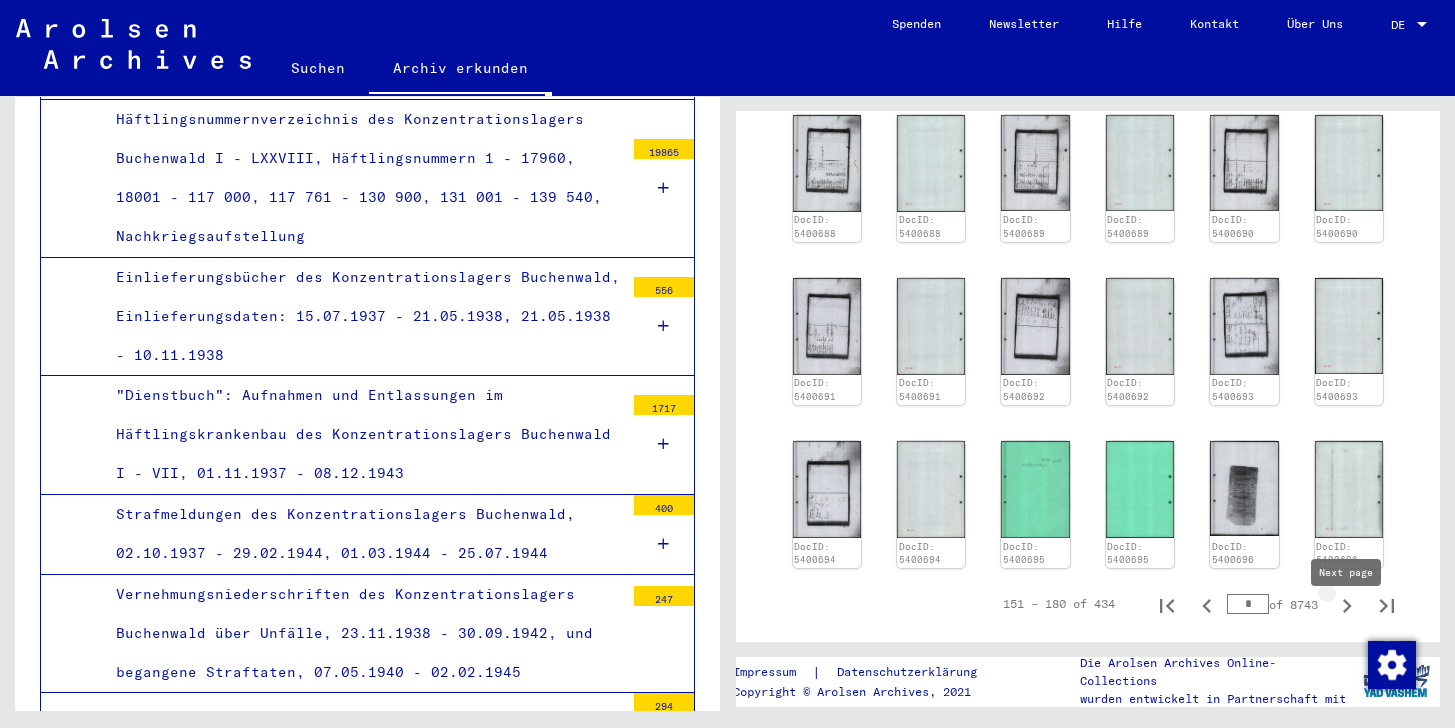 type on "*" 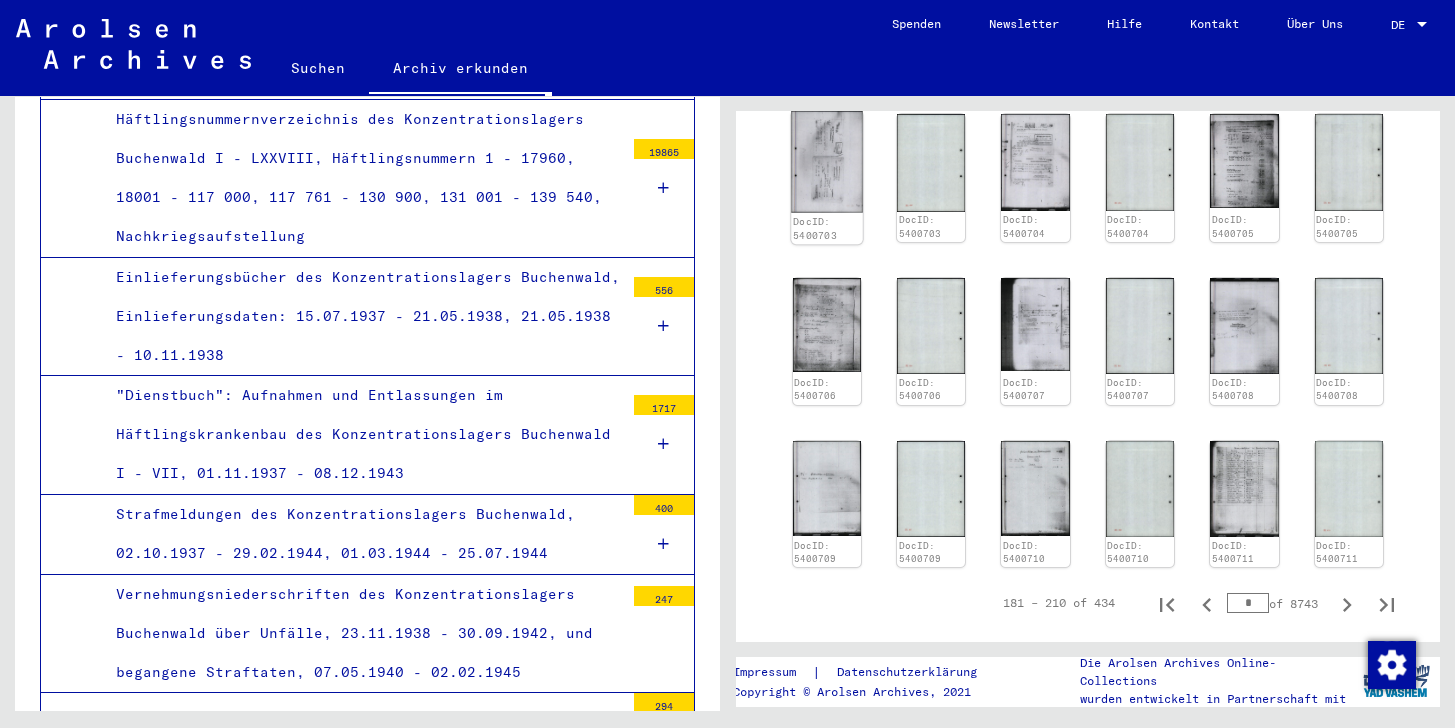 click 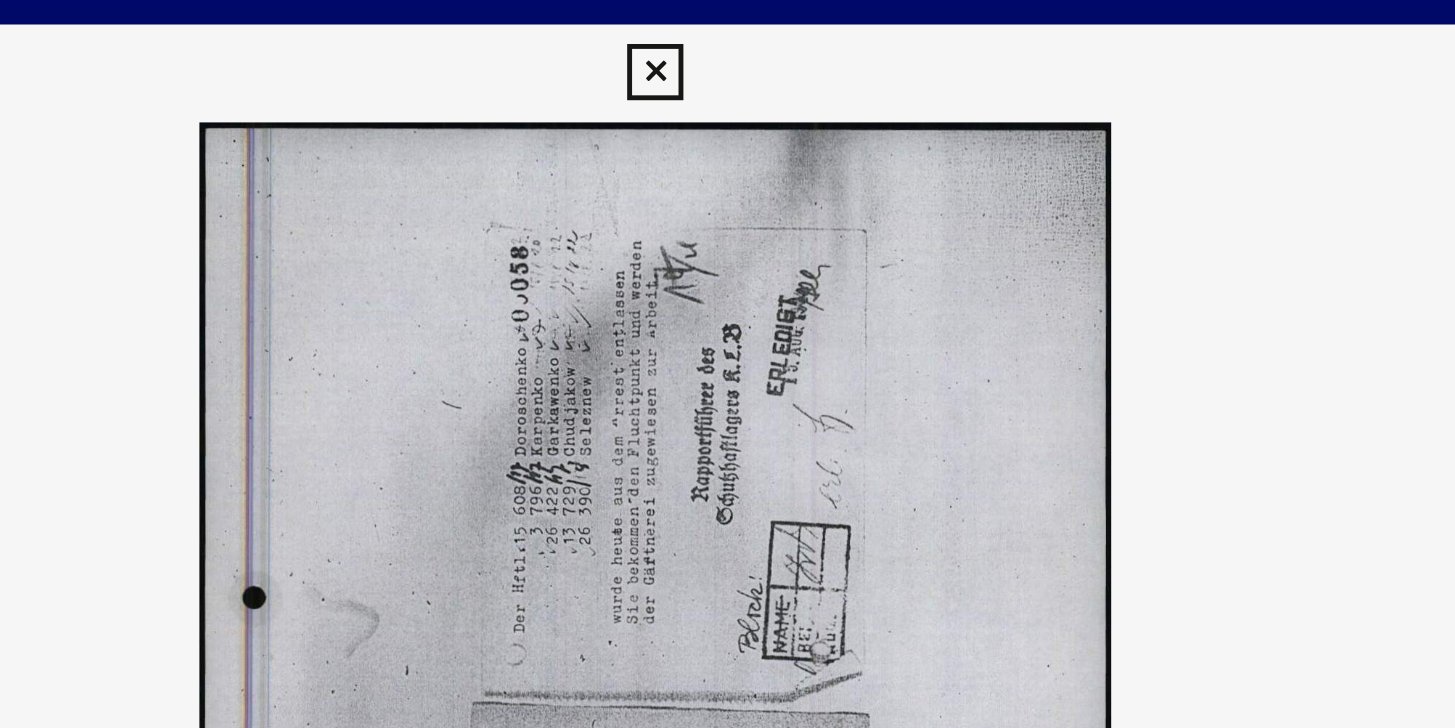 scroll, scrollTop: 0, scrollLeft: 0, axis: both 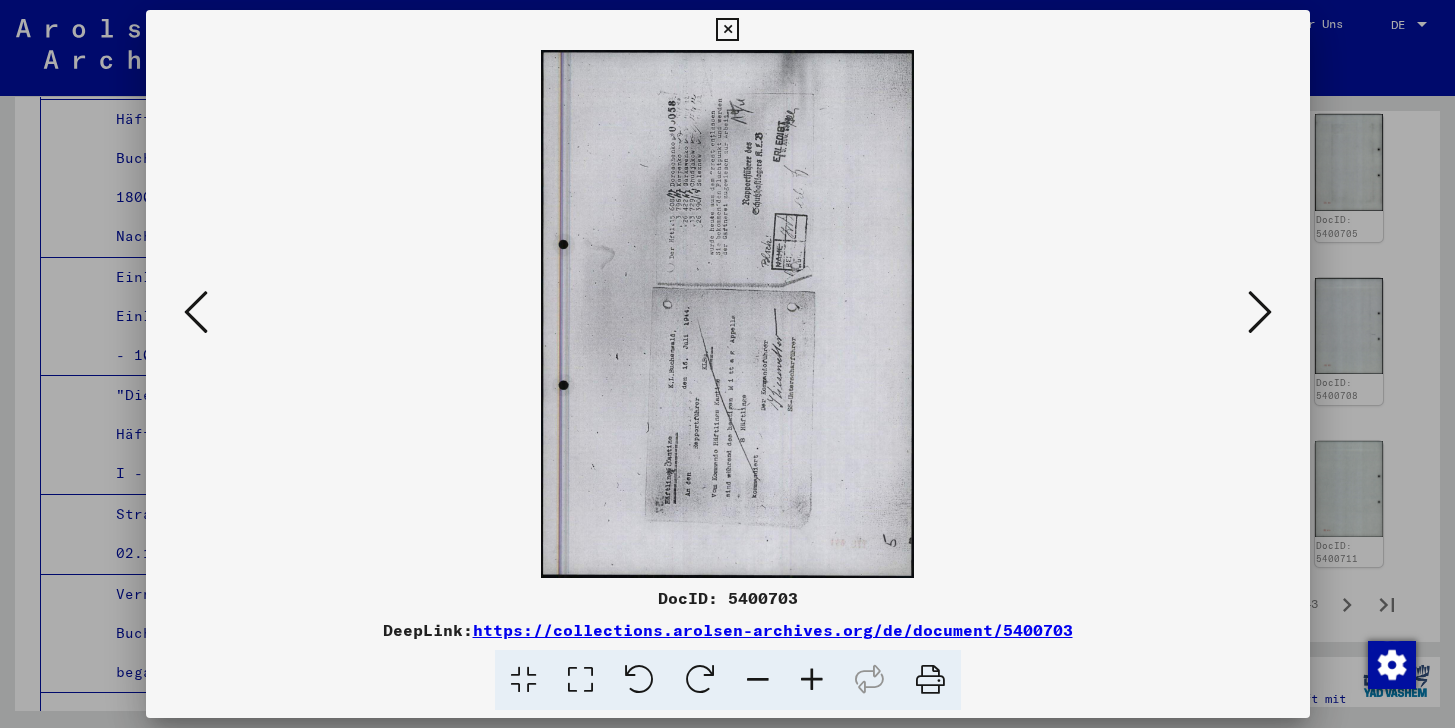 click at bounding box center (1260, 312) 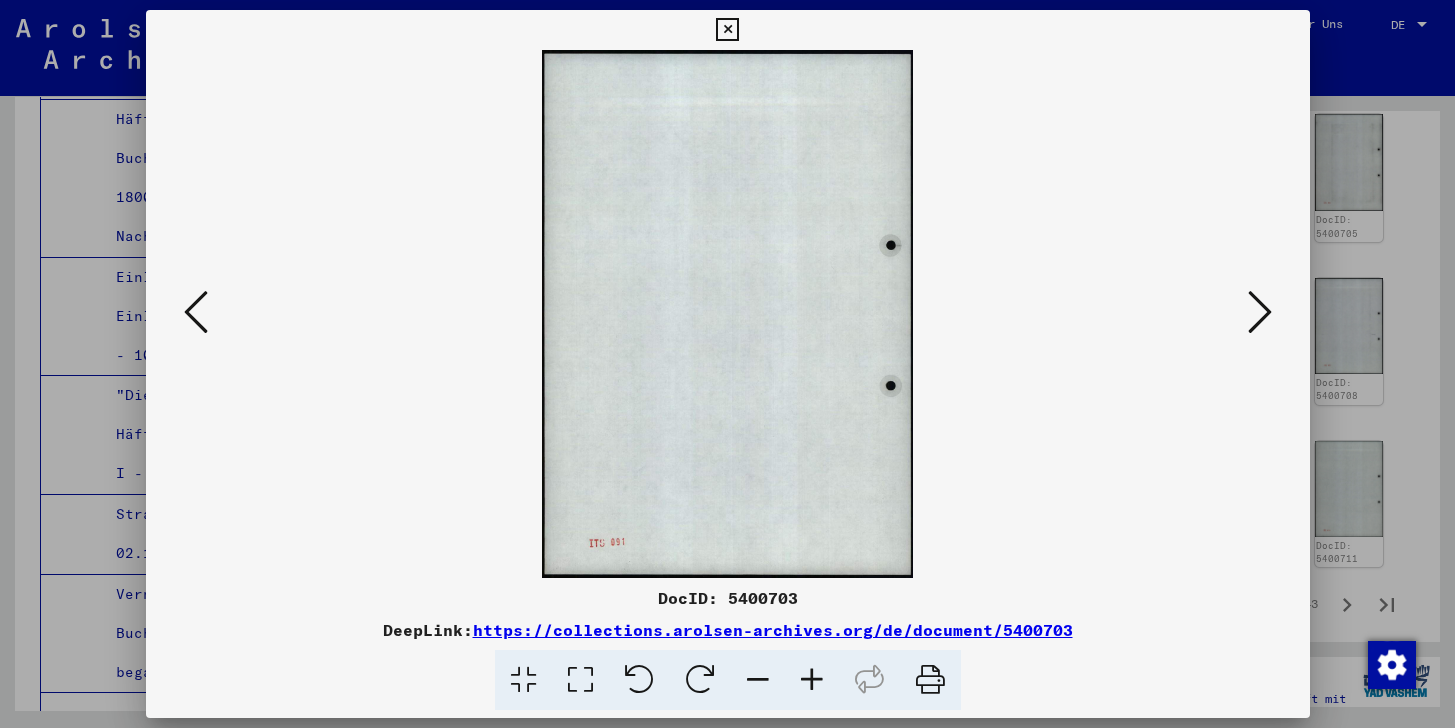 click at bounding box center [1260, 312] 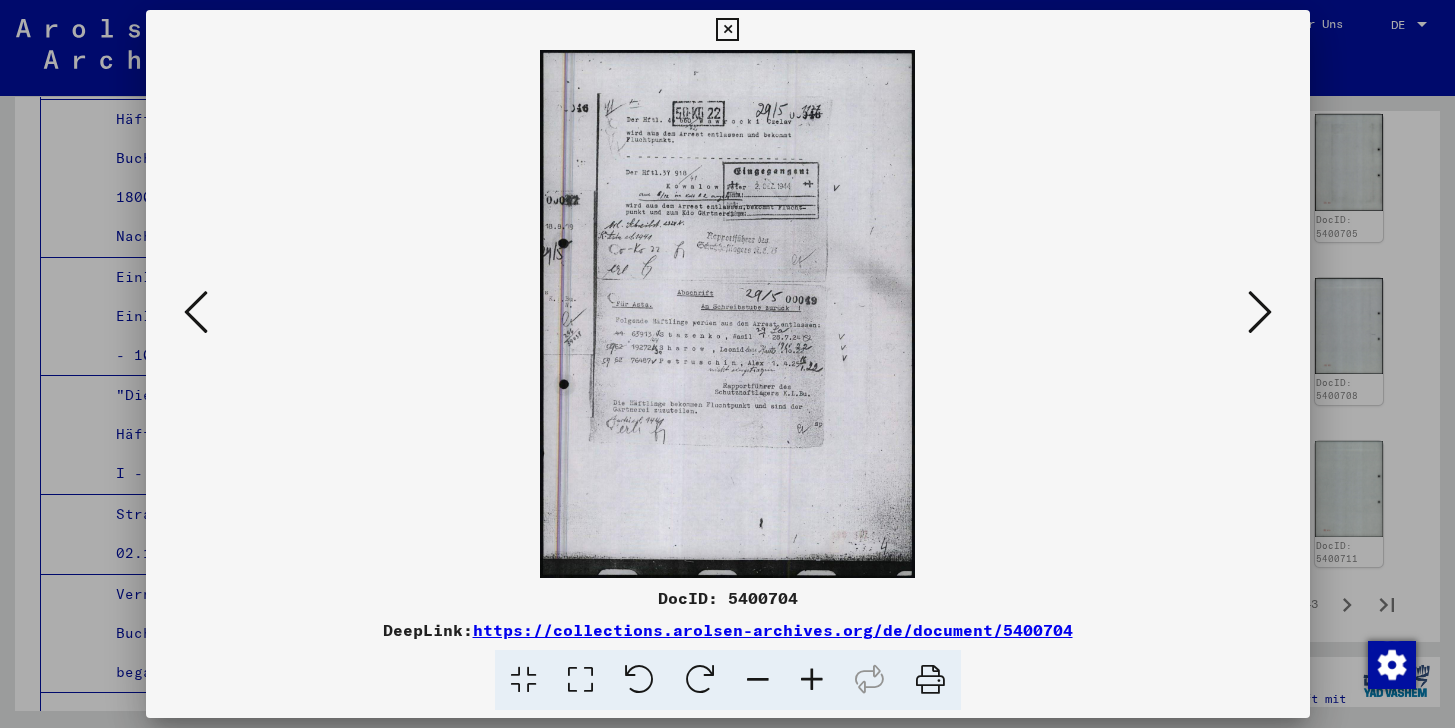click at bounding box center (1260, 312) 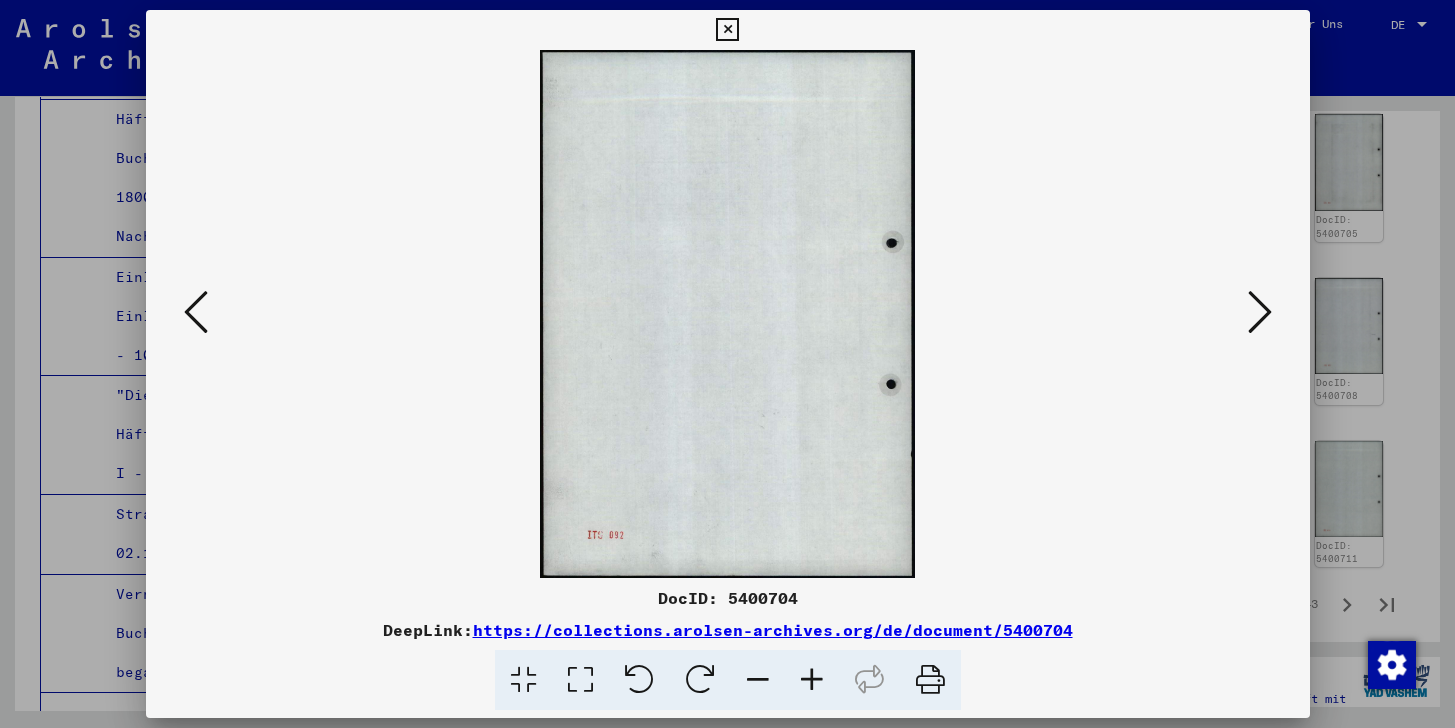 click at bounding box center (1260, 312) 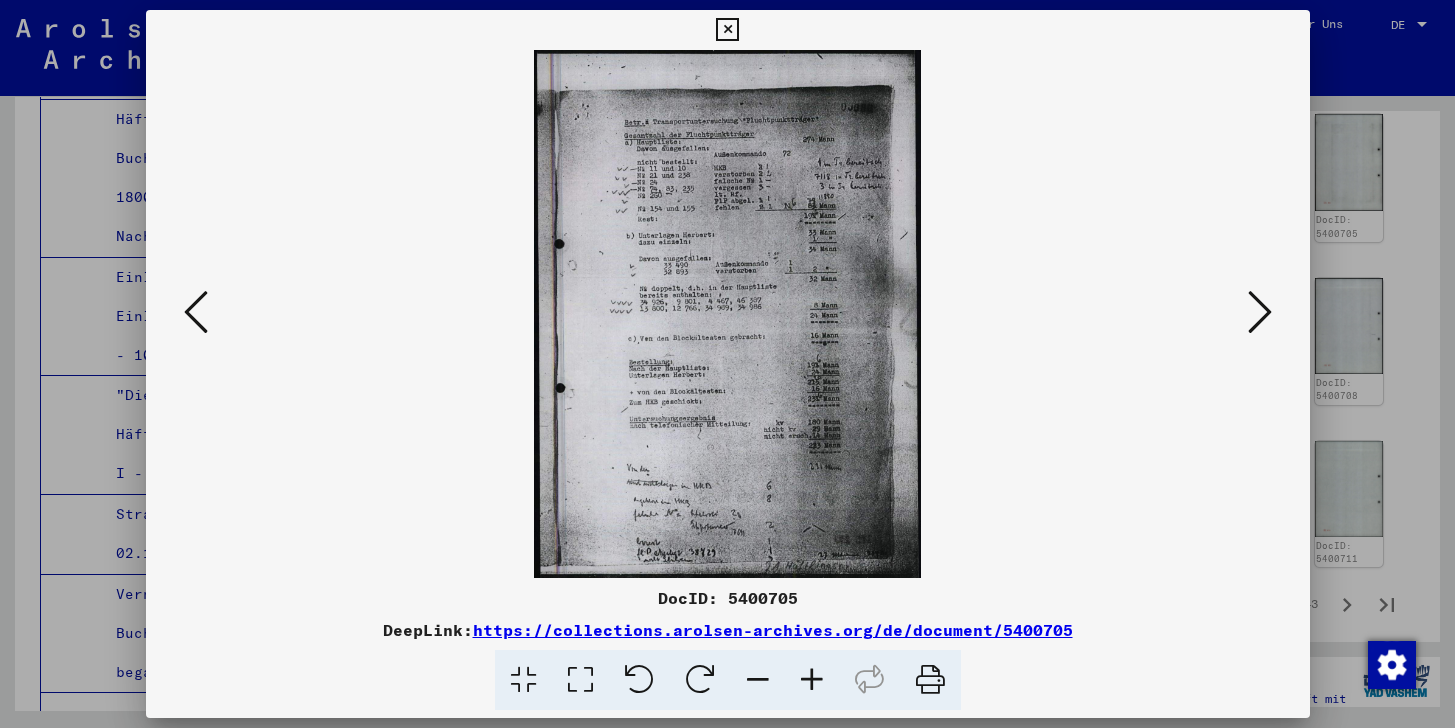 click at bounding box center [1260, 312] 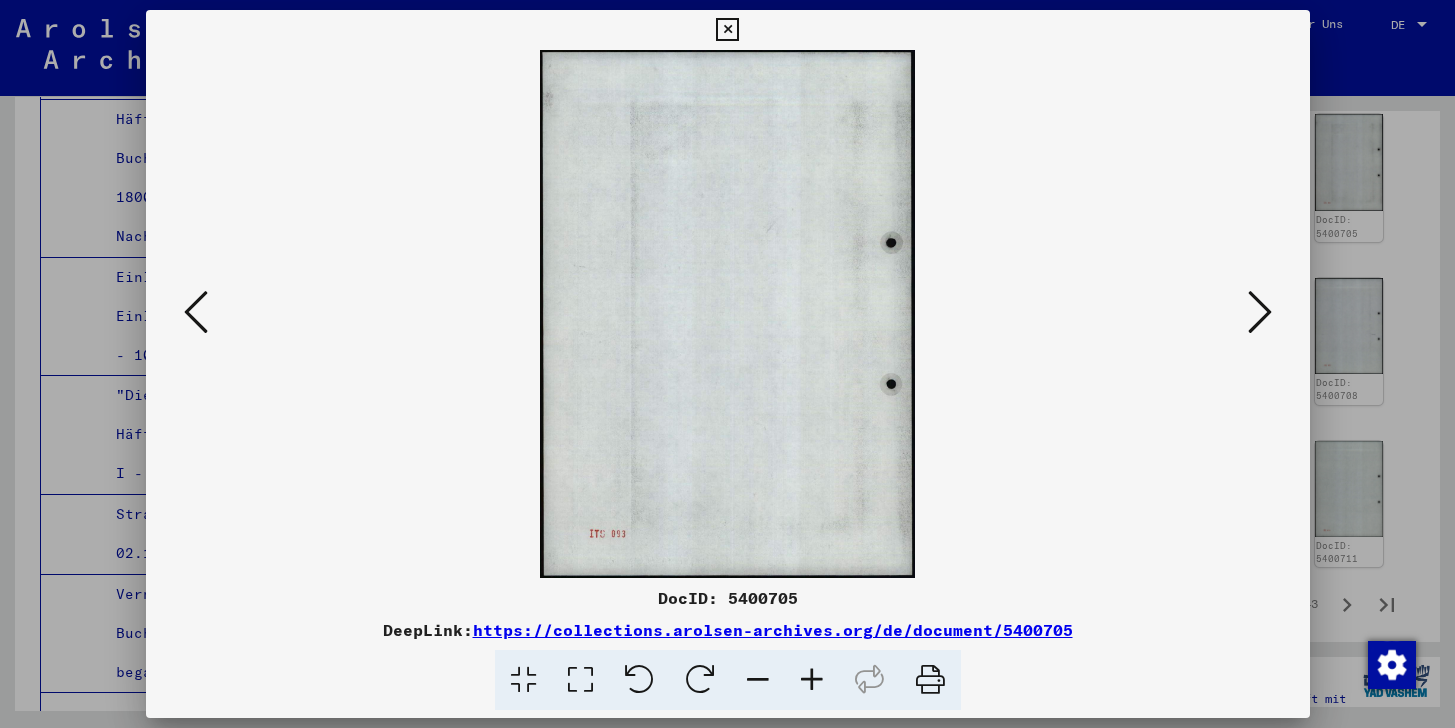 click at bounding box center [1260, 312] 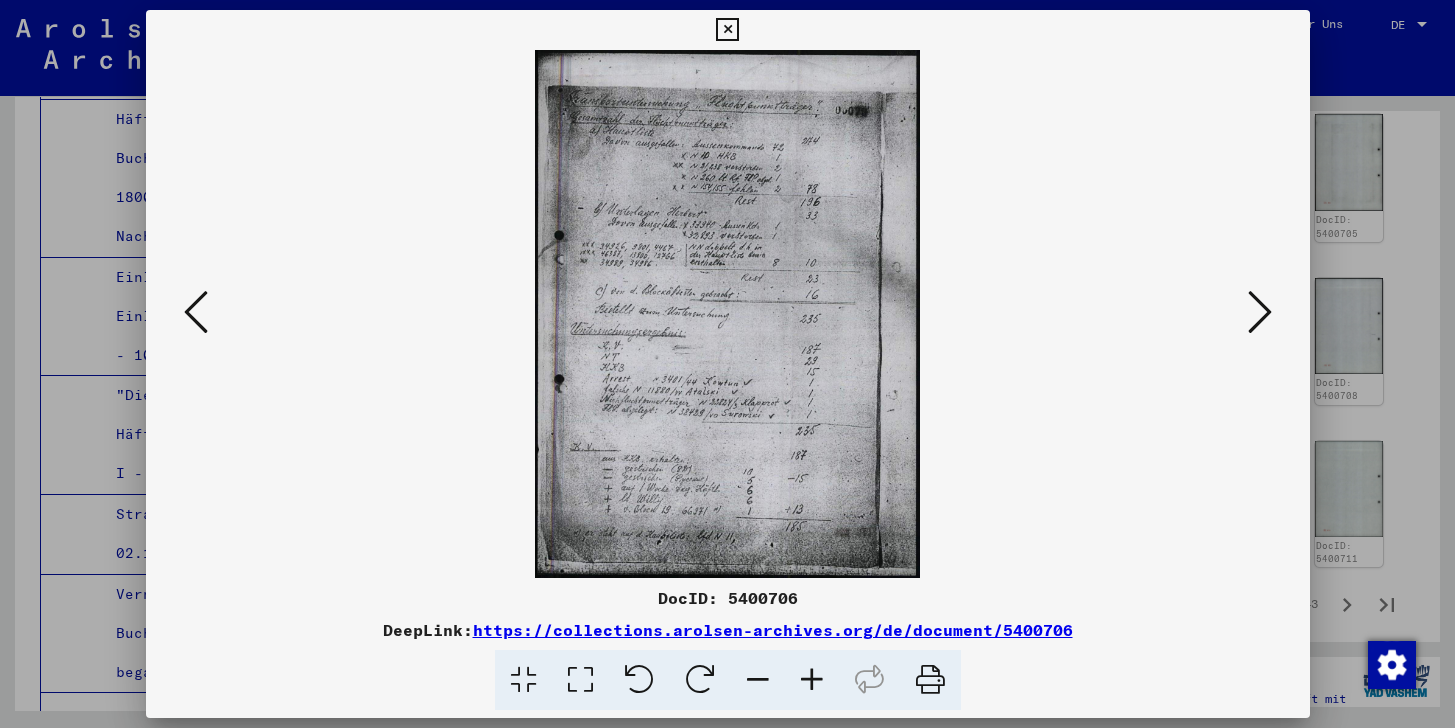 click at bounding box center (1260, 312) 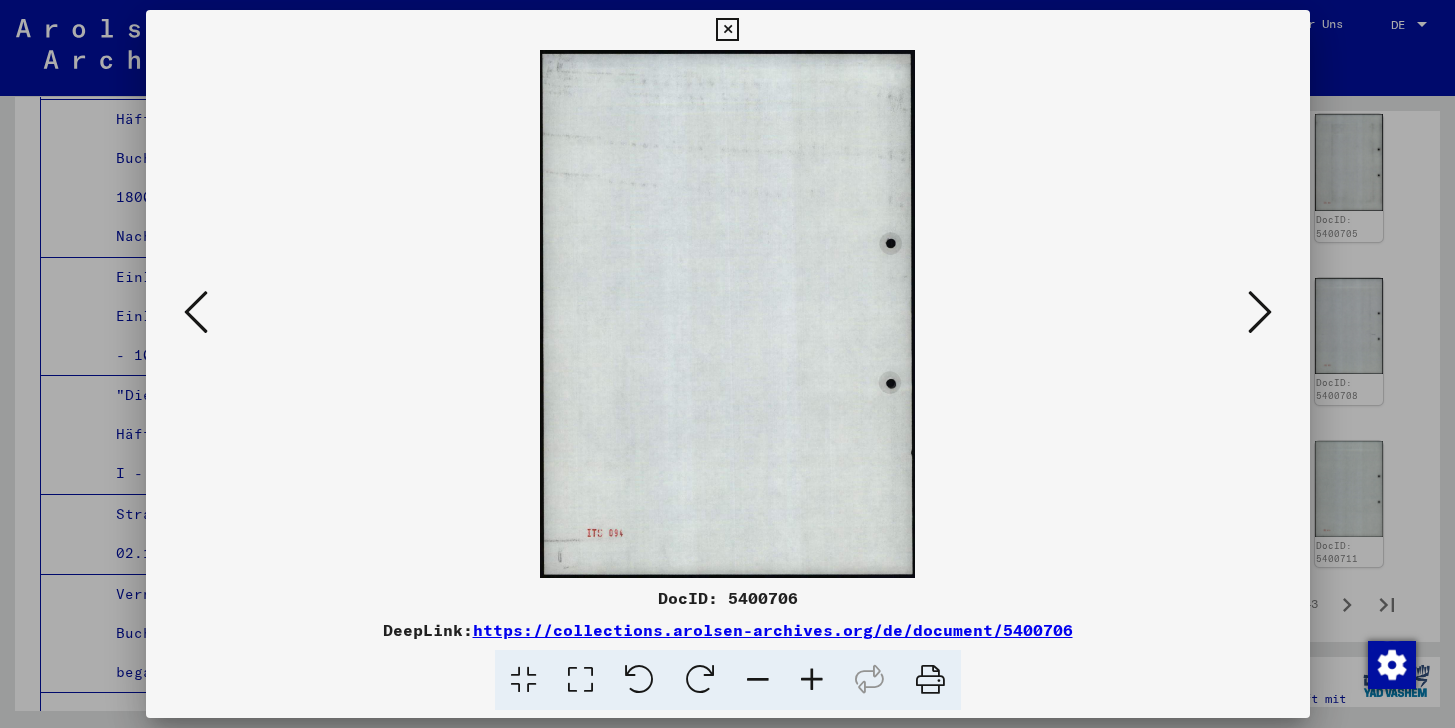click at bounding box center [1260, 312] 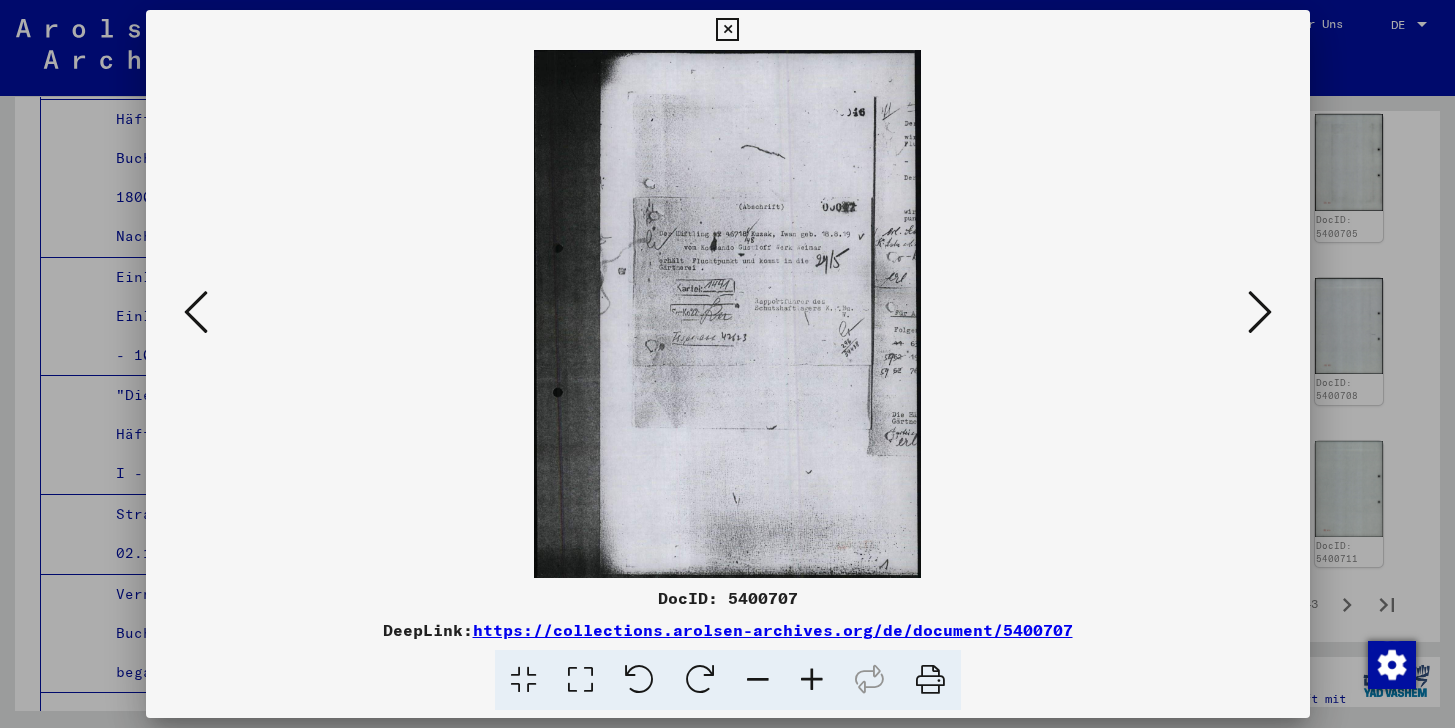 click at bounding box center [1260, 312] 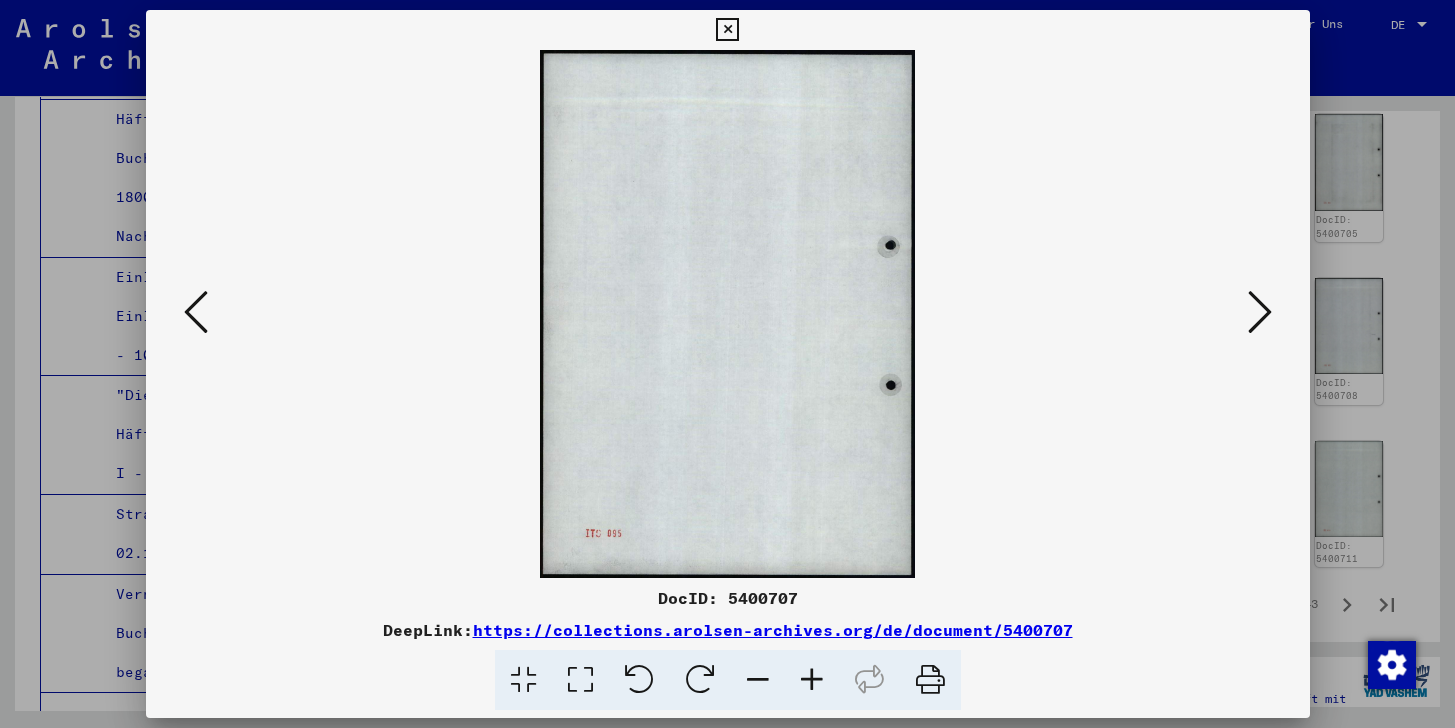 click at bounding box center [1260, 312] 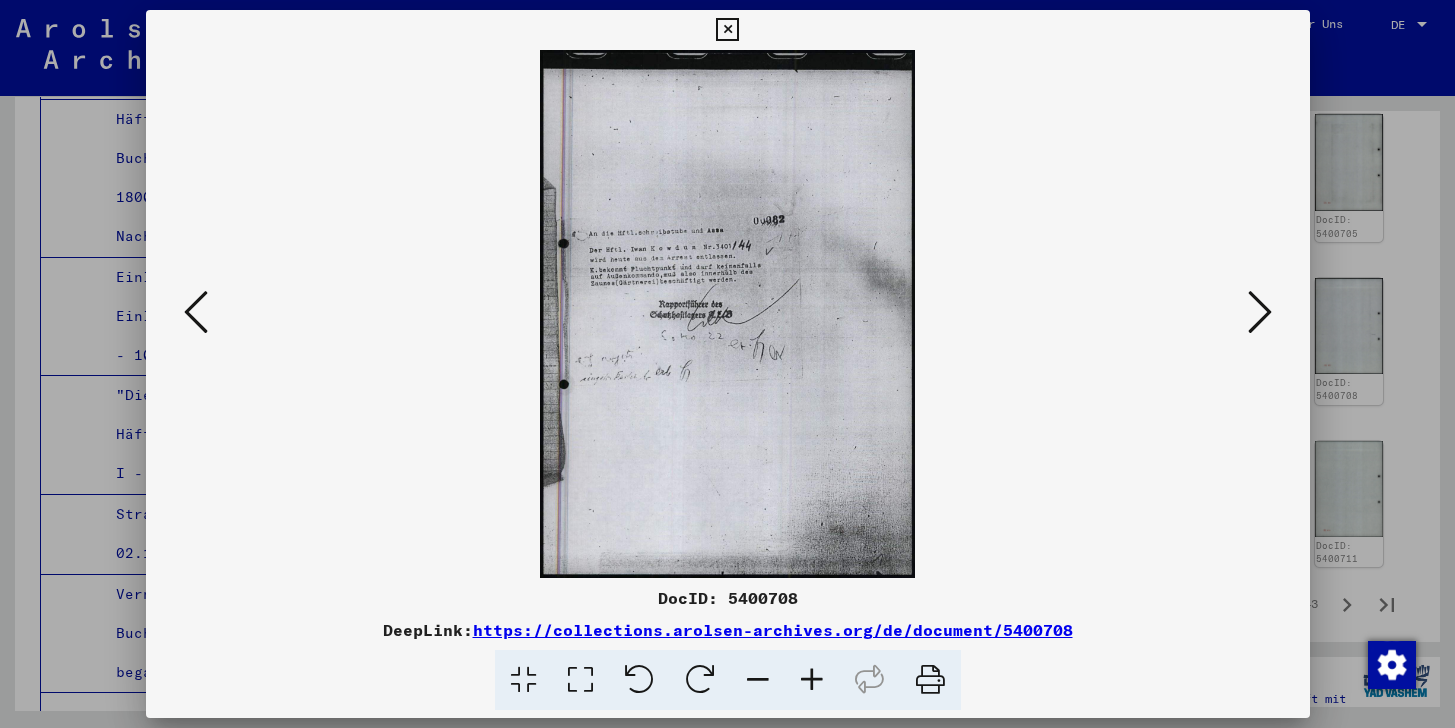 click at bounding box center [1260, 312] 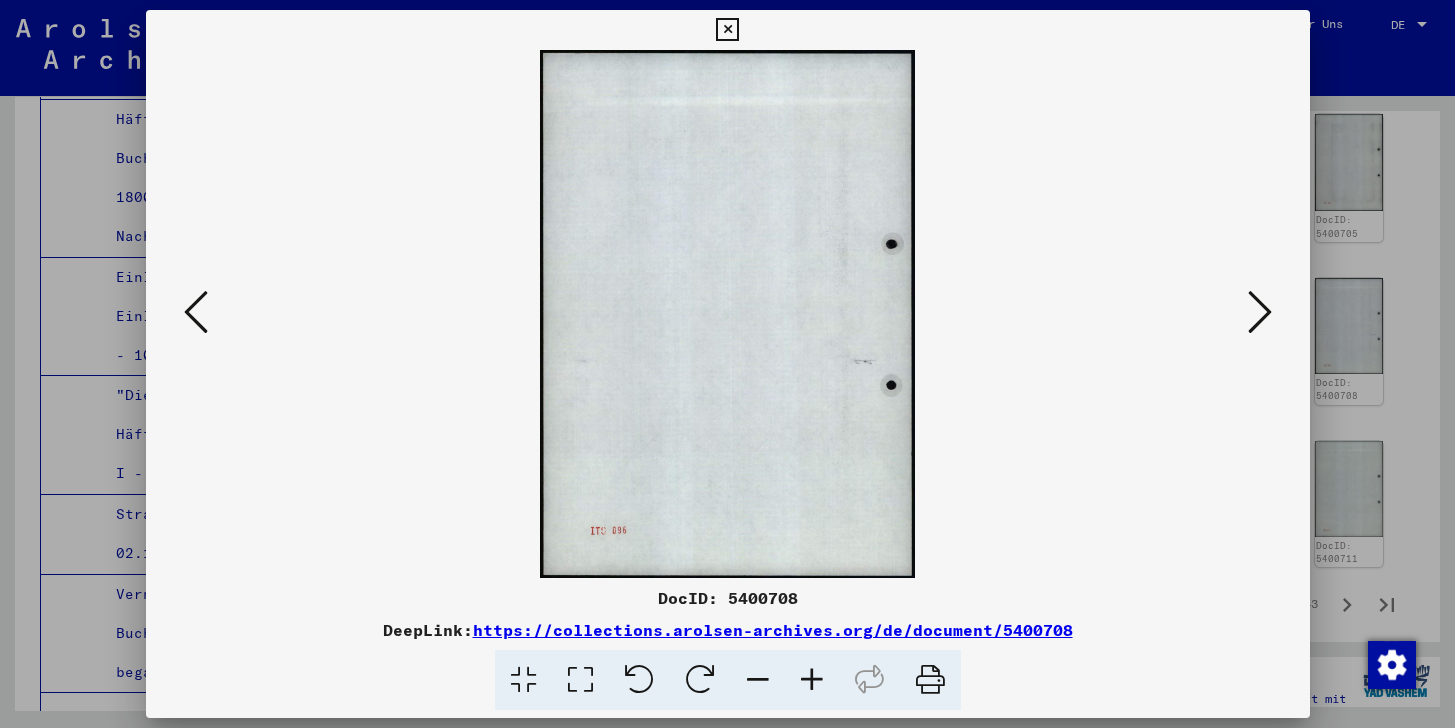 click at bounding box center [1260, 312] 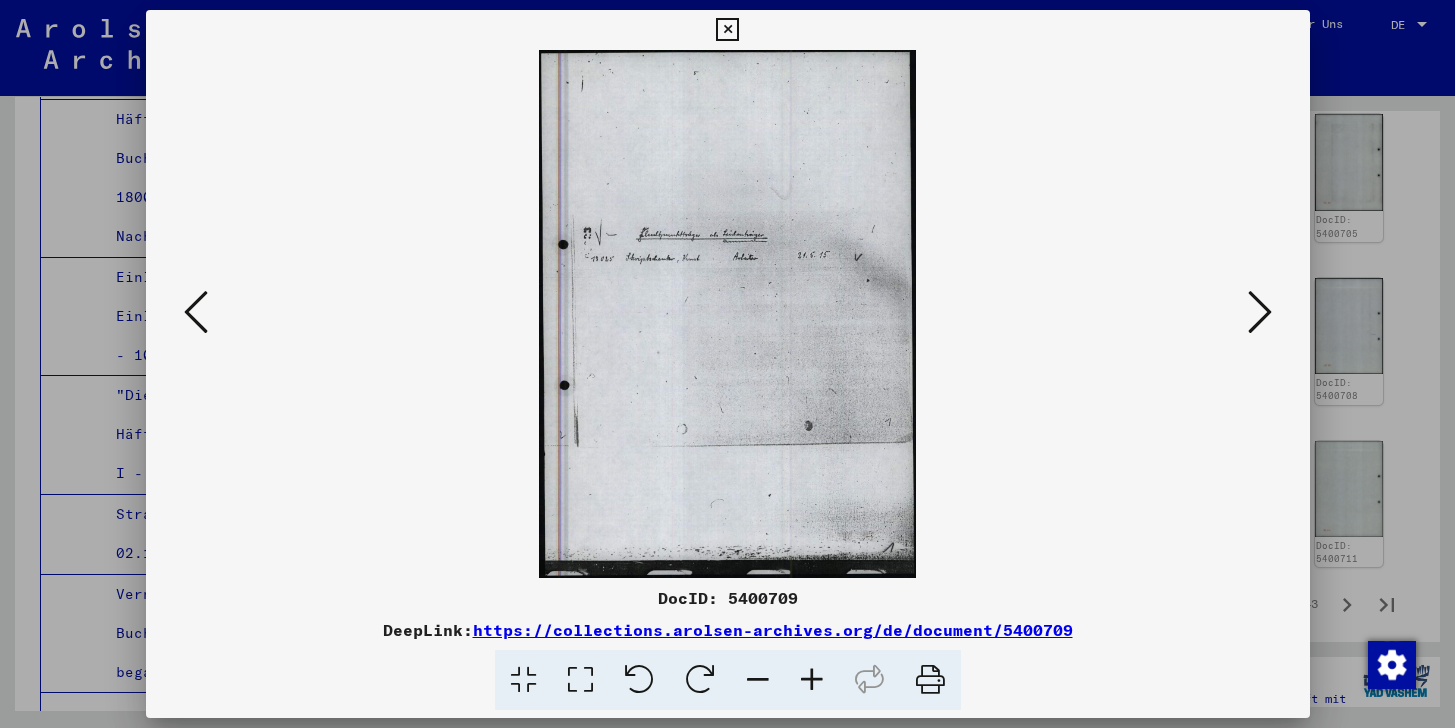 click at bounding box center (1260, 312) 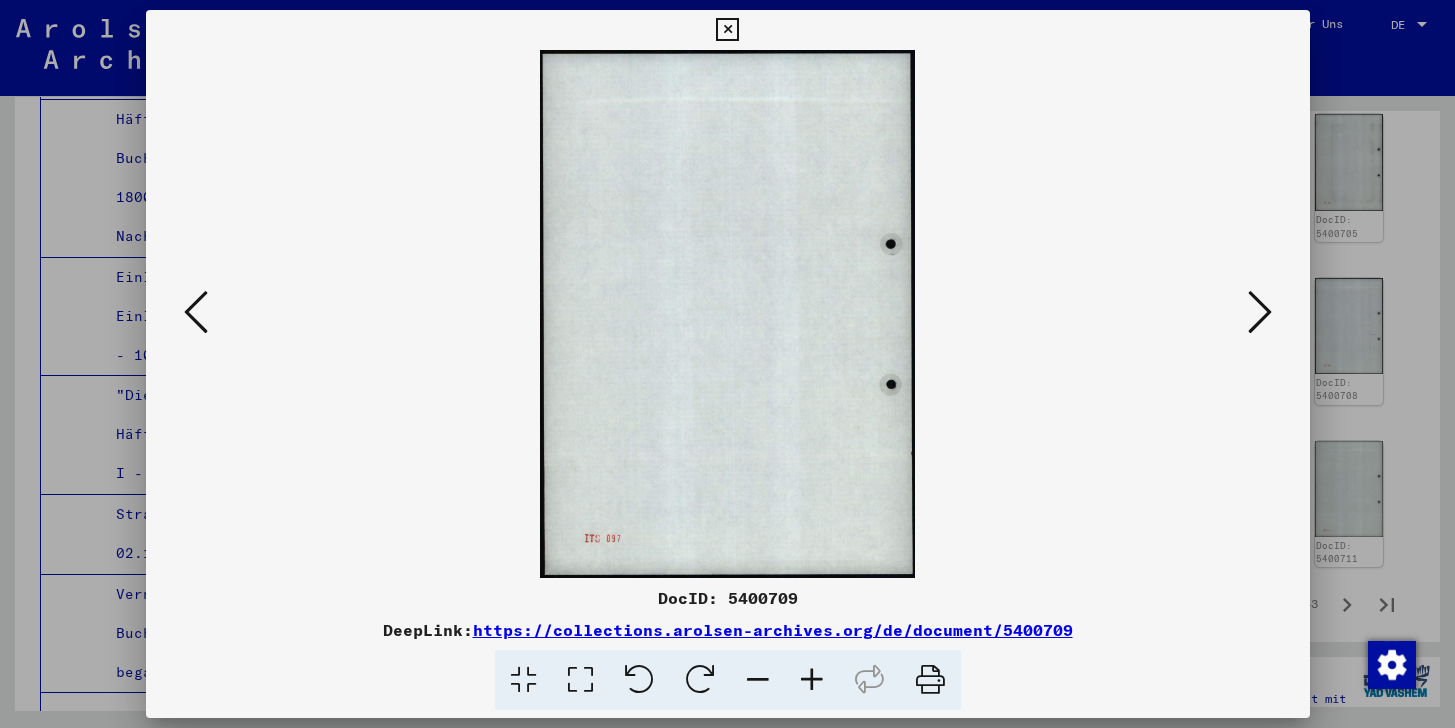 click at bounding box center (1260, 312) 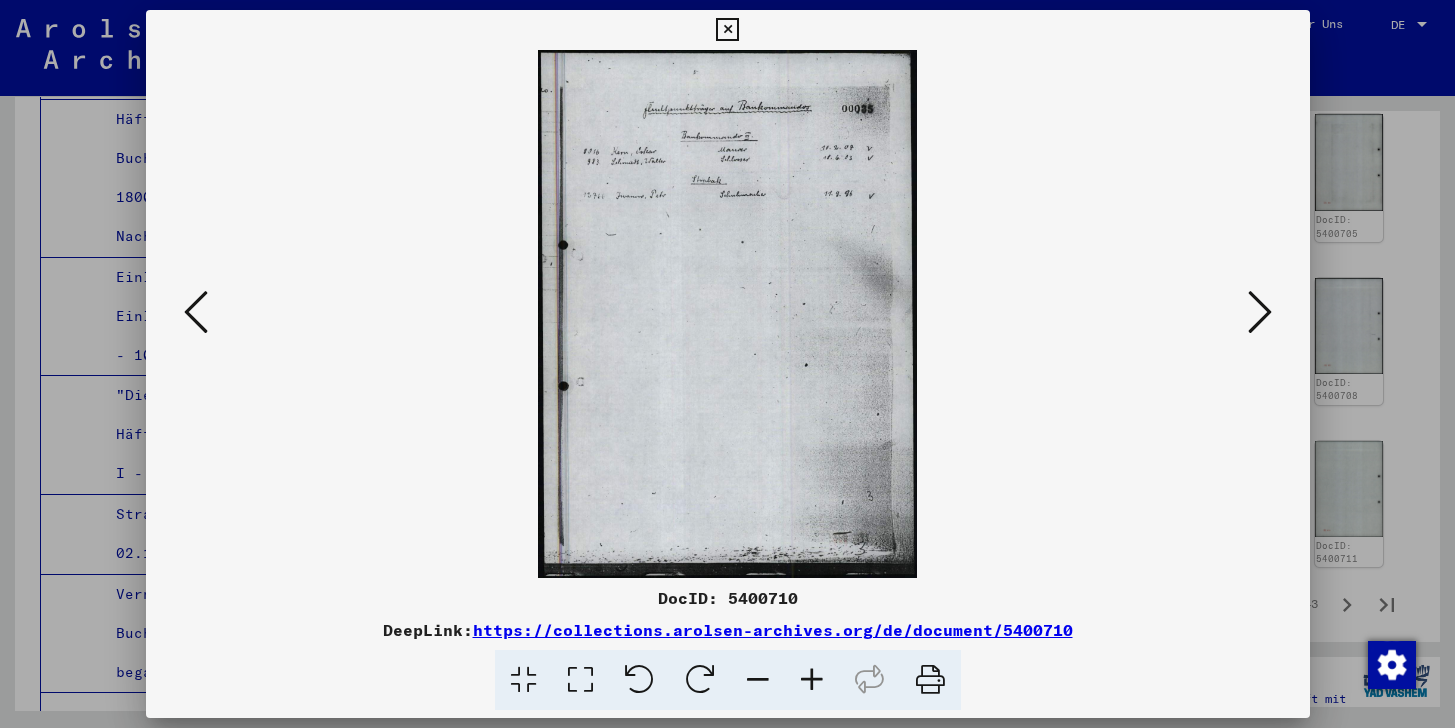 click at bounding box center [1260, 312] 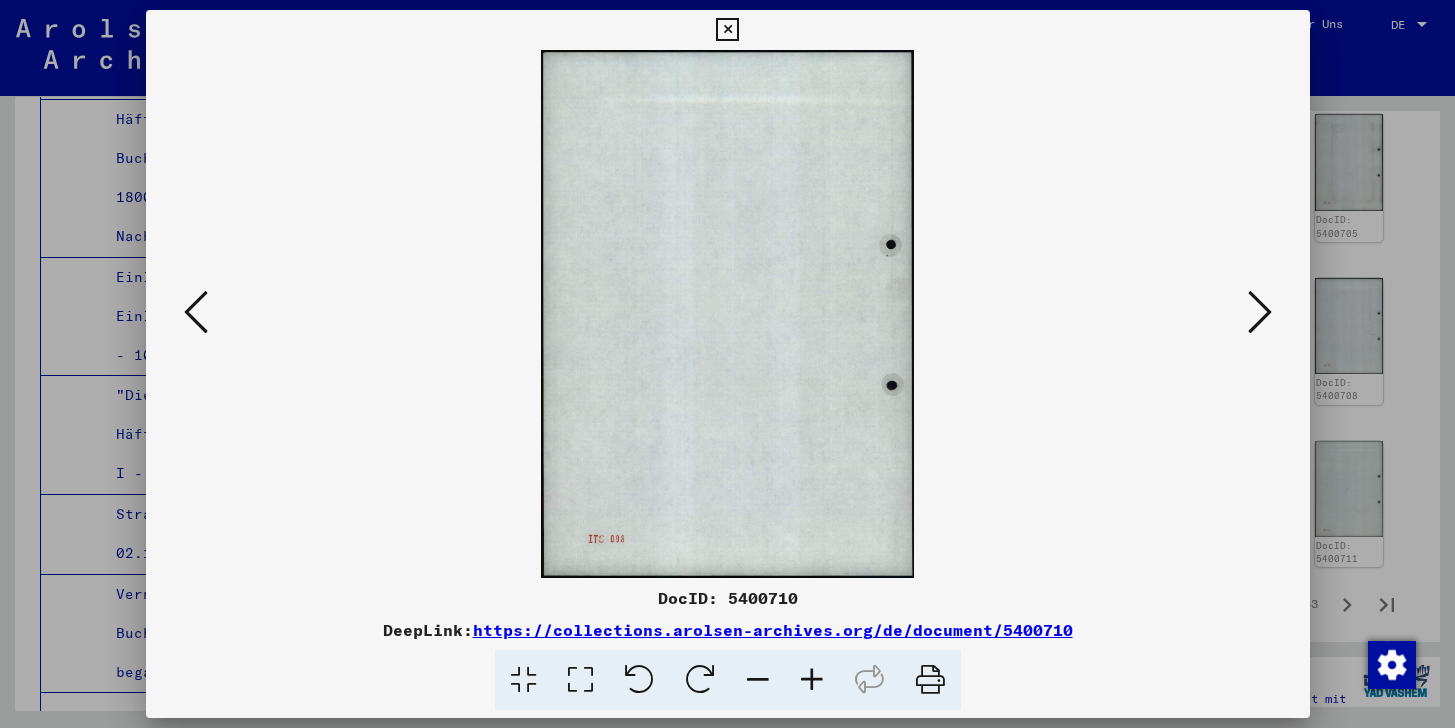 click at bounding box center [1260, 312] 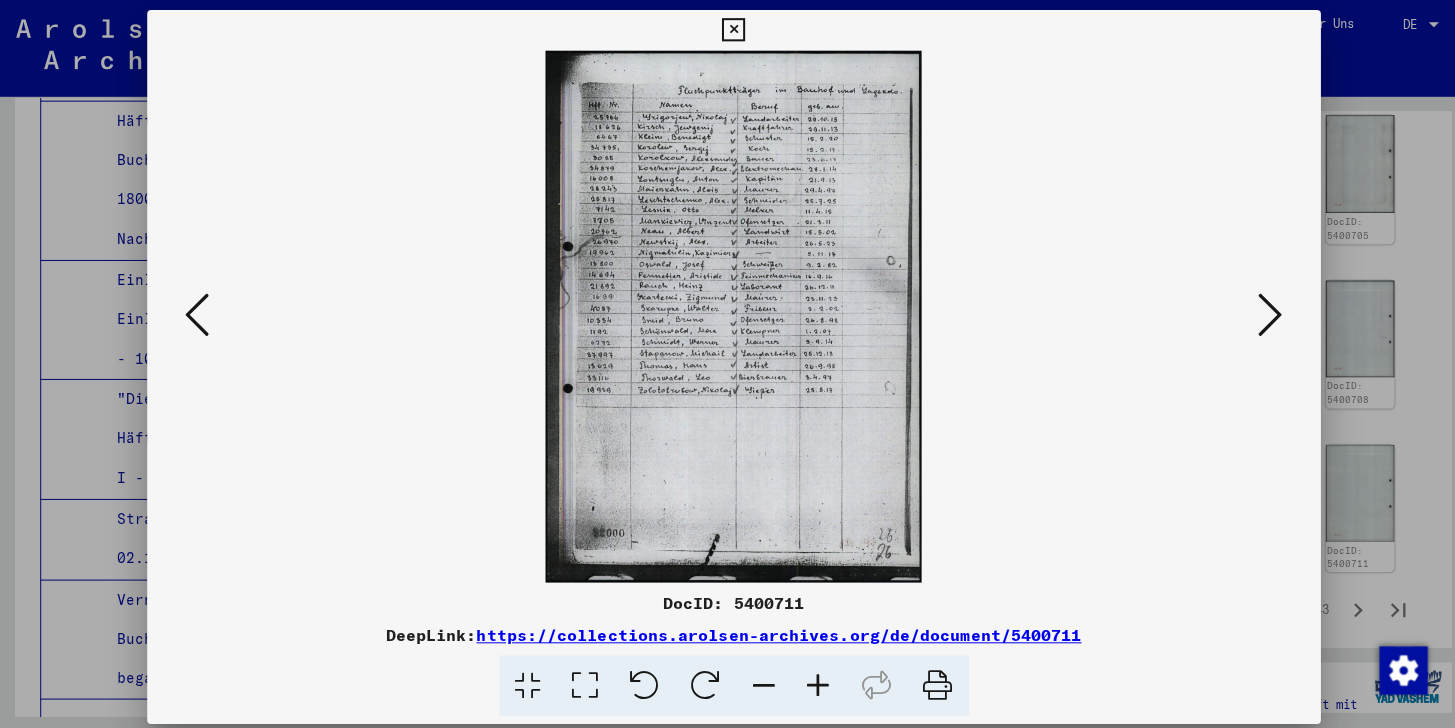 click at bounding box center (1260, 312) 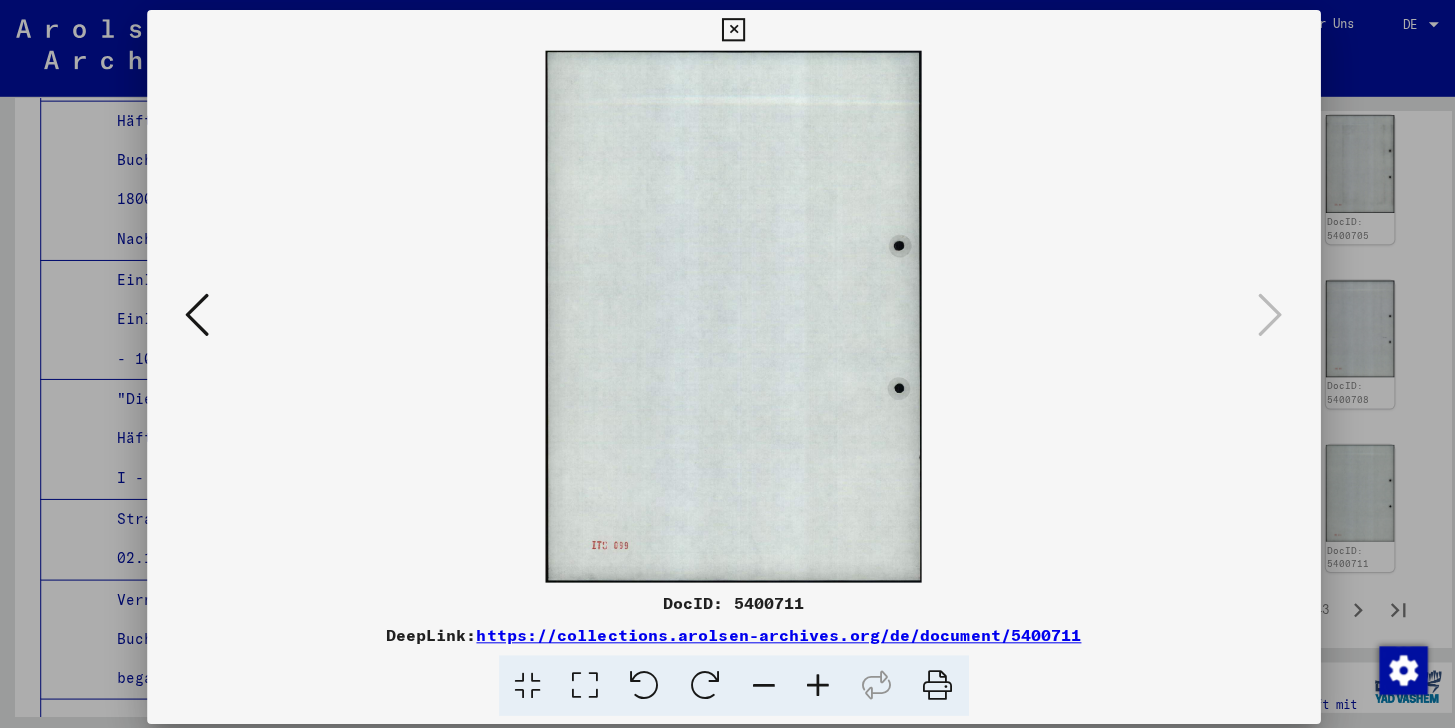 click at bounding box center (727, 30) 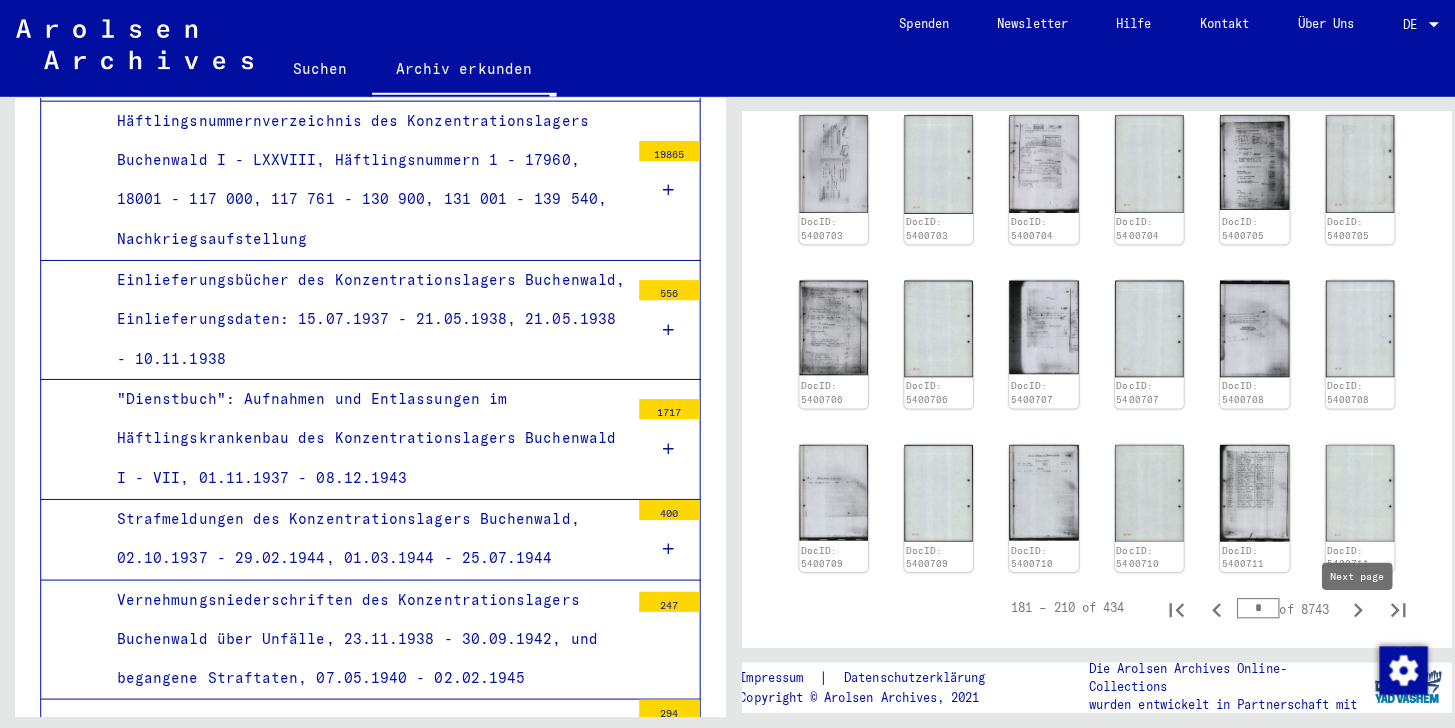 click 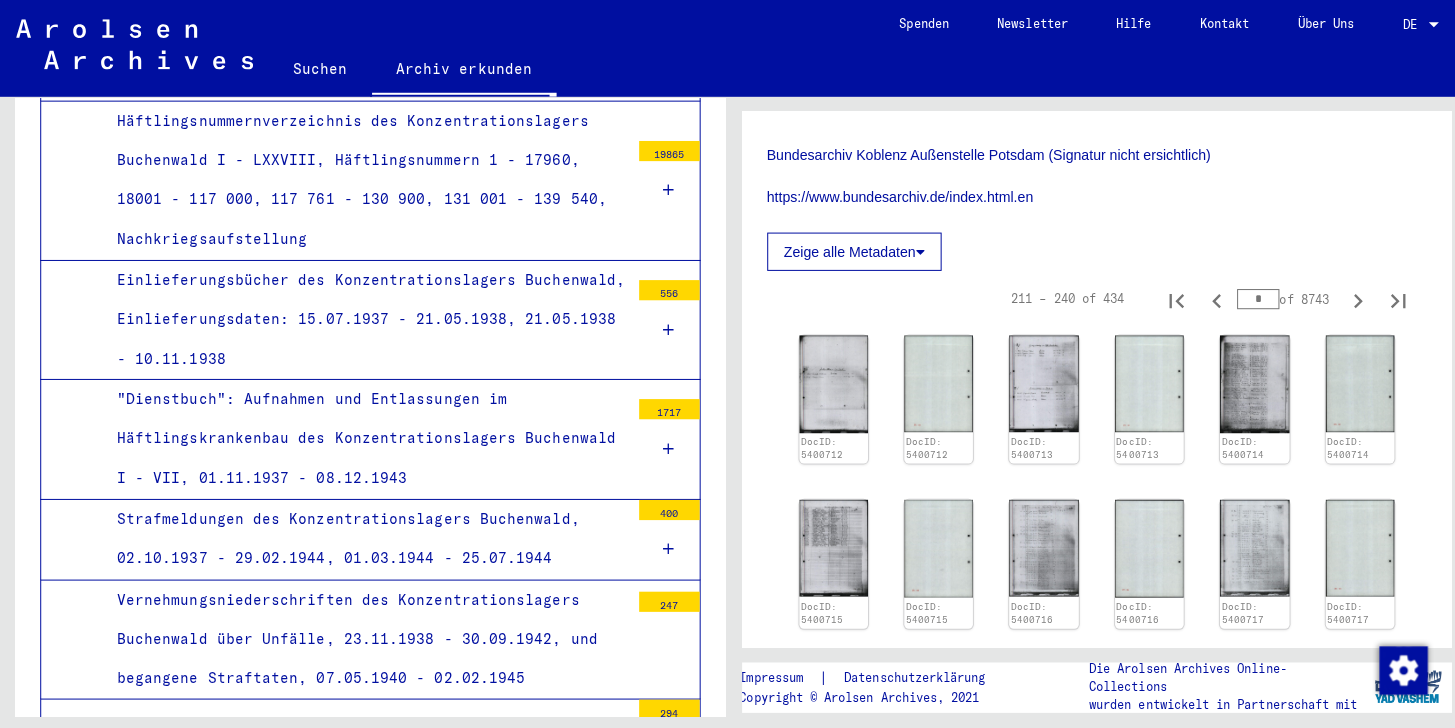 scroll, scrollTop: 1074, scrollLeft: 0, axis: vertical 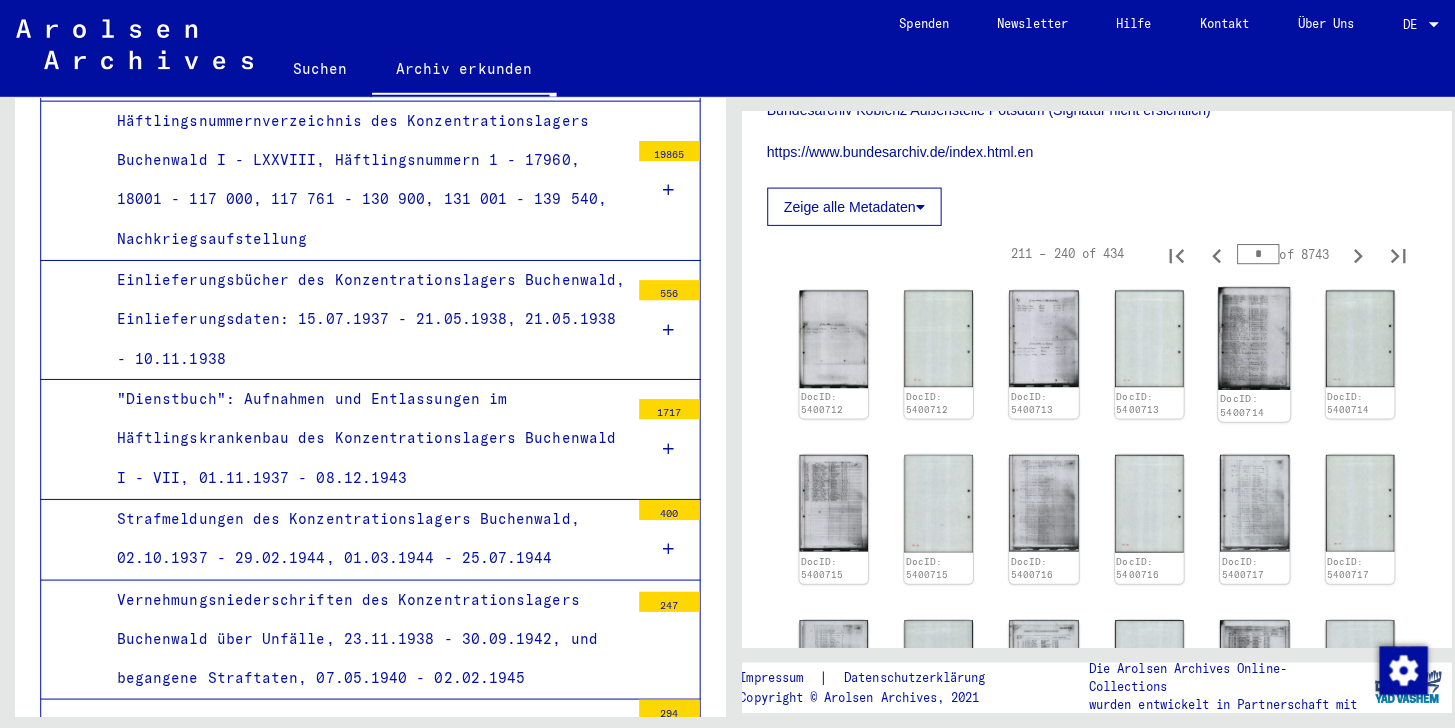 click 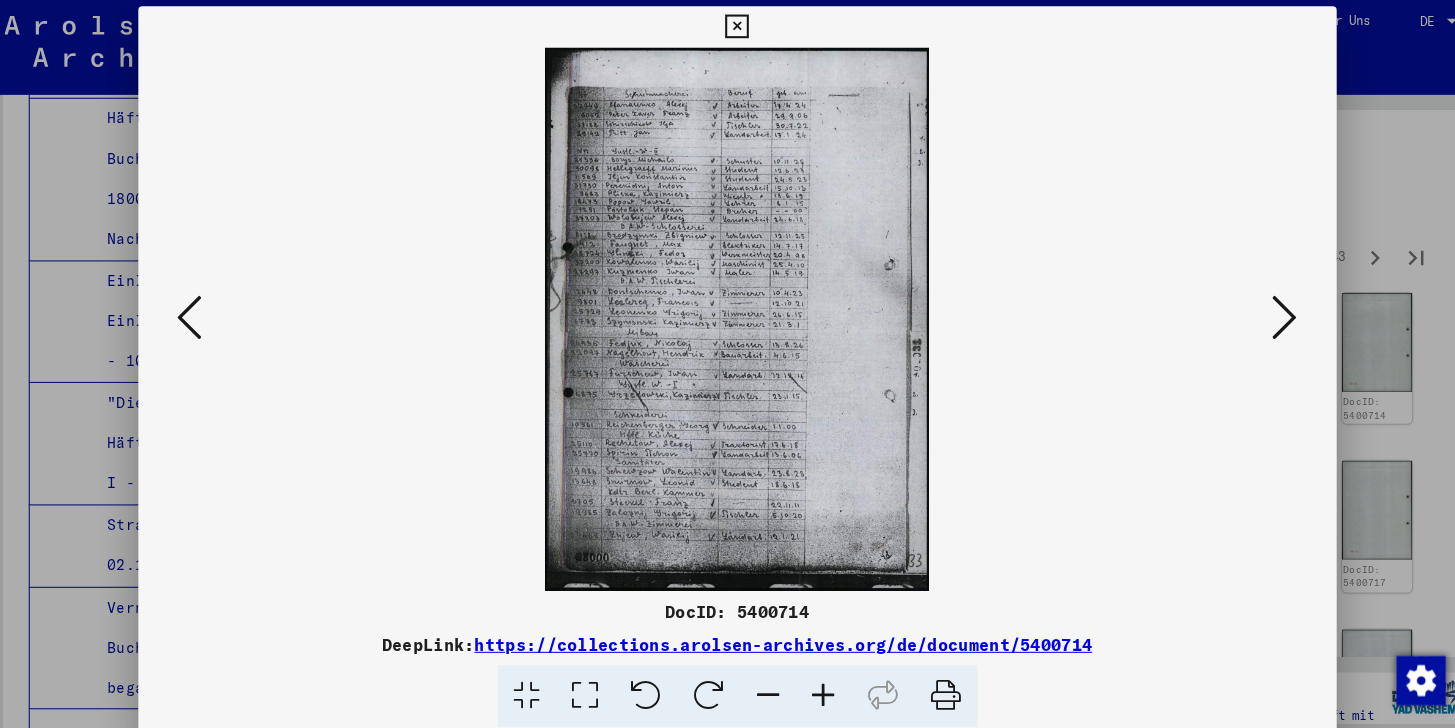click at bounding box center (1260, 312) 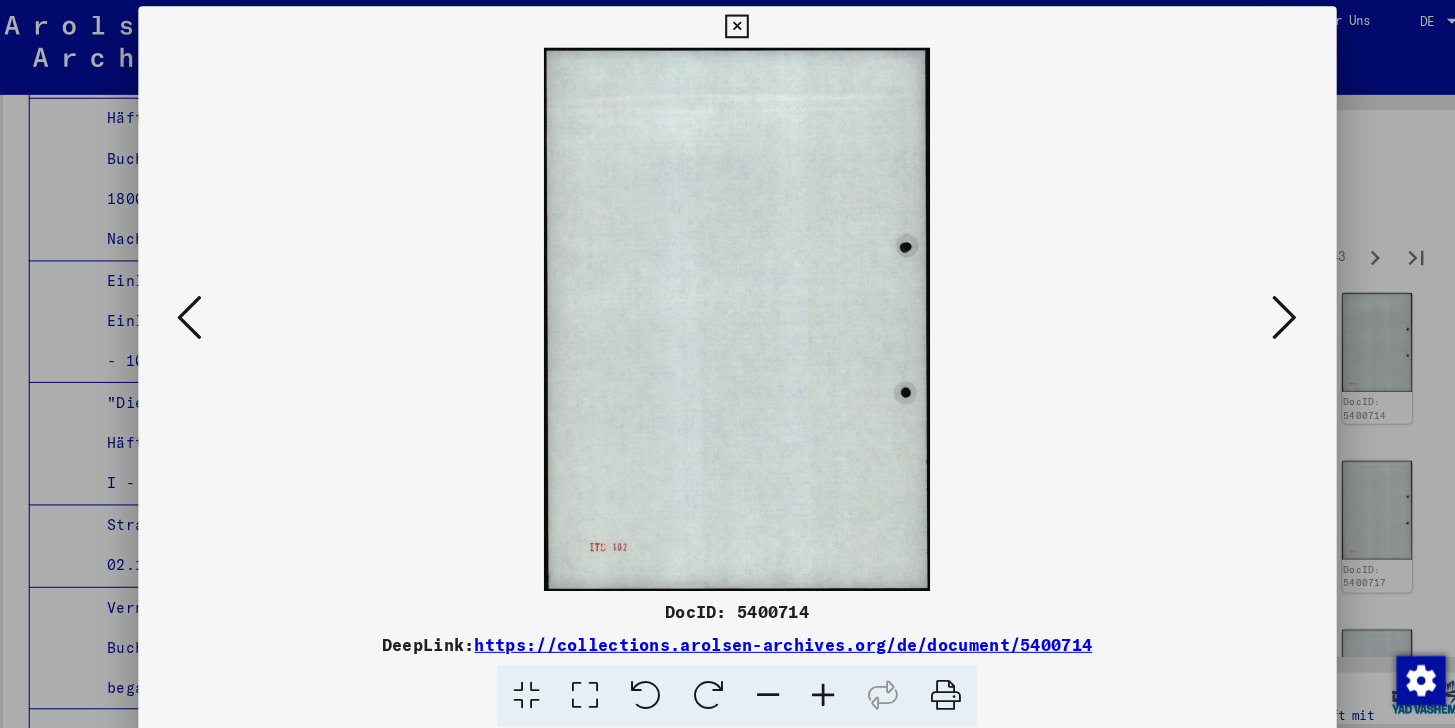 click at bounding box center (727, 30) 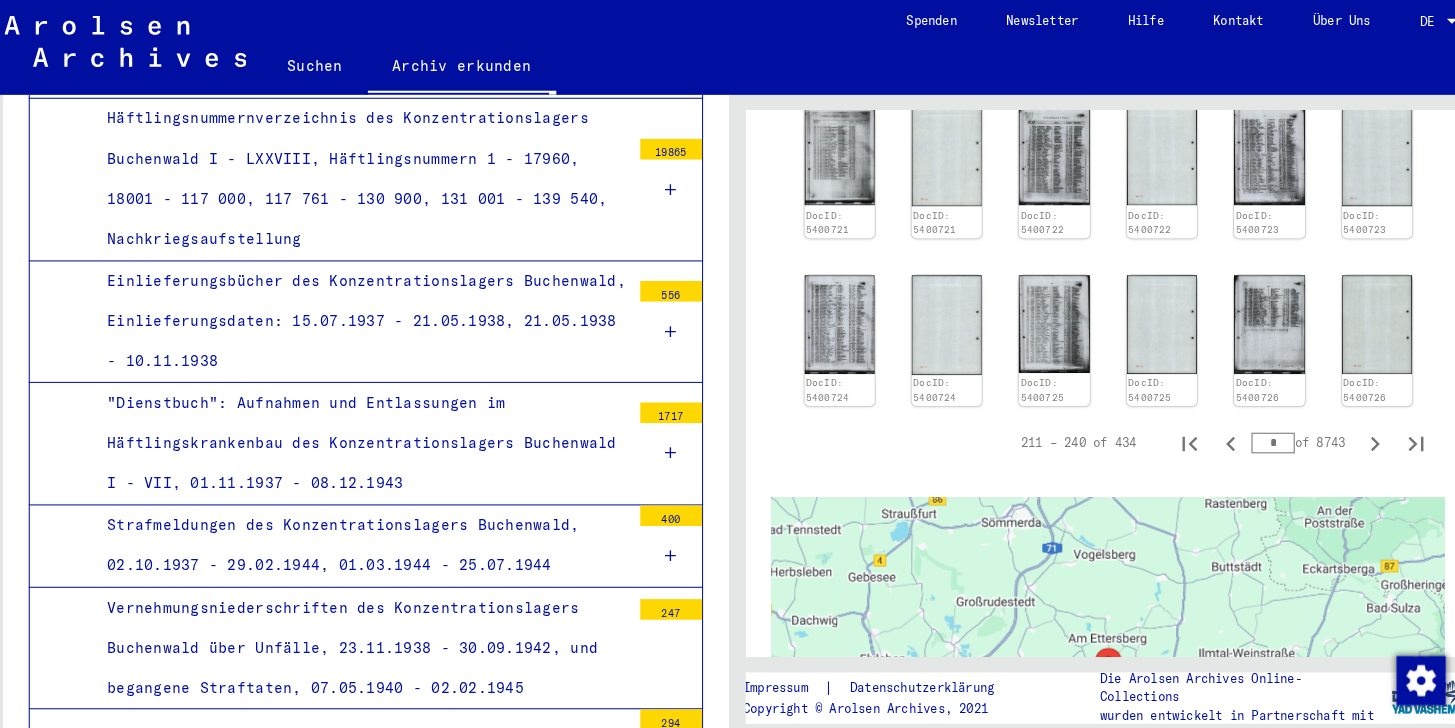 scroll, scrollTop: 1752, scrollLeft: 0, axis: vertical 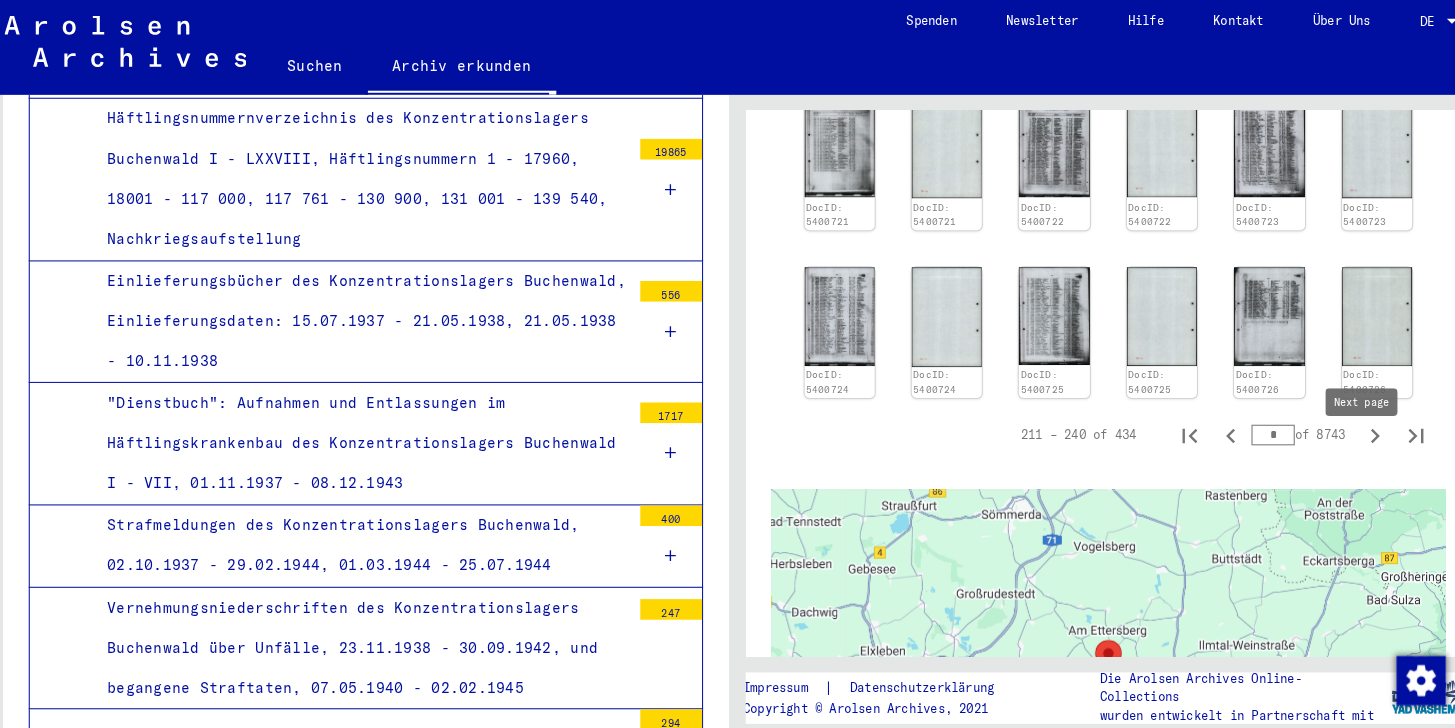 click 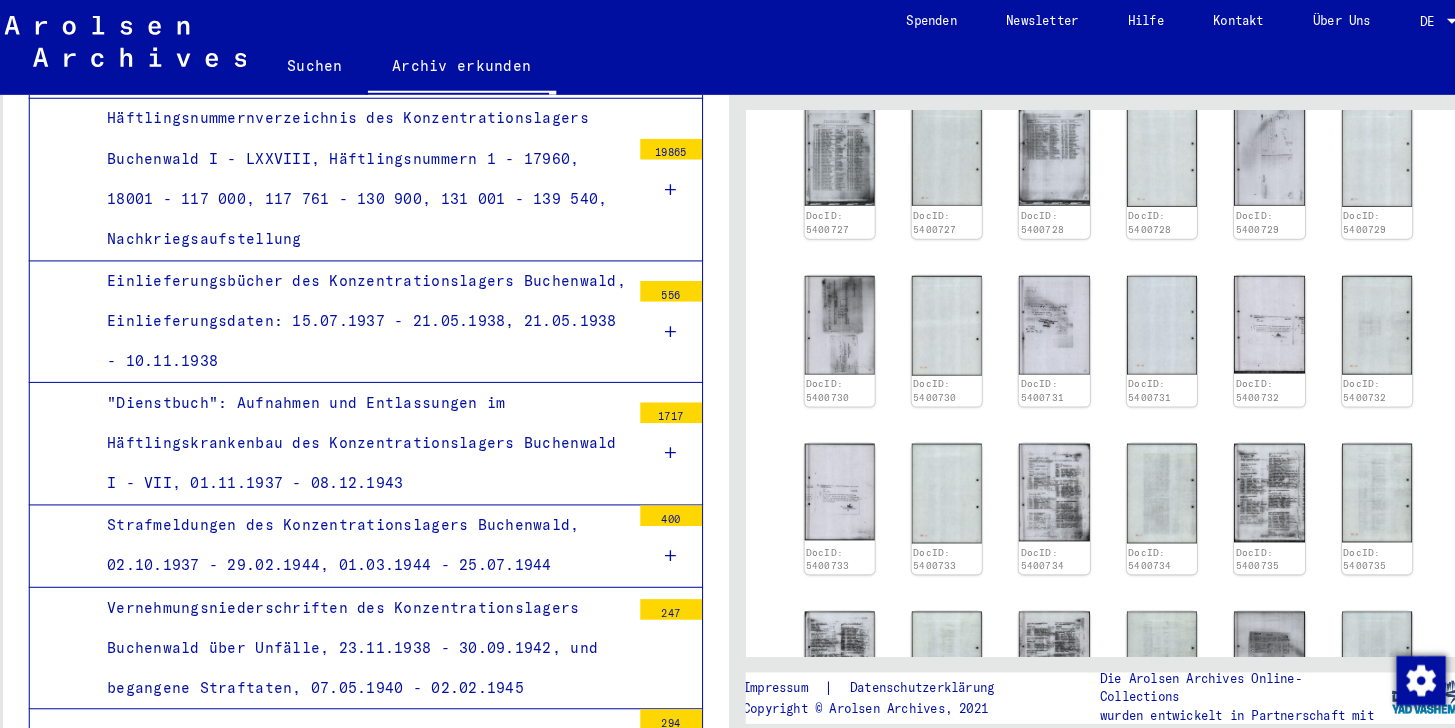 scroll, scrollTop: 1240, scrollLeft: 0, axis: vertical 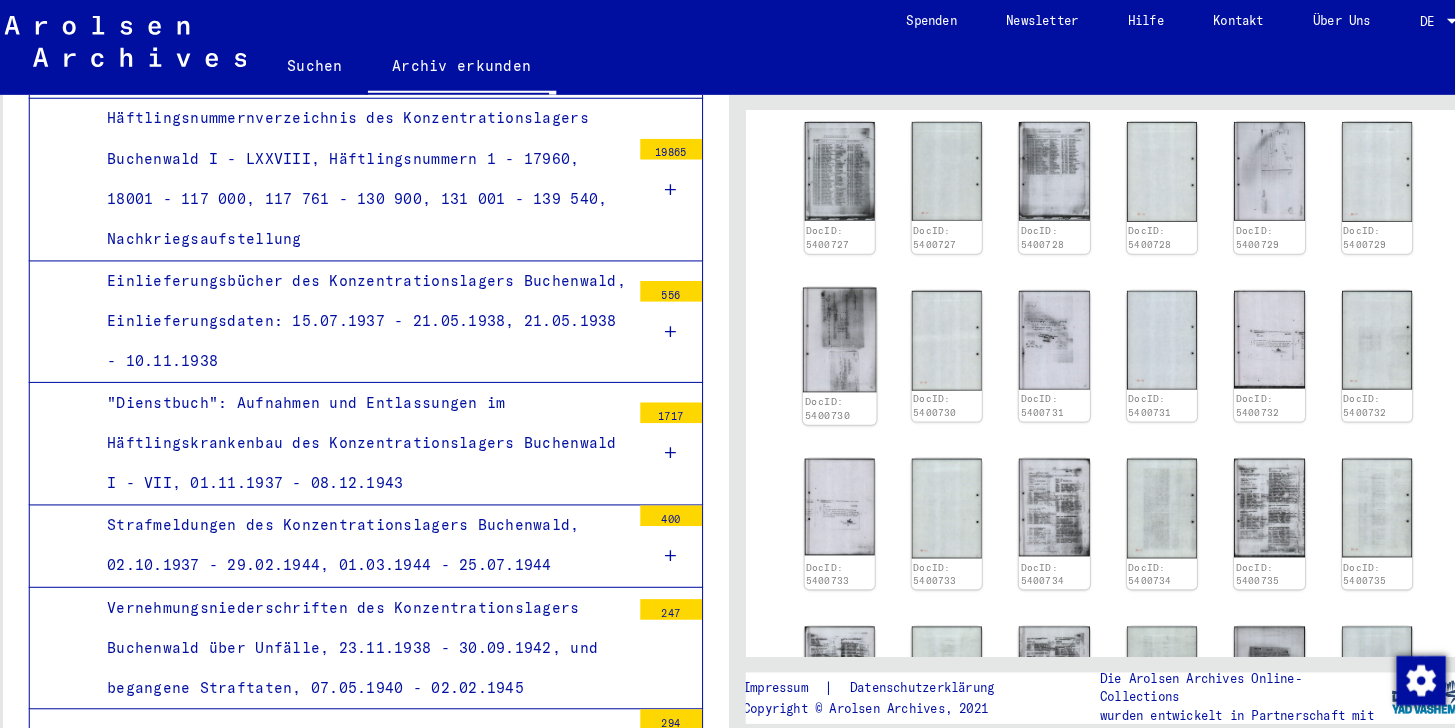 click 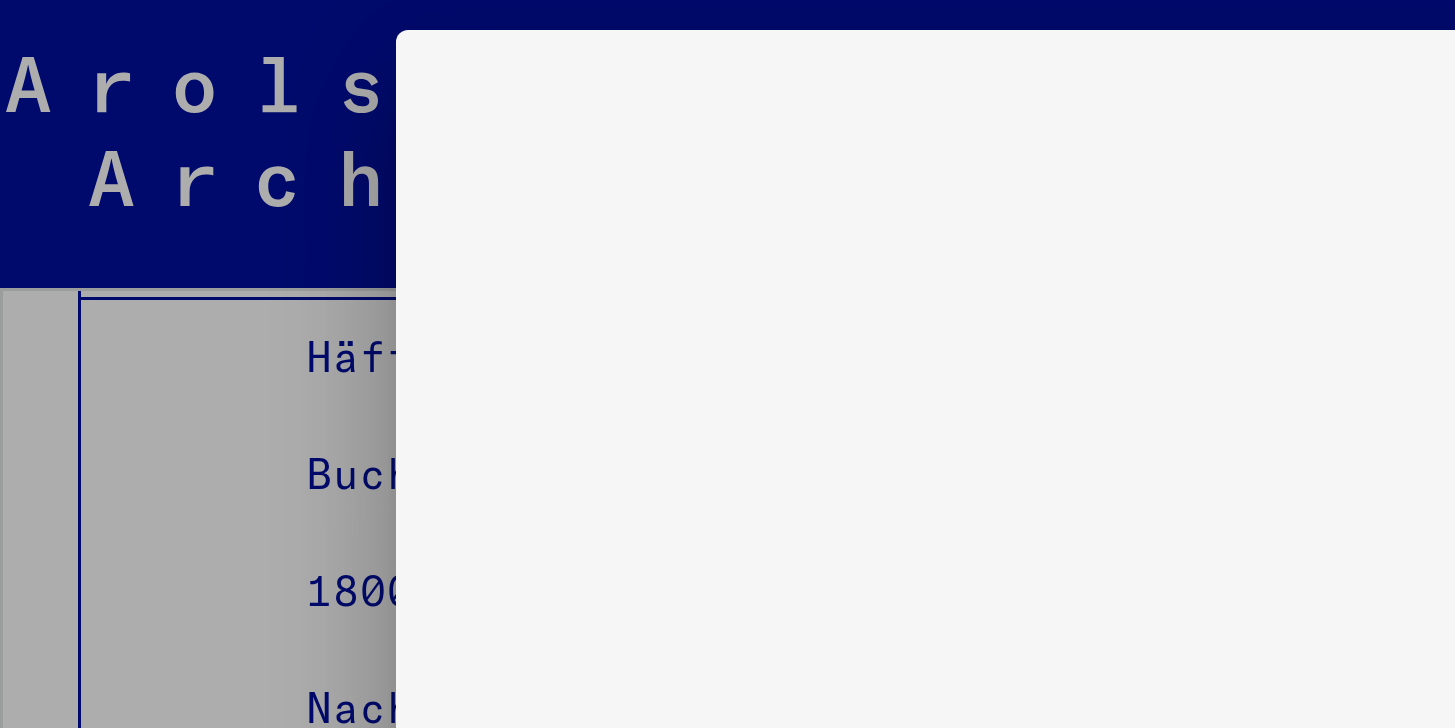 scroll, scrollTop: 0, scrollLeft: 0, axis: both 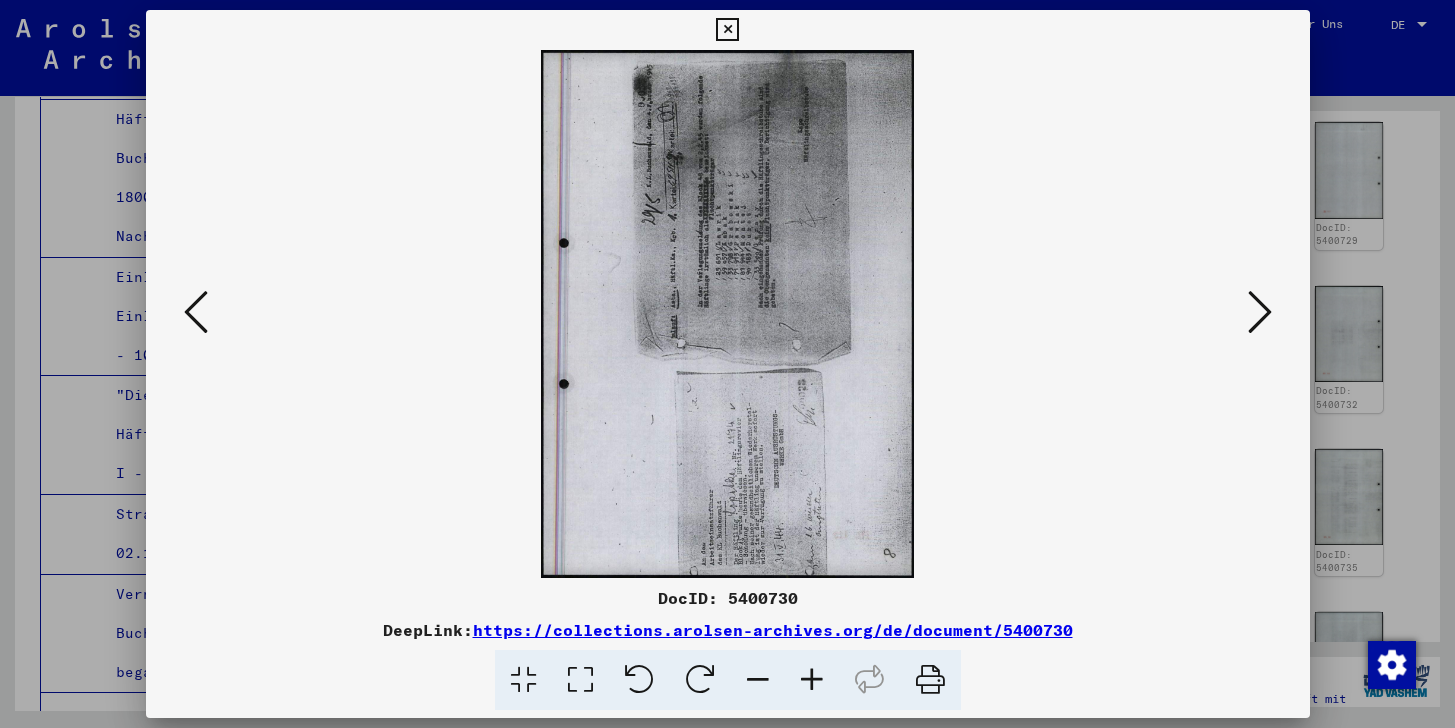 click at bounding box center [1260, 312] 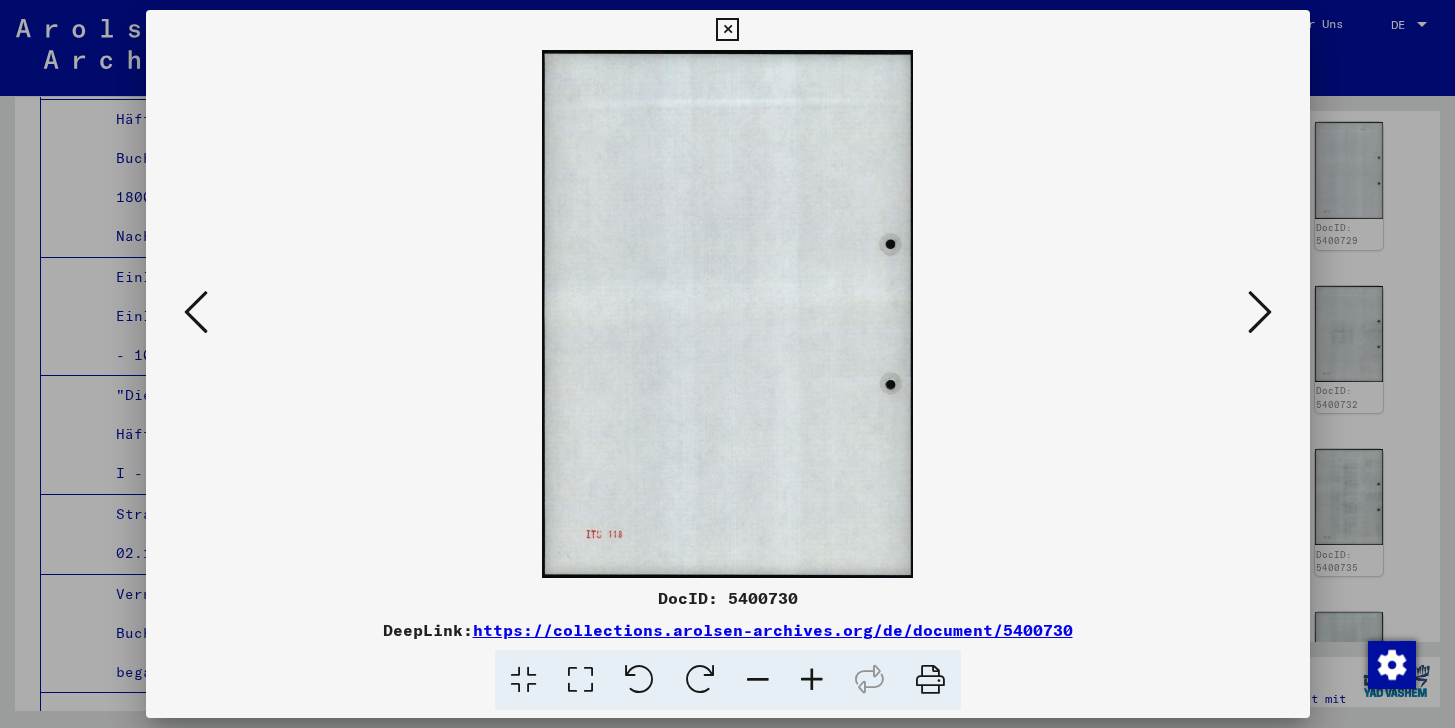 click at bounding box center (1260, 312) 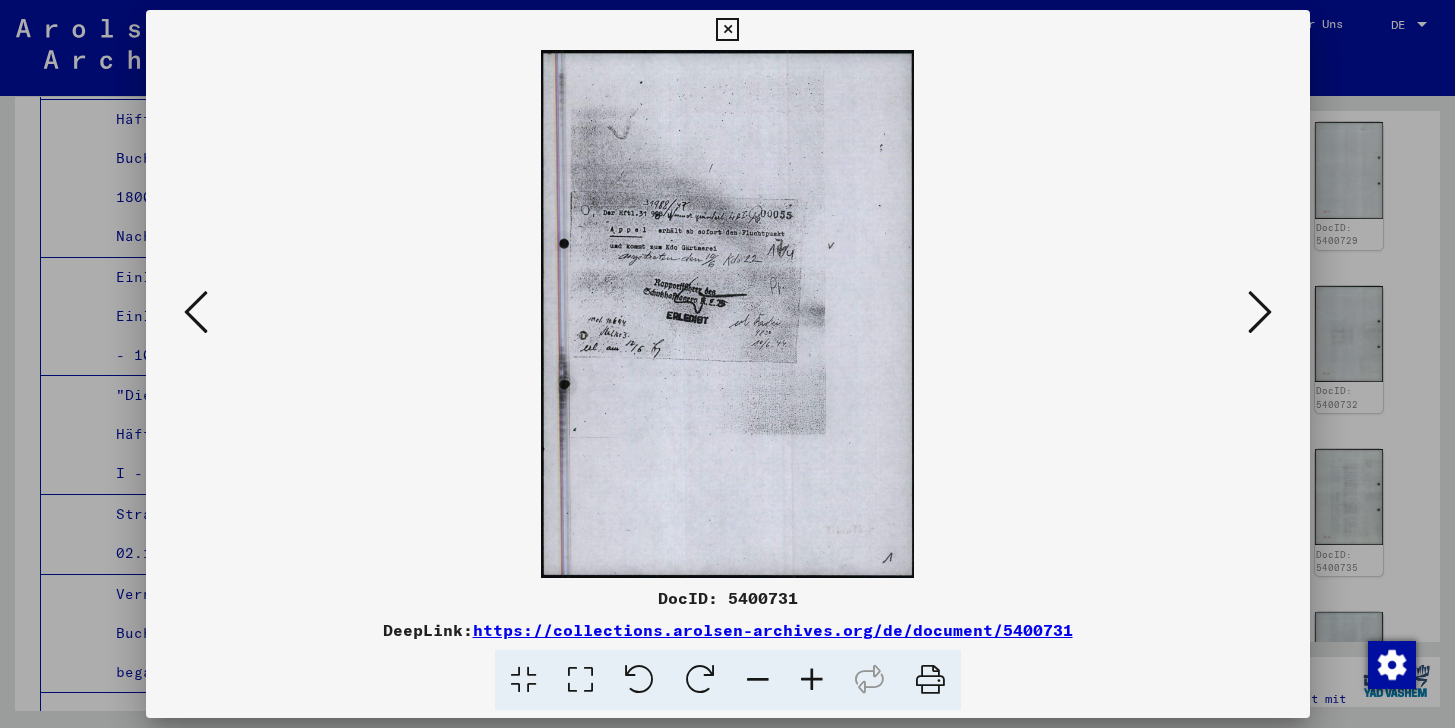 click at bounding box center (1260, 312) 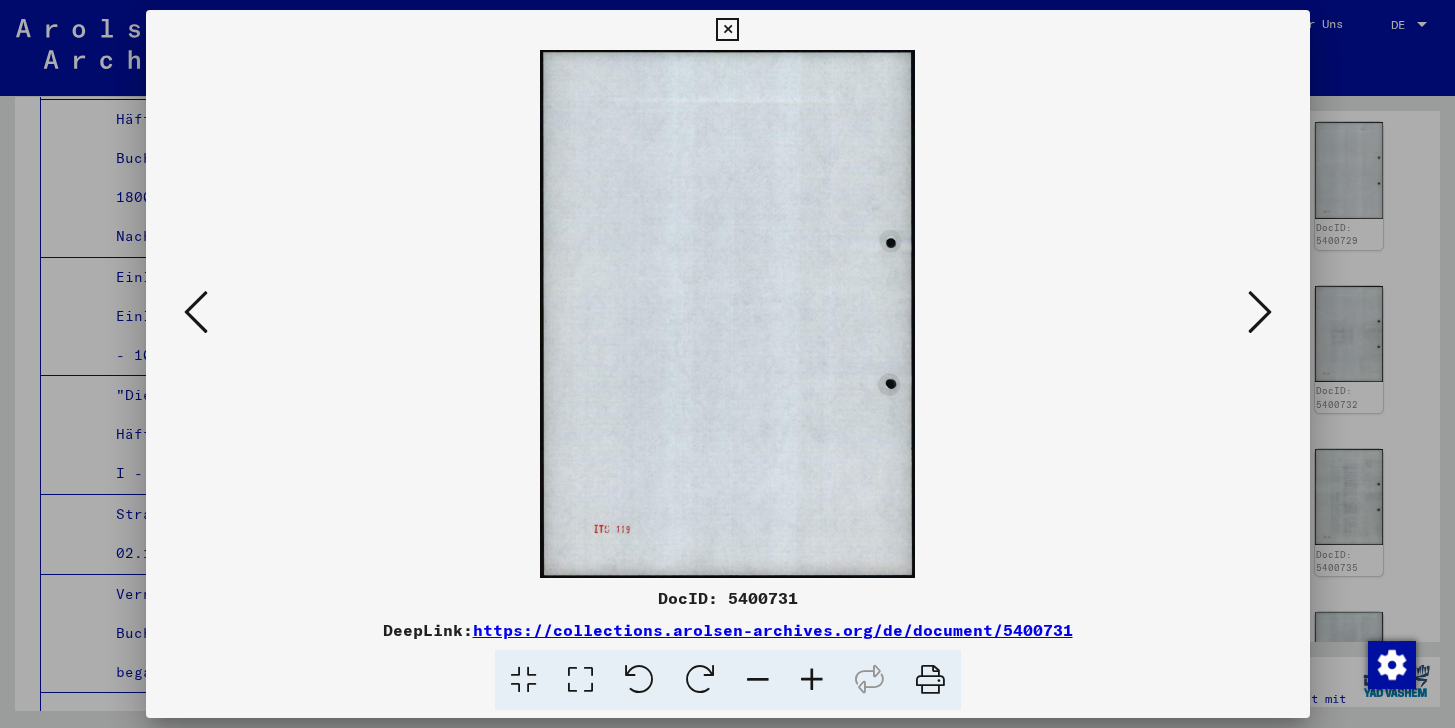 click at bounding box center (1260, 312) 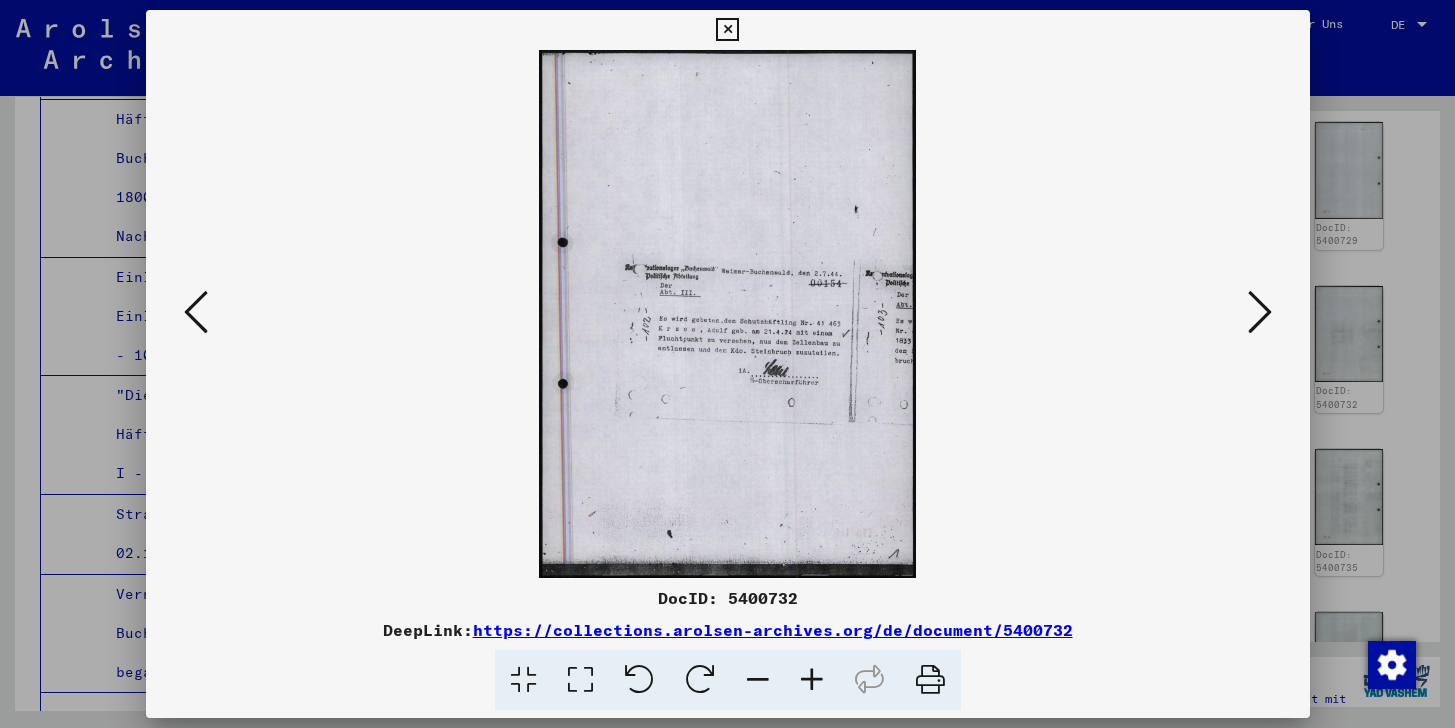 click at bounding box center [728, 314] 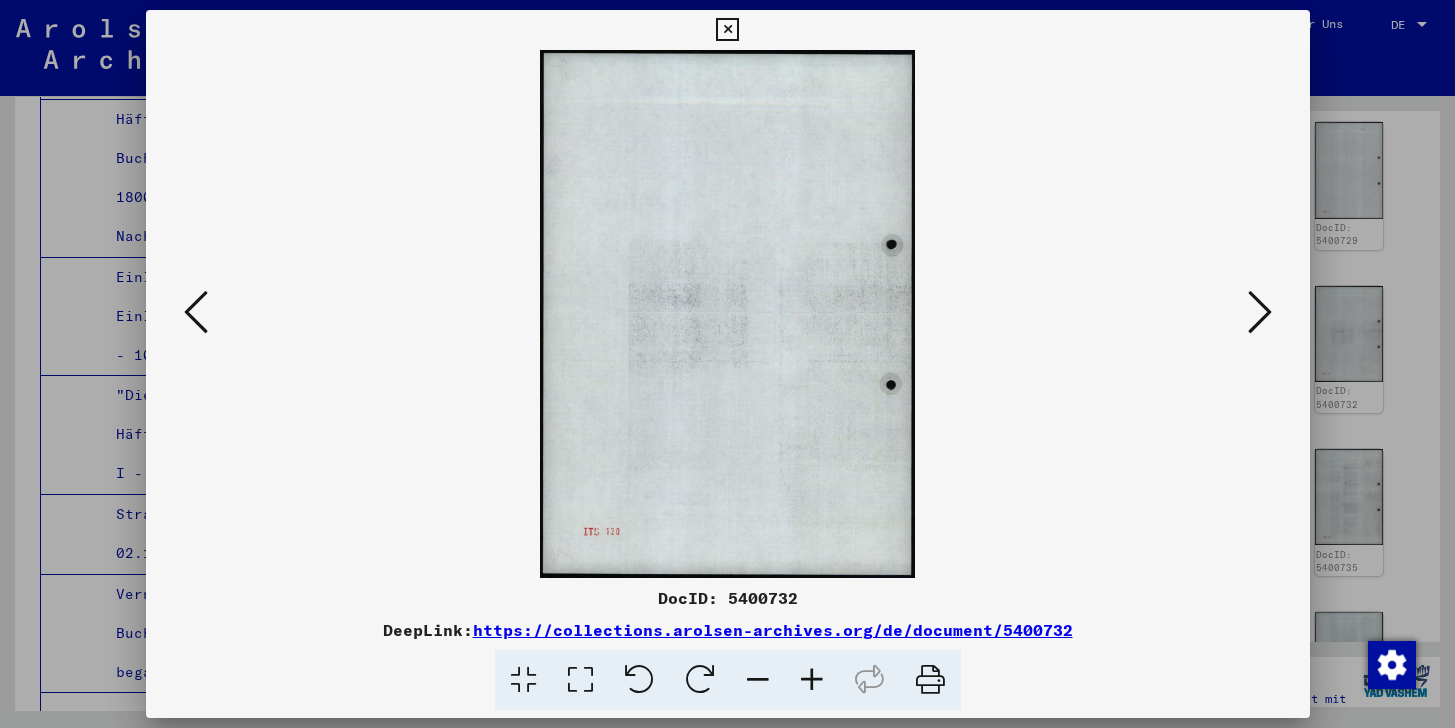 click at bounding box center (1260, 312) 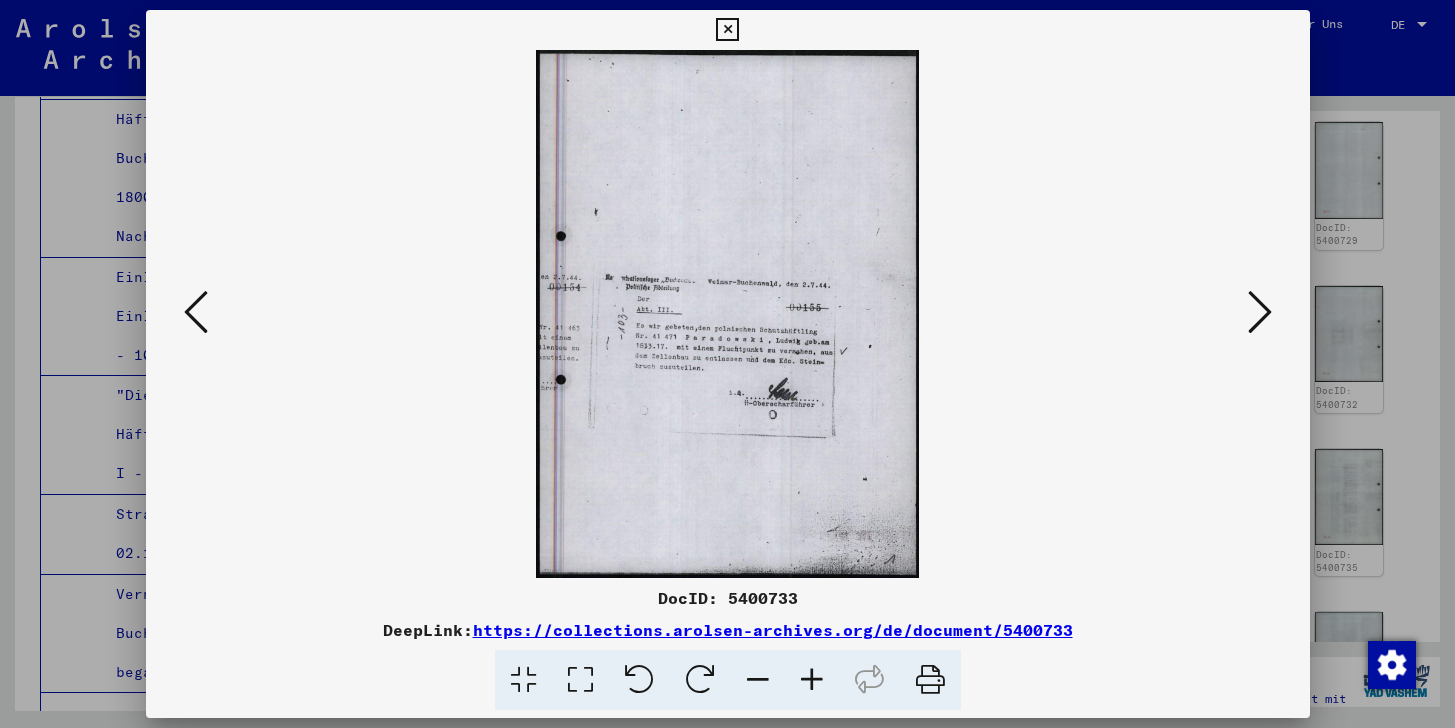 click at bounding box center (727, 30) 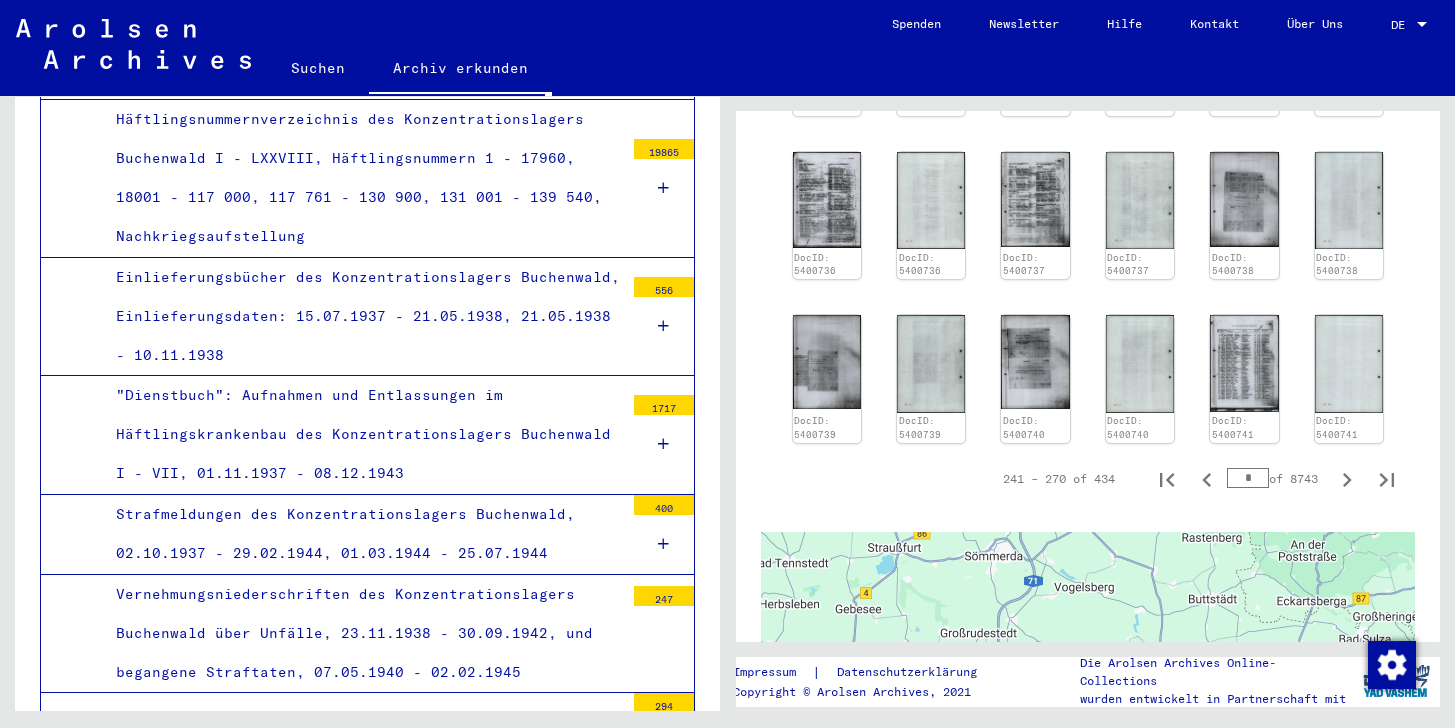 scroll, scrollTop: 1722, scrollLeft: 0, axis: vertical 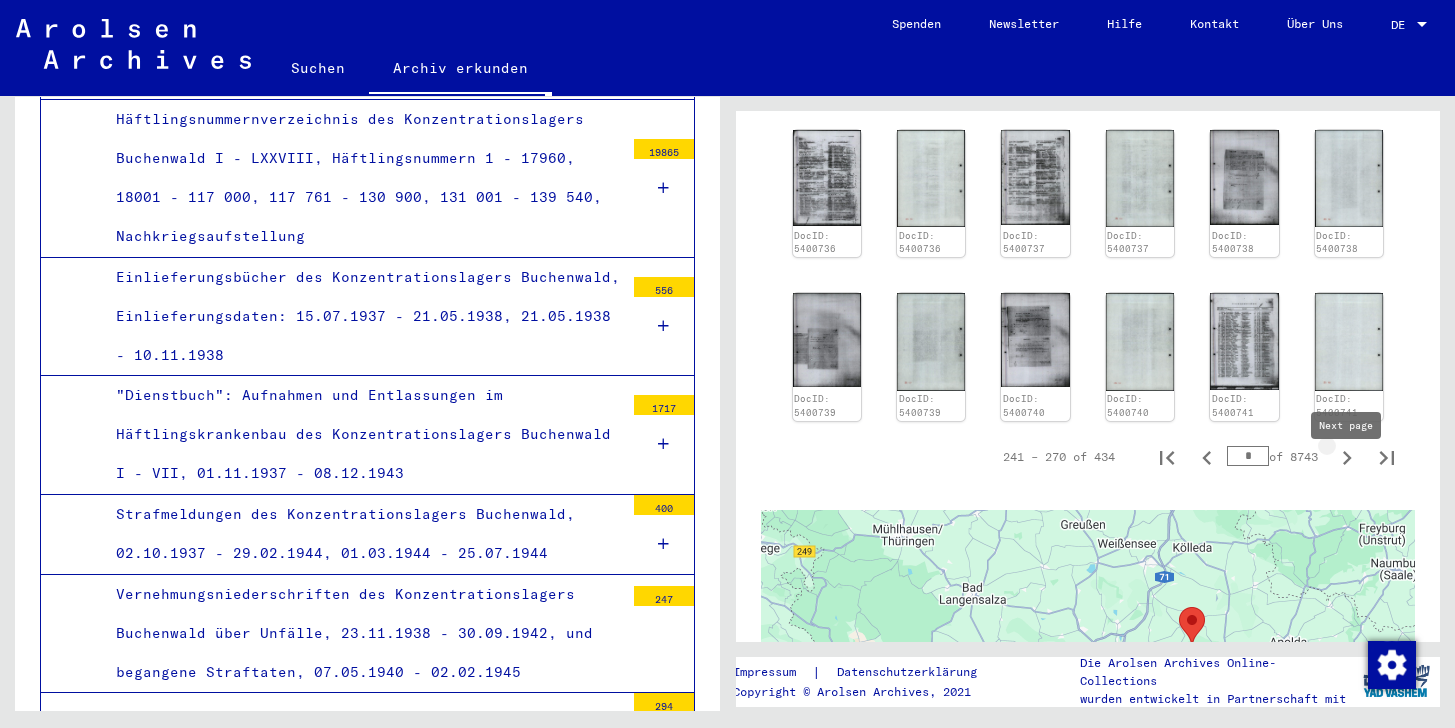 click 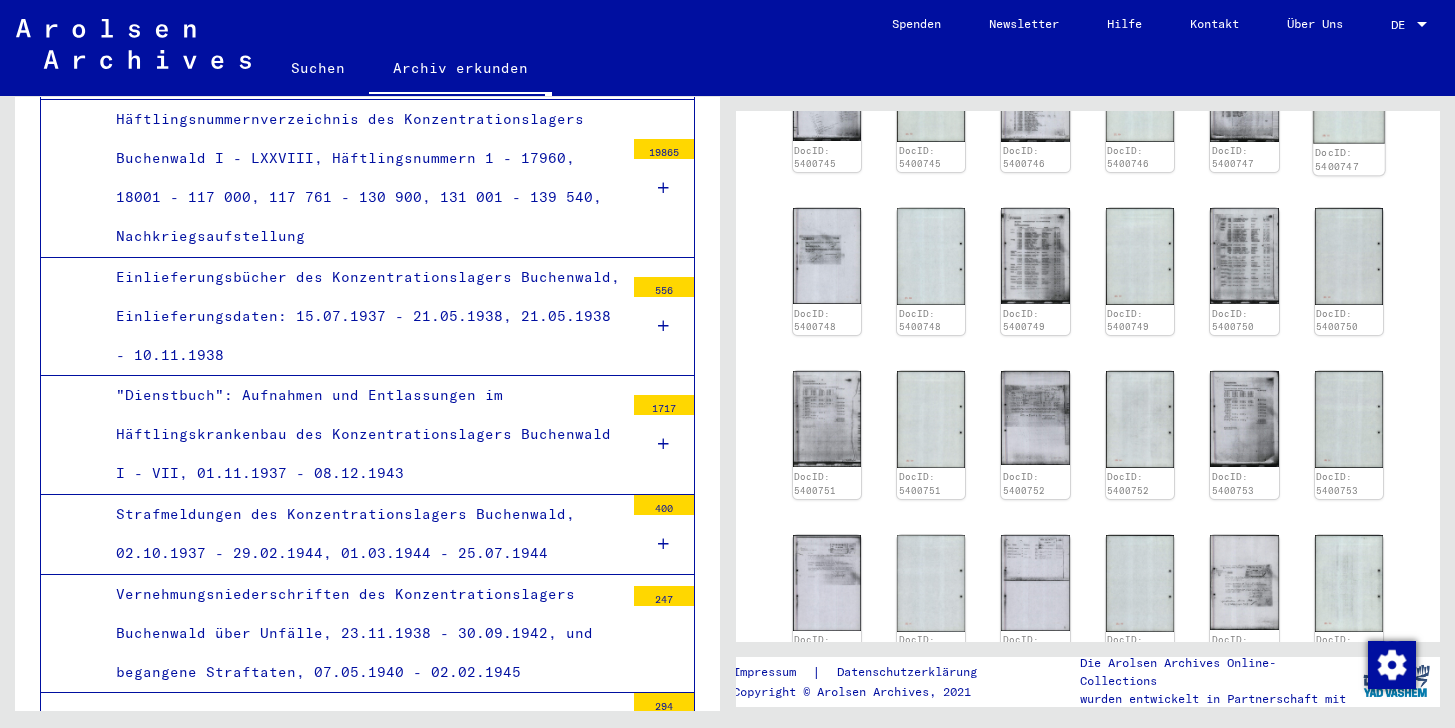scroll, scrollTop: 1455, scrollLeft: 0, axis: vertical 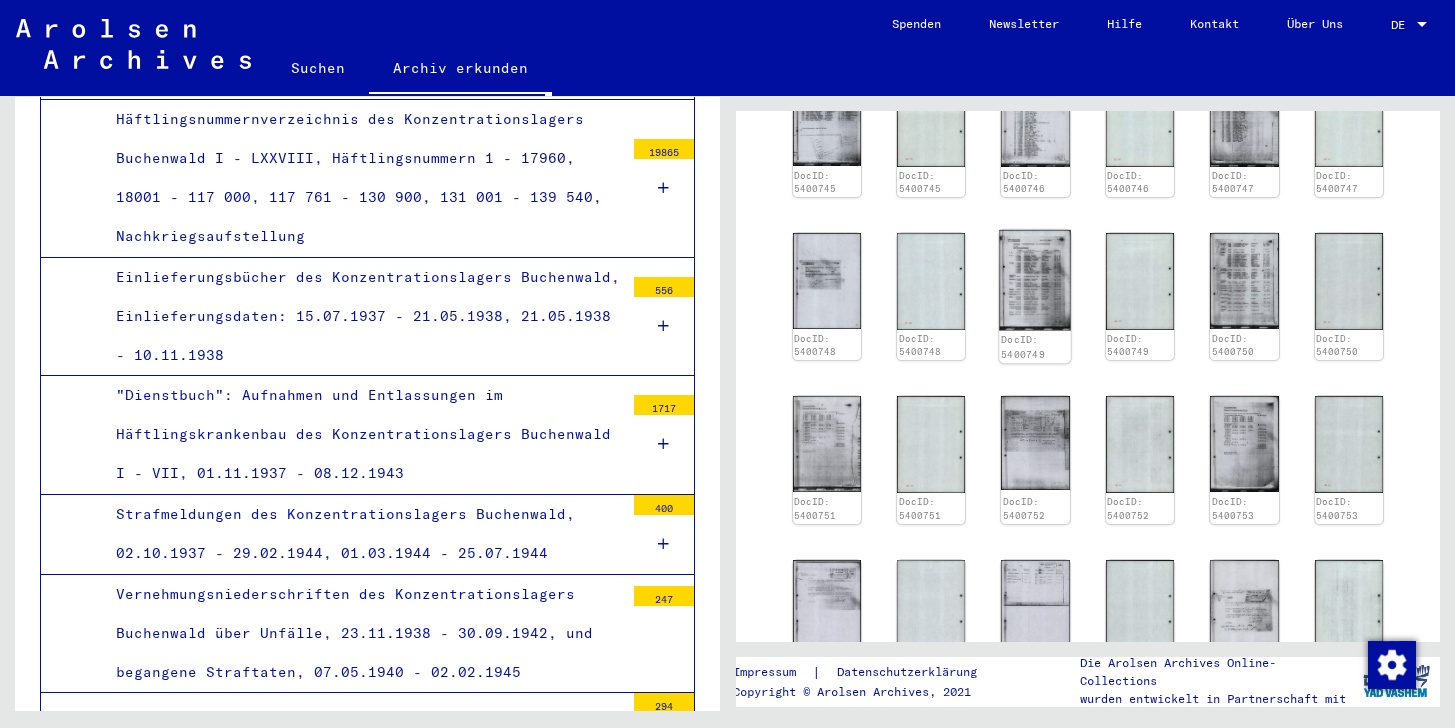 click 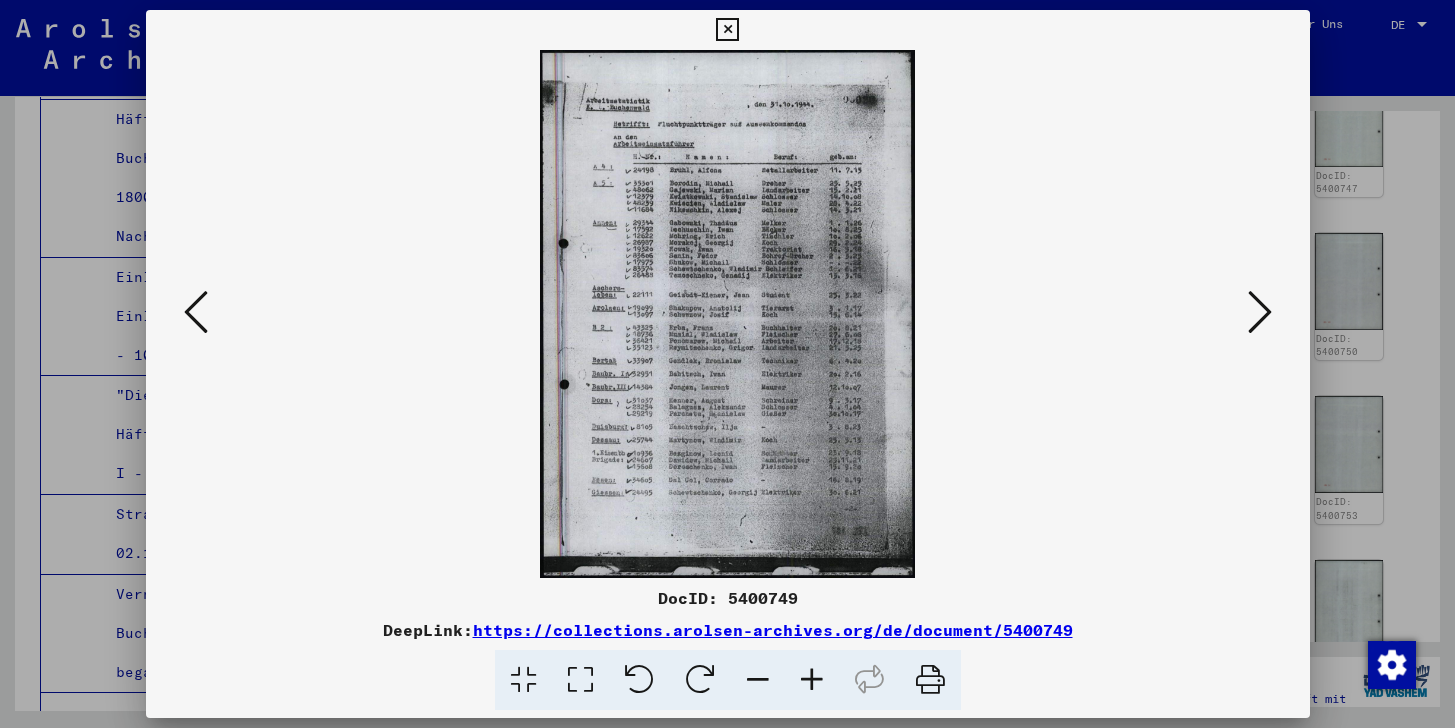 click at bounding box center [727, 30] 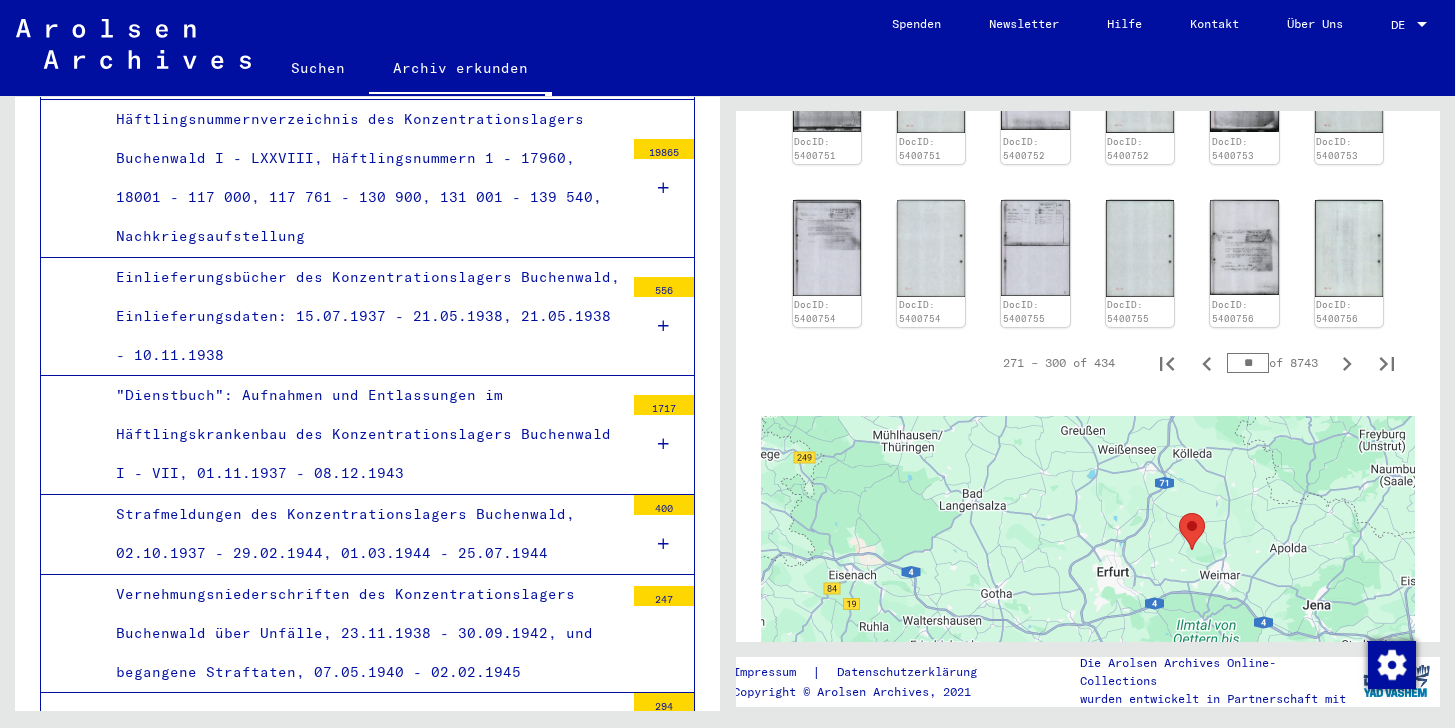 scroll, scrollTop: 1819, scrollLeft: 0, axis: vertical 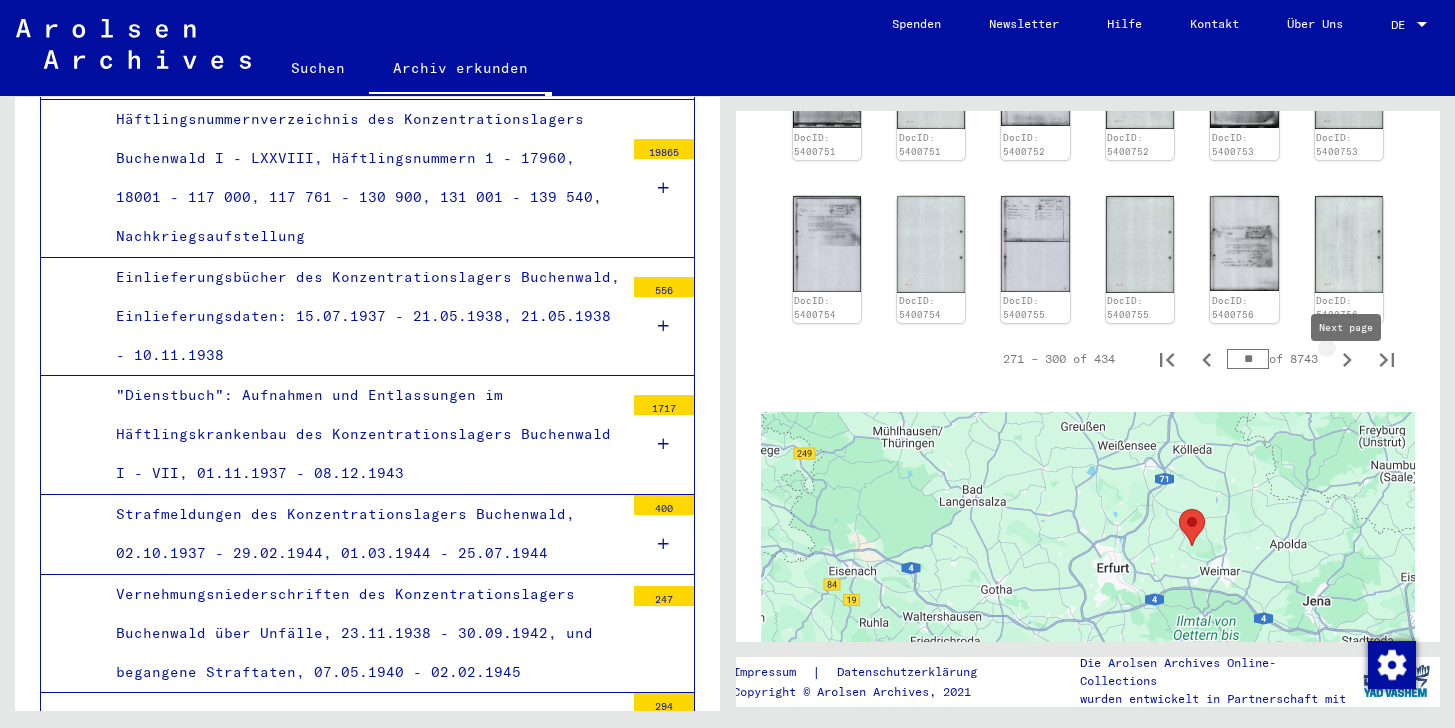 click 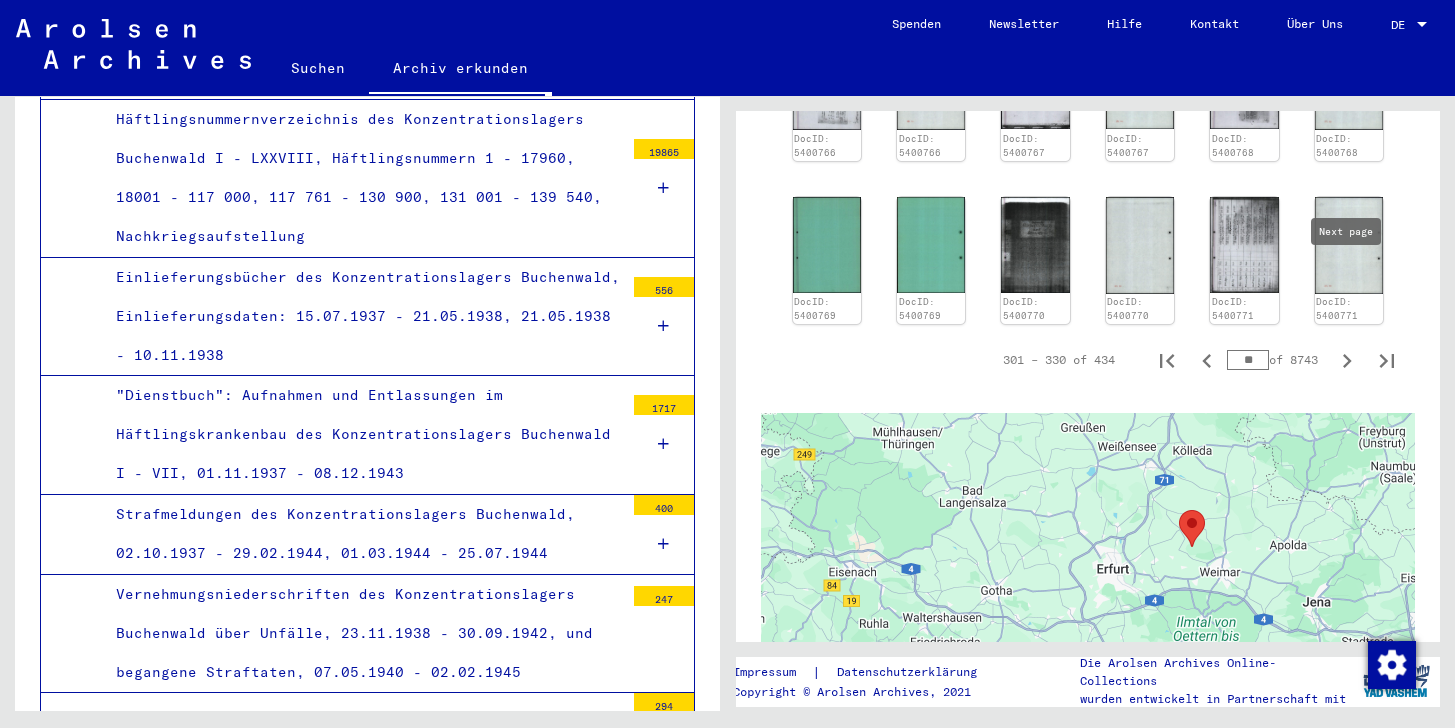 click on "DocID: 5400771" 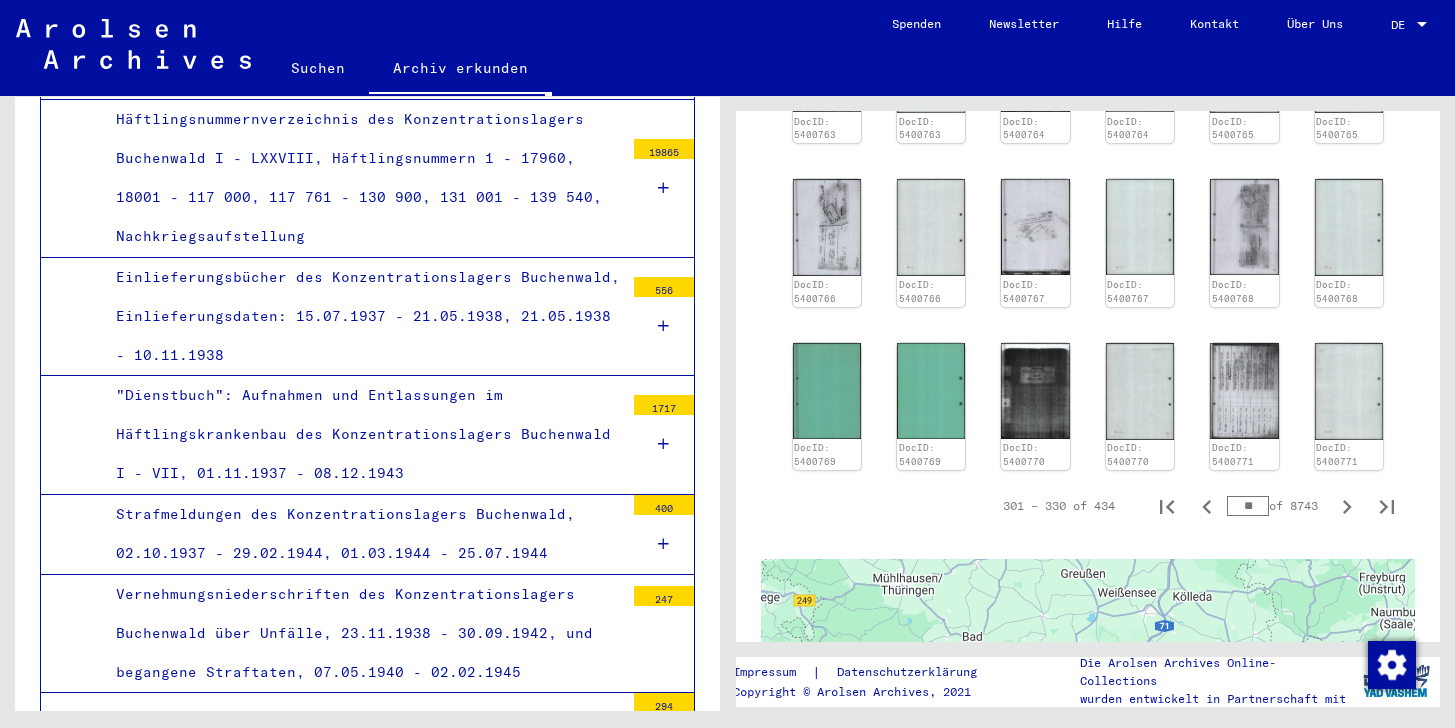 scroll, scrollTop: 1660, scrollLeft: 0, axis: vertical 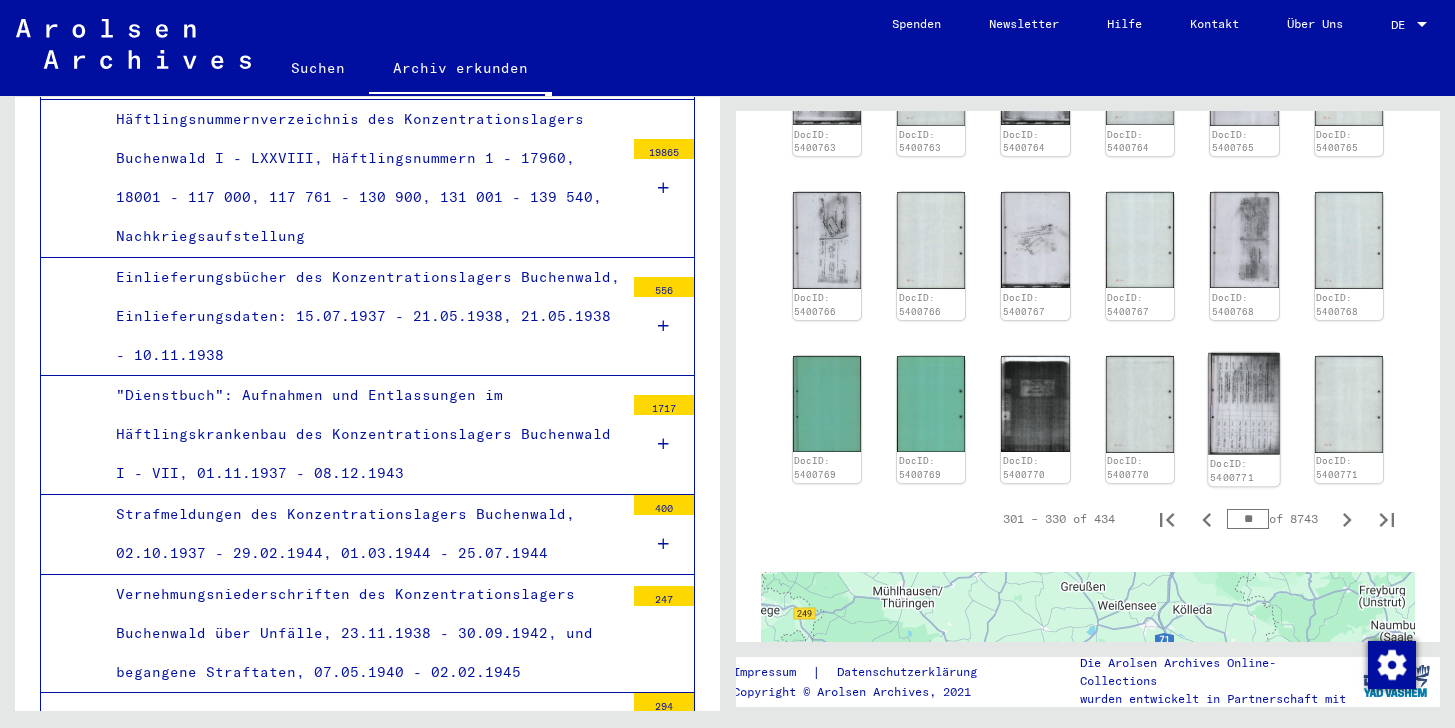 click 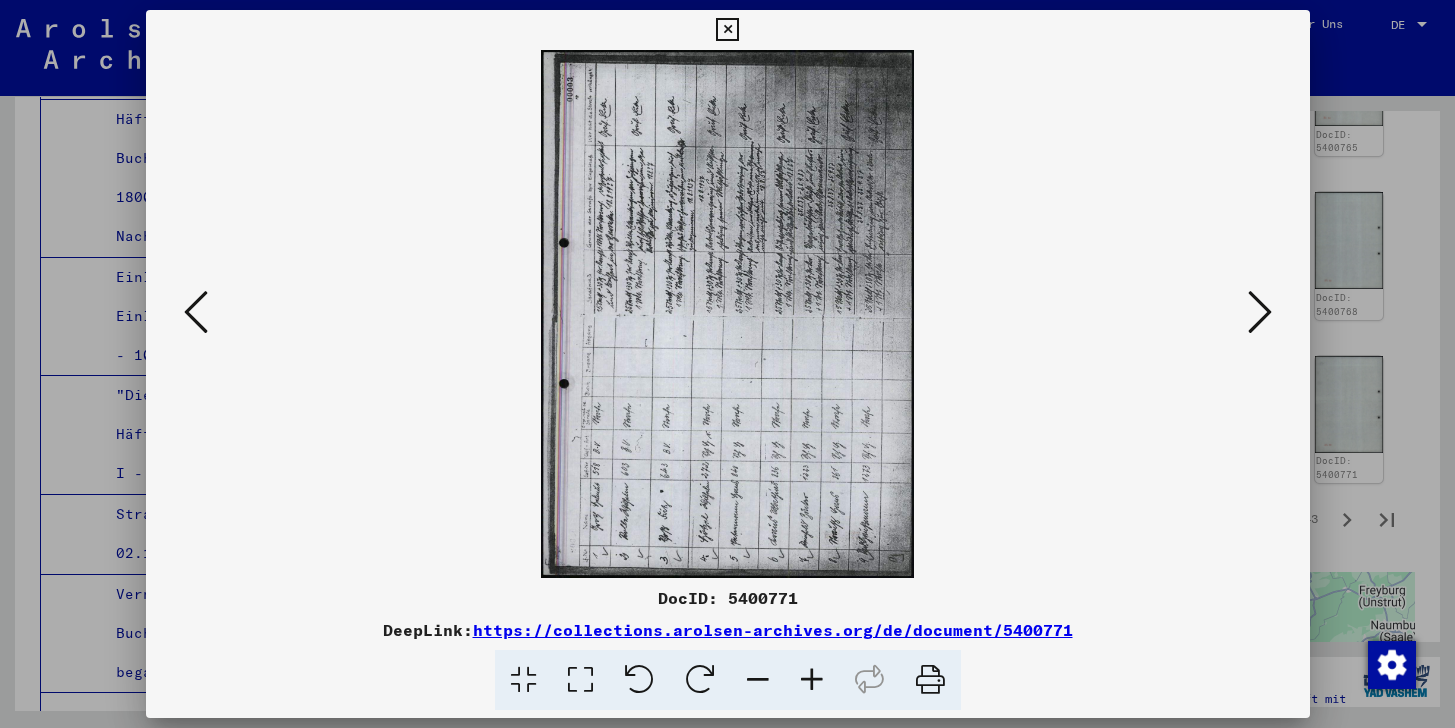 click at bounding box center (727, 30) 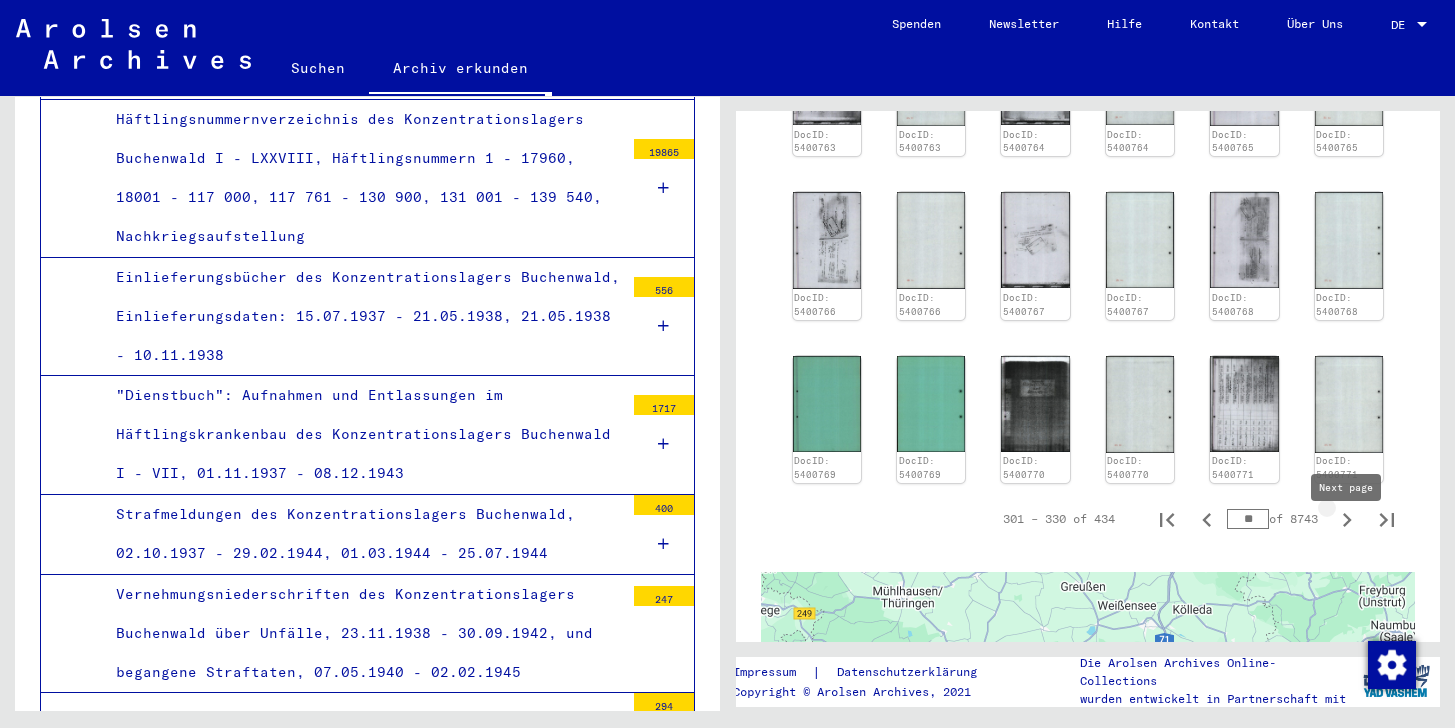 click 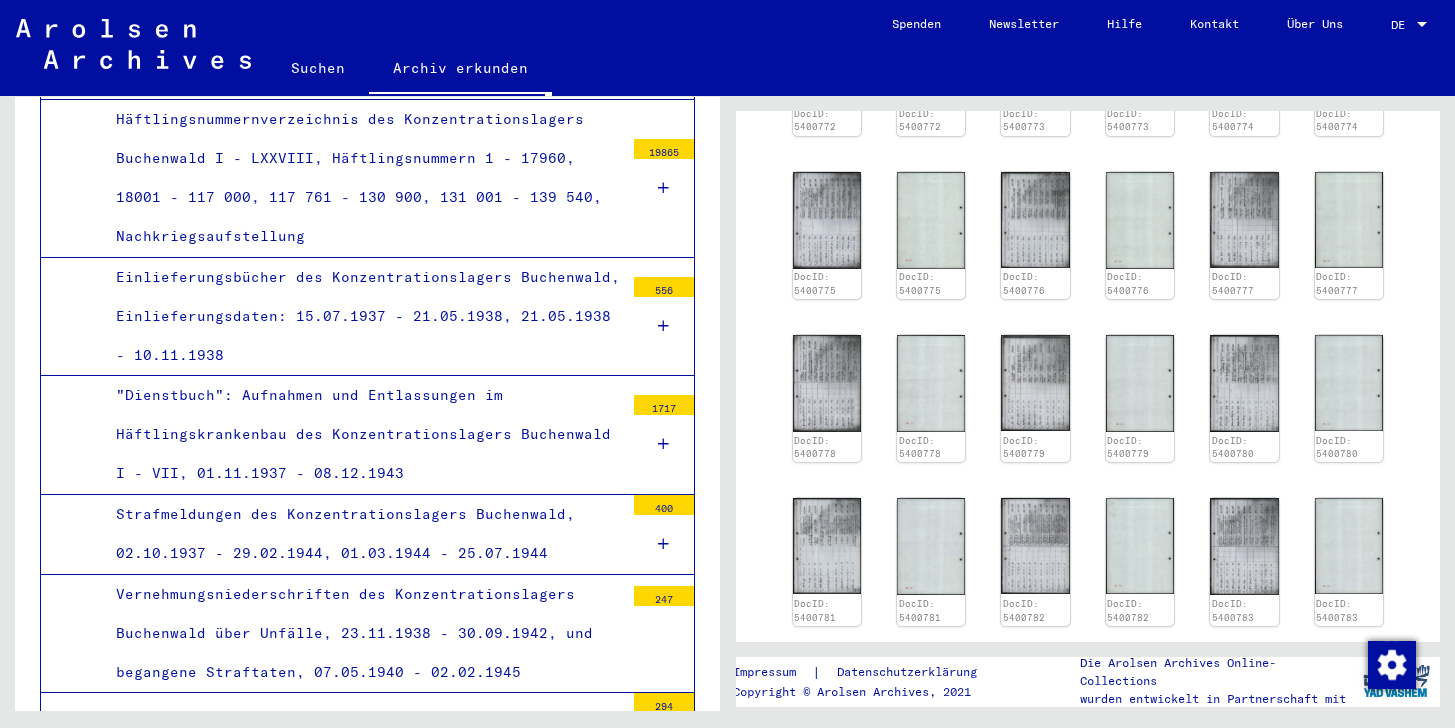 scroll, scrollTop: 1352, scrollLeft: 0, axis: vertical 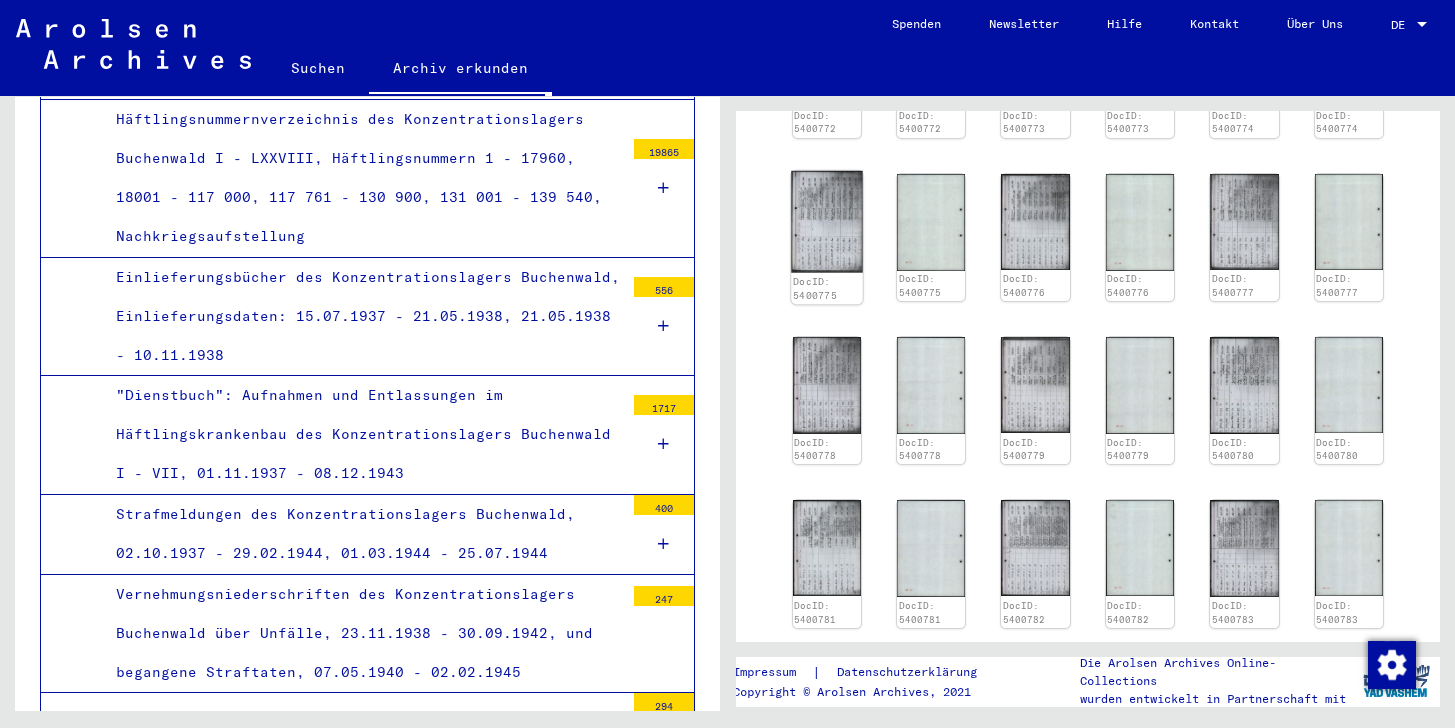 click 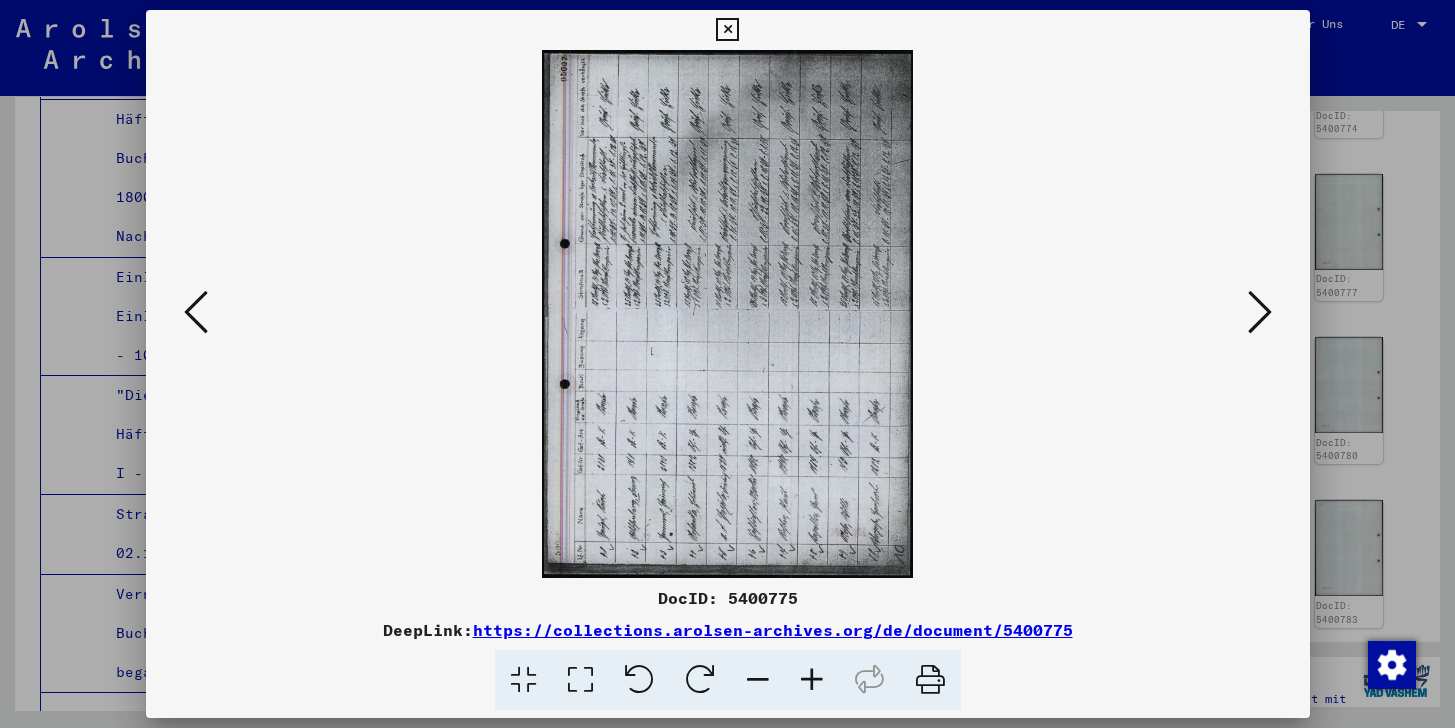 click at bounding box center (727, 30) 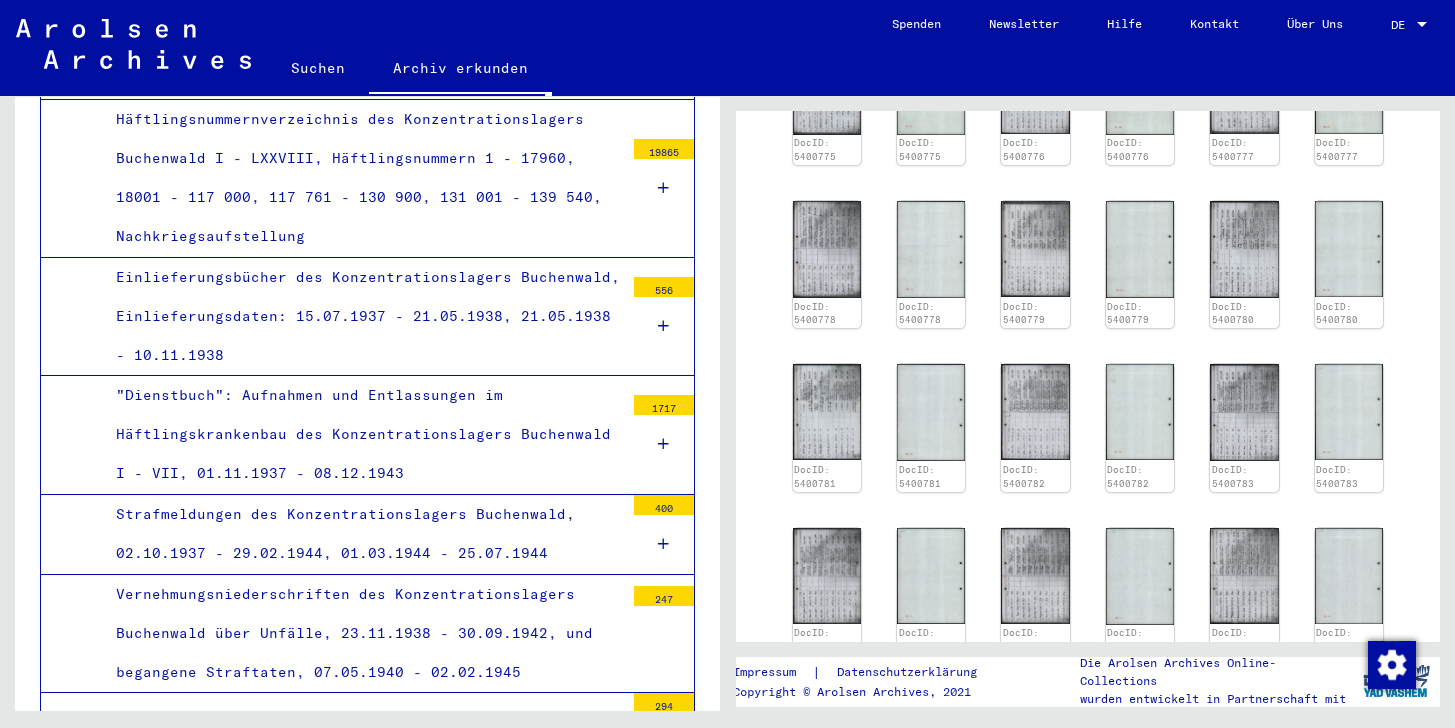 scroll, scrollTop: 1493, scrollLeft: 0, axis: vertical 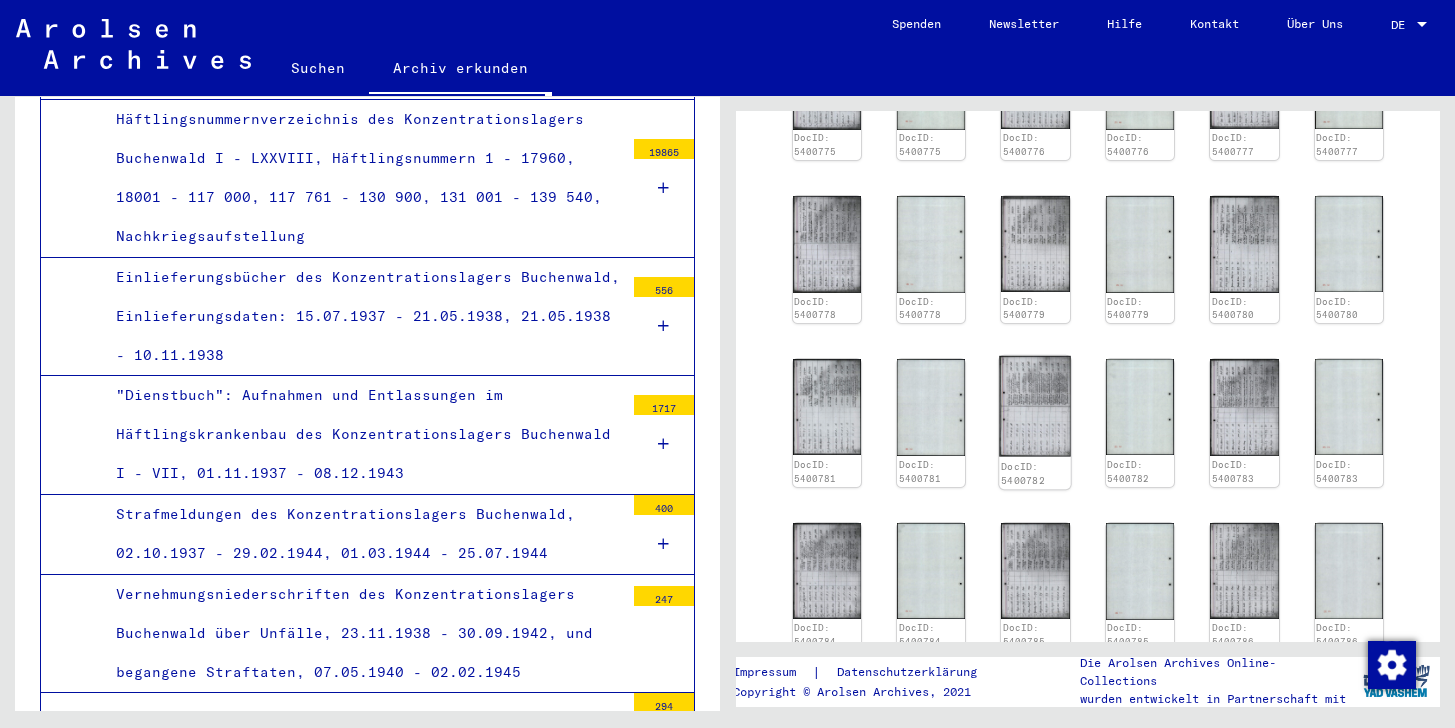 click 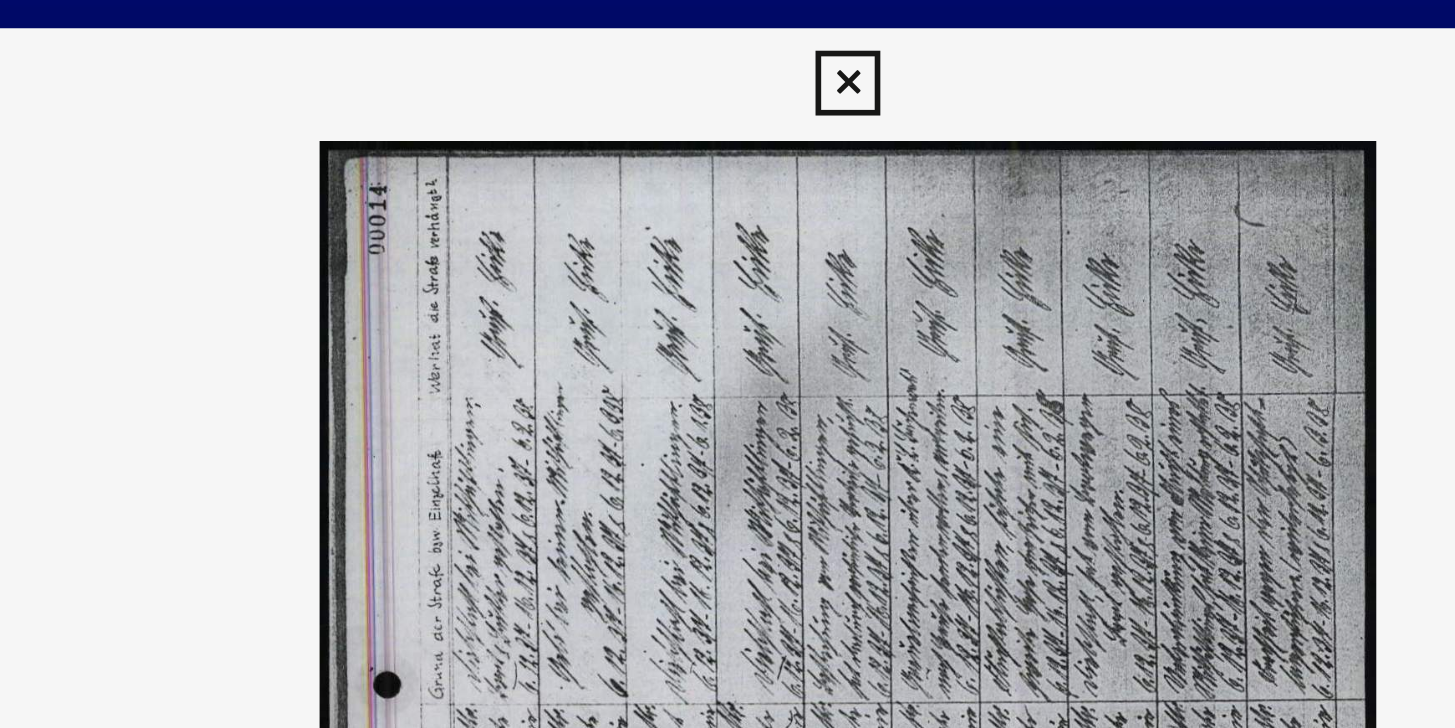 scroll, scrollTop: 0, scrollLeft: 0, axis: both 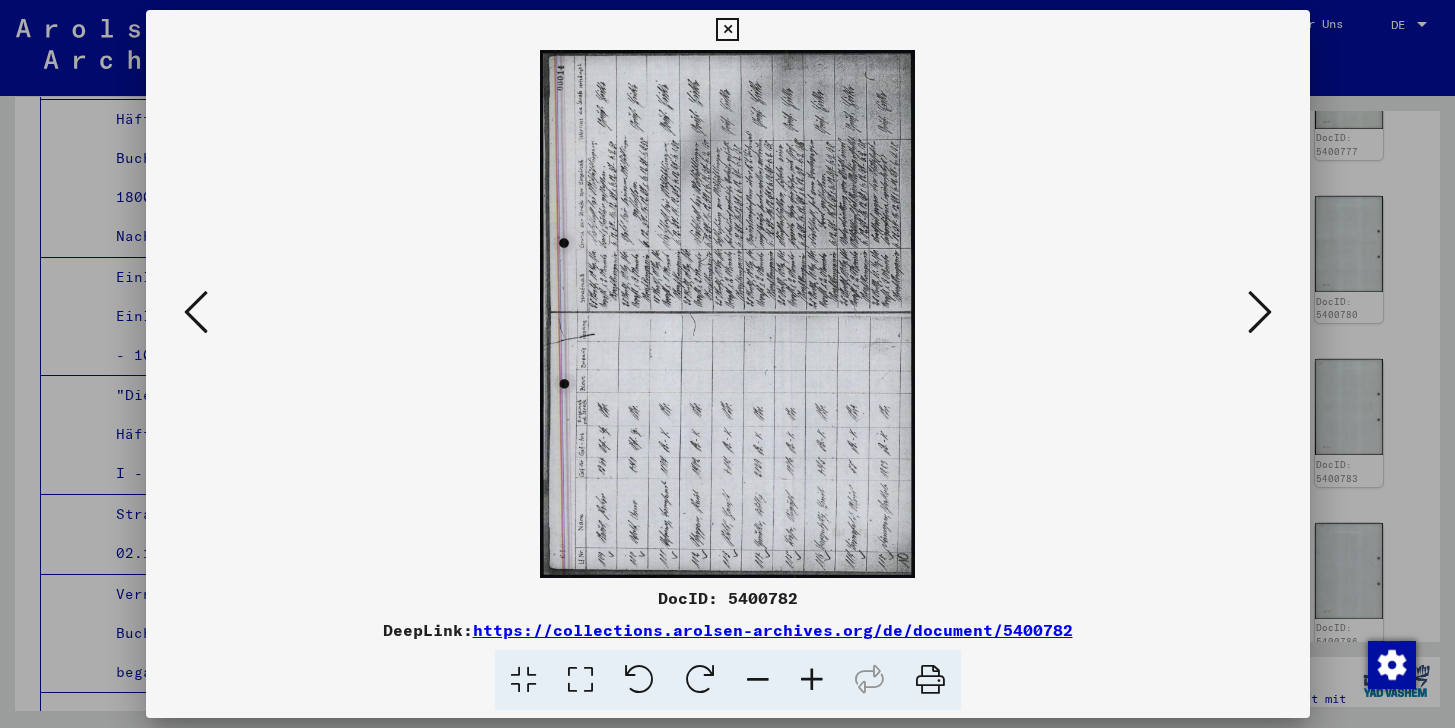 click at bounding box center [727, 30] 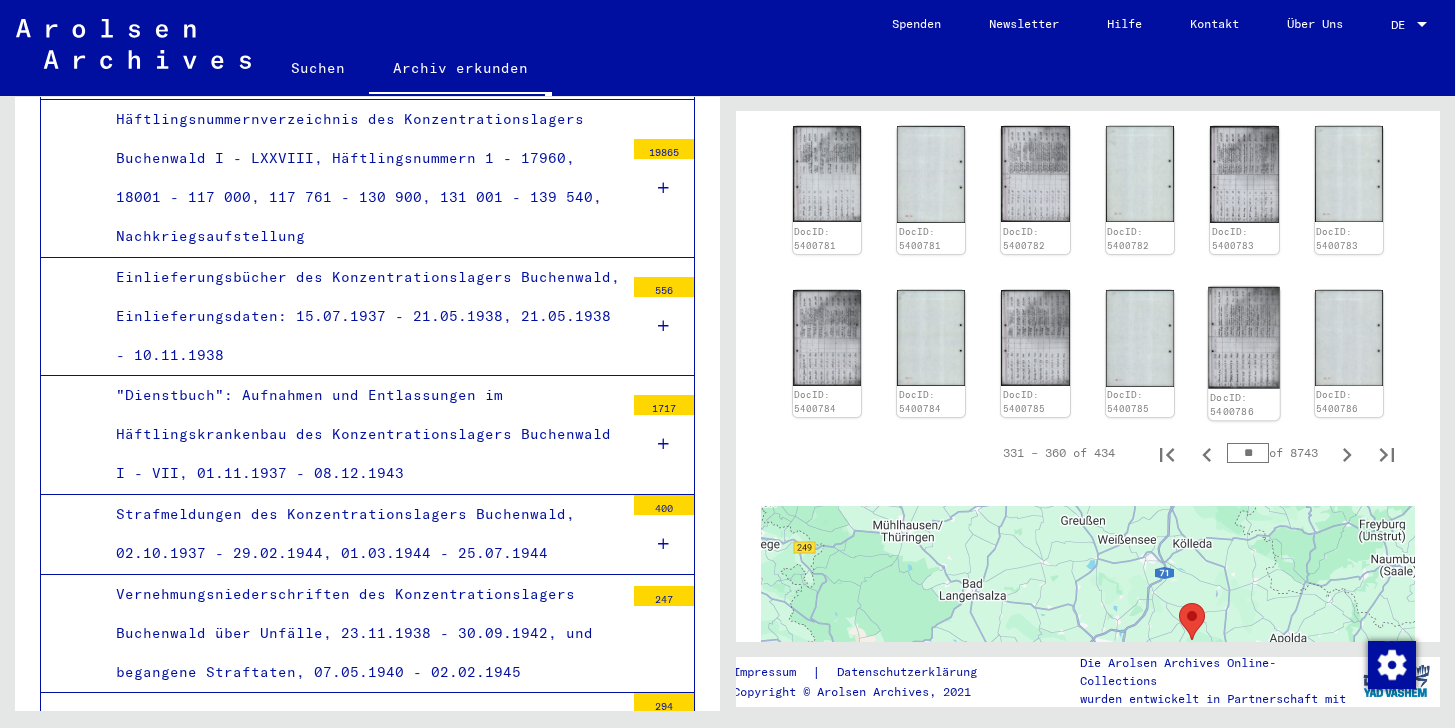 scroll, scrollTop: 1727, scrollLeft: 0, axis: vertical 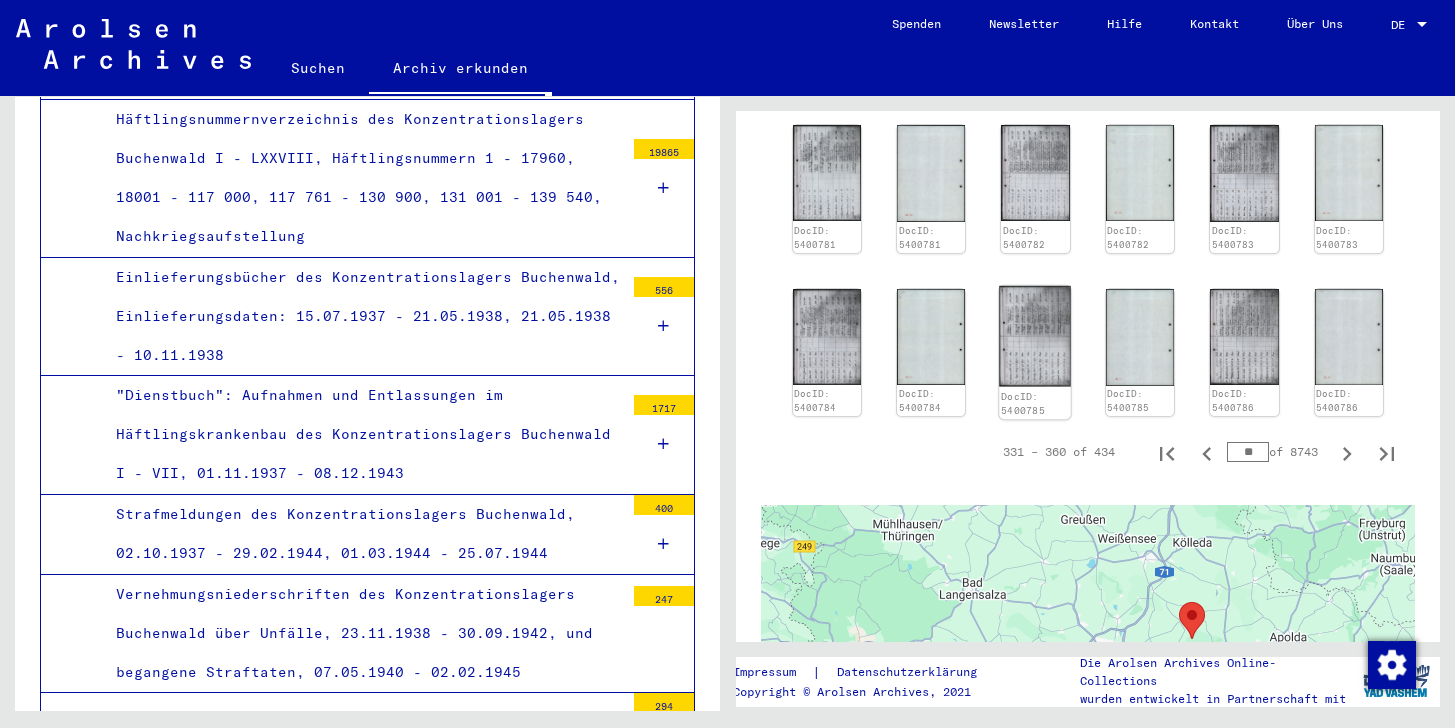 click 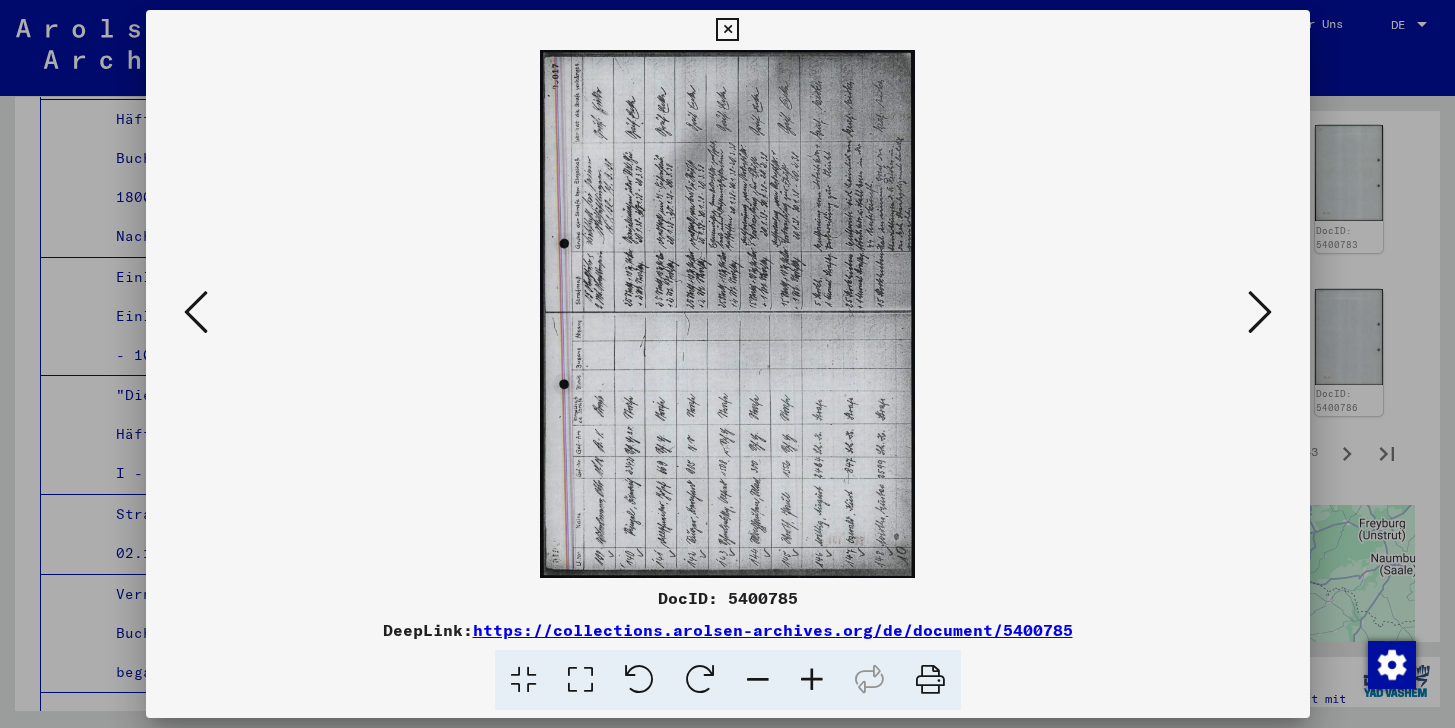 click on "https://collections.arolsen-archives.org/de/document/5400785" at bounding box center (773, 630) 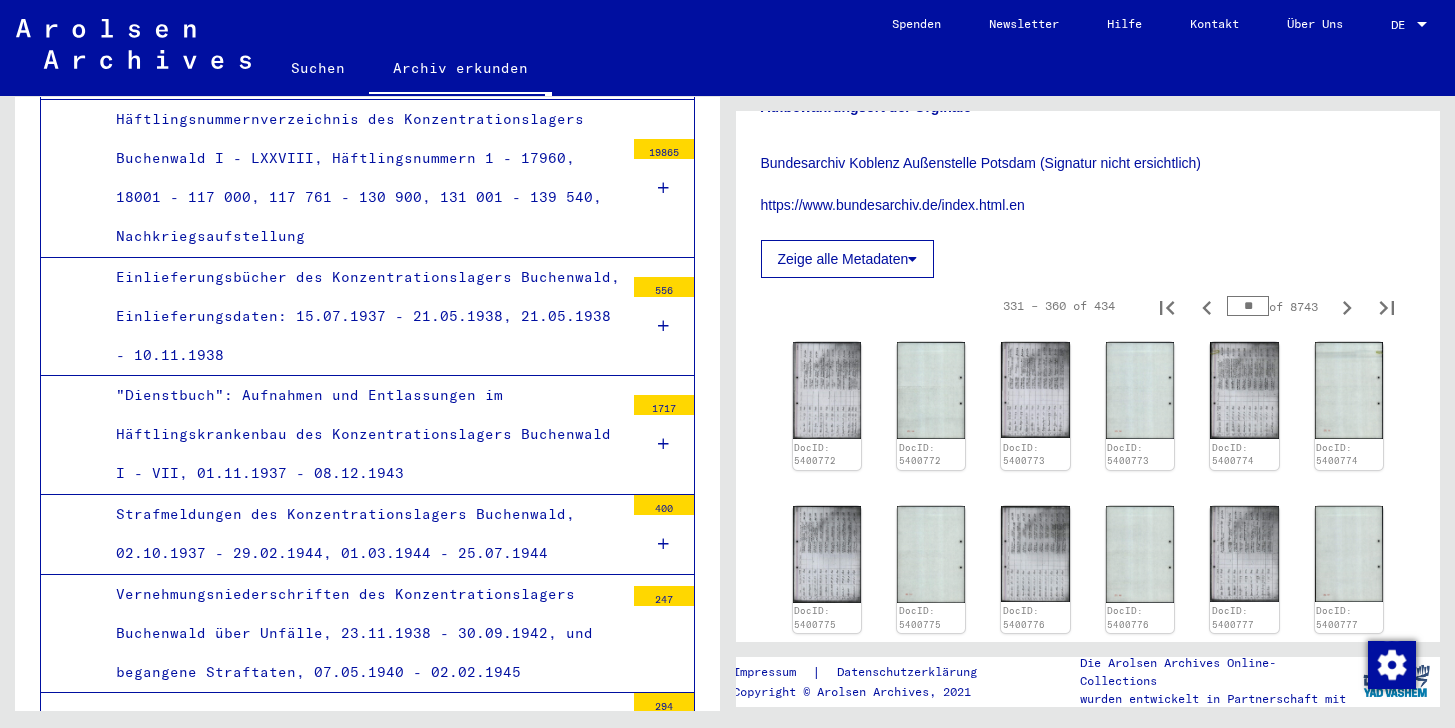 scroll, scrollTop: 964, scrollLeft: 0, axis: vertical 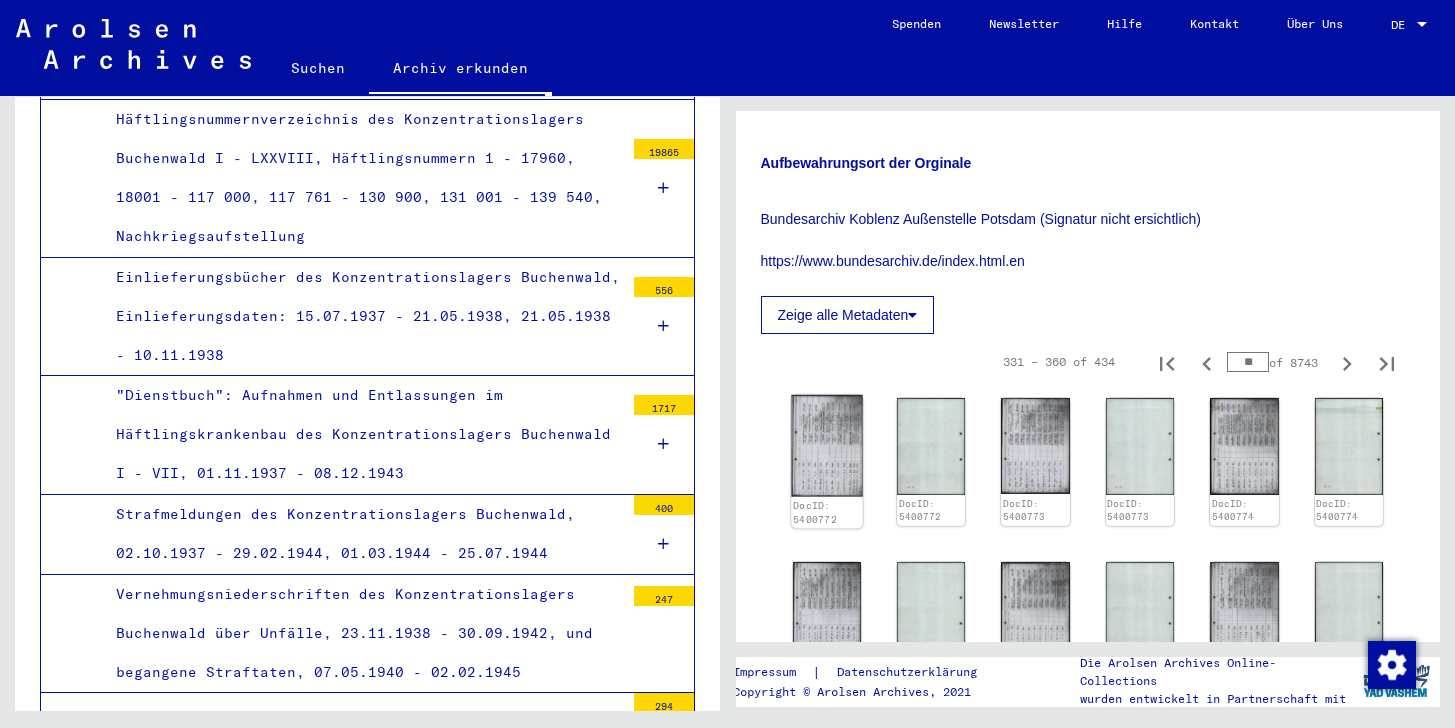 click 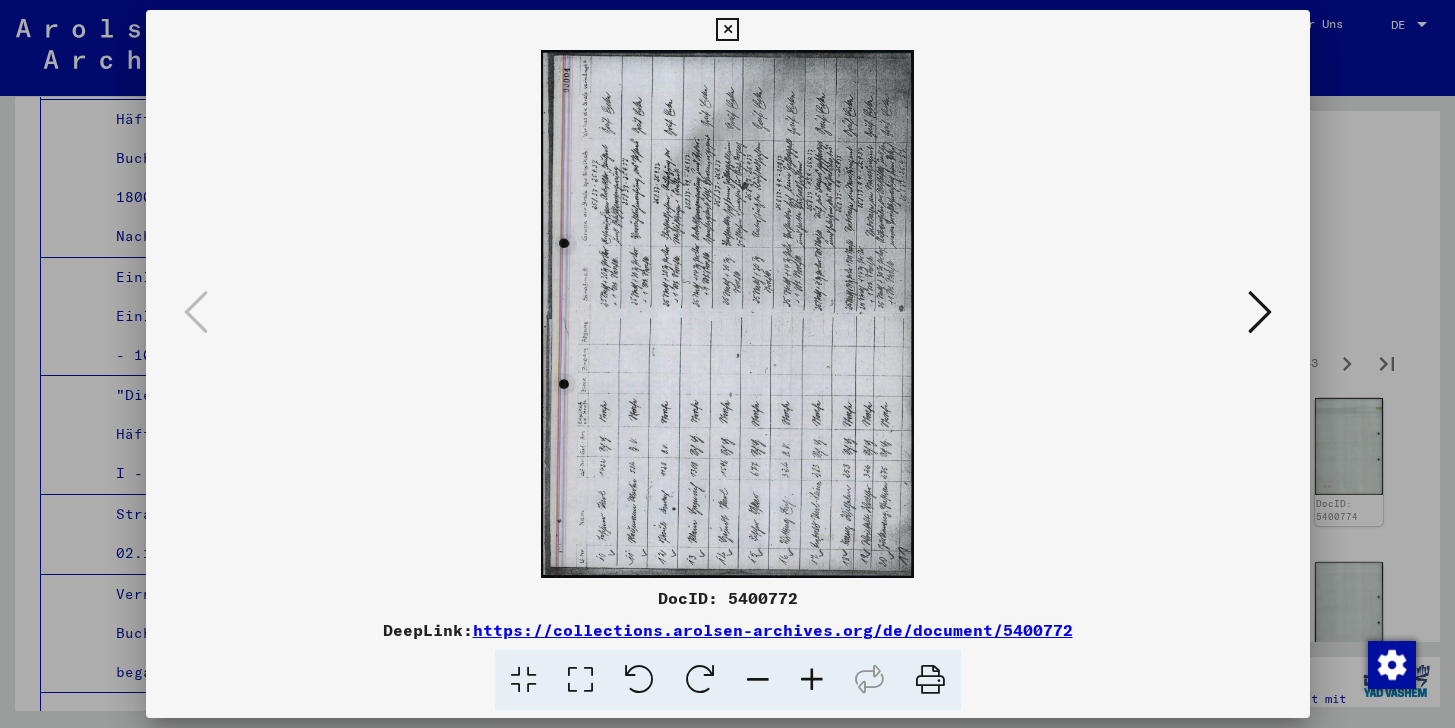 click on "https://collections.arolsen-archives.org/de/document/5400772" at bounding box center (773, 630) 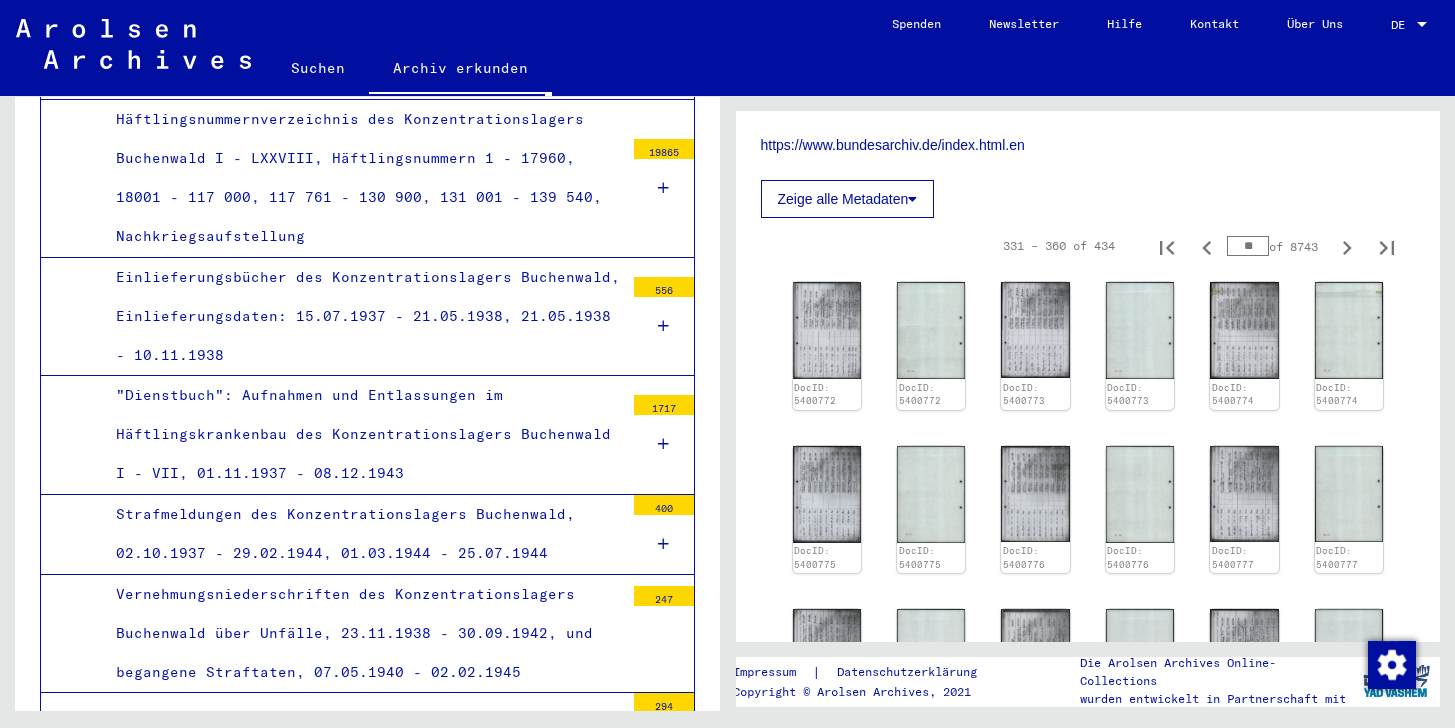 scroll, scrollTop: 1081, scrollLeft: 0, axis: vertical 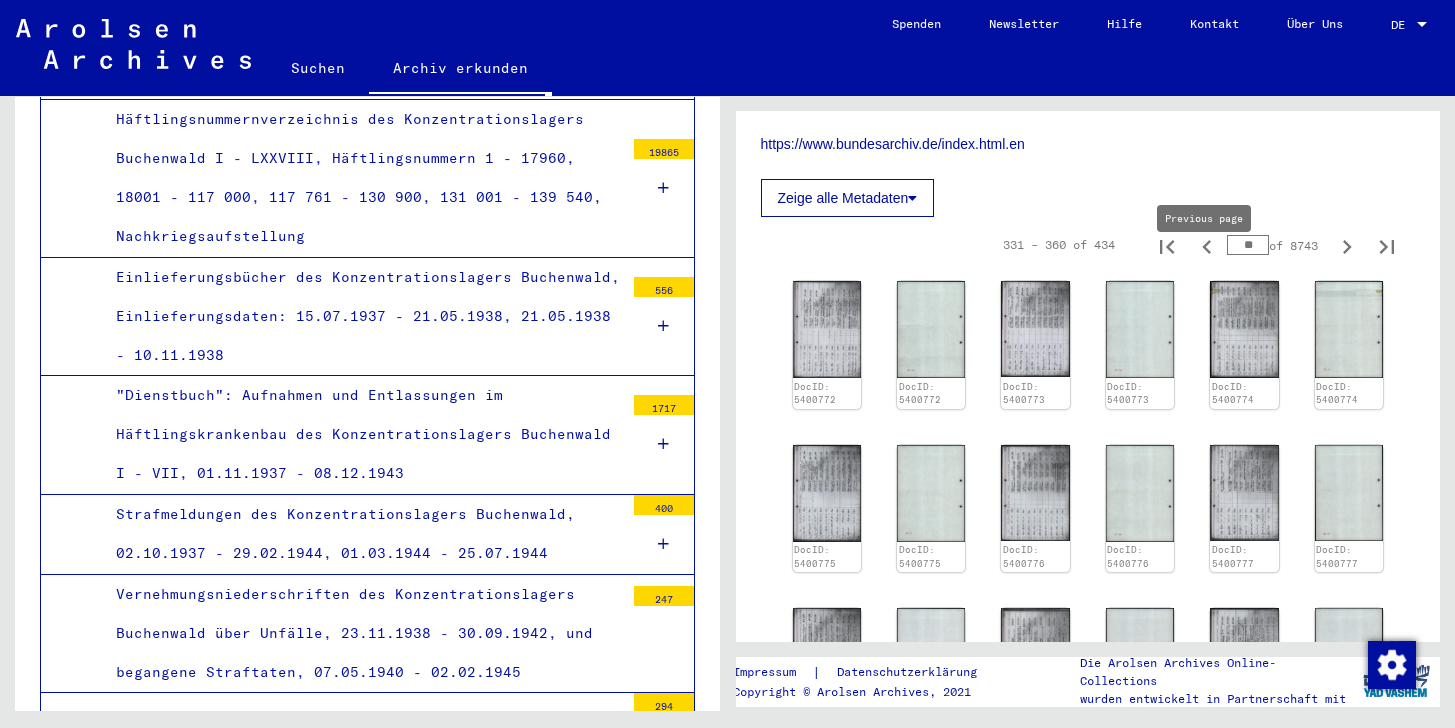 click 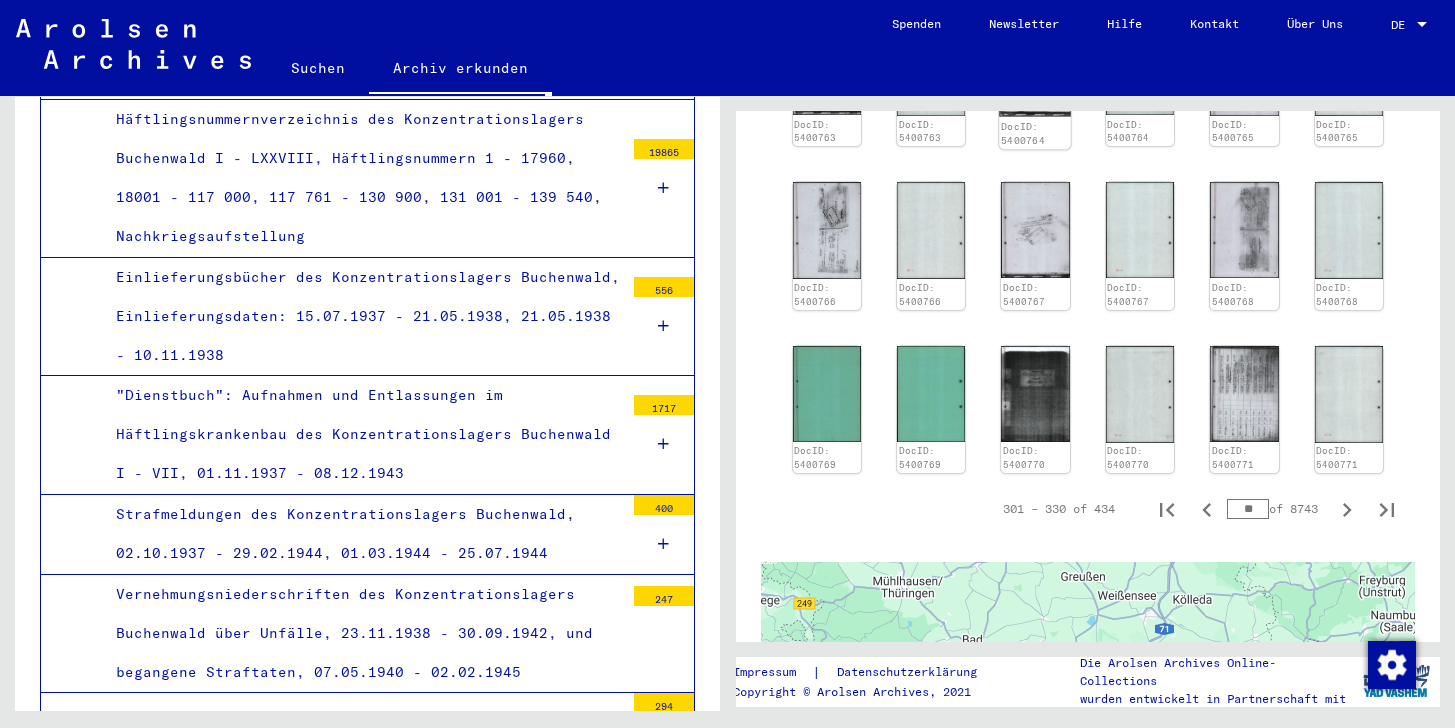 scroll, scrollTop: 1671, scrollLeft: 0, axis: vertical 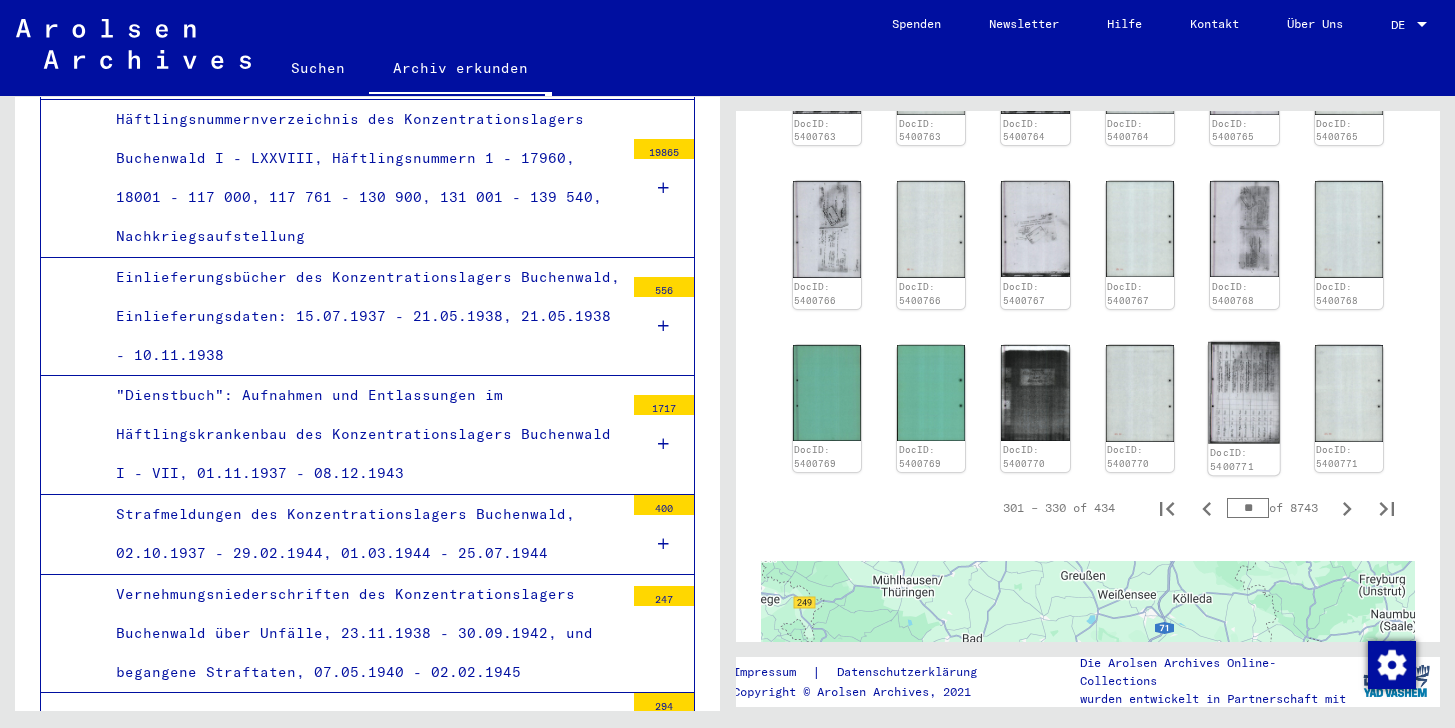 click 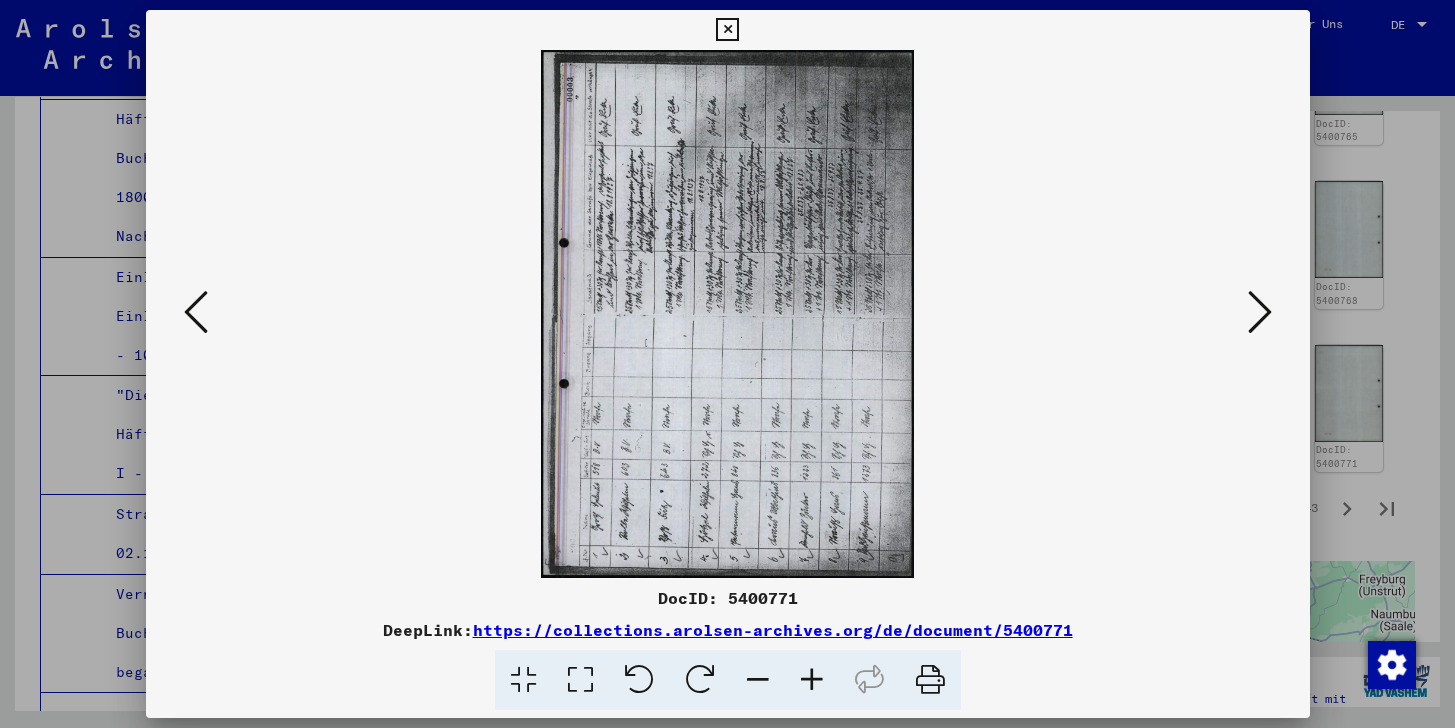 click on "https://collections.arolsen-archives.org/de/document/5400771" at bounding box center (773, 630) 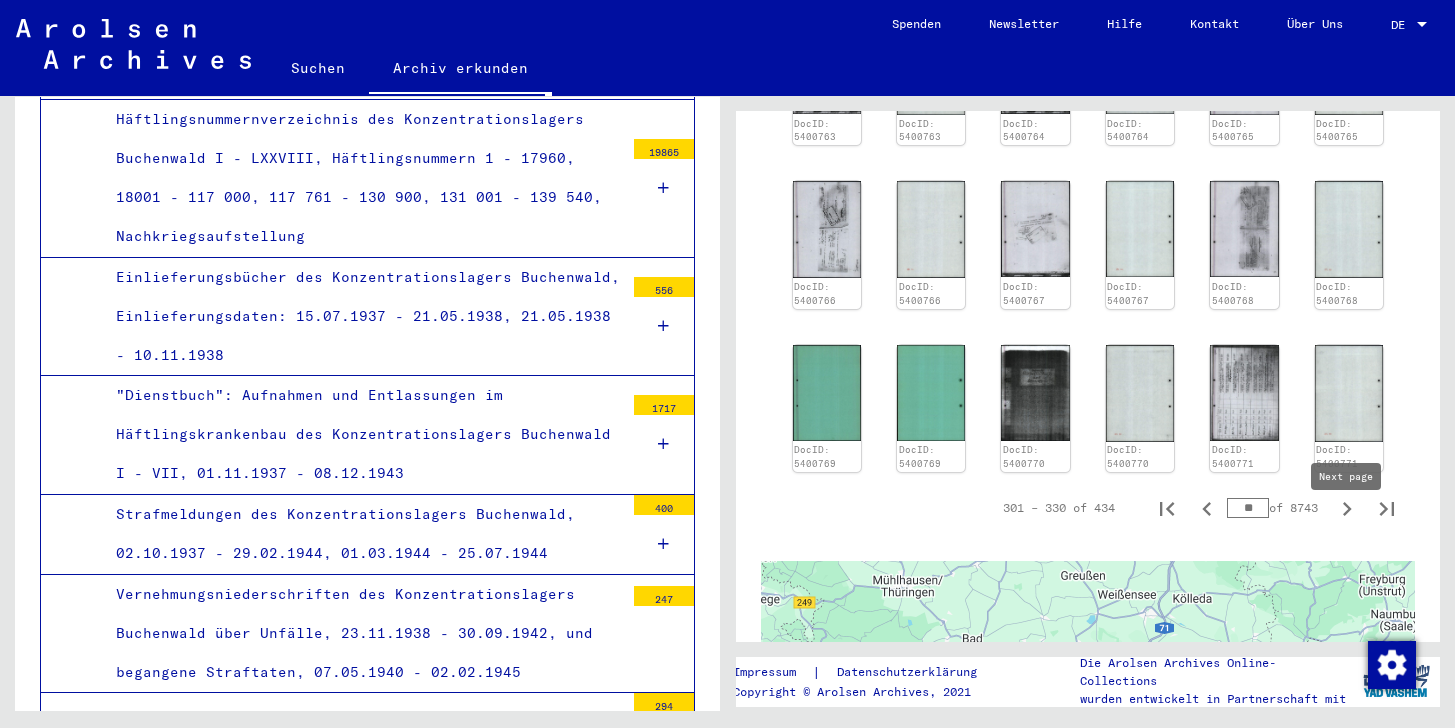 click 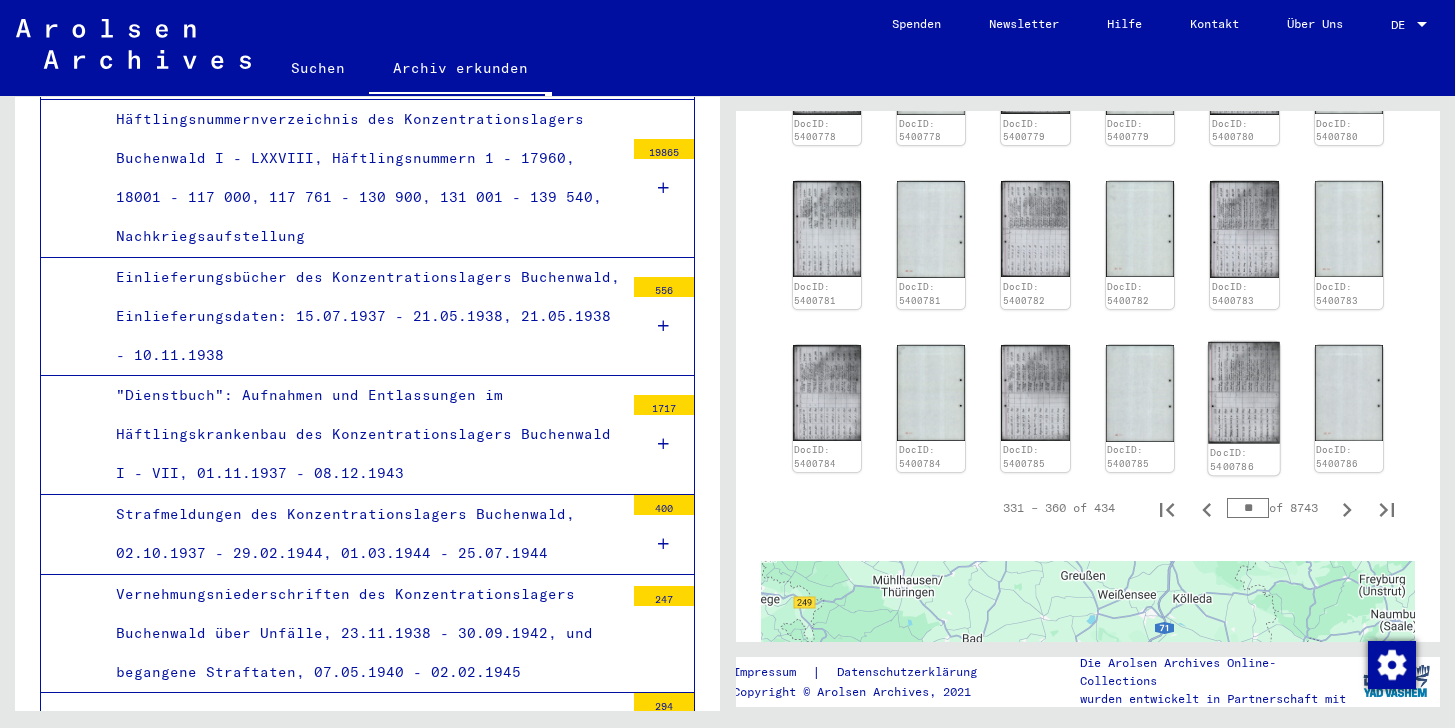 click 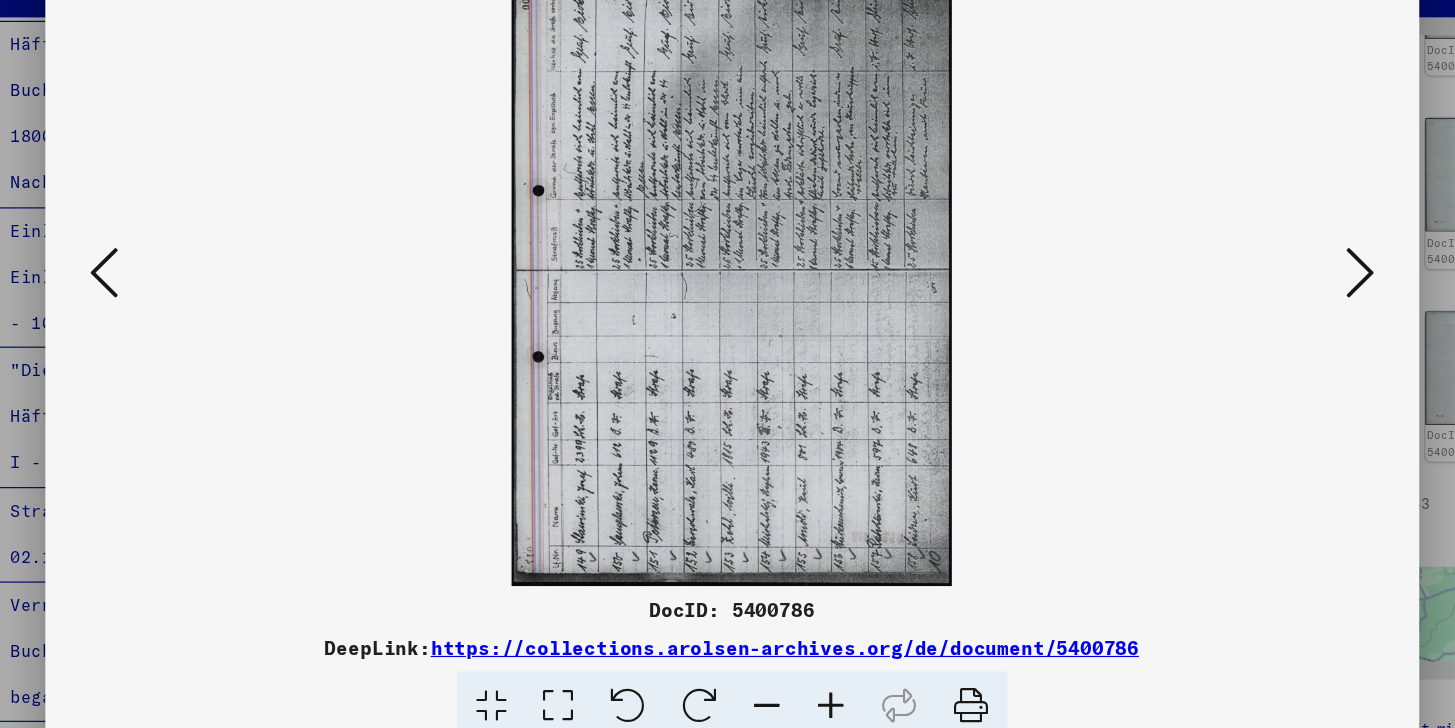 click at bounding box center [1260, 312] 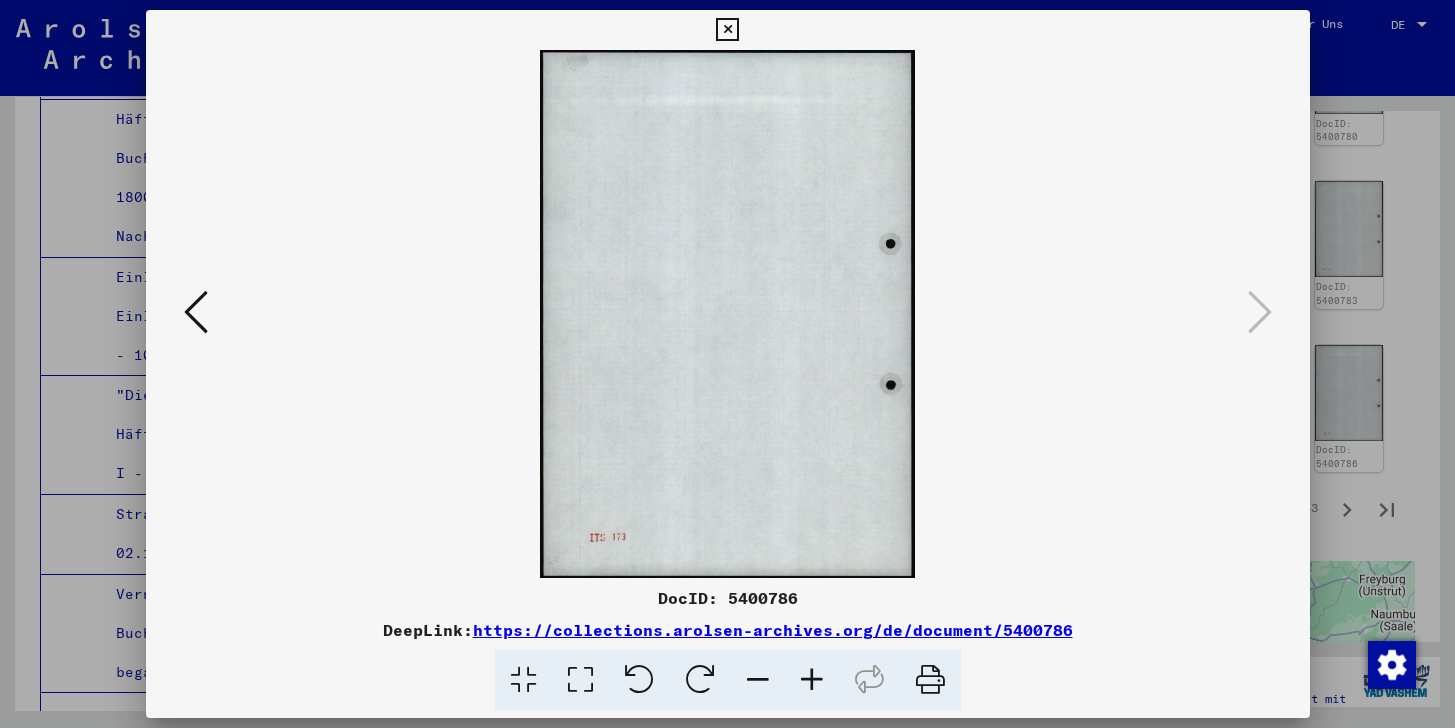 click at bounding box center (727, 30) 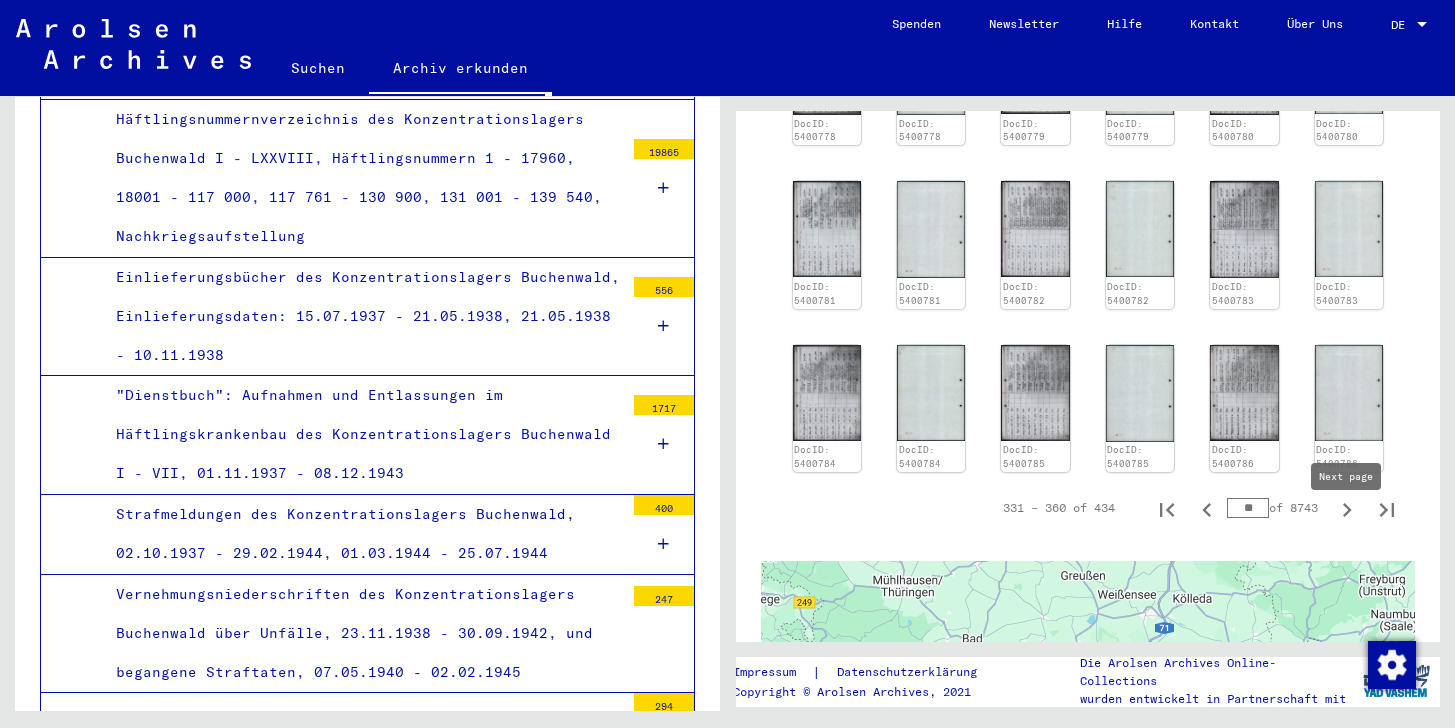 click 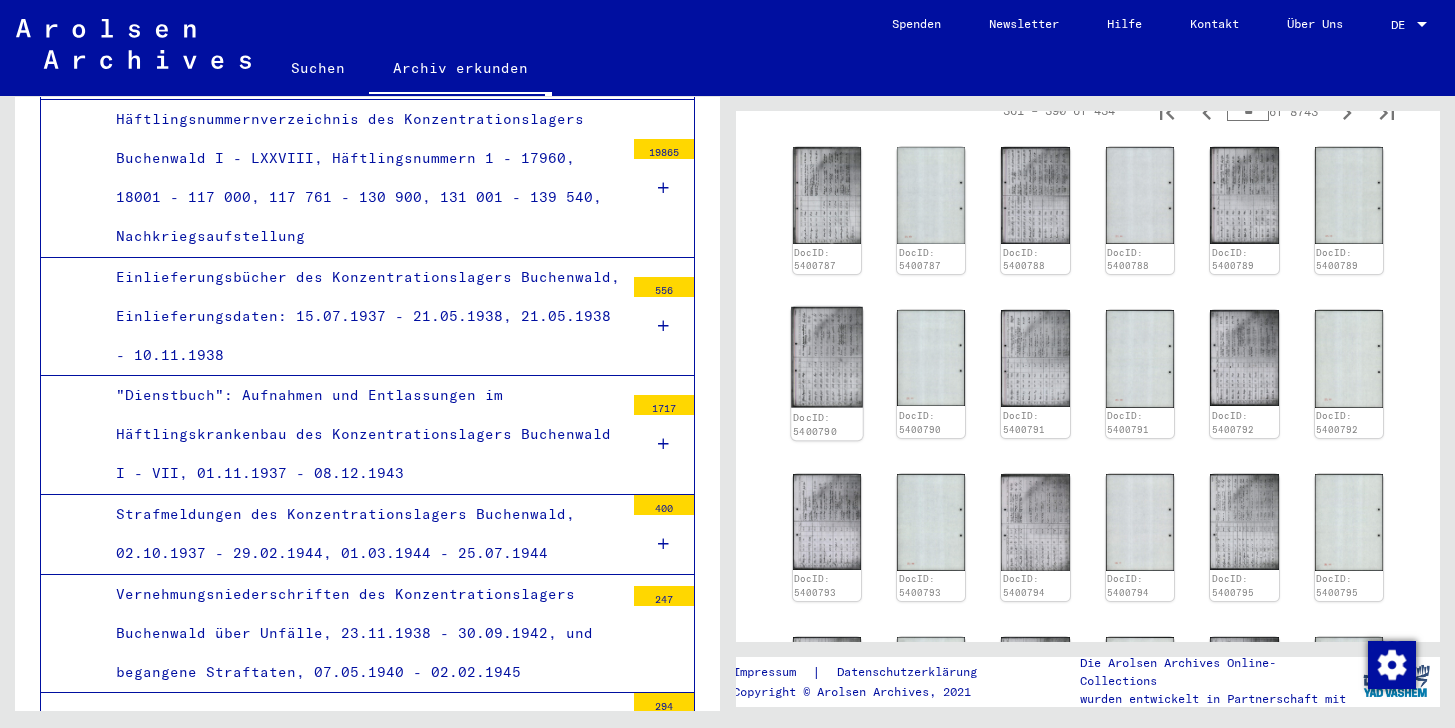 scroll, scrollTop: 1214, scrollLeft: 0, axis: vertical 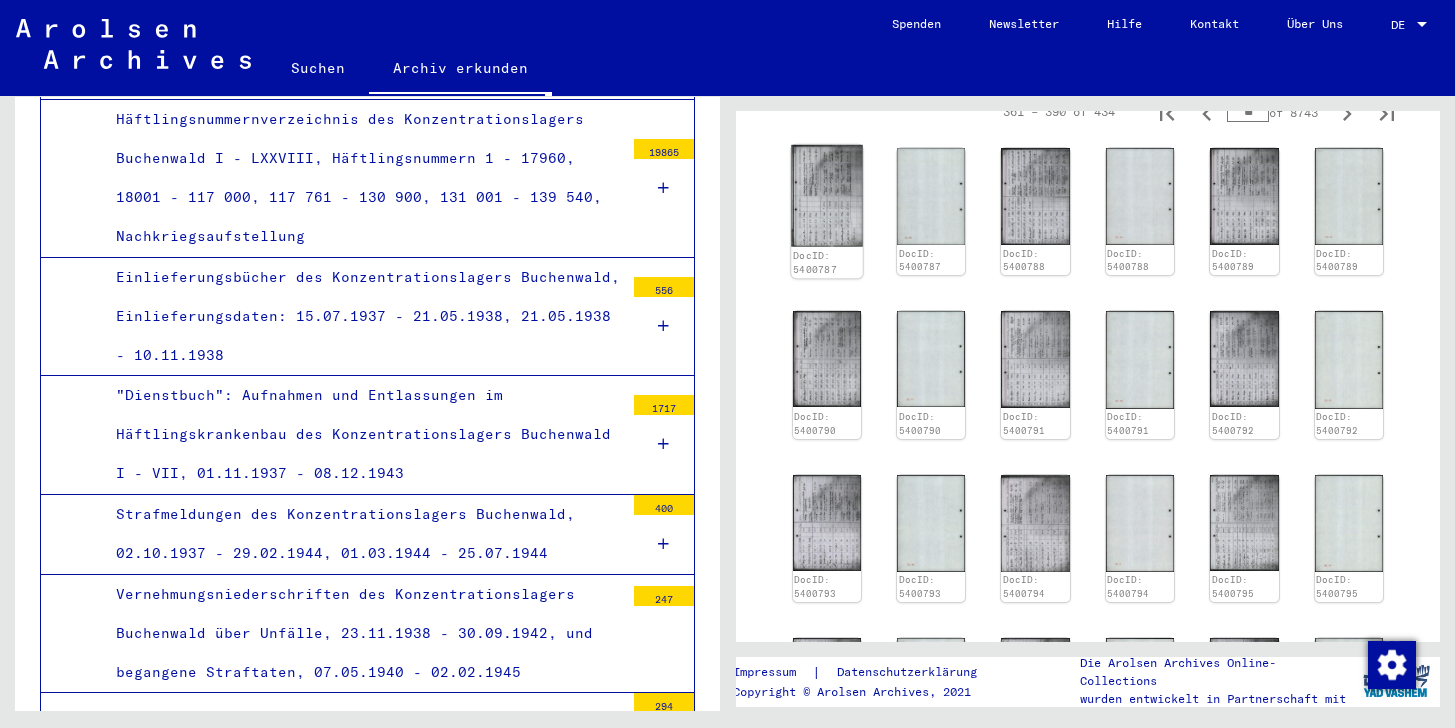 click 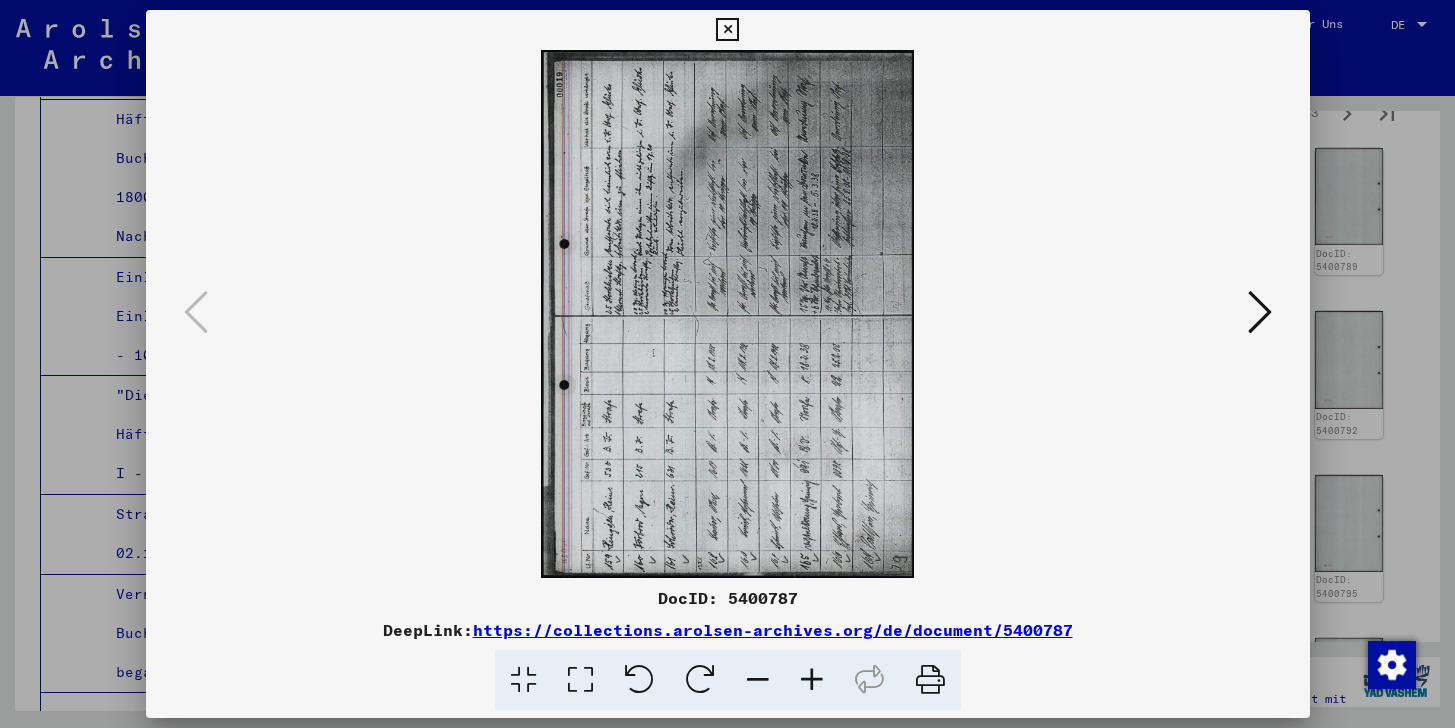 click at bounding box center [1260, 312] 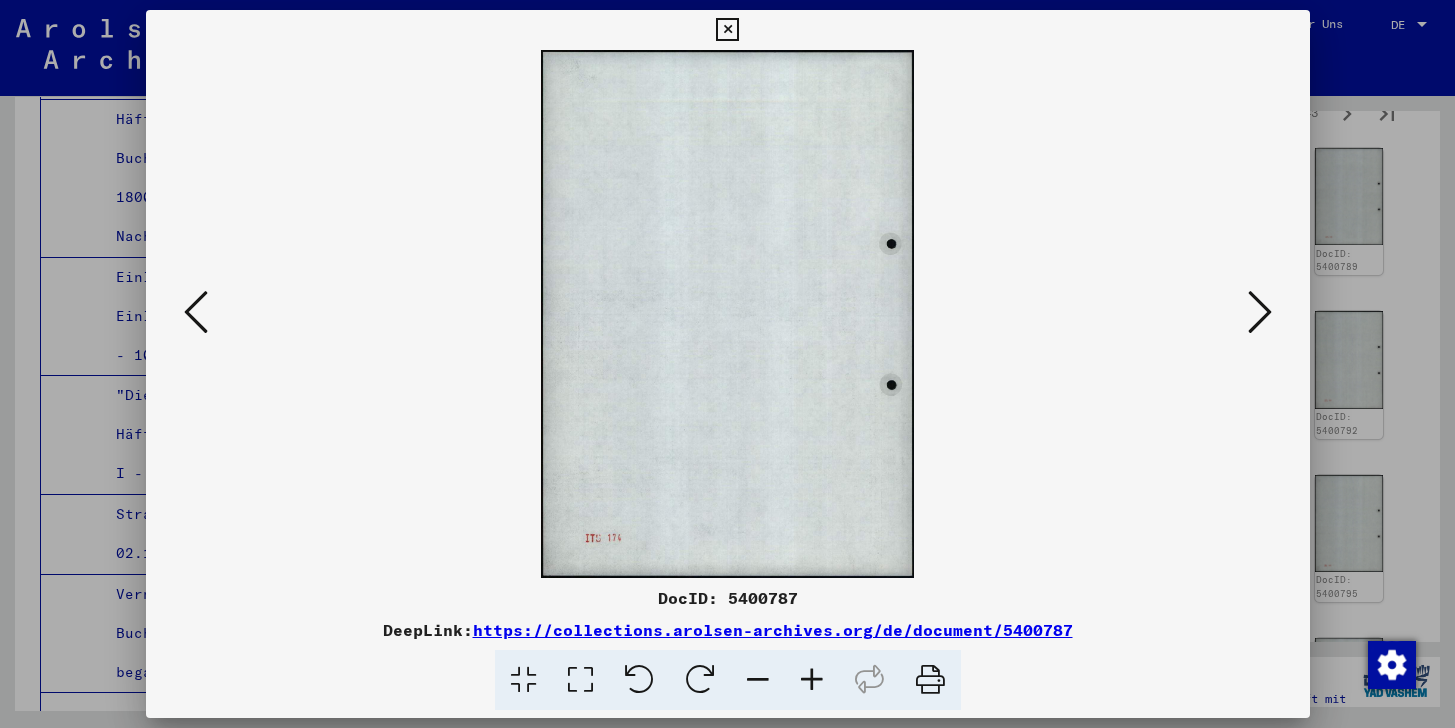 click at bounding box center (1260, 312) 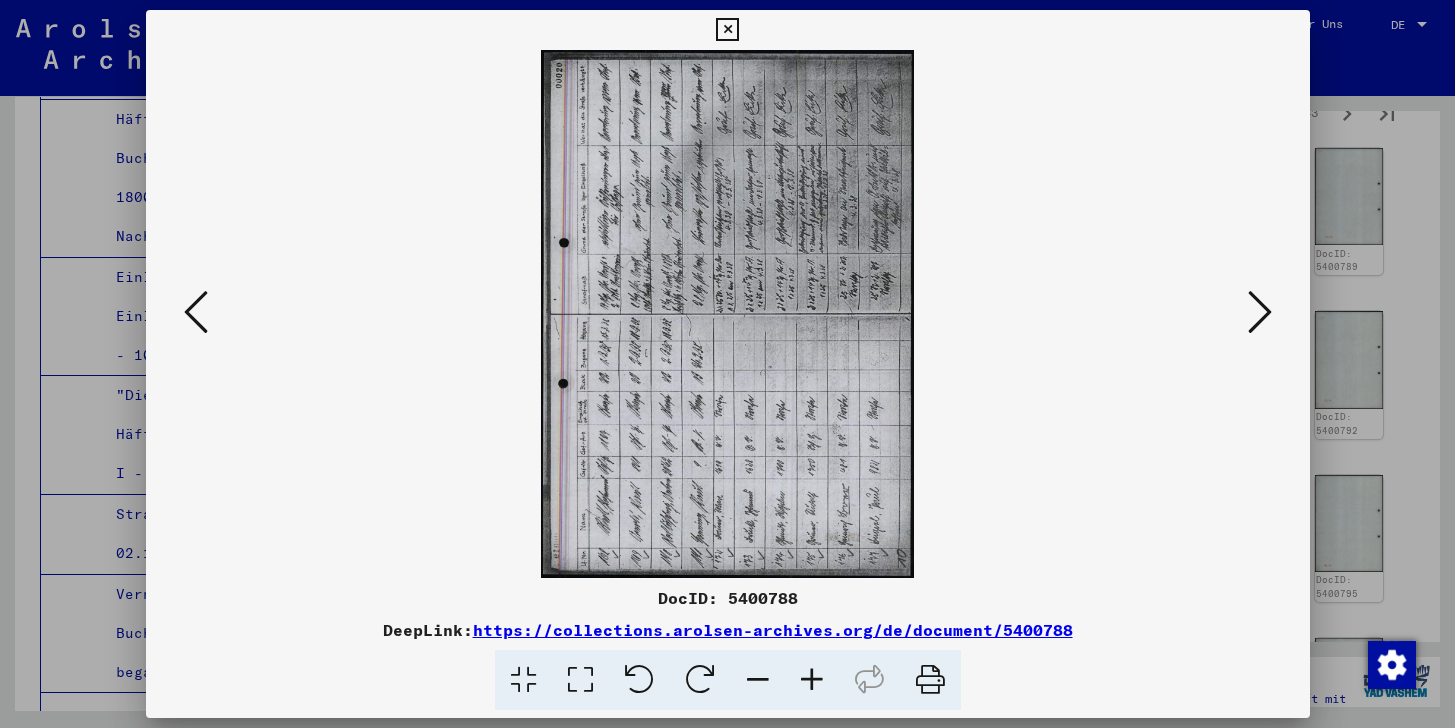 click at bounding box center (1260, 312) 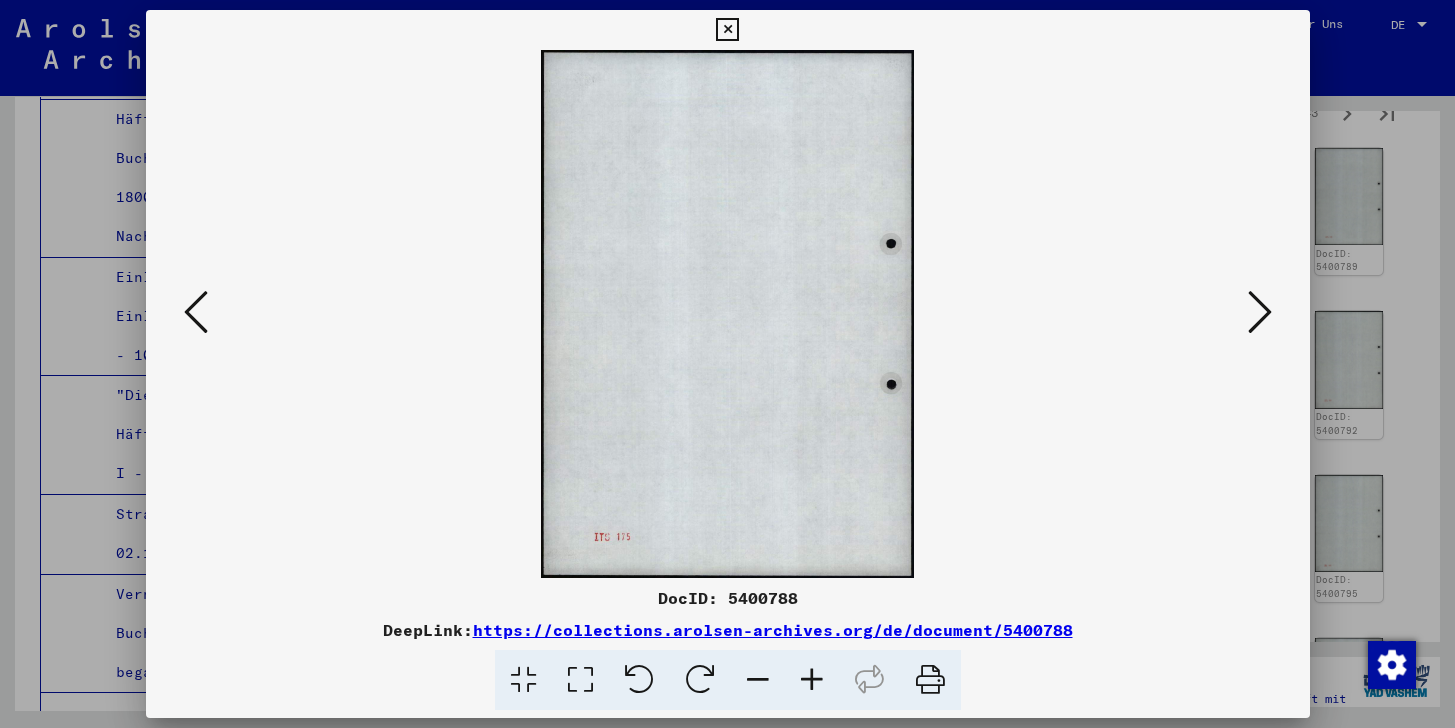 click at bounding box center (1260, 312) 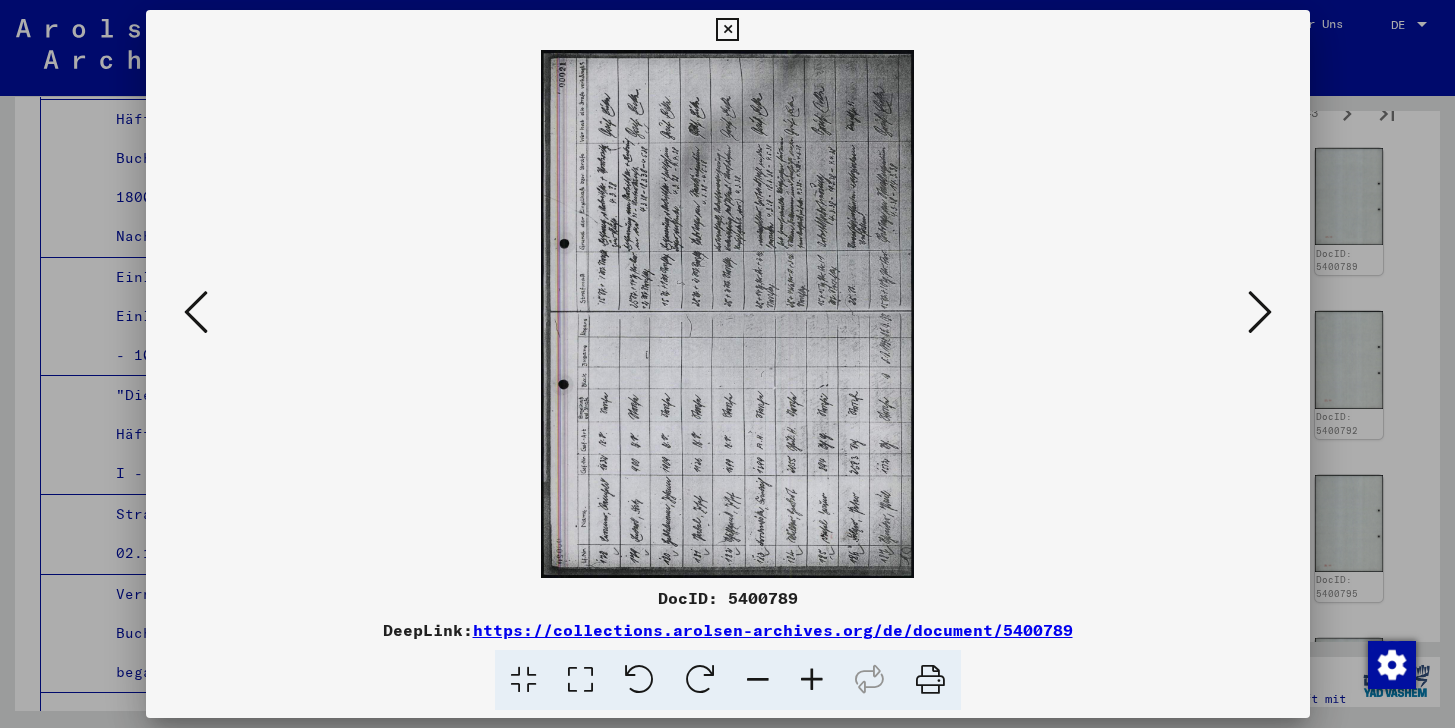 click at bounding box center (1260, 312) 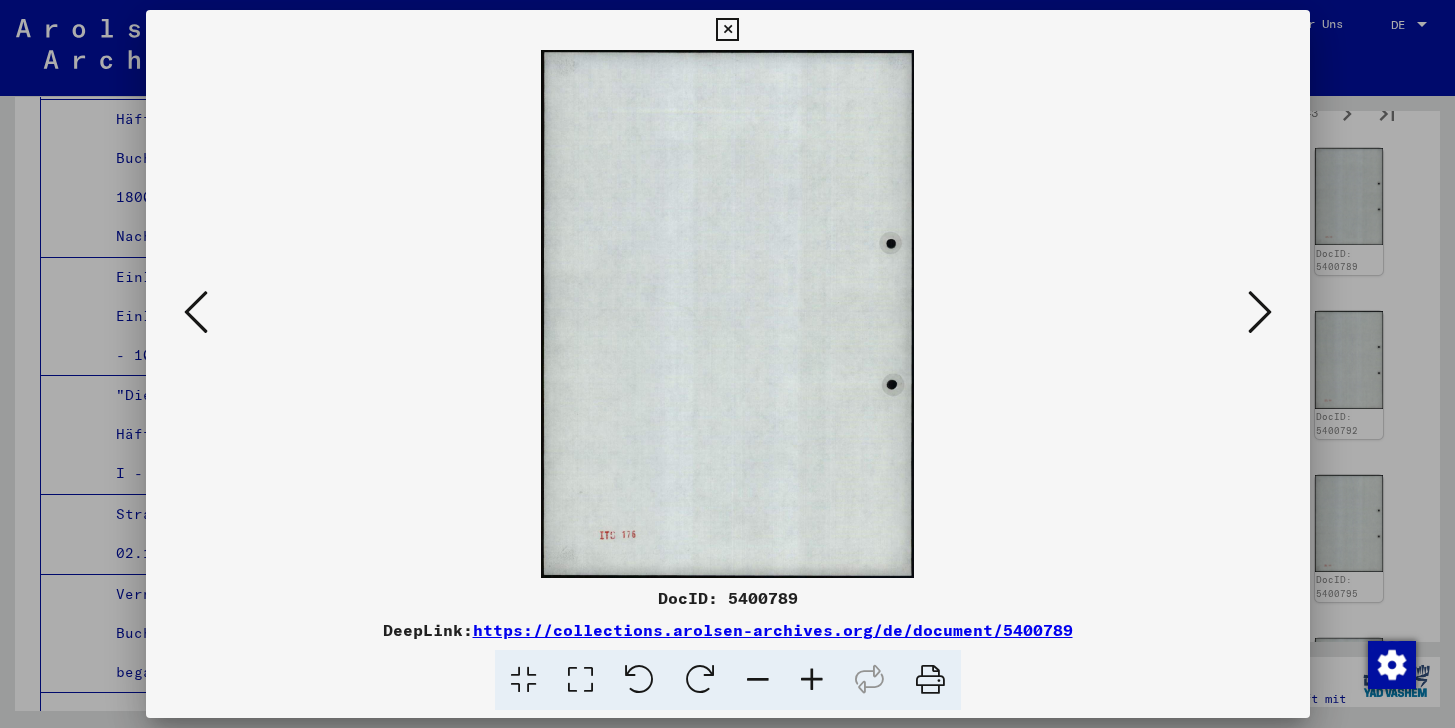 click at bounding box center [1260, 312] 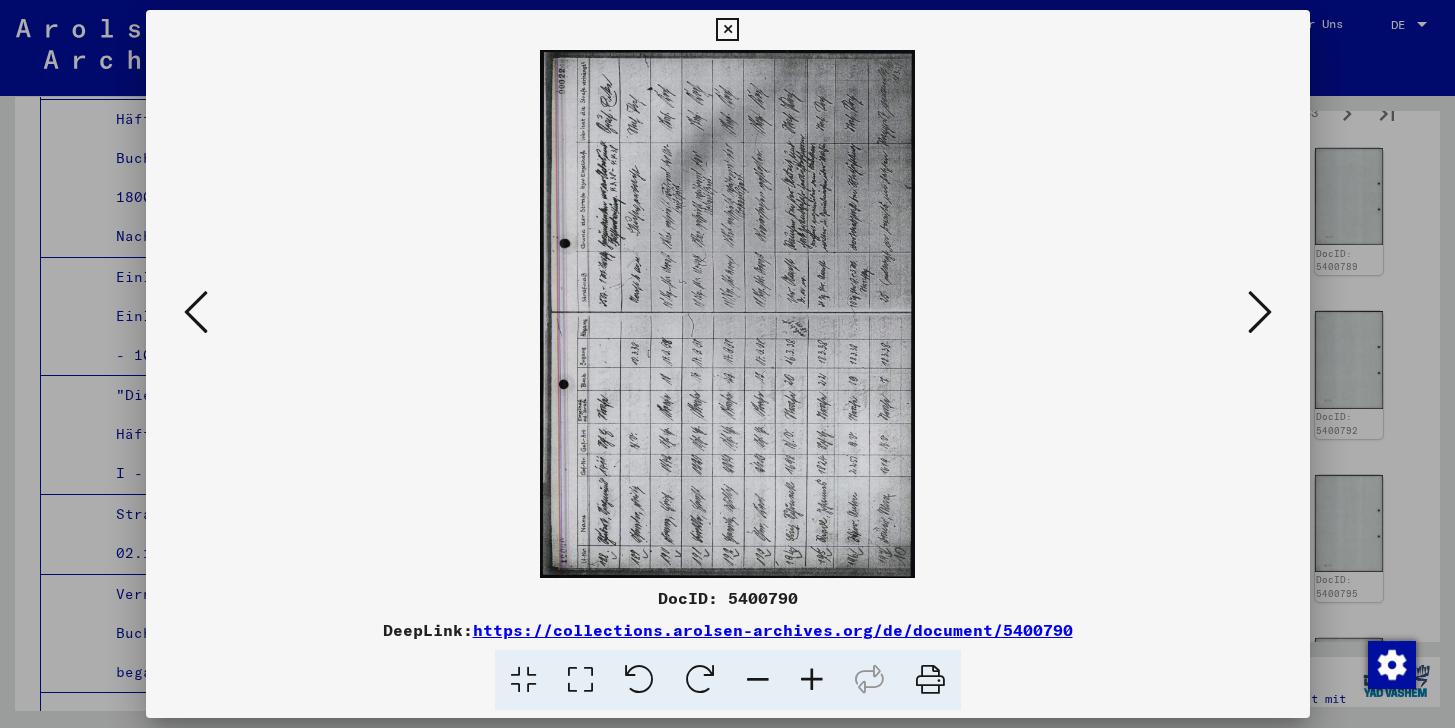 click at bounding box center [1260, 312] 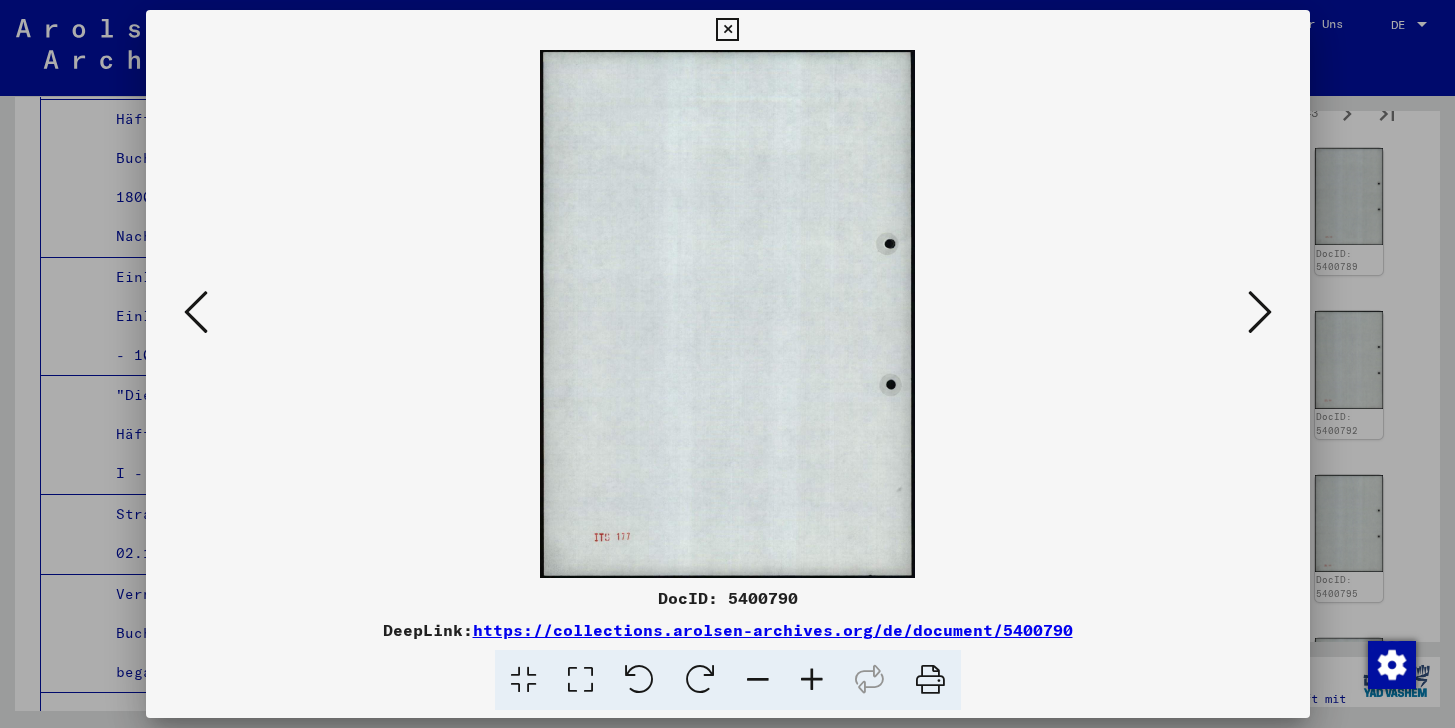 click at bounding box center [1260, 312] 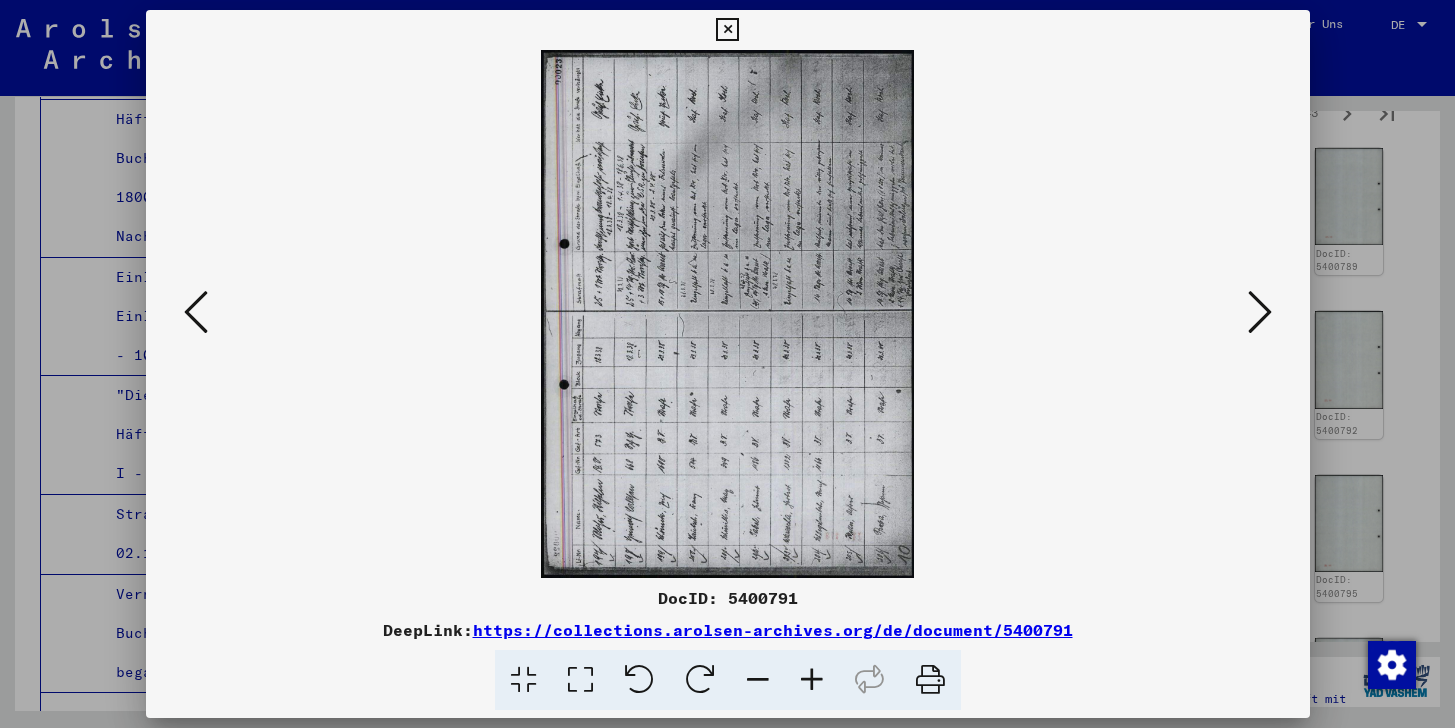 click at bounding box center [1260, 312] 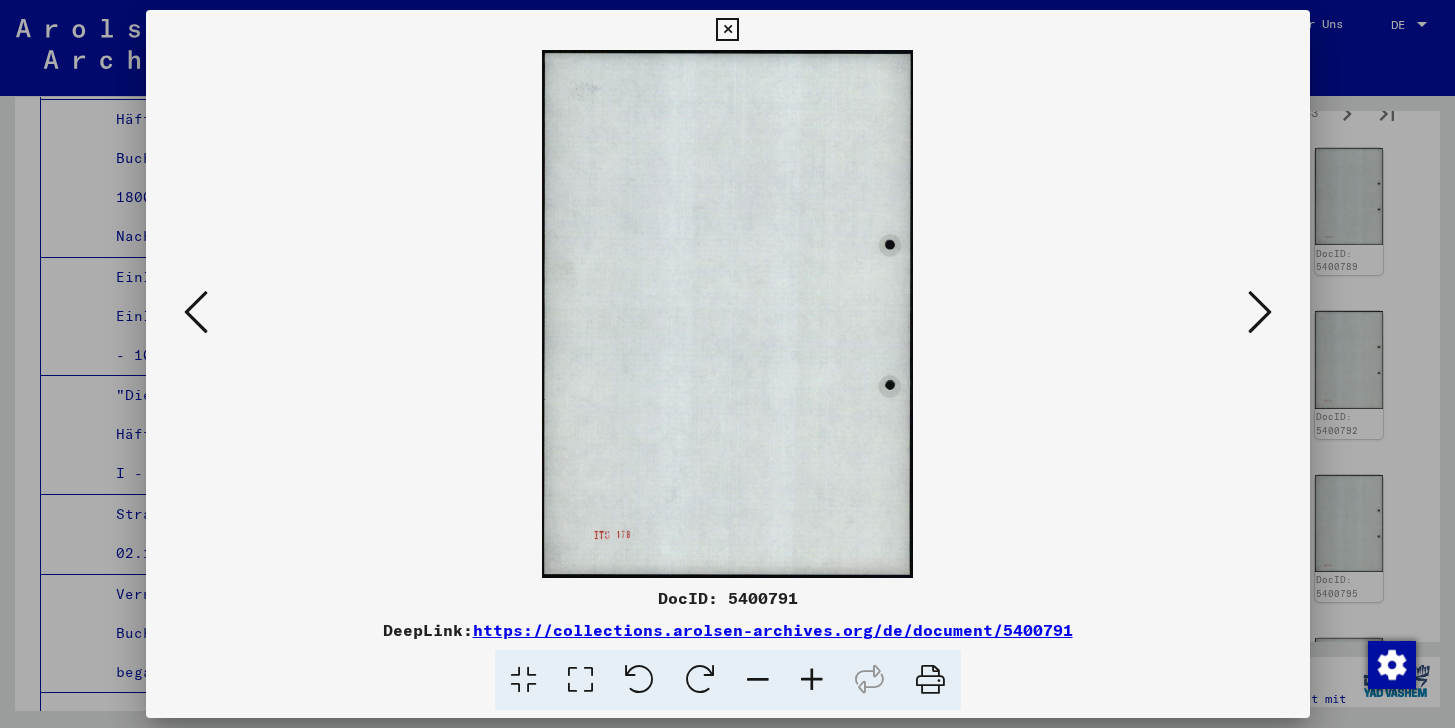 click at bounding box center [1260, 312] 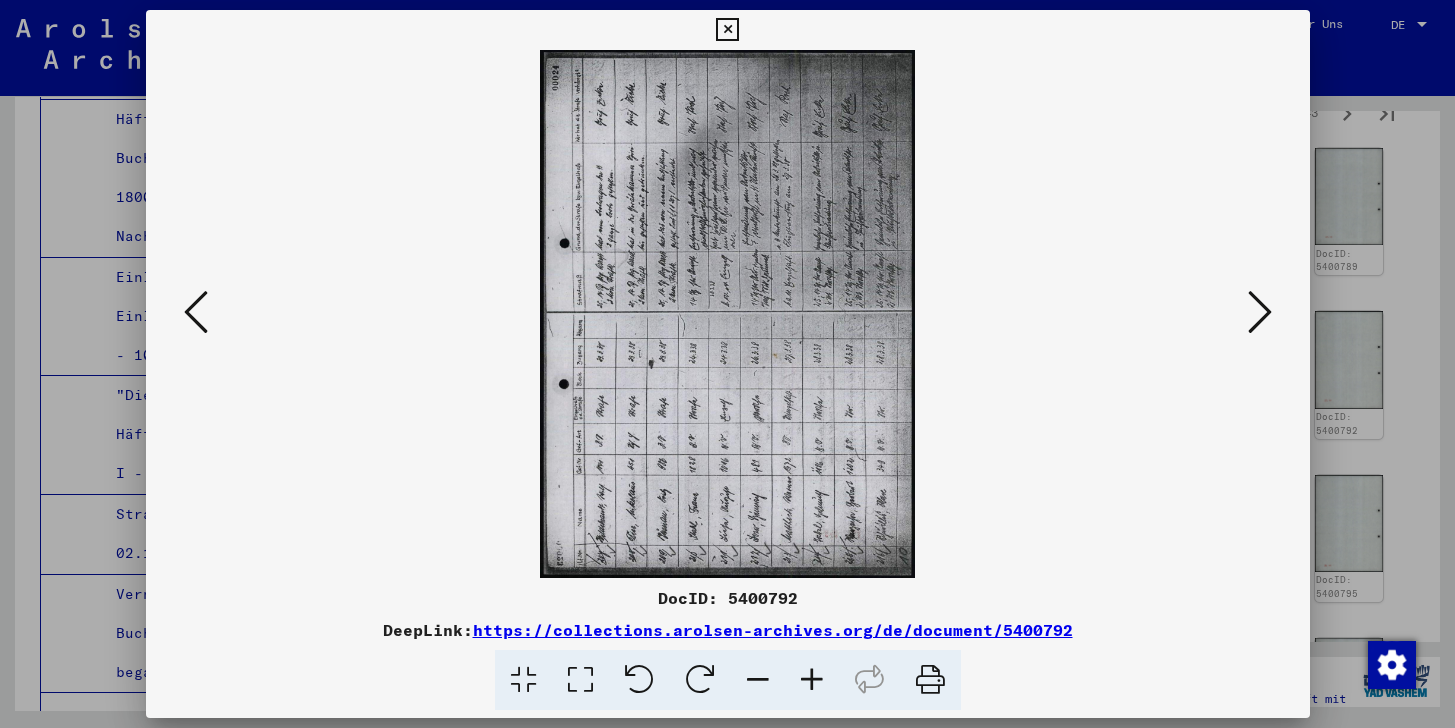 click at bounding box center [1260, 312] 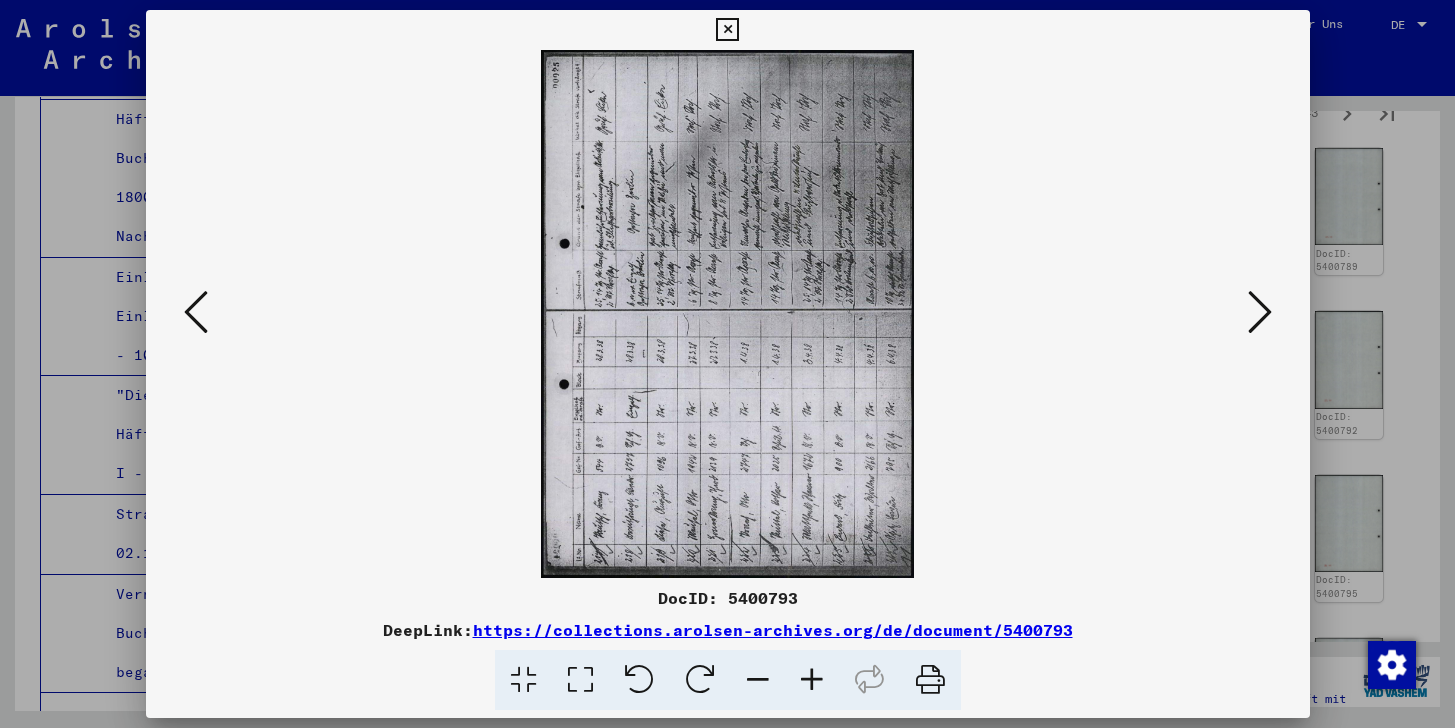 click at bounding box center (1260, 312) 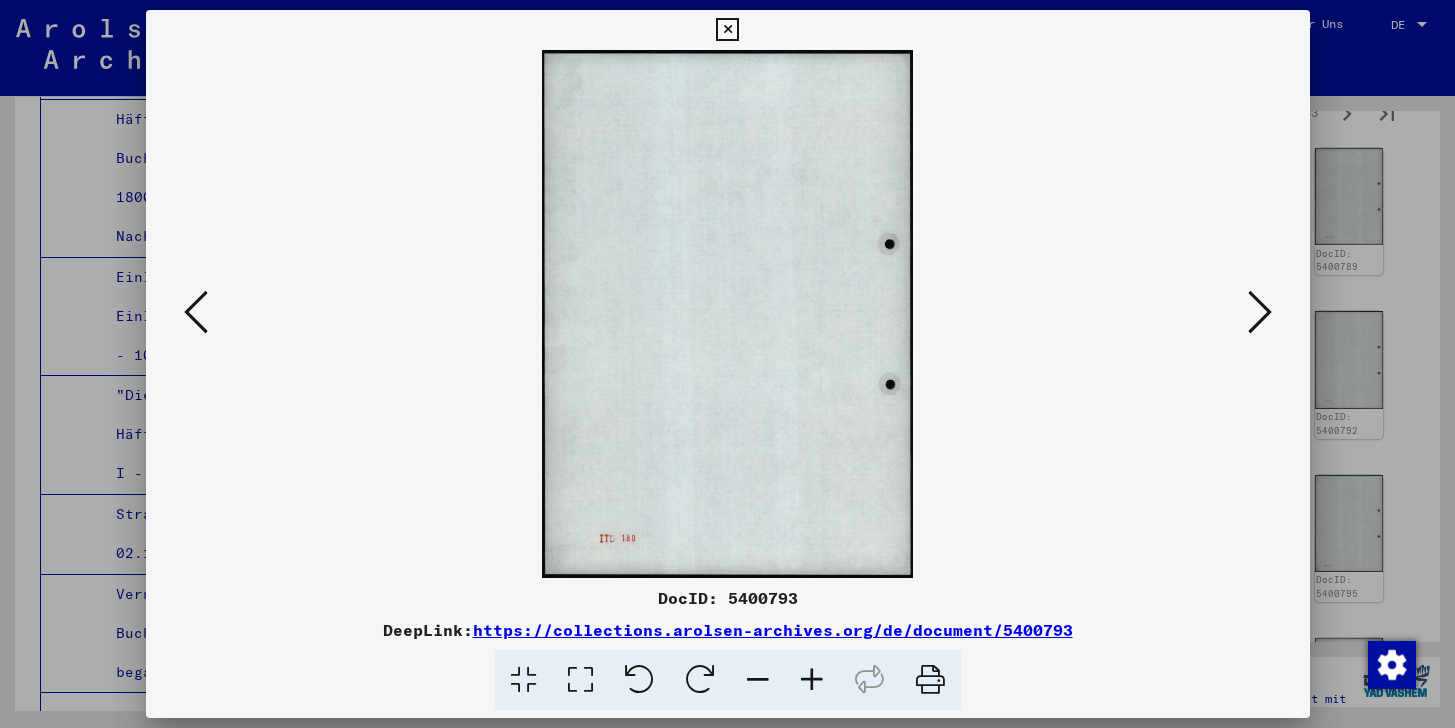 click at bounding box center (1260, 312) 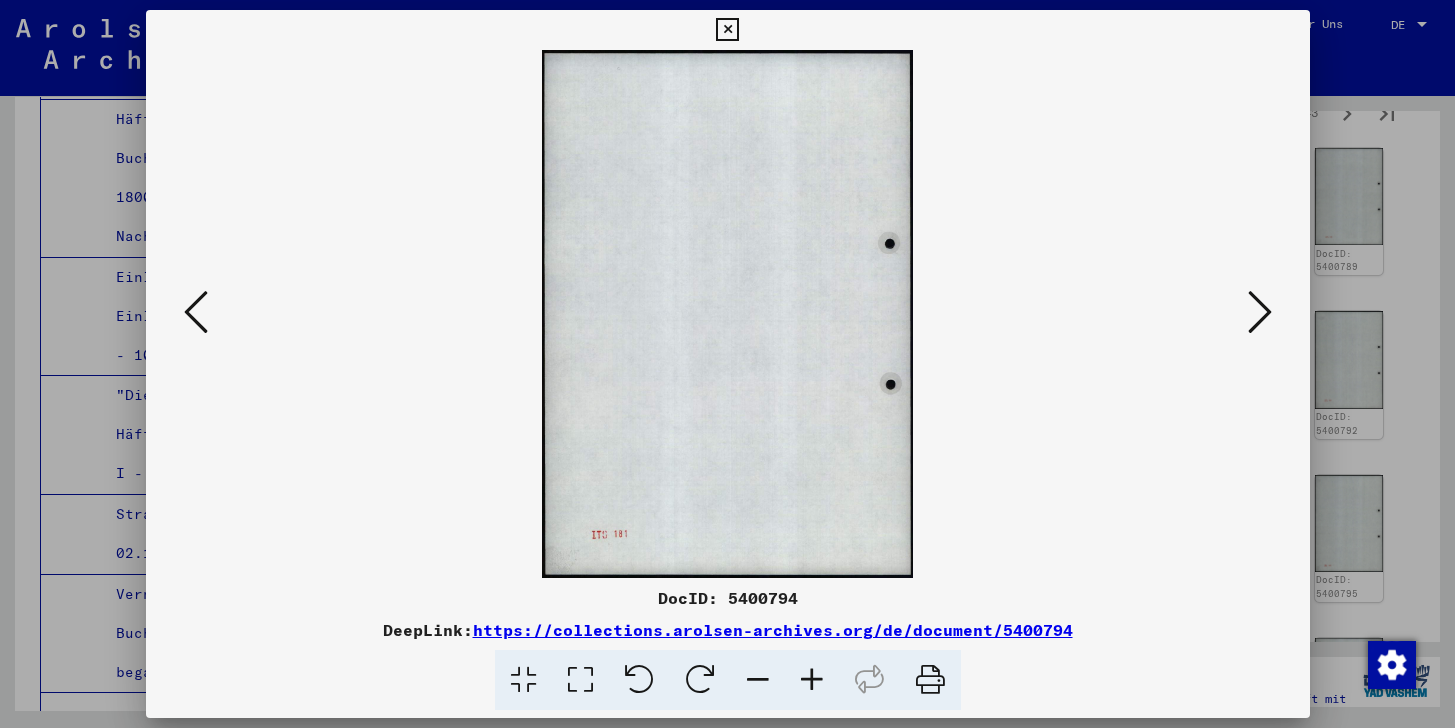 click at bounding box center [1260, 312] 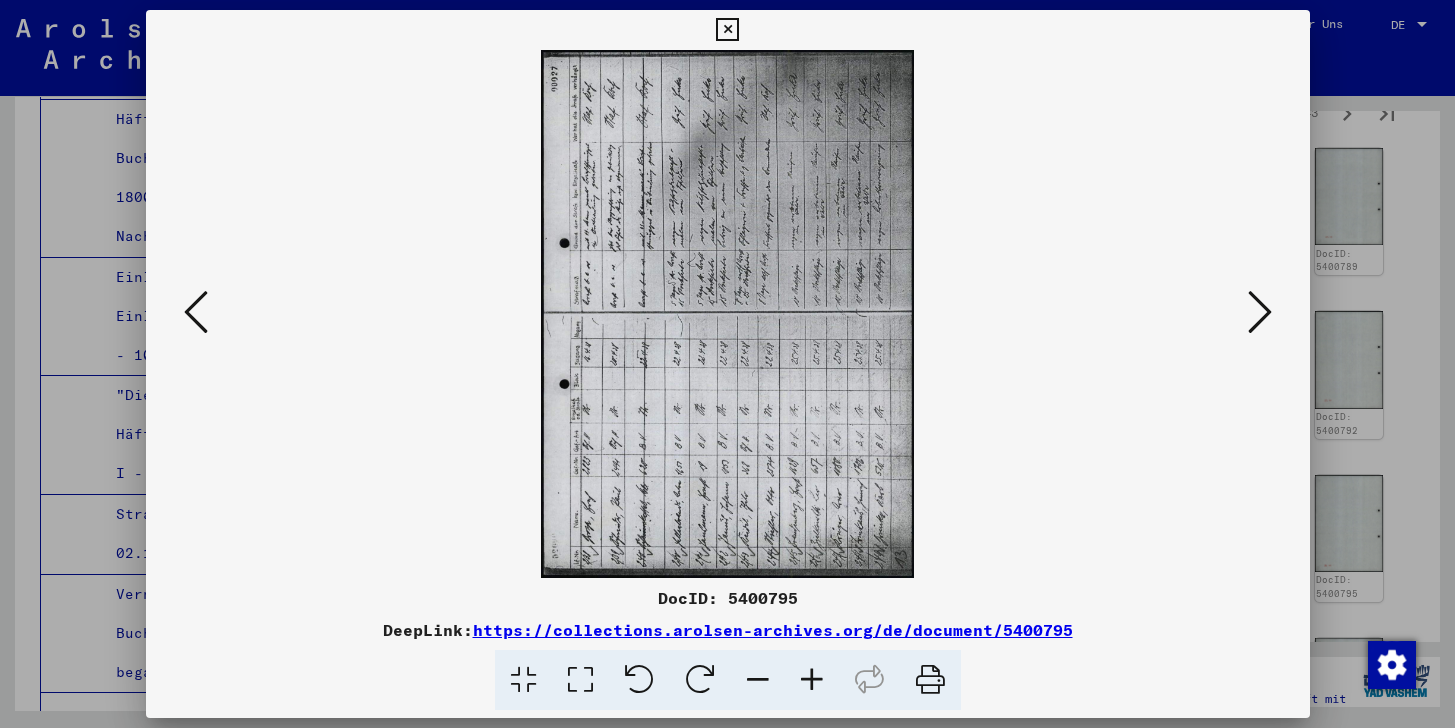 click at bounding box center (1260, 312) 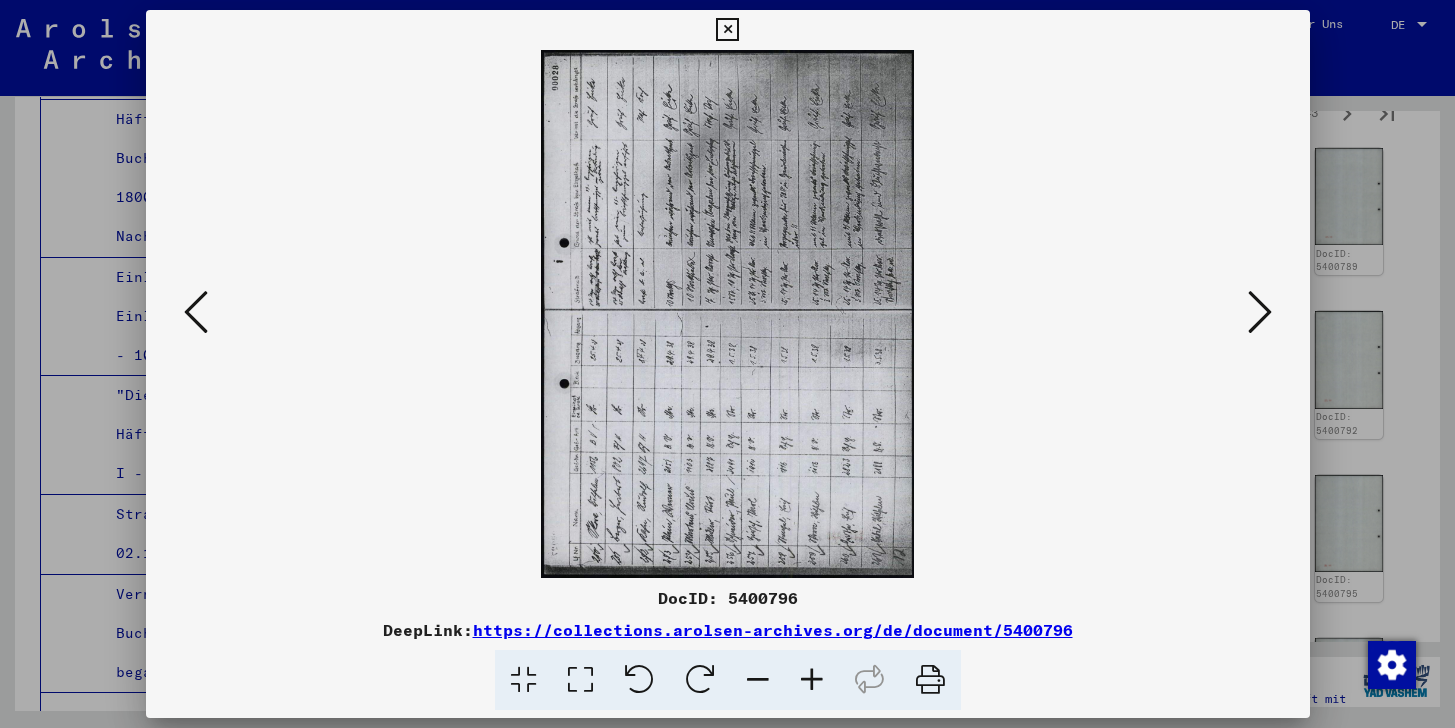 click at bounding box center (1260, 312) 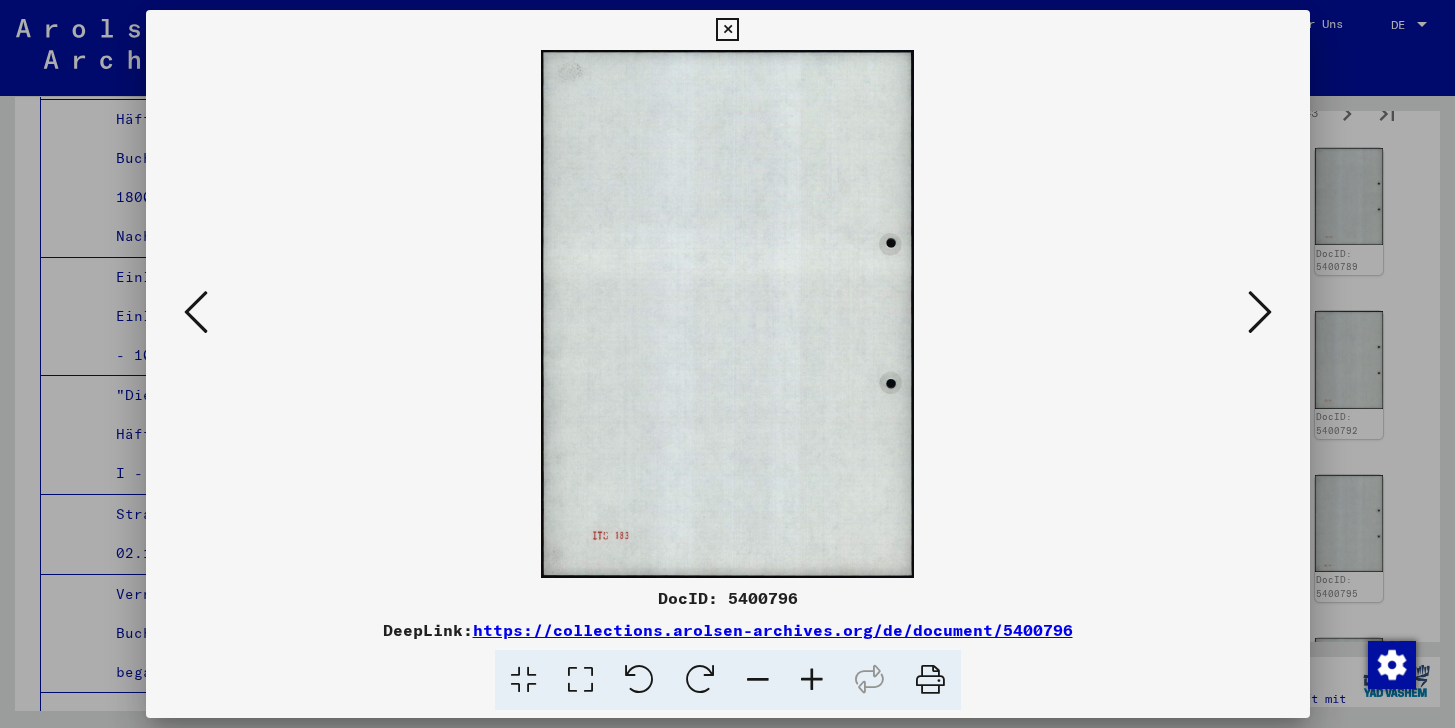 click at bounding box center [1260, 312] 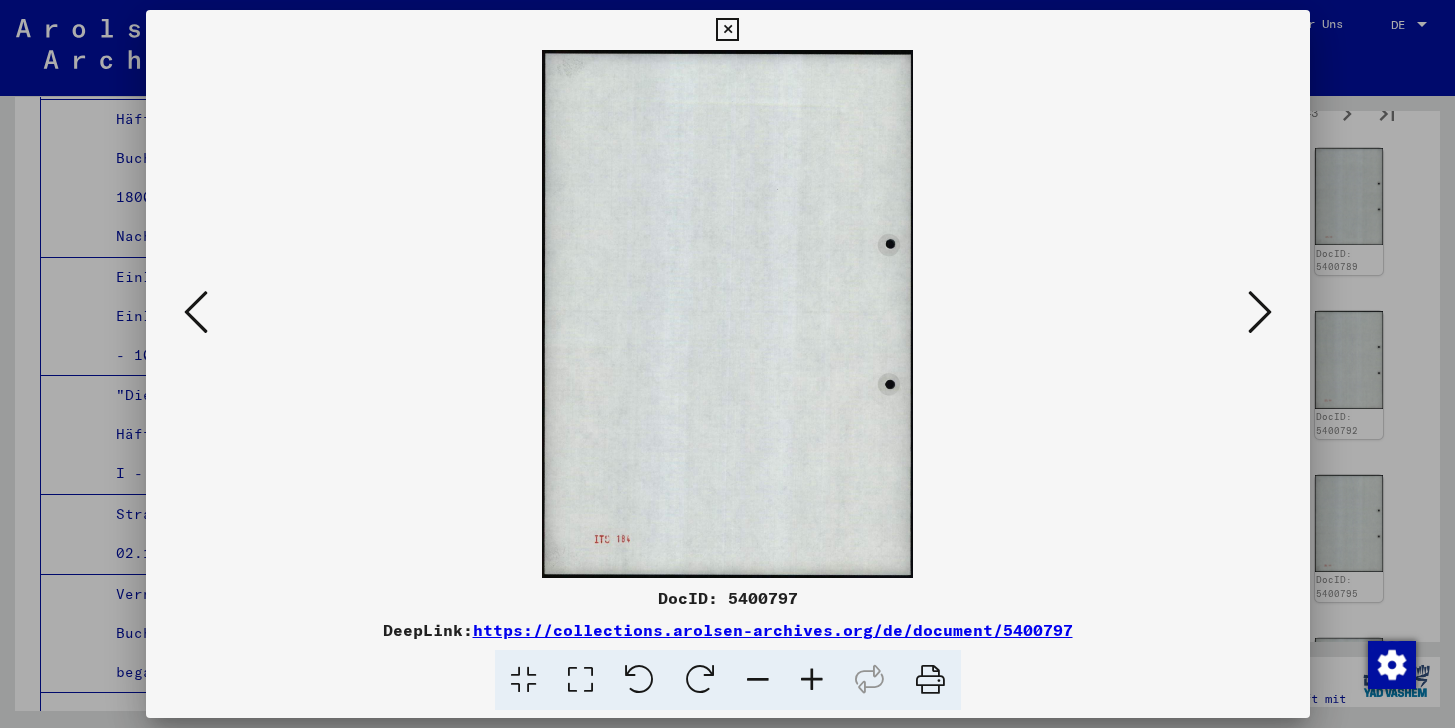 click at bounding box center (1260, 312) 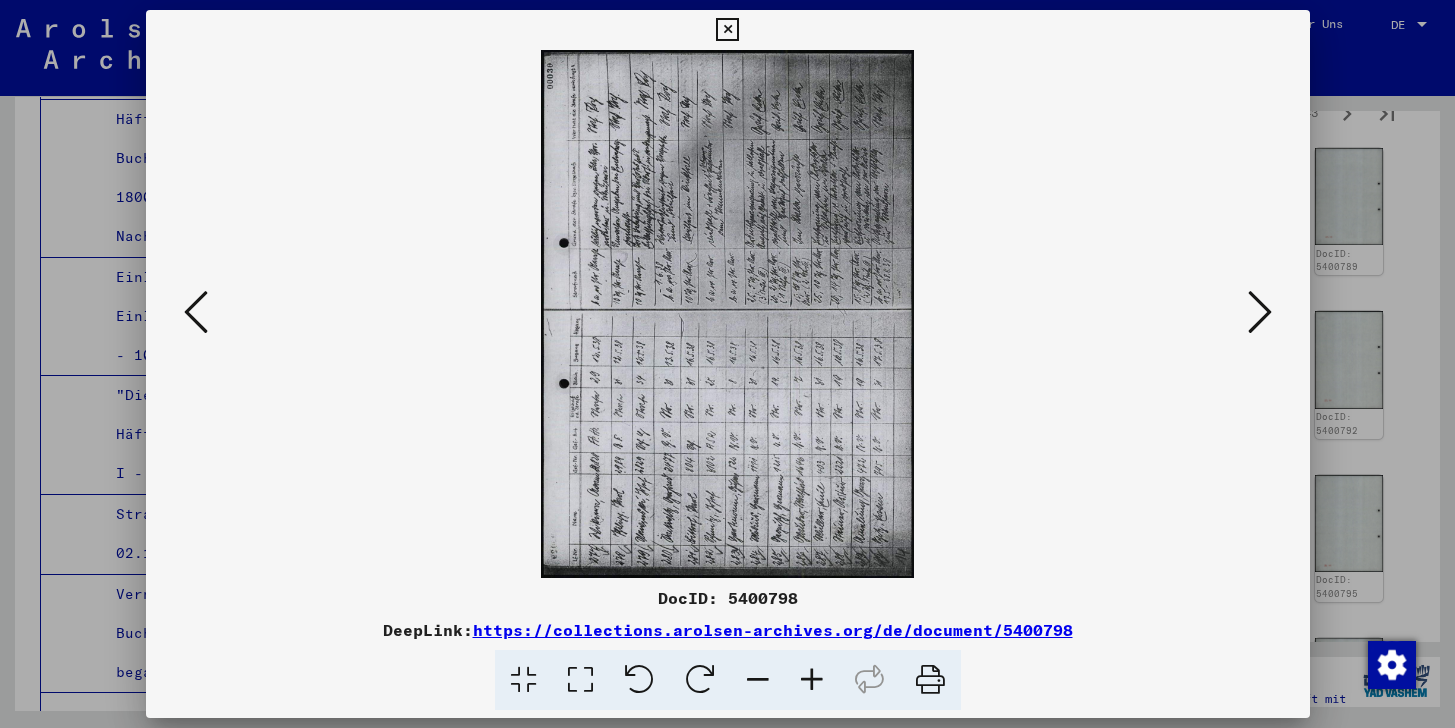 click at bounding box center (196, 312) 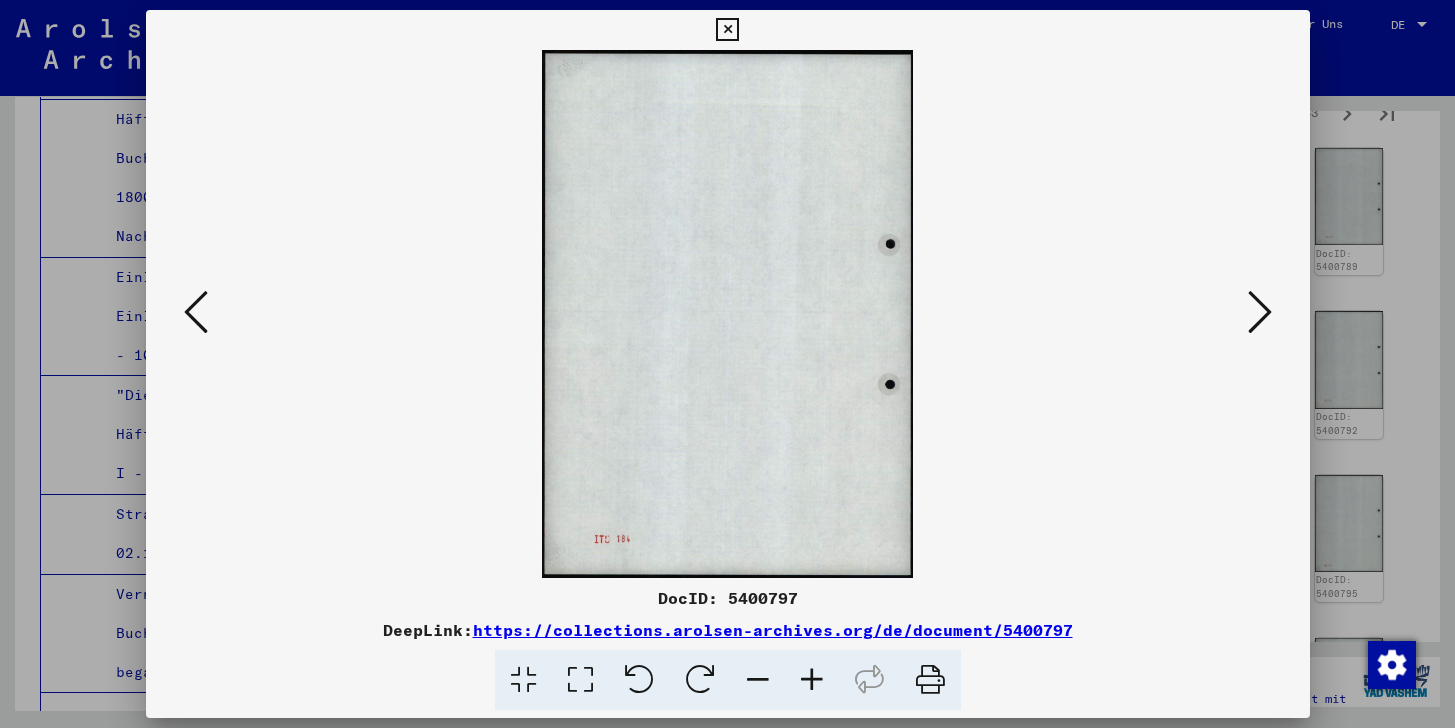 click at bounding box center [196, 312] 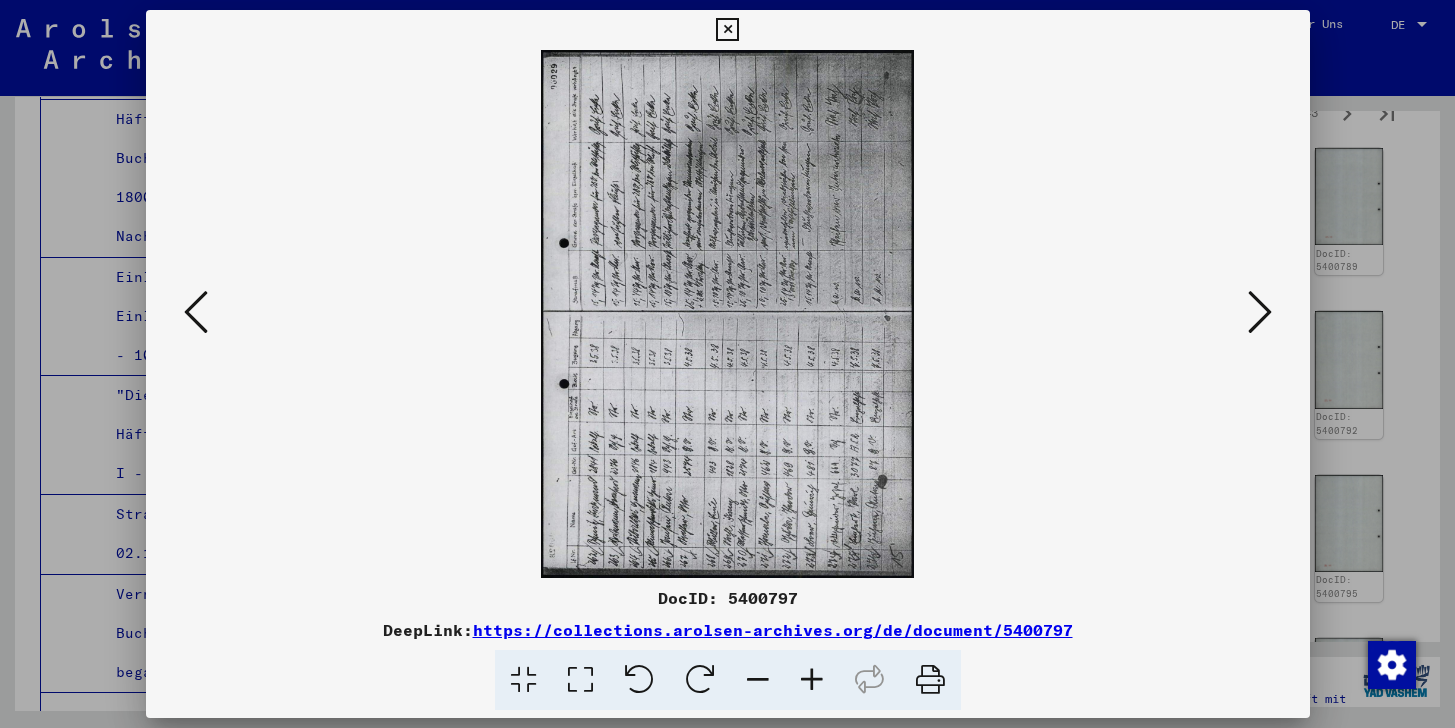 click at bounding box center [196, 312] 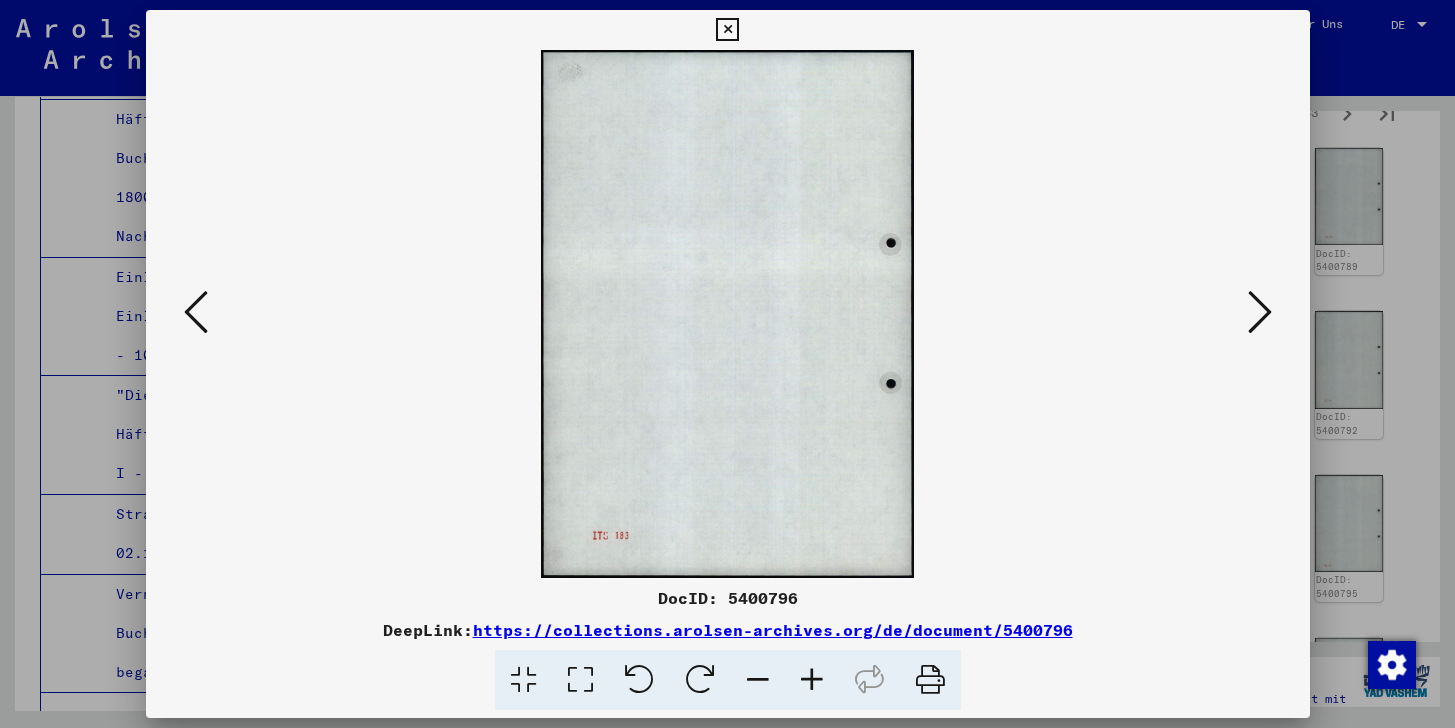 click at bounding box center [196, 312] 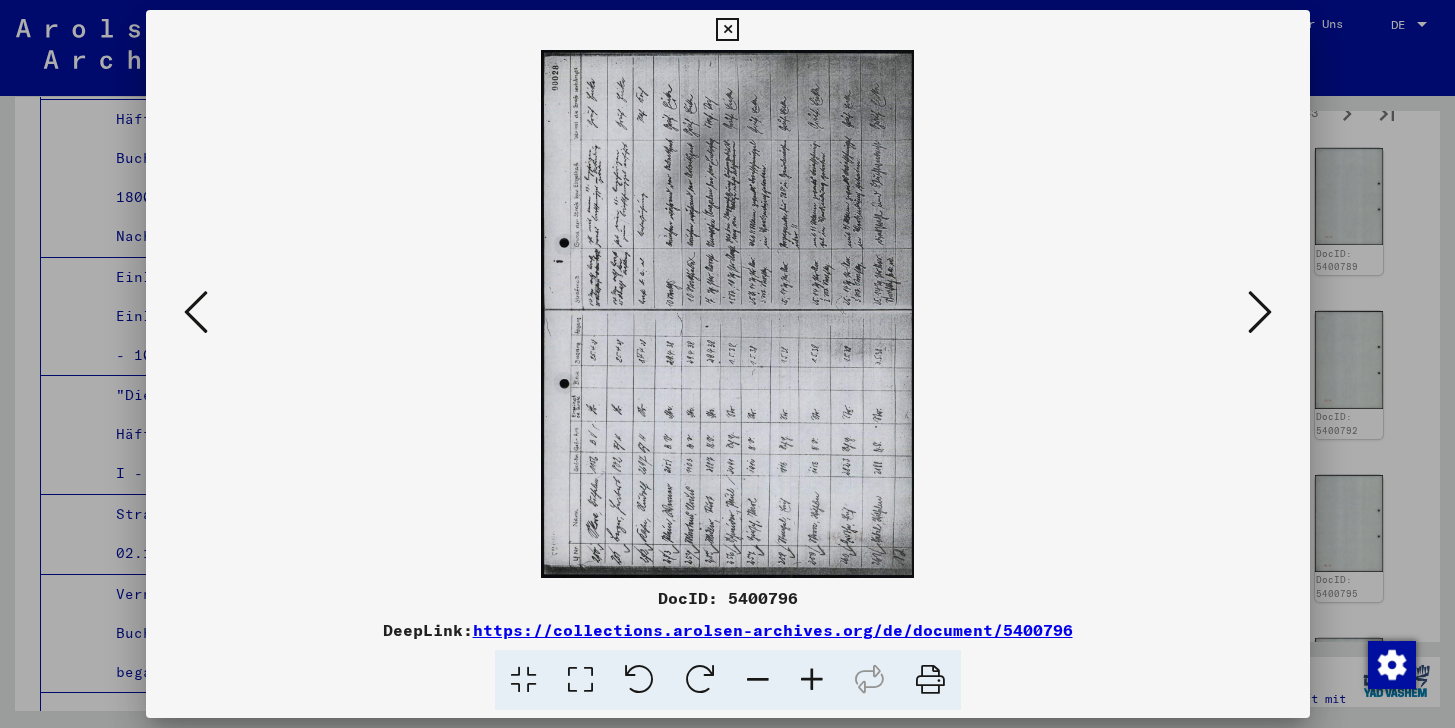 click at bounding box center (196, 312) 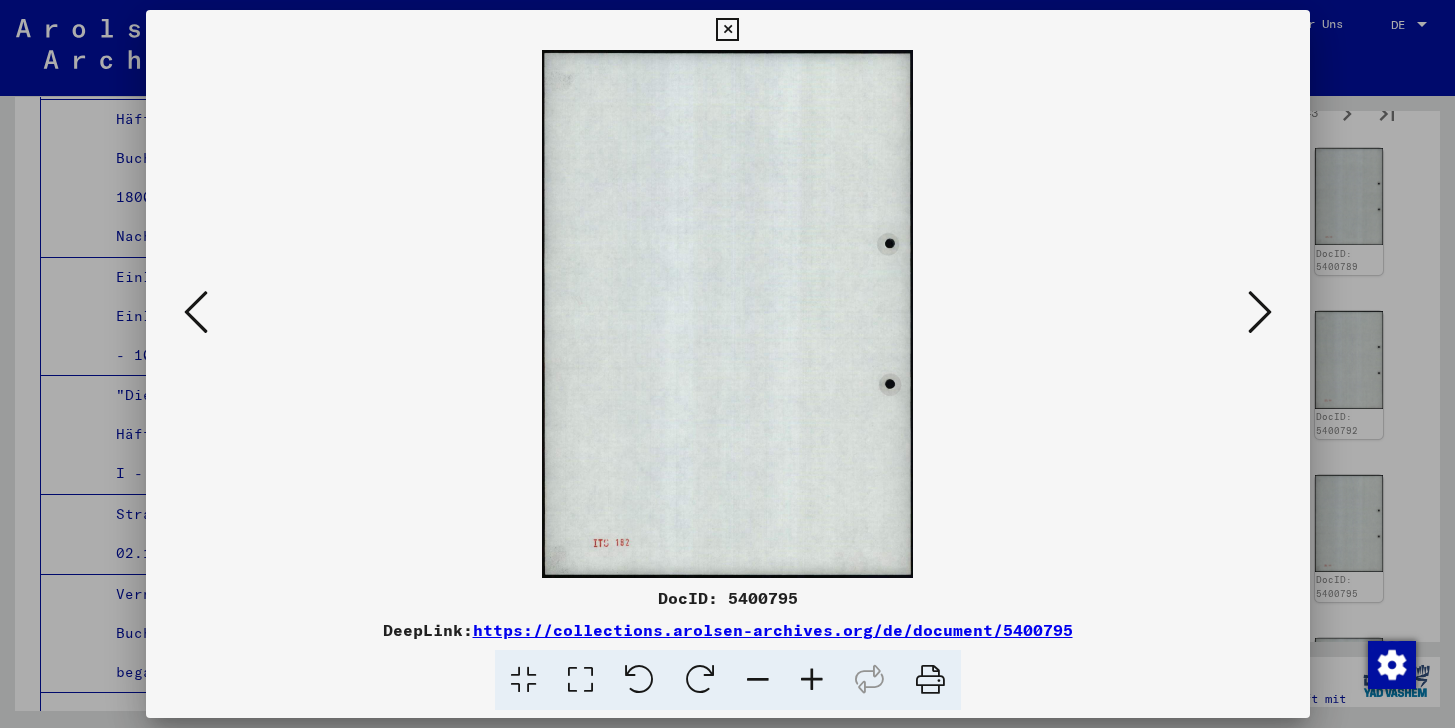 click at bounding box center (196, 312) 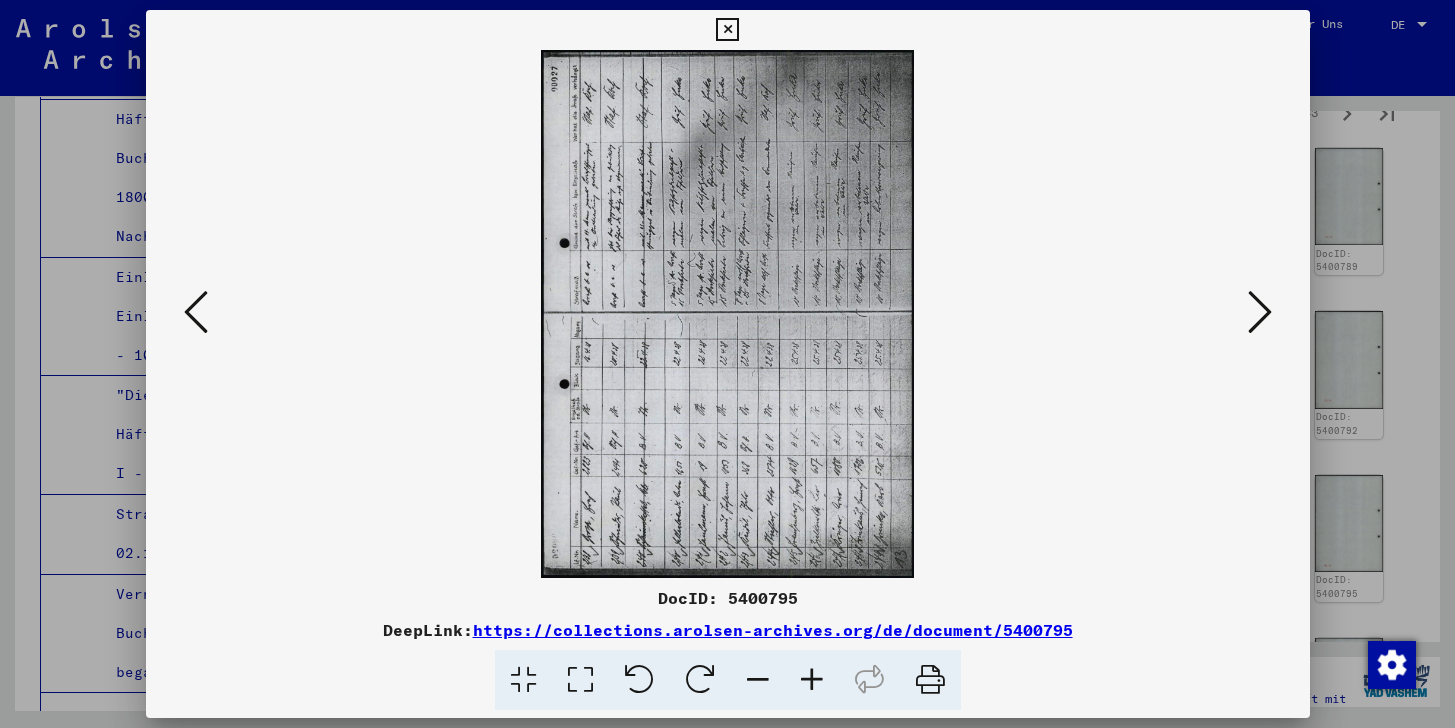 click at bounding box center [196, 312] 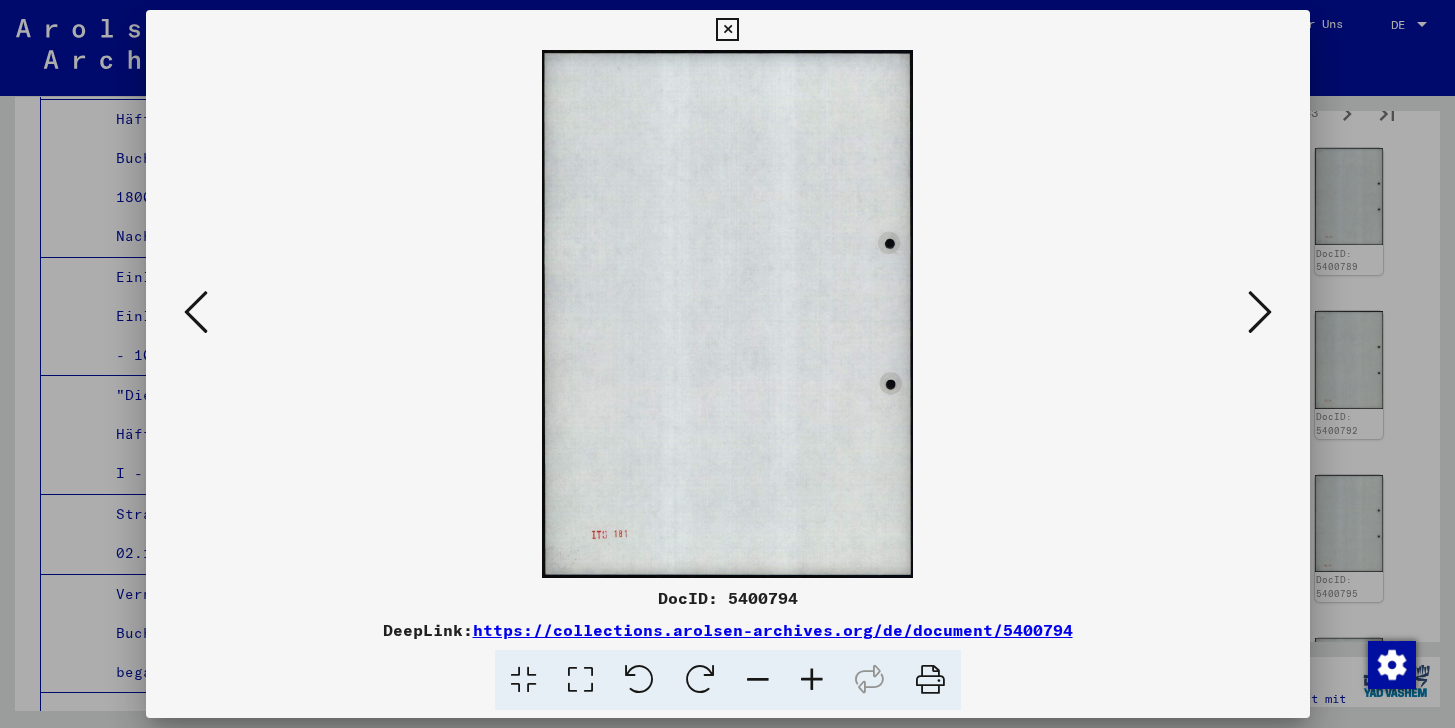 click at bounding box center [1260, 312] 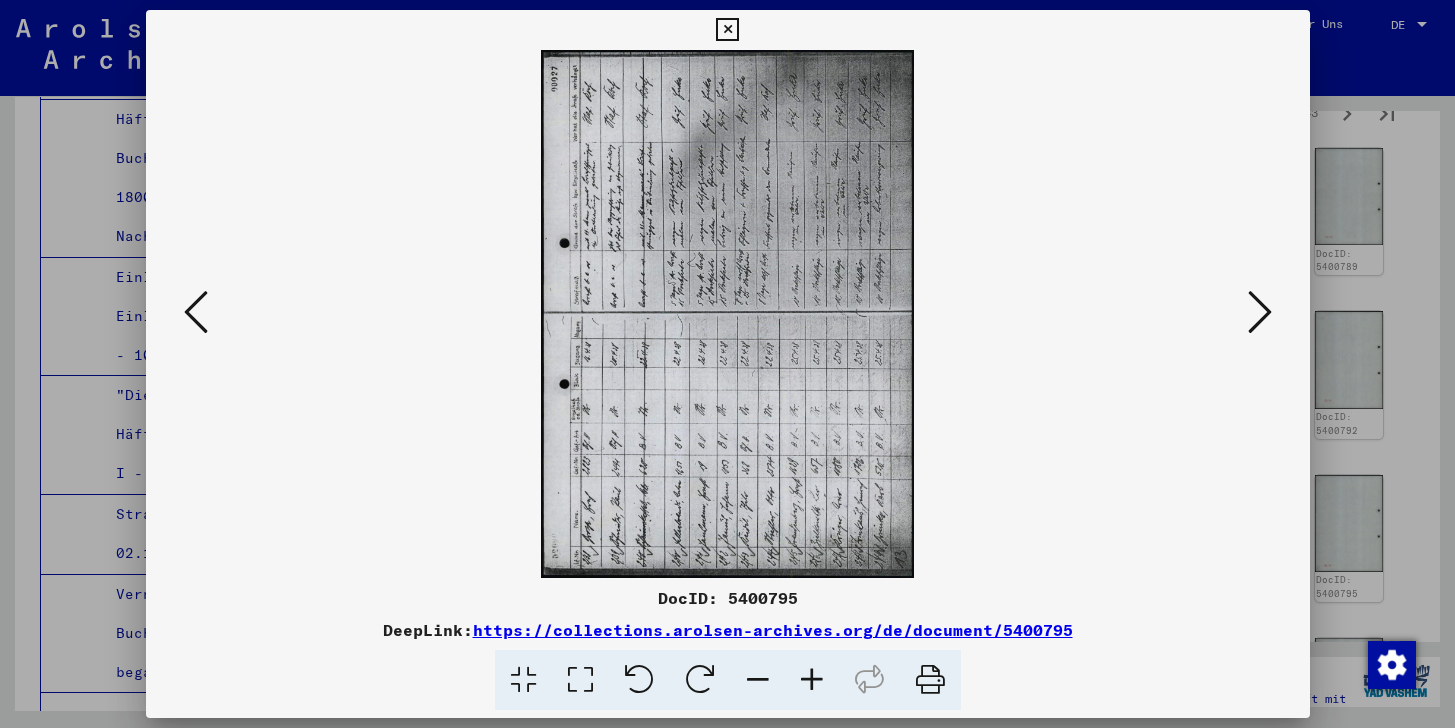 click at bounding box center (196, 312) 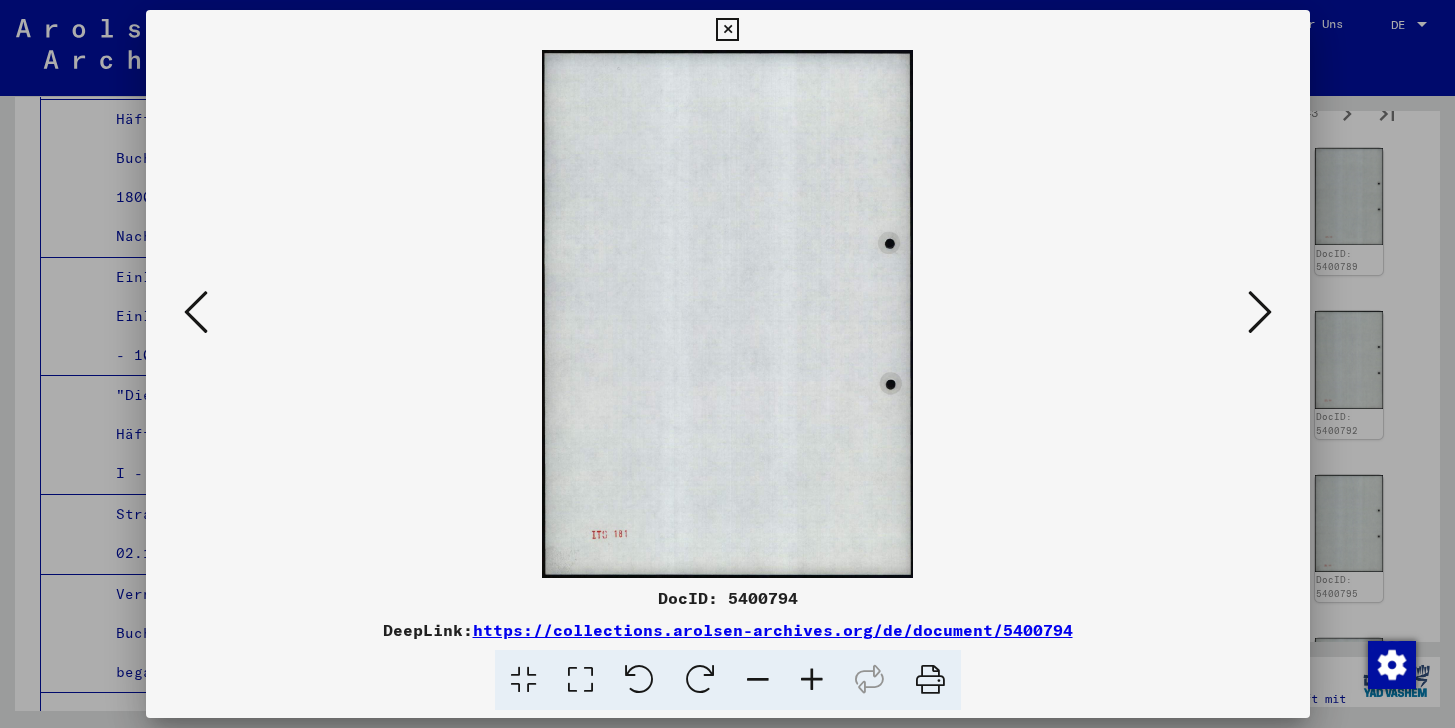 click at bounding box center [196, 312] 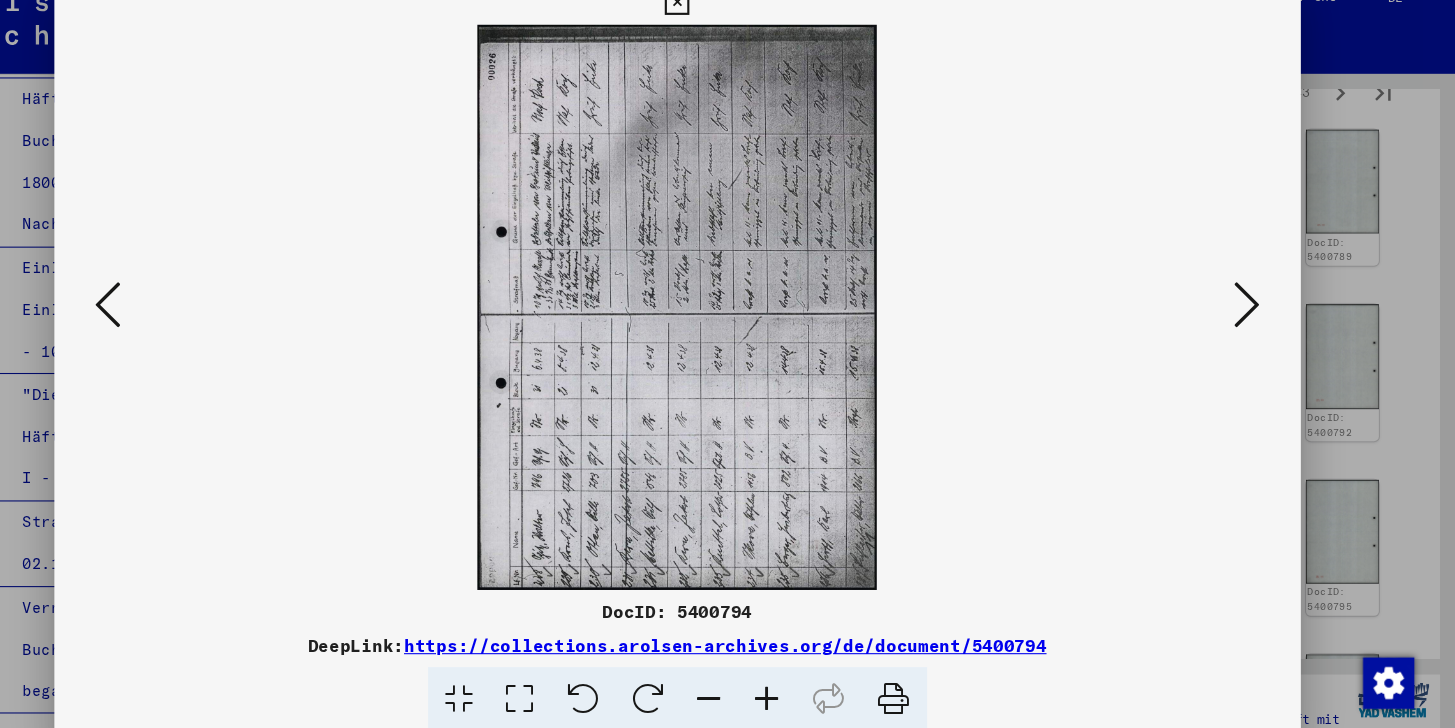 click at bounding box center [196, 312] 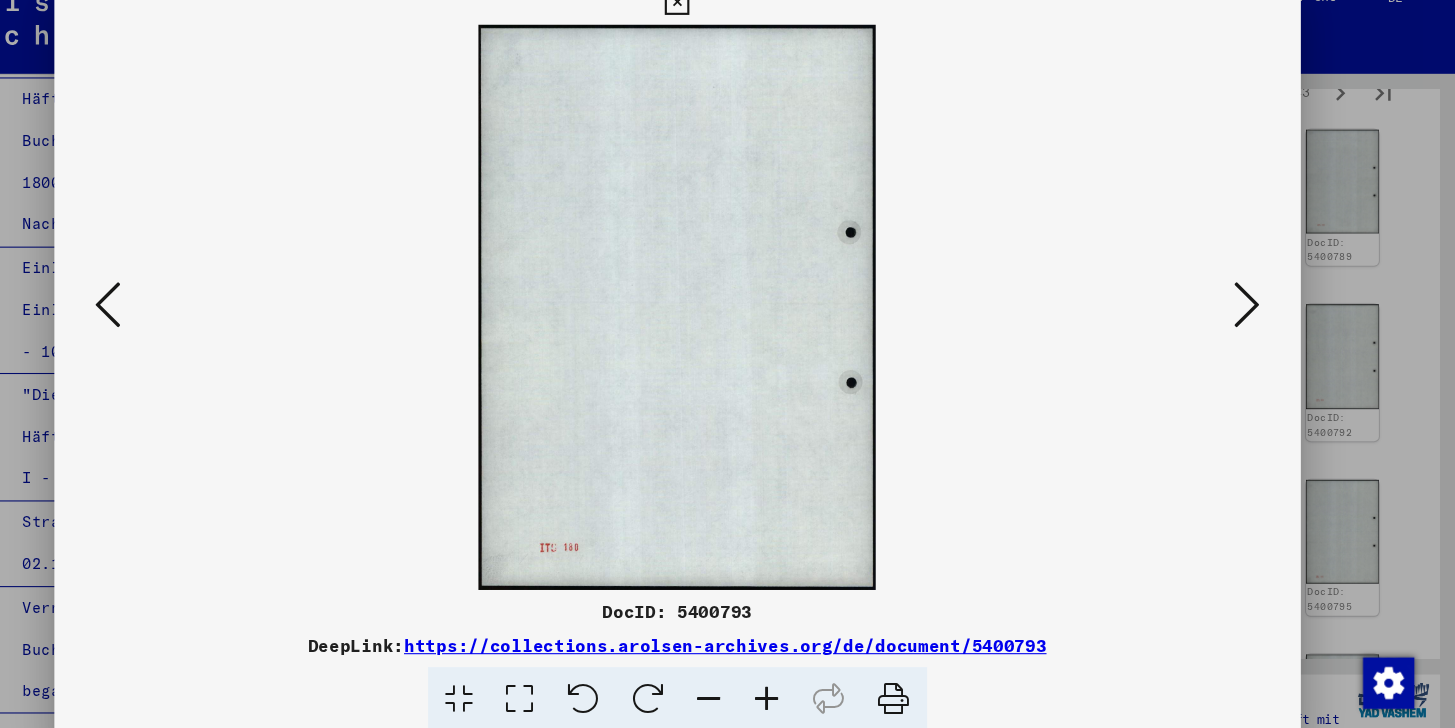 click at bounding box center (196, 312) 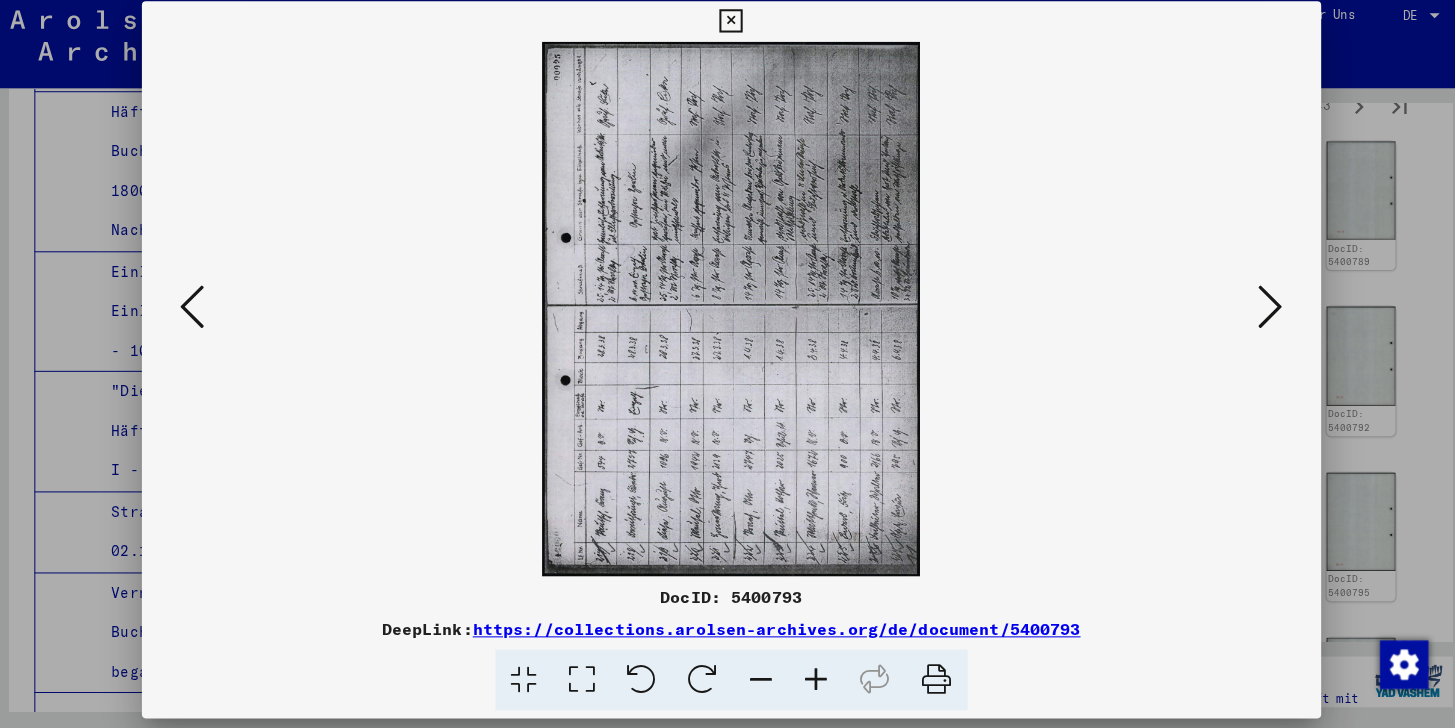click at bounding box center [196, 312] 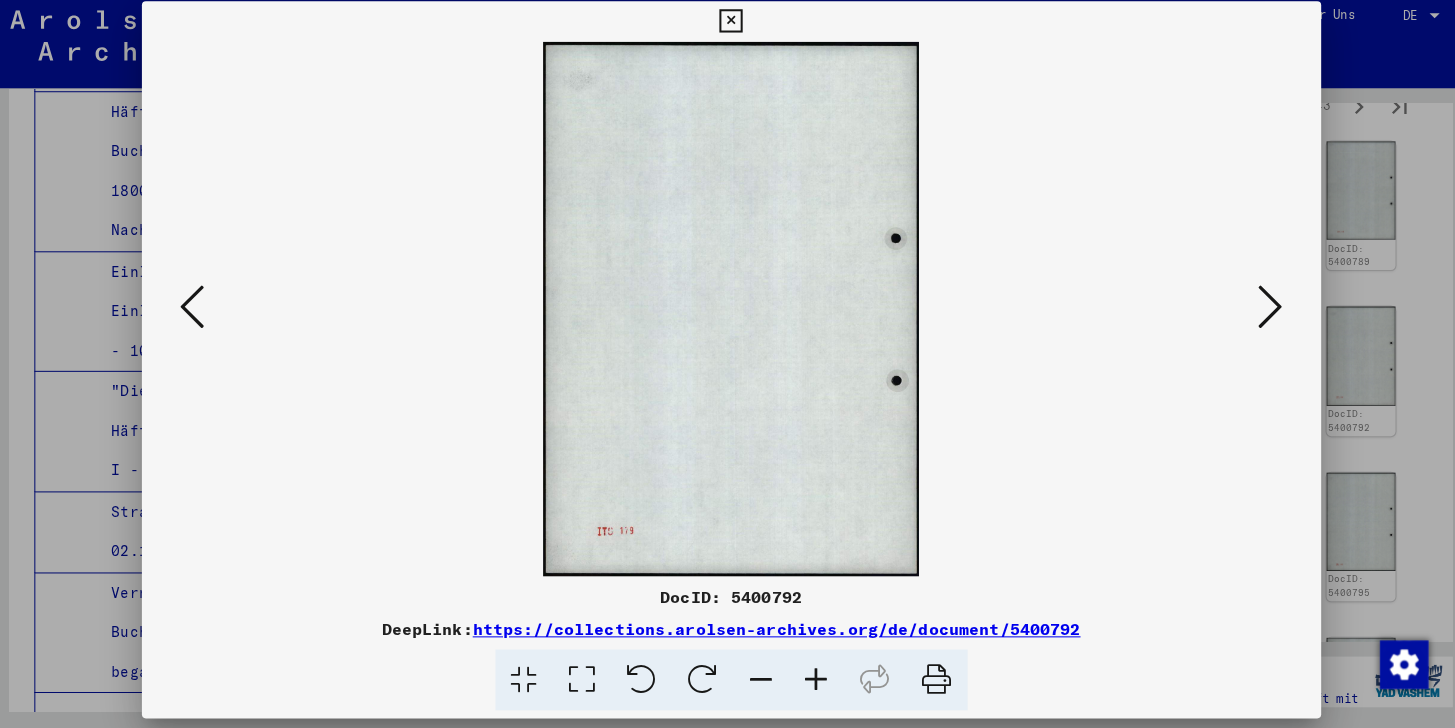 click at bounding box center (196, 312) 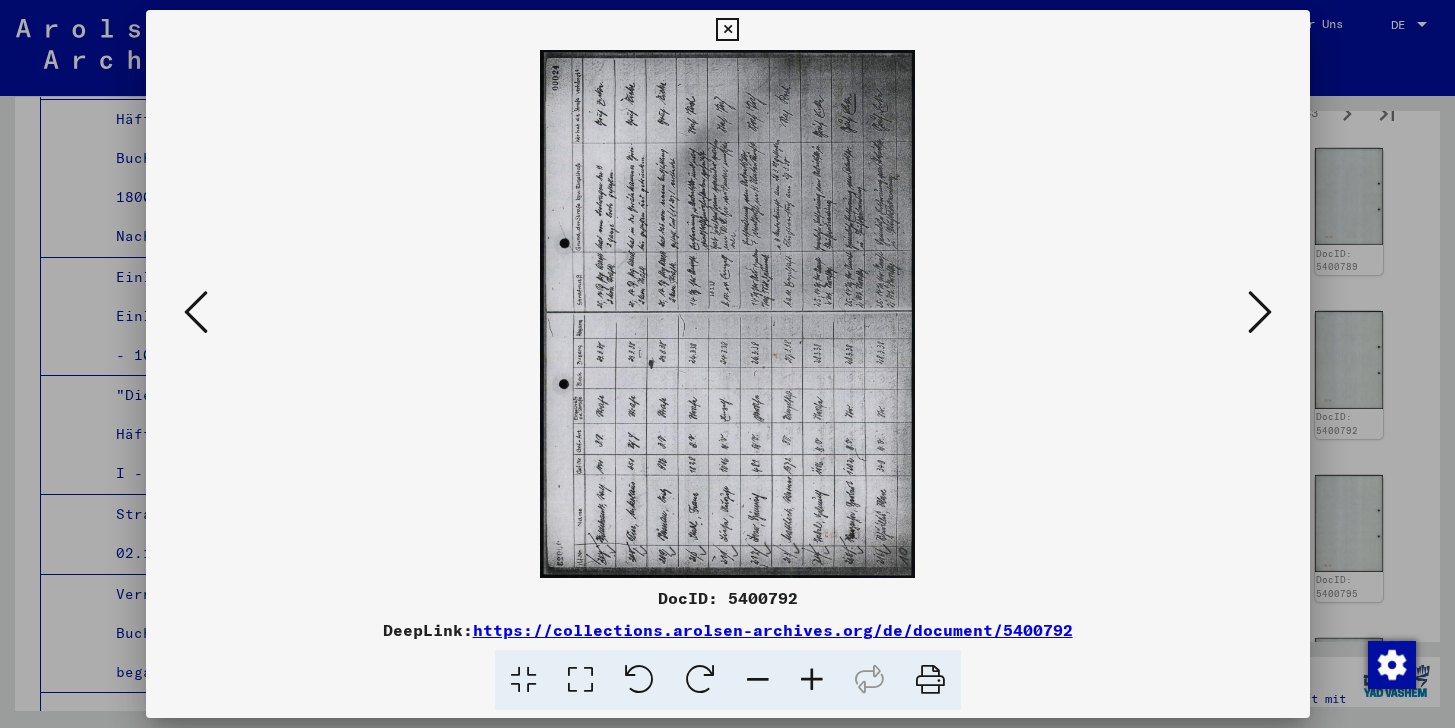 click at bounding box center [196, 312] 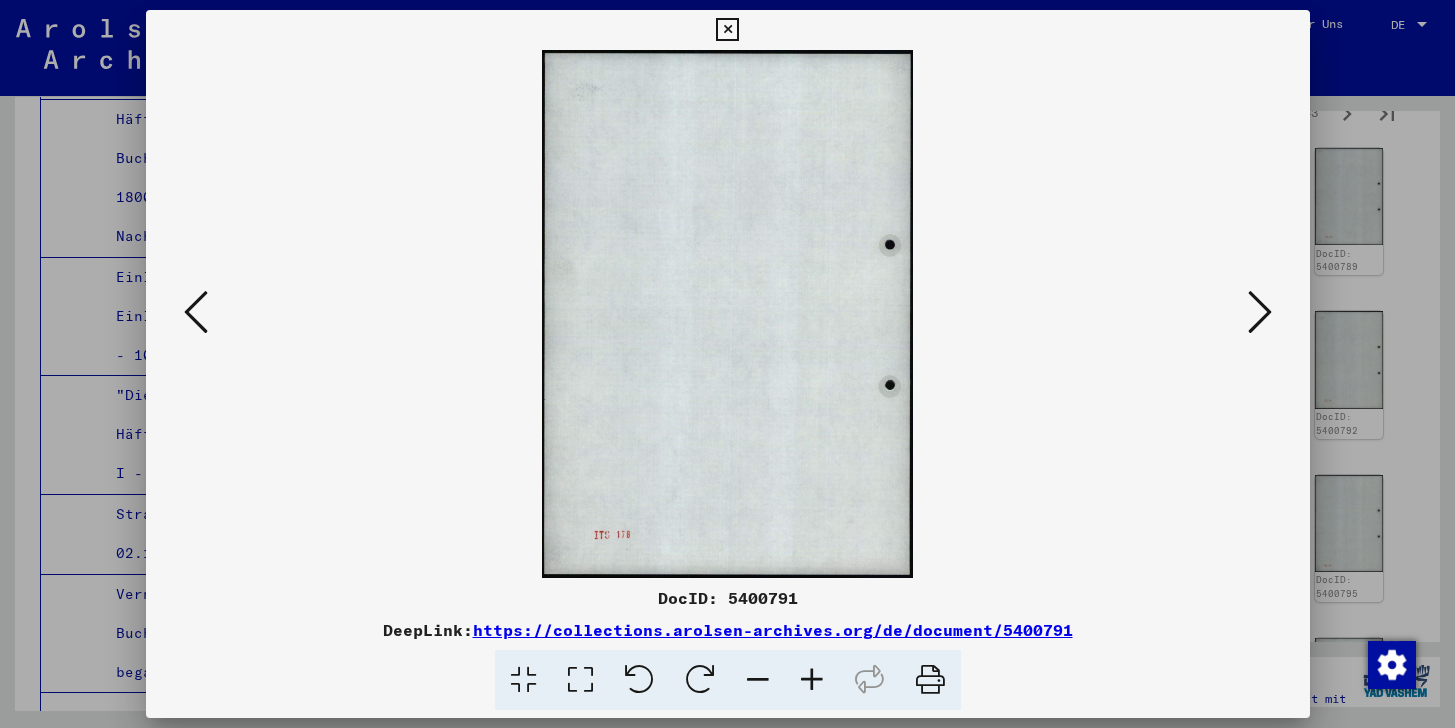 click at bounding box center [196, 312] 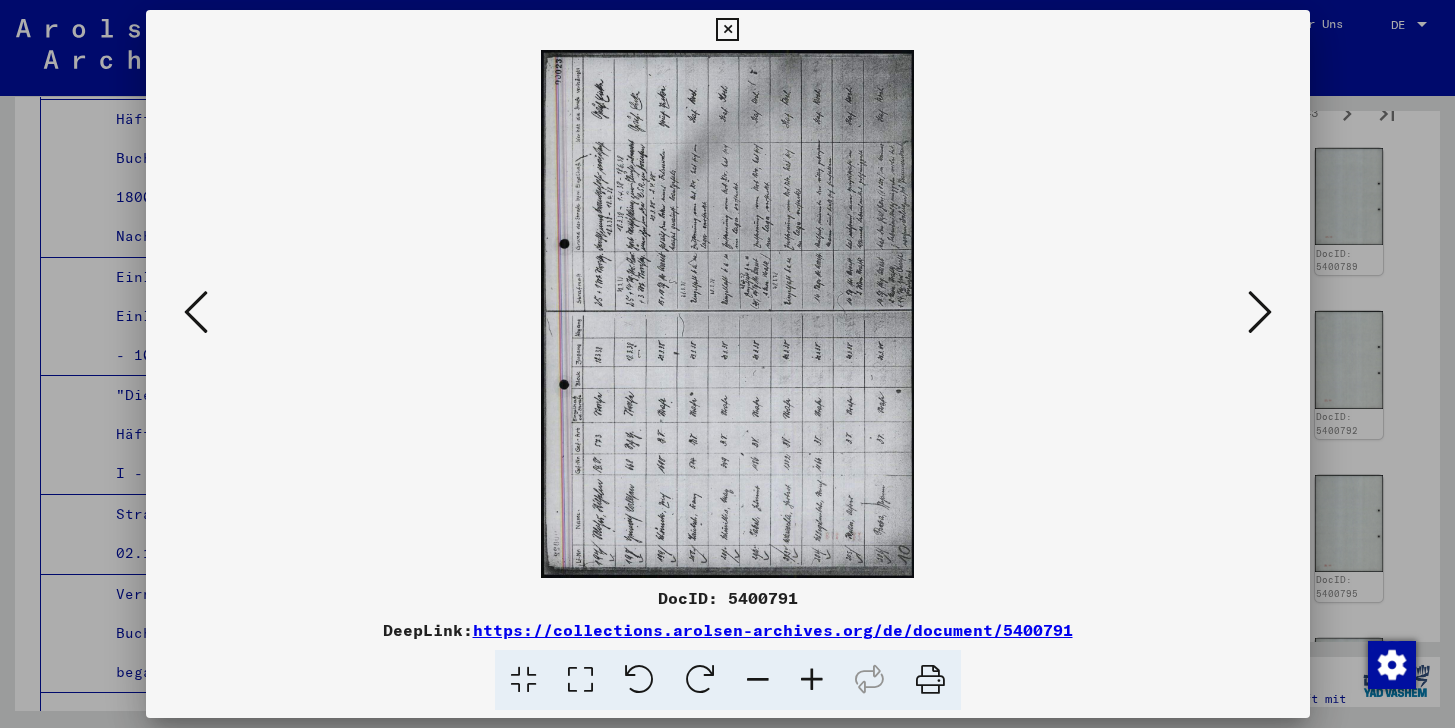 click at bounding box center (196, 313) 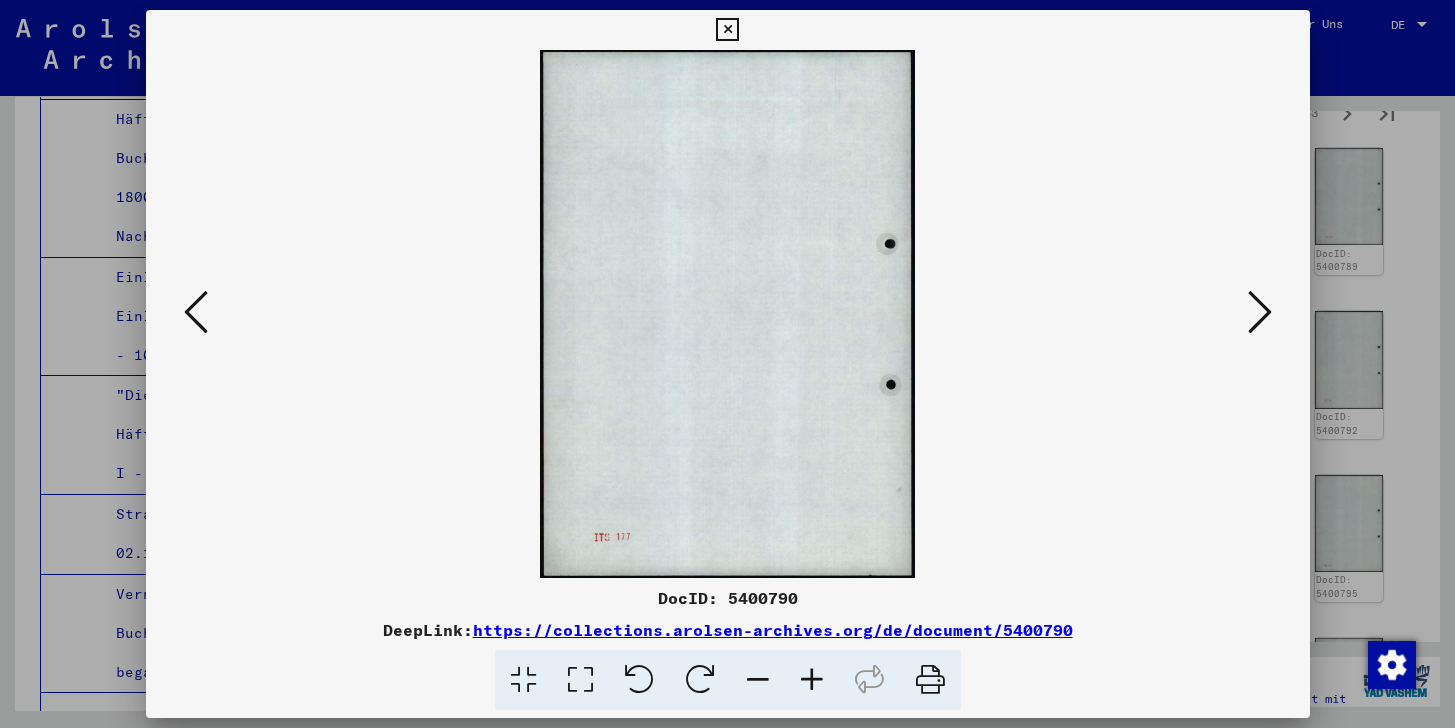 click at bounding box center (196, 313) 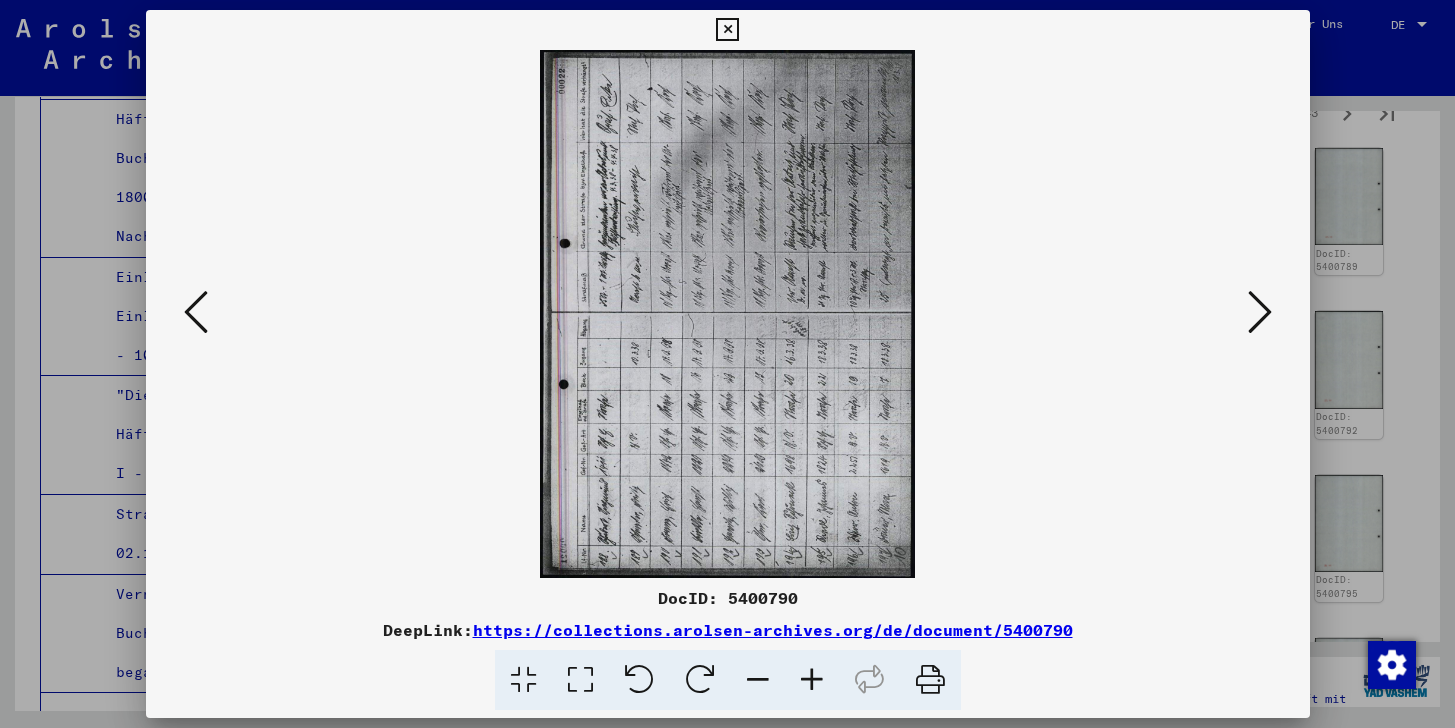 click at bounding box center [196, 313] 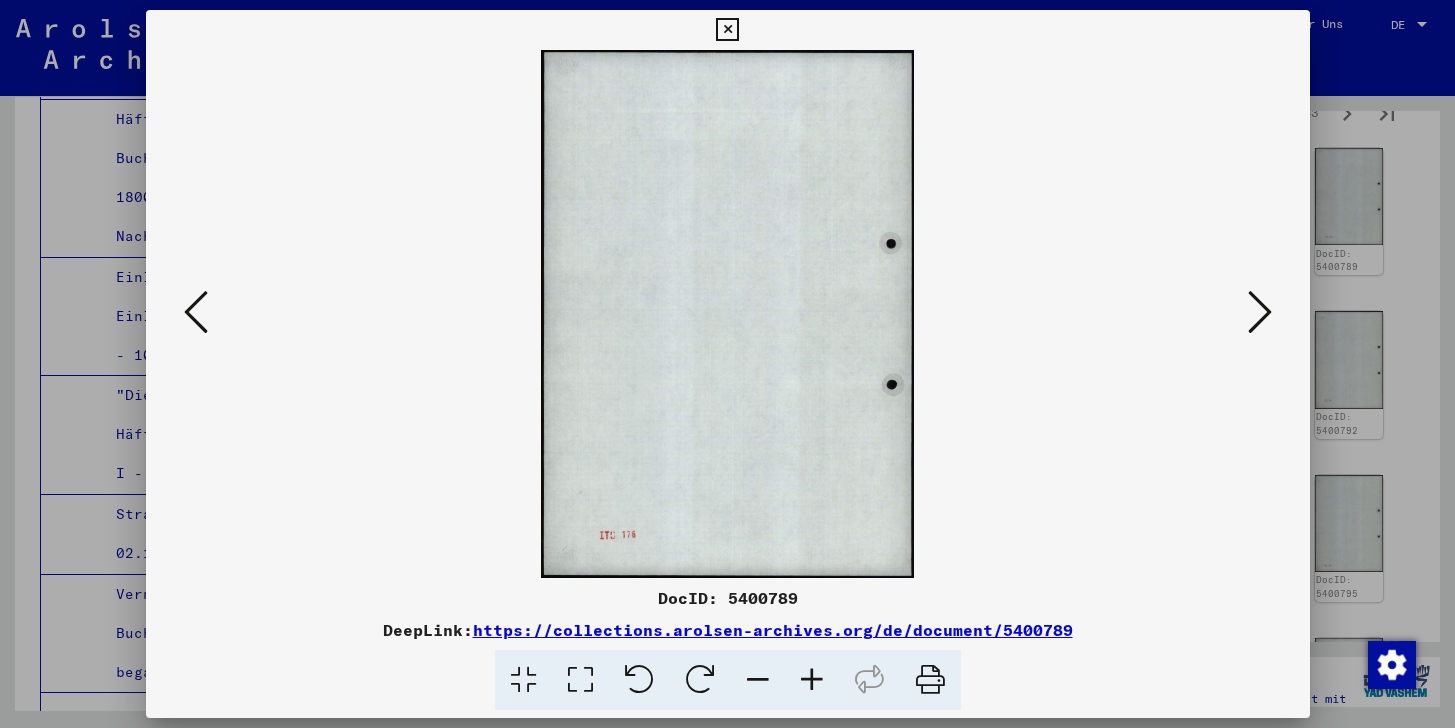 click at bounding box center [196, 312] 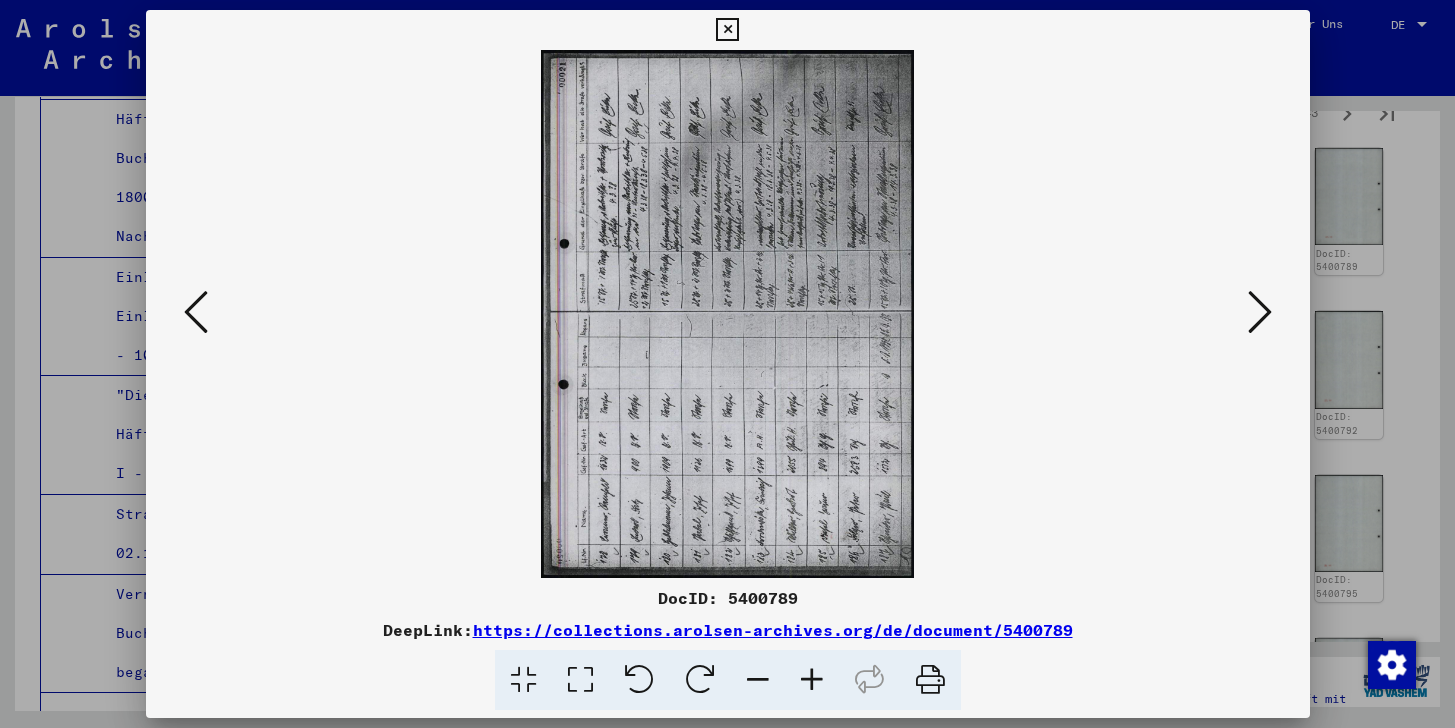 click at bounding box center [196, 312] 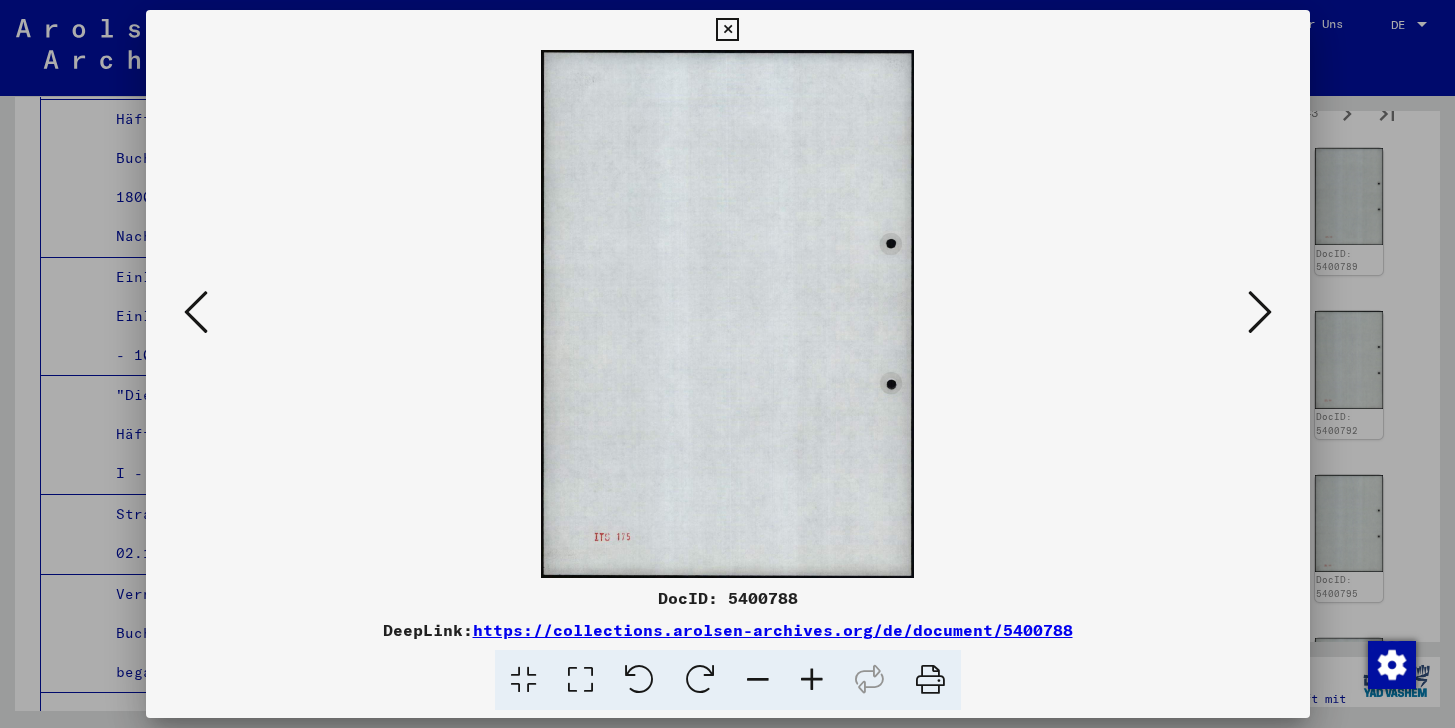 click at bounding box center (196, 312) 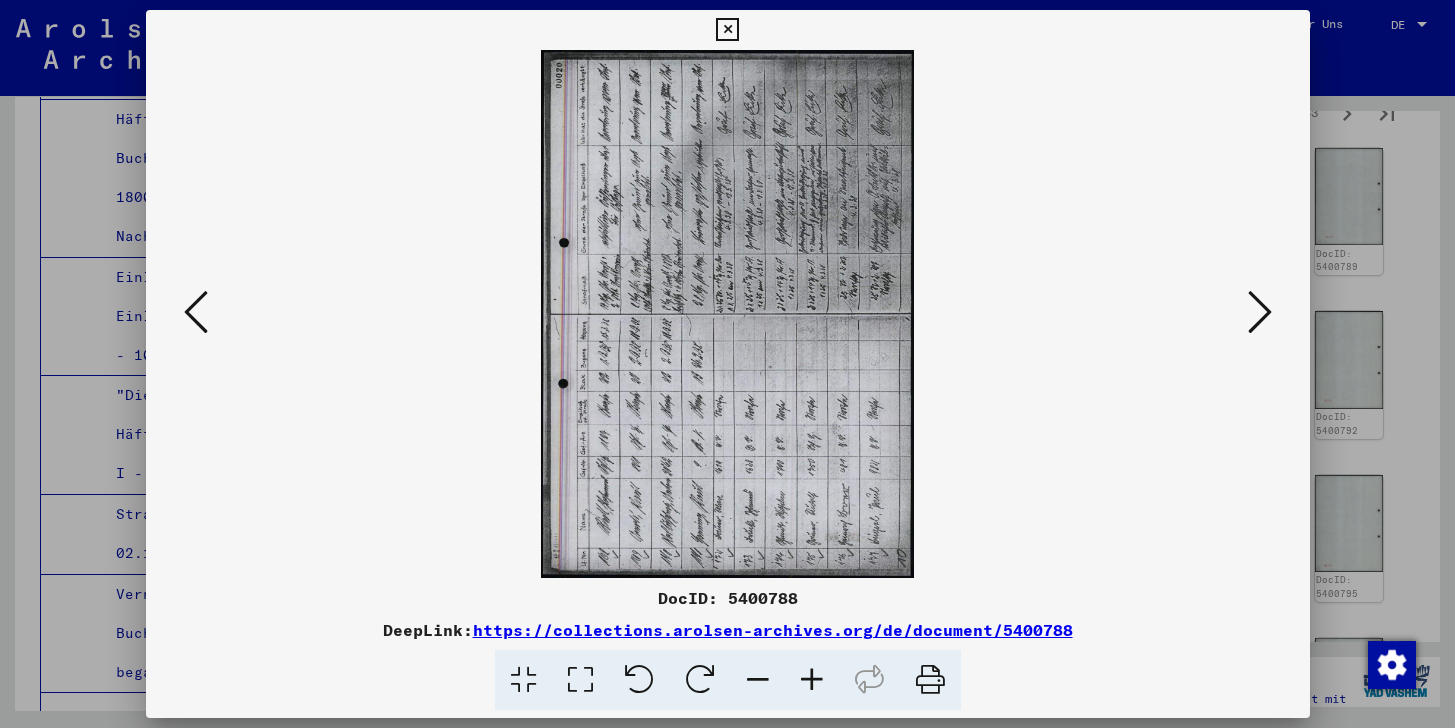 click at bounding box center (196, 312) 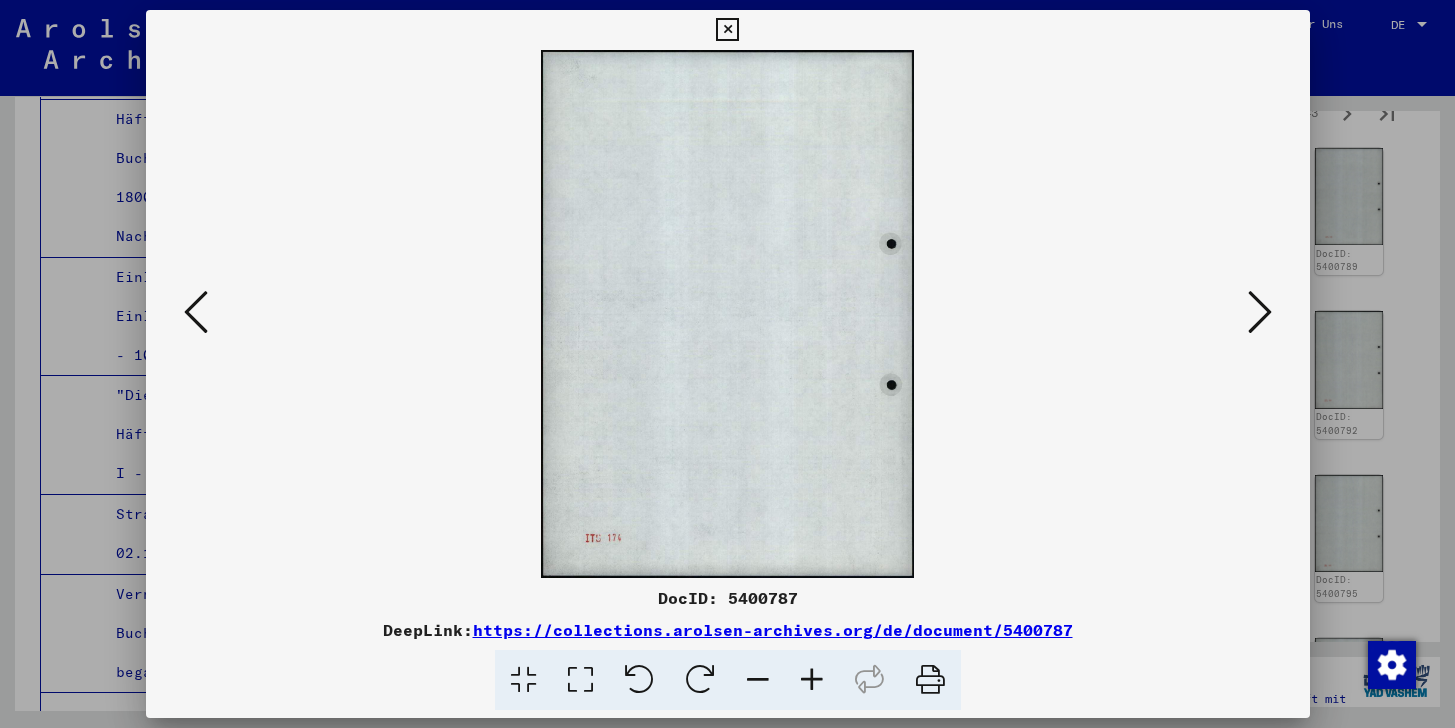 click at bounding box center (196, 312) 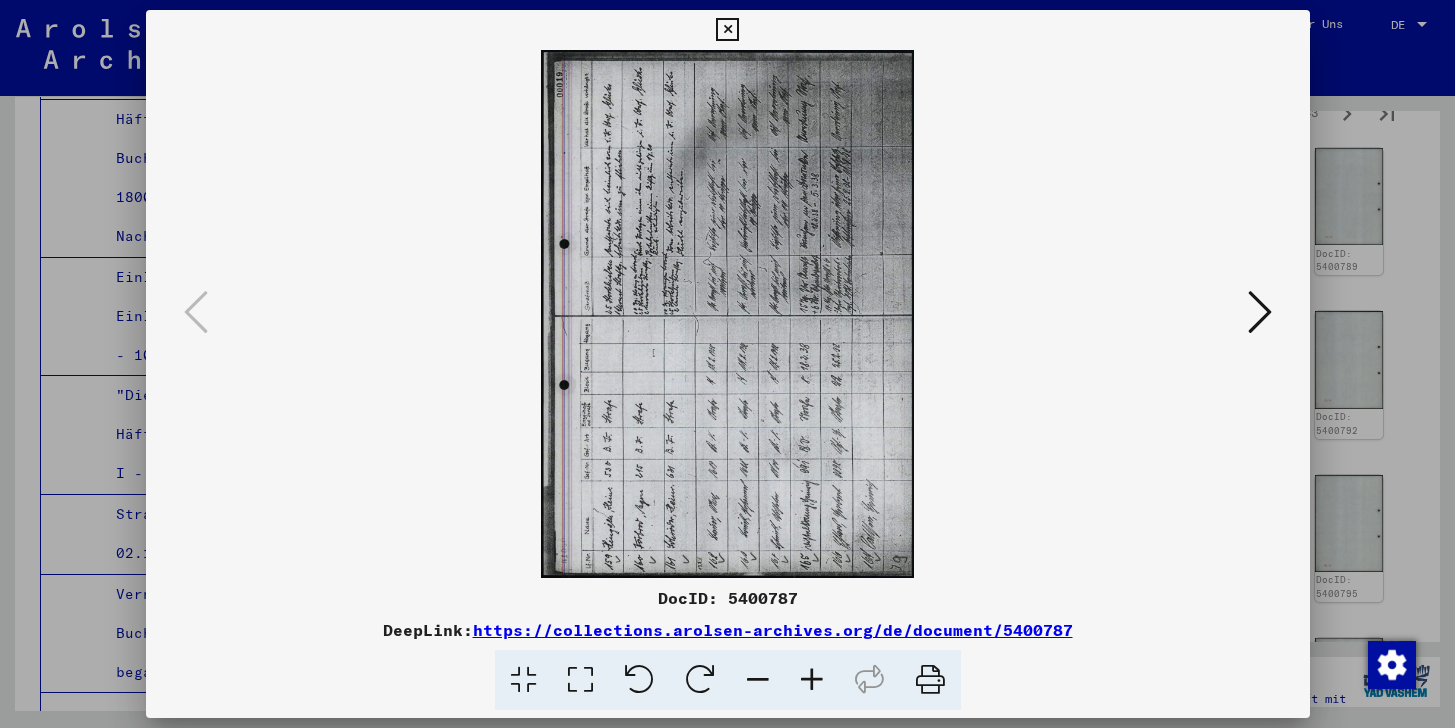 click at bounding box center [727, 30] 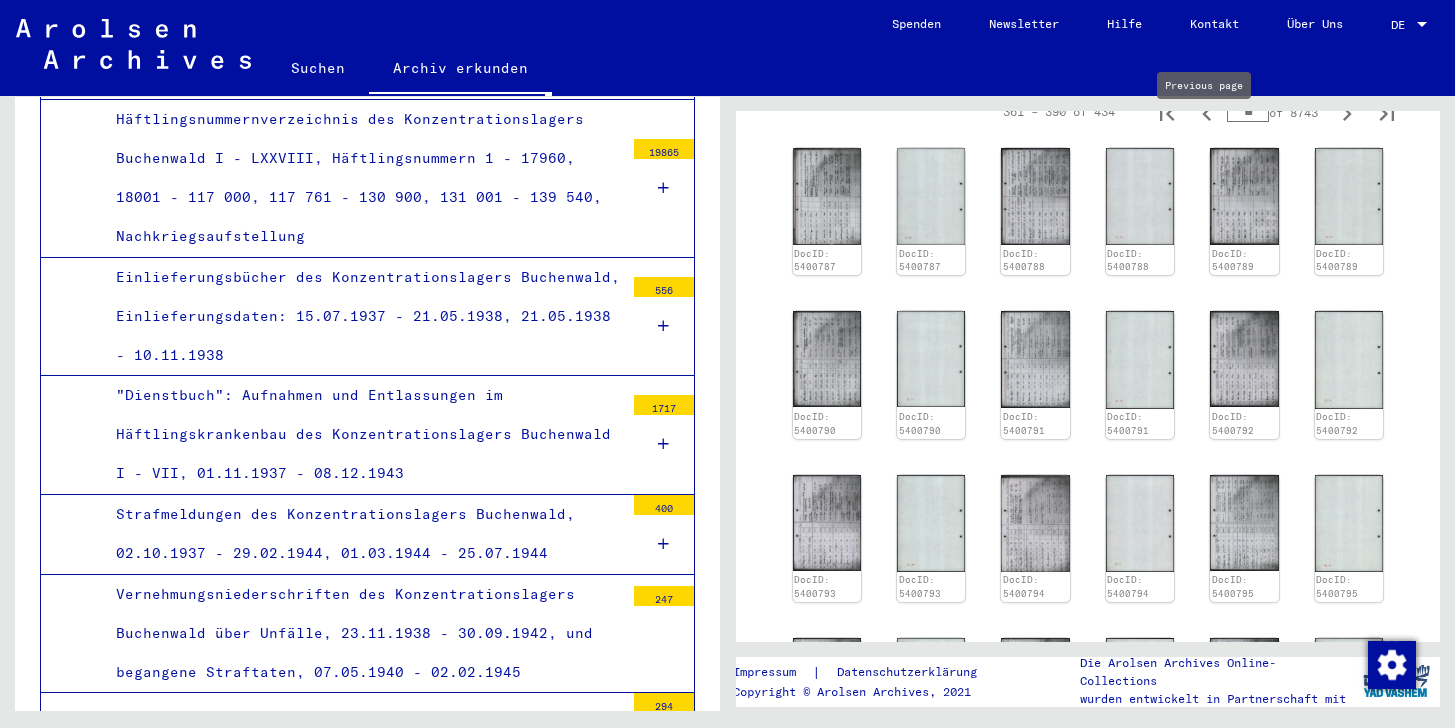 click 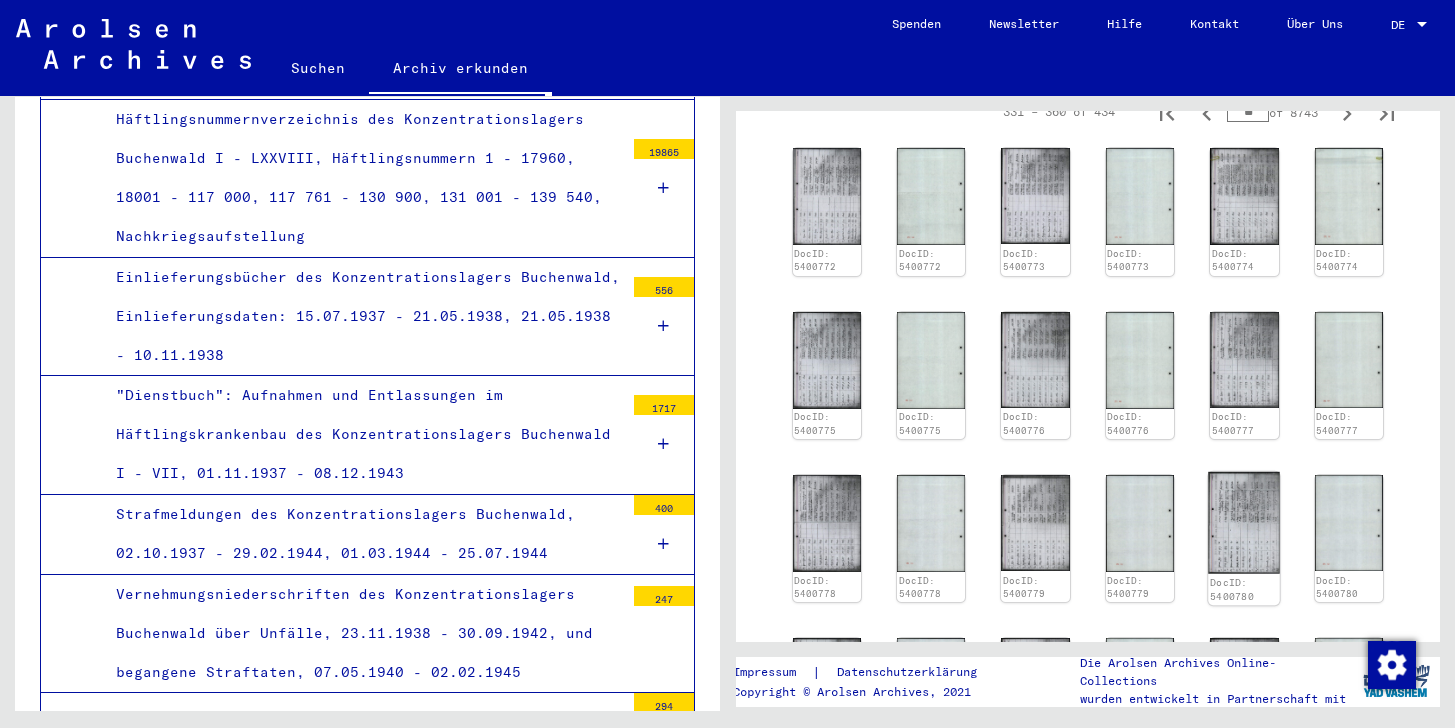 click 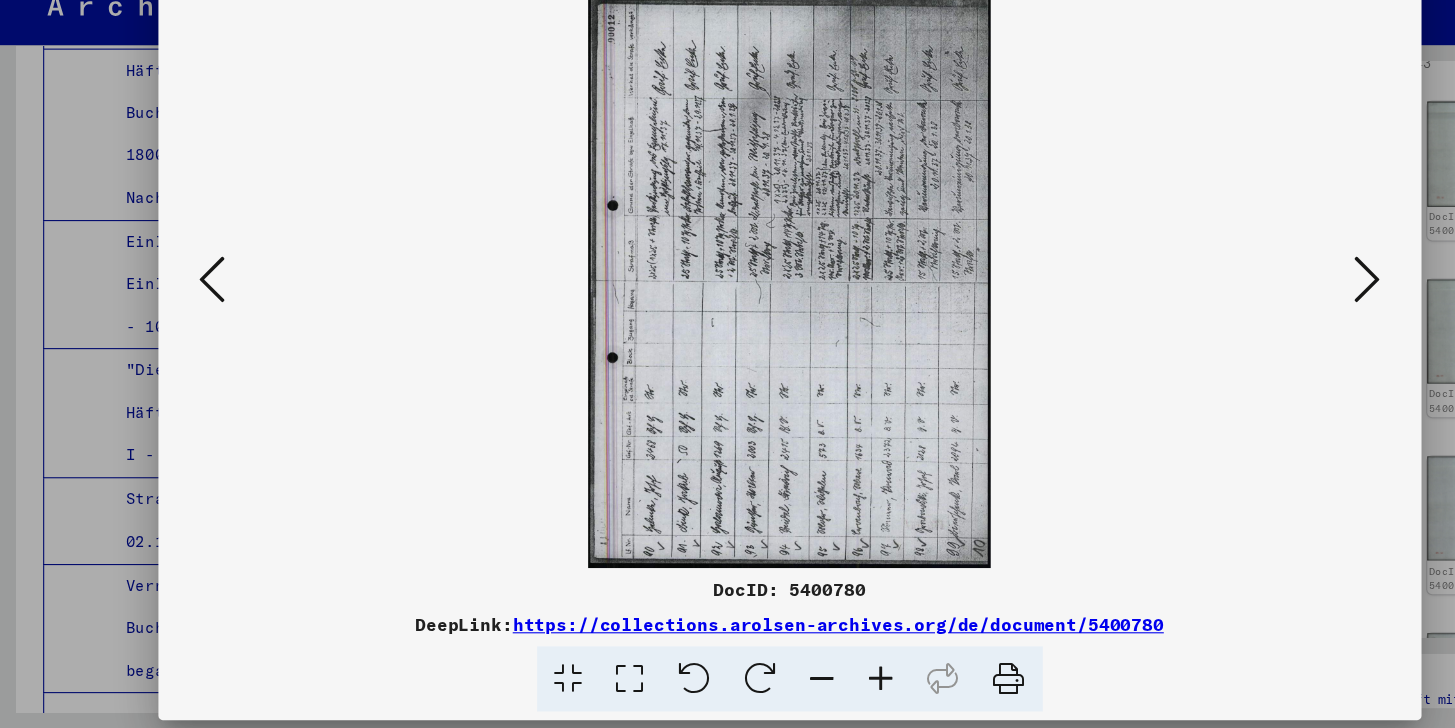 click at bounding box center [196, 312] 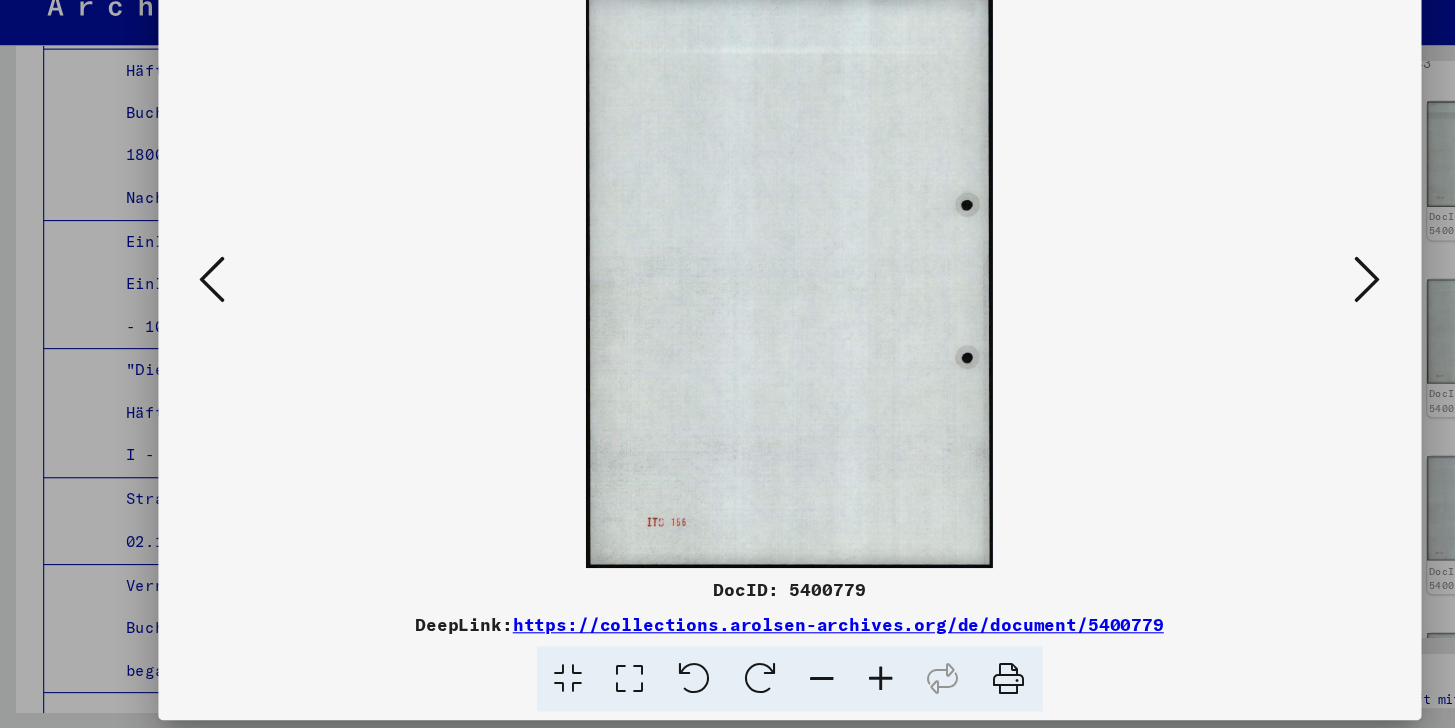 click at bounding box center [196, 312] 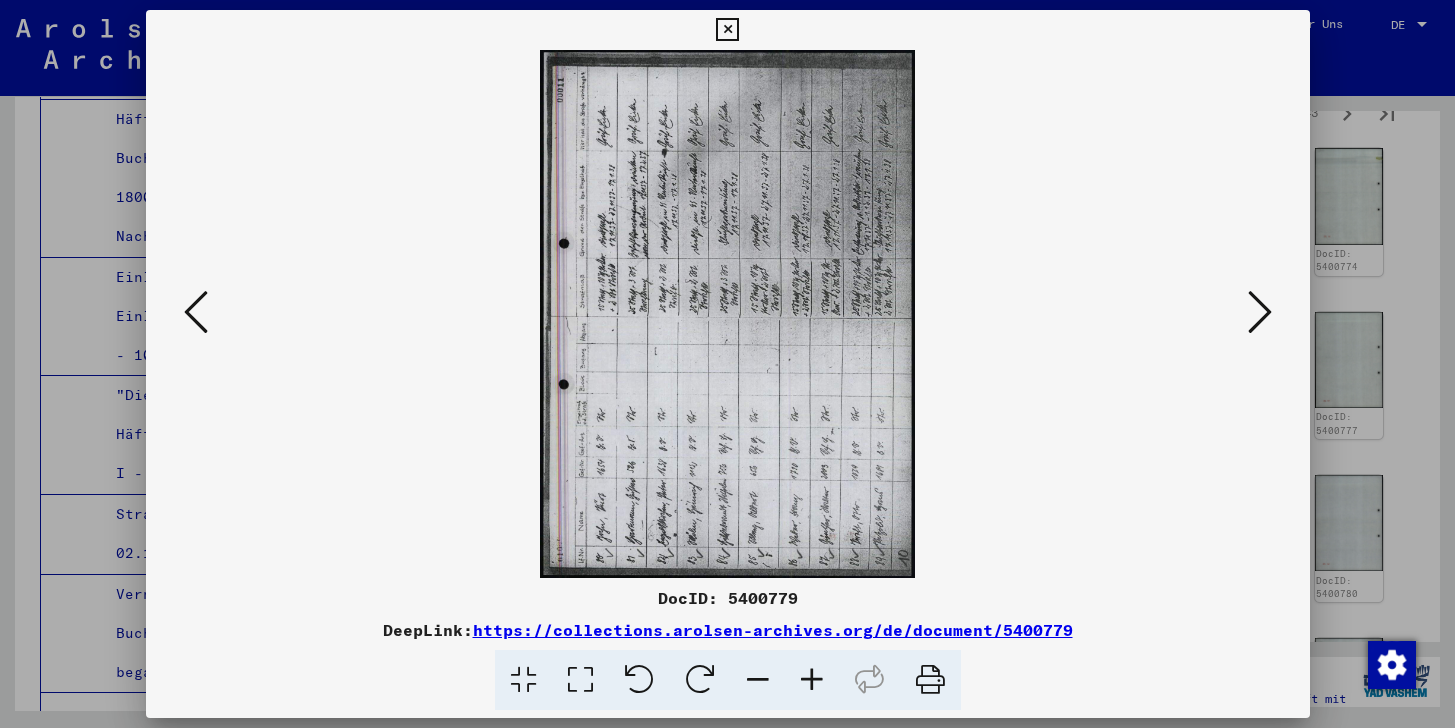 click at bounding box center [1260, 313] 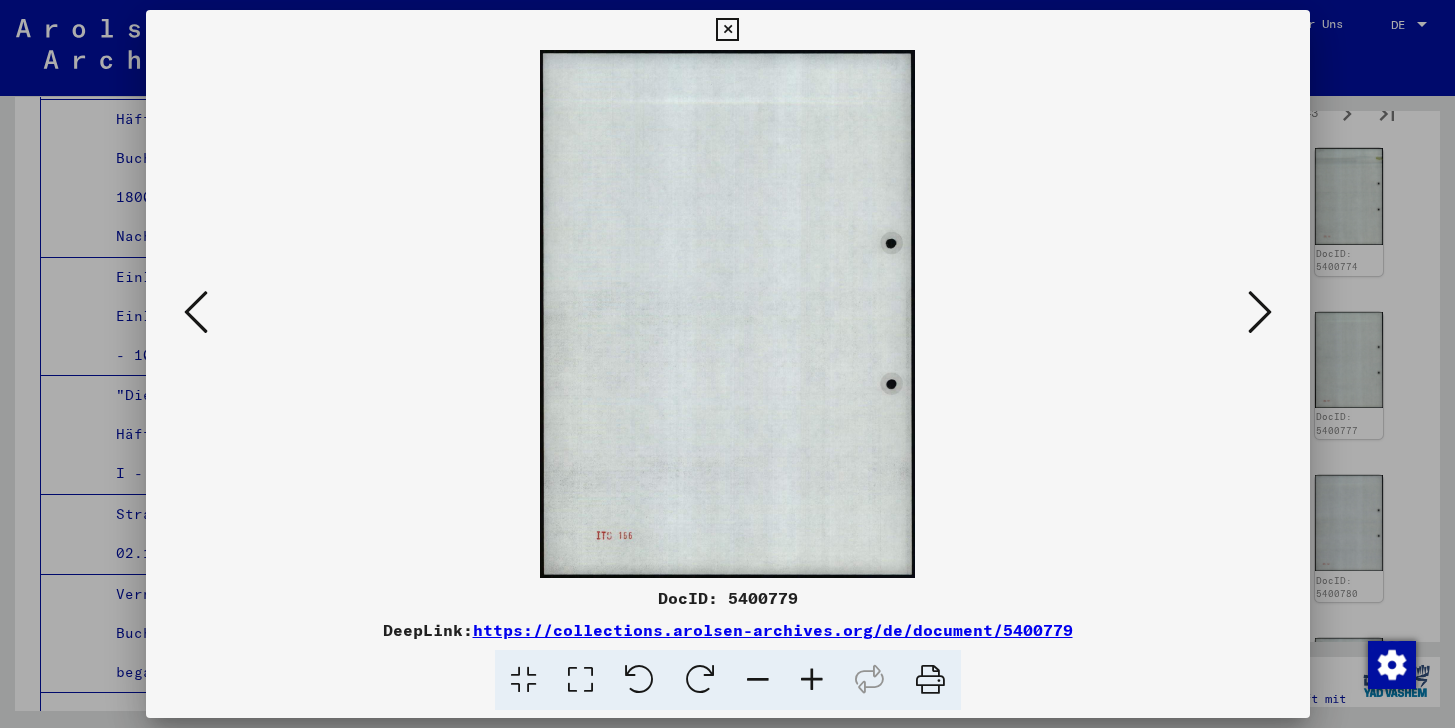 click at bounding box center [1260, 312] 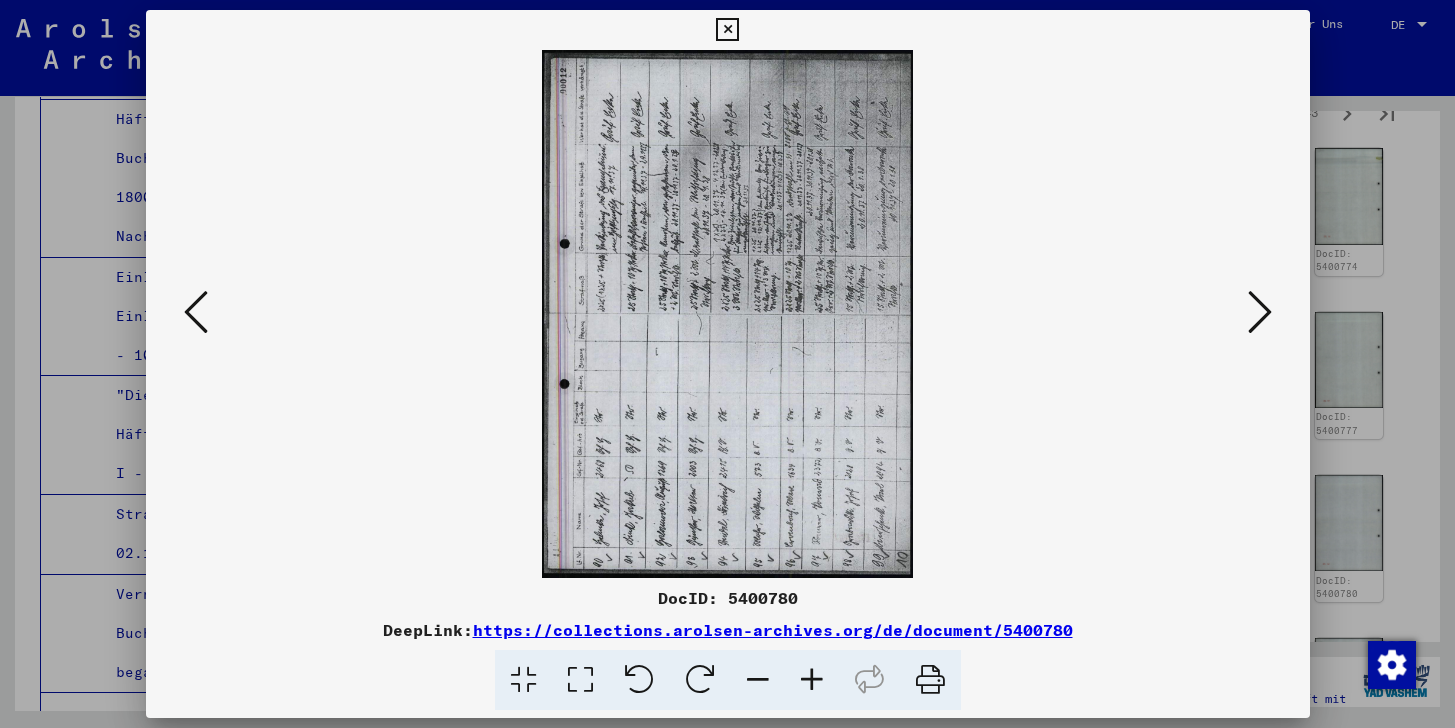 click at bounding box center (196, 313) 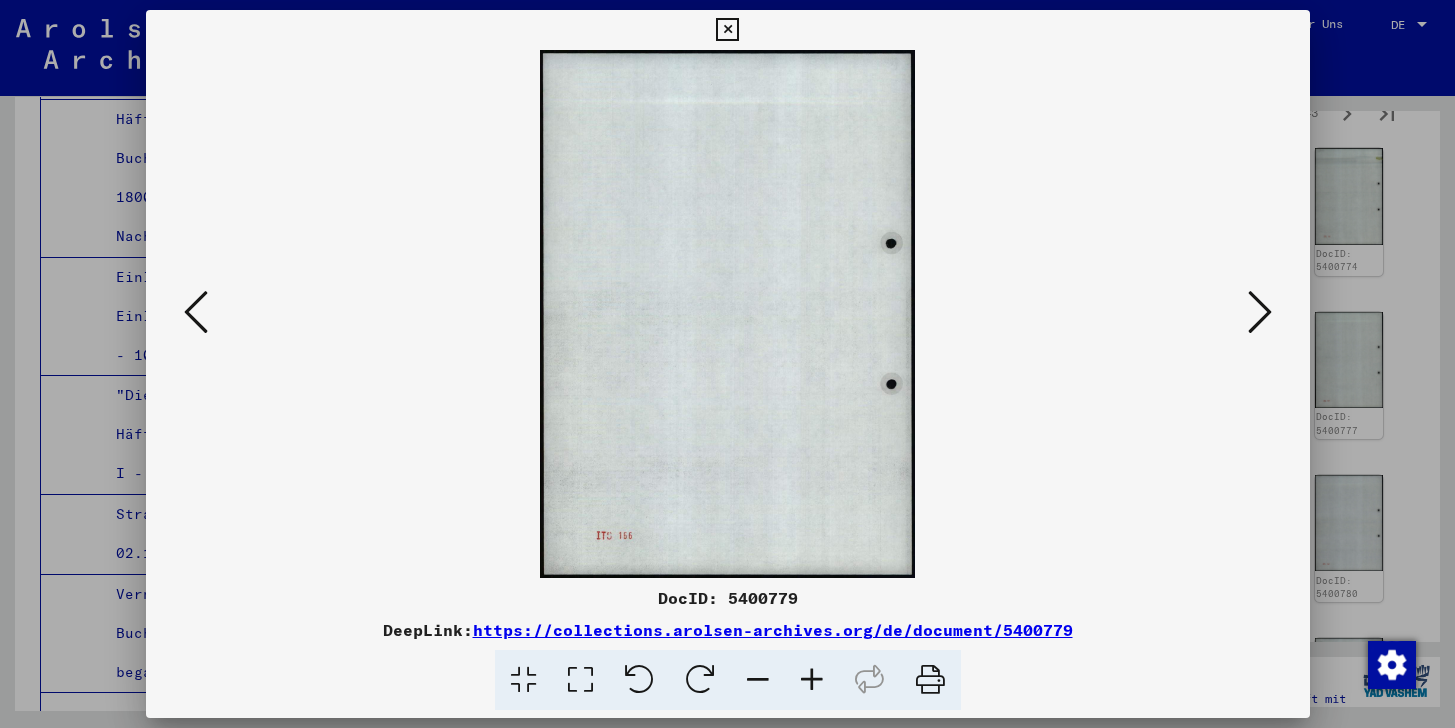 click at bounding box center [196, 313] 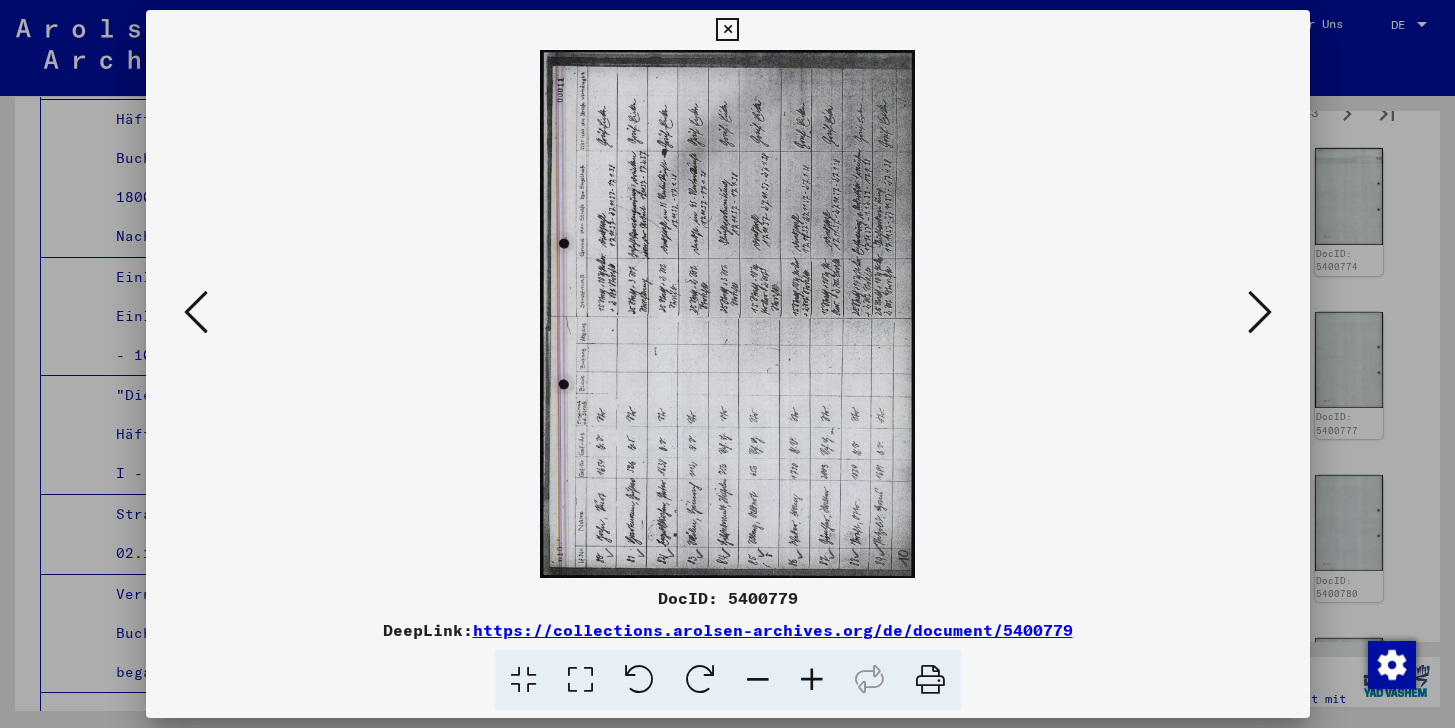 click at bounding box center (728, 314) 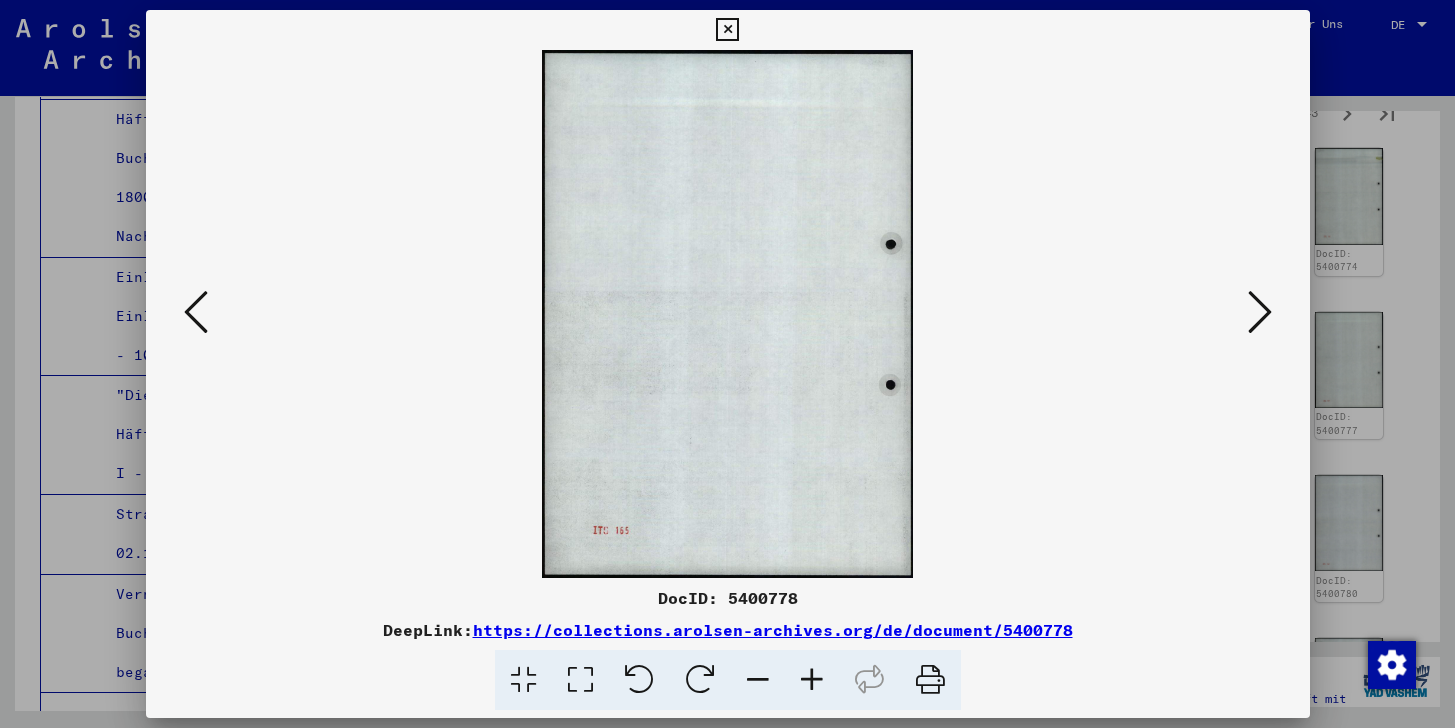 click at bounding box center [196, 312] 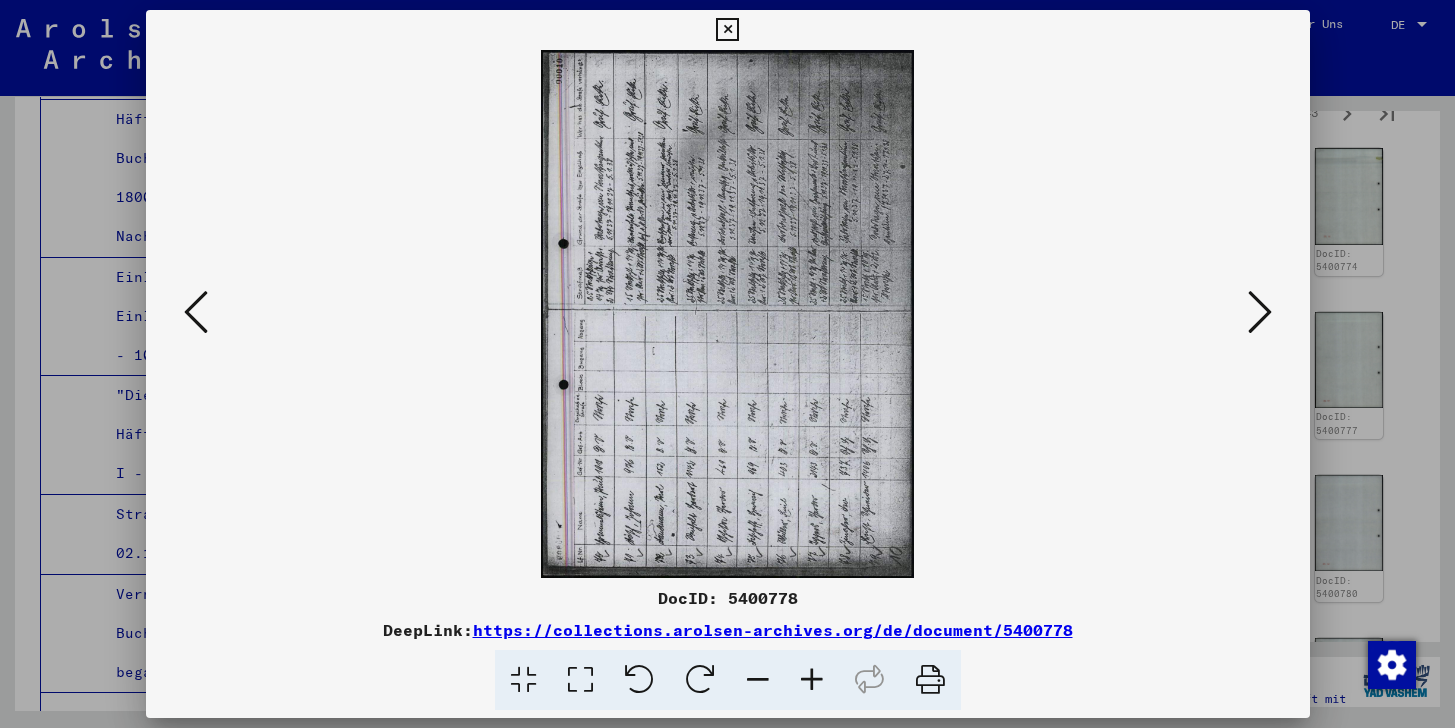 click at bounding box center (196, 313) 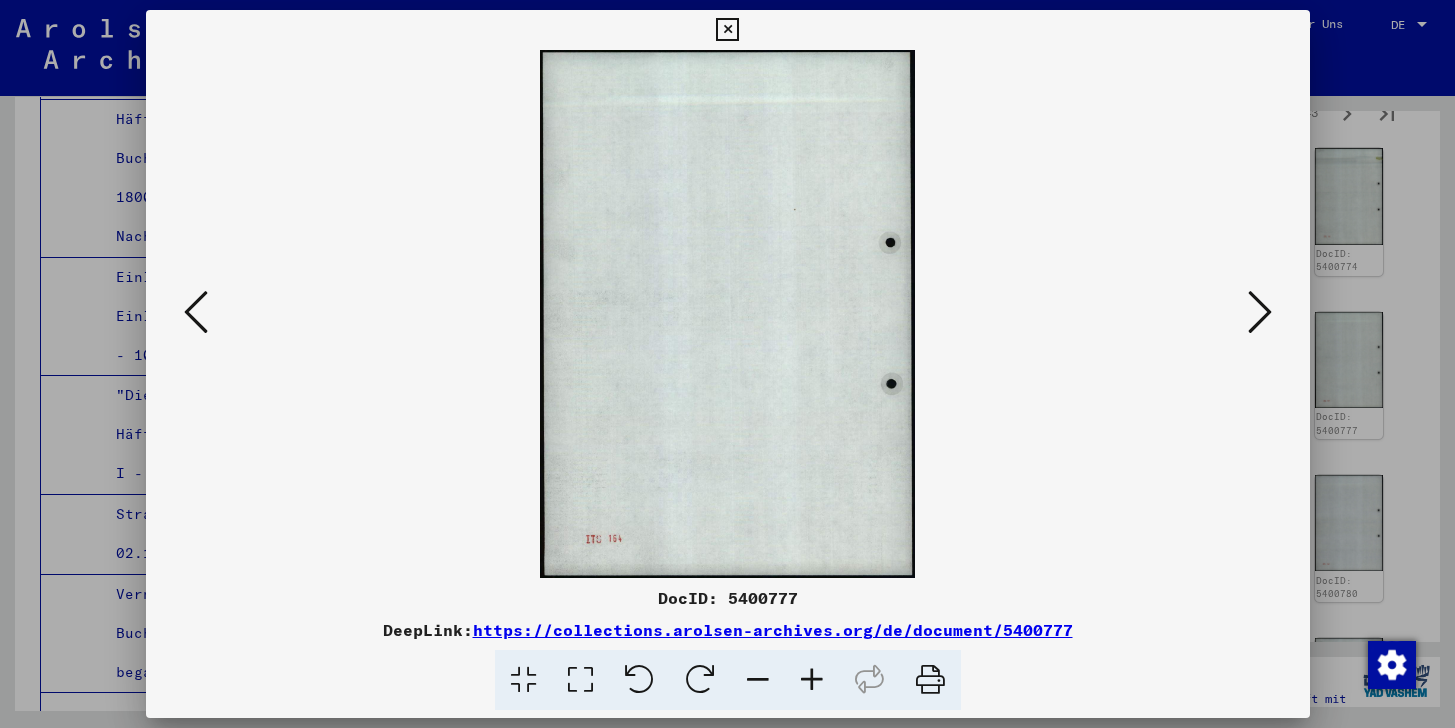 click at bounding box center (728, 314) 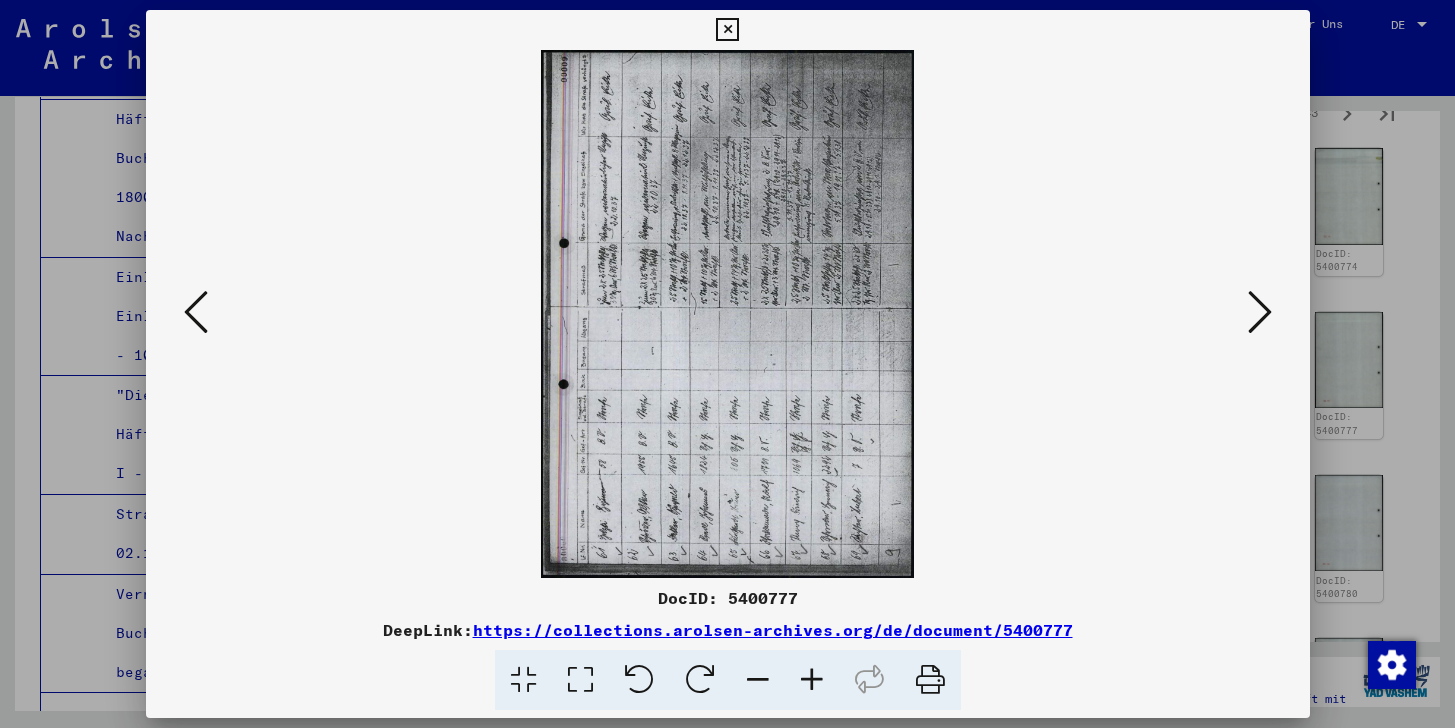 click at bounding box center [196, 312] 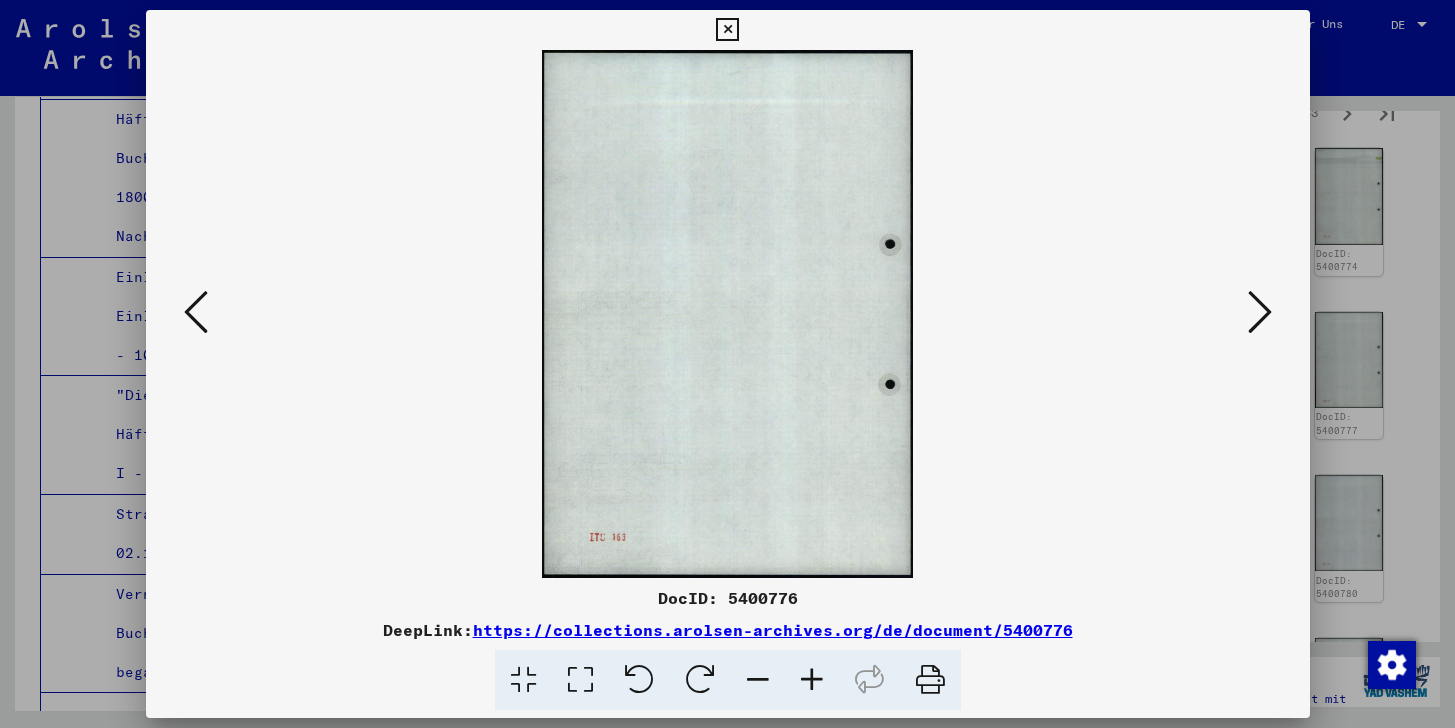 click at bounding box center [196, 312] 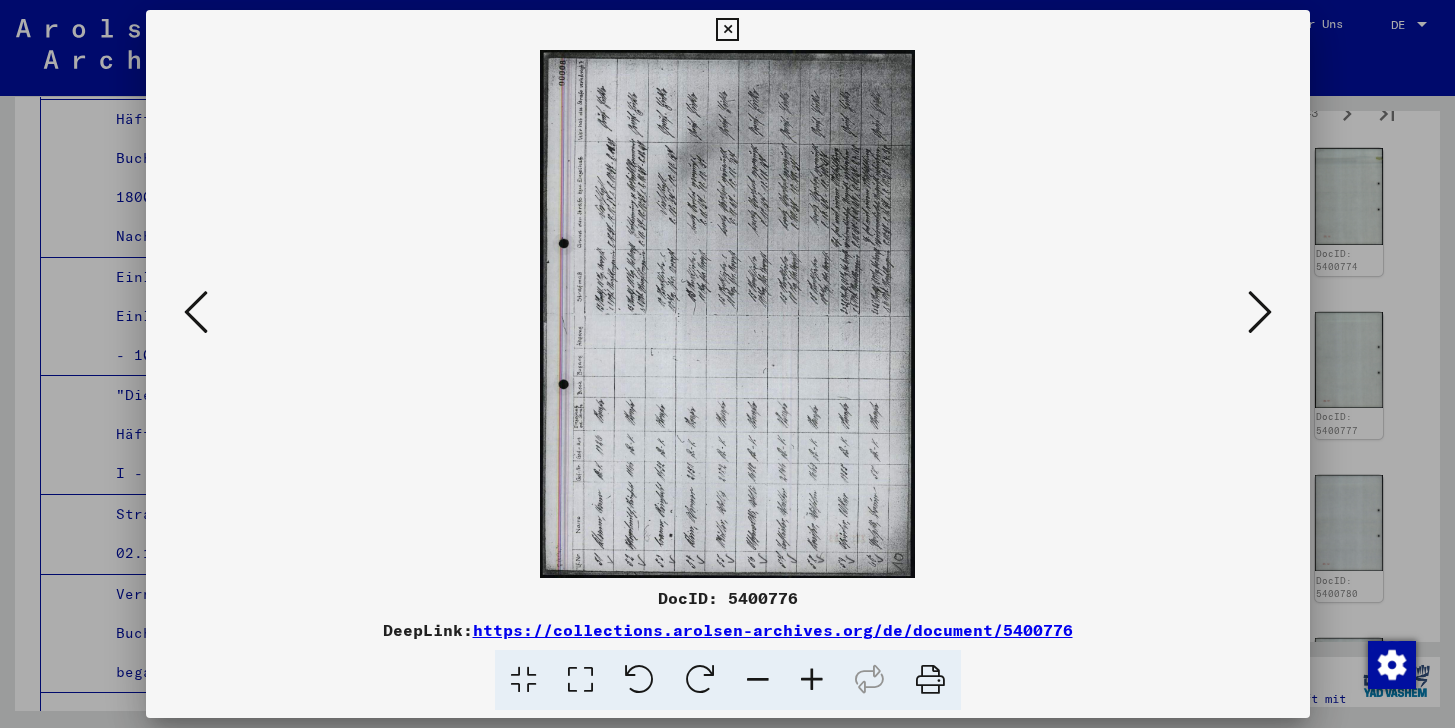 click at bounding box center (196, 312) 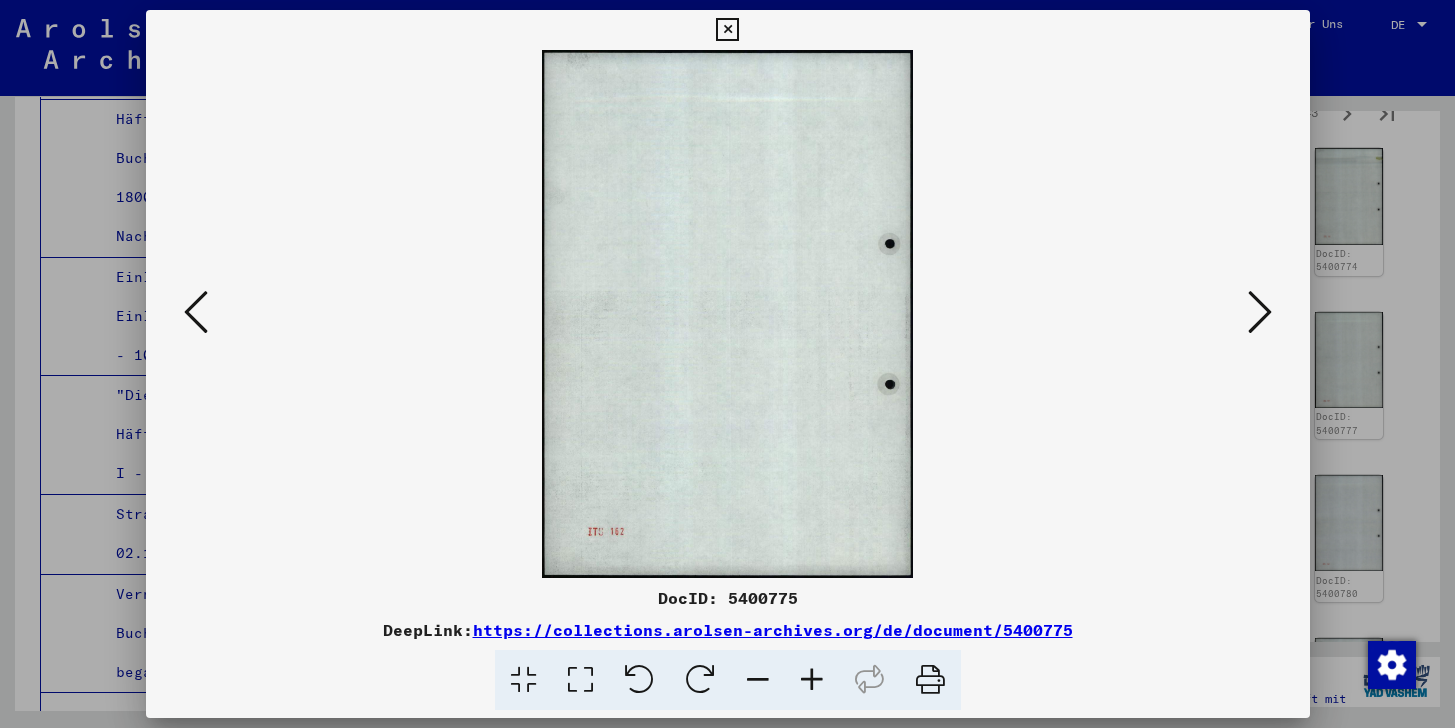 click at bounding box center (196, 312) 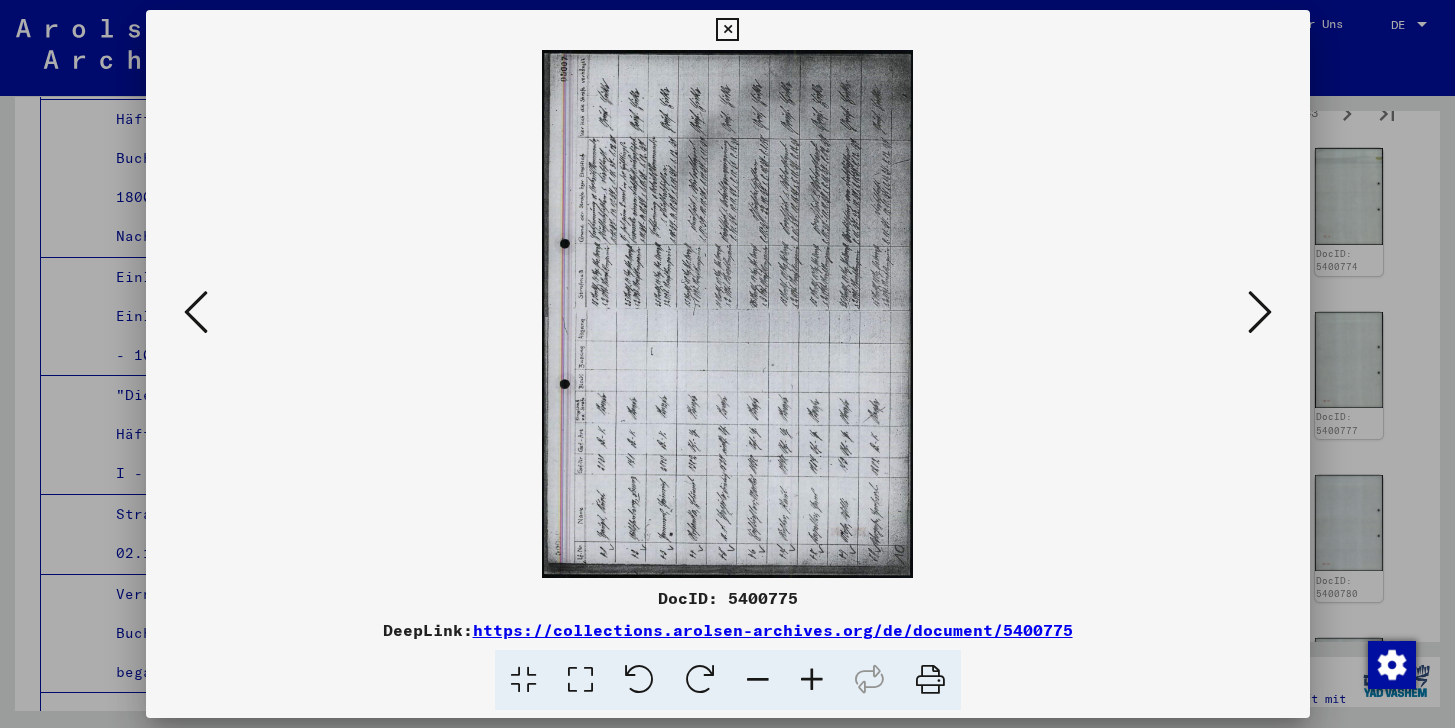click at bounding box center (196, 312) 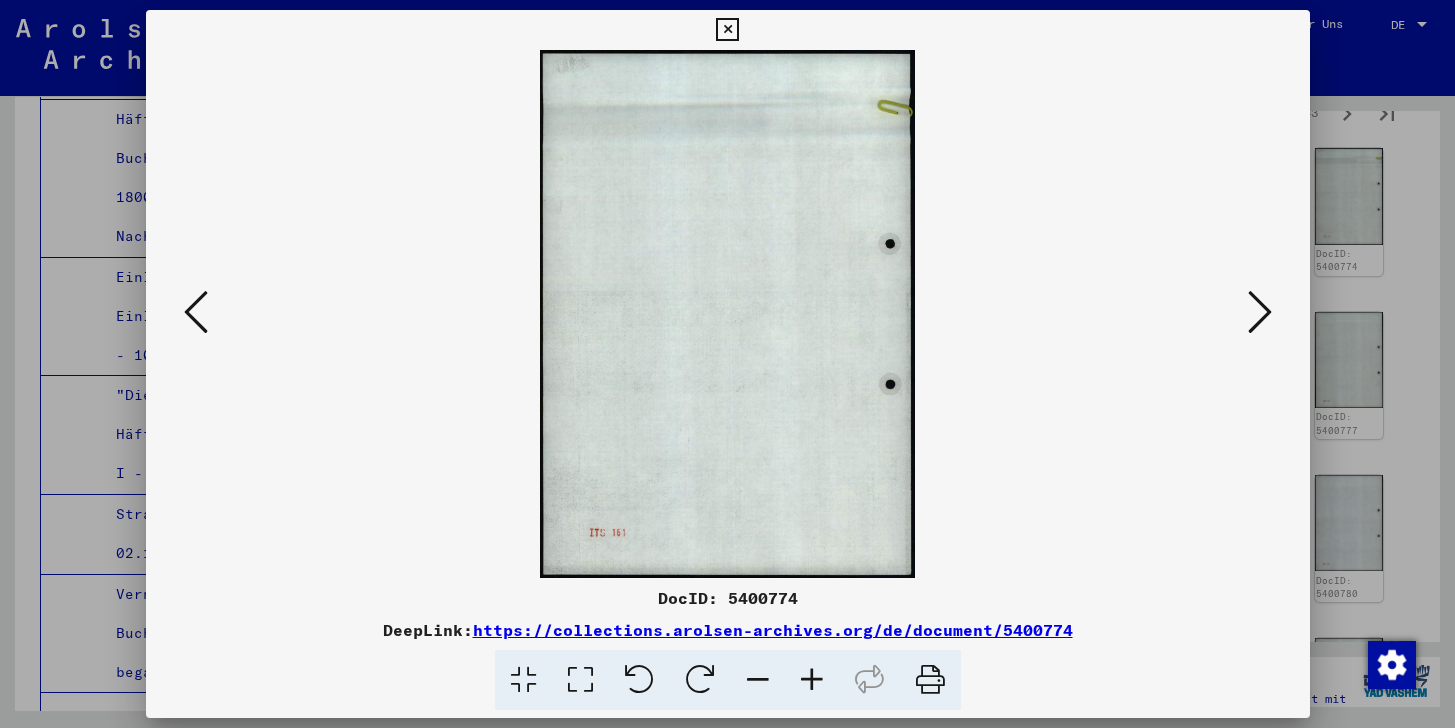 click at bounding box center [196, 312] 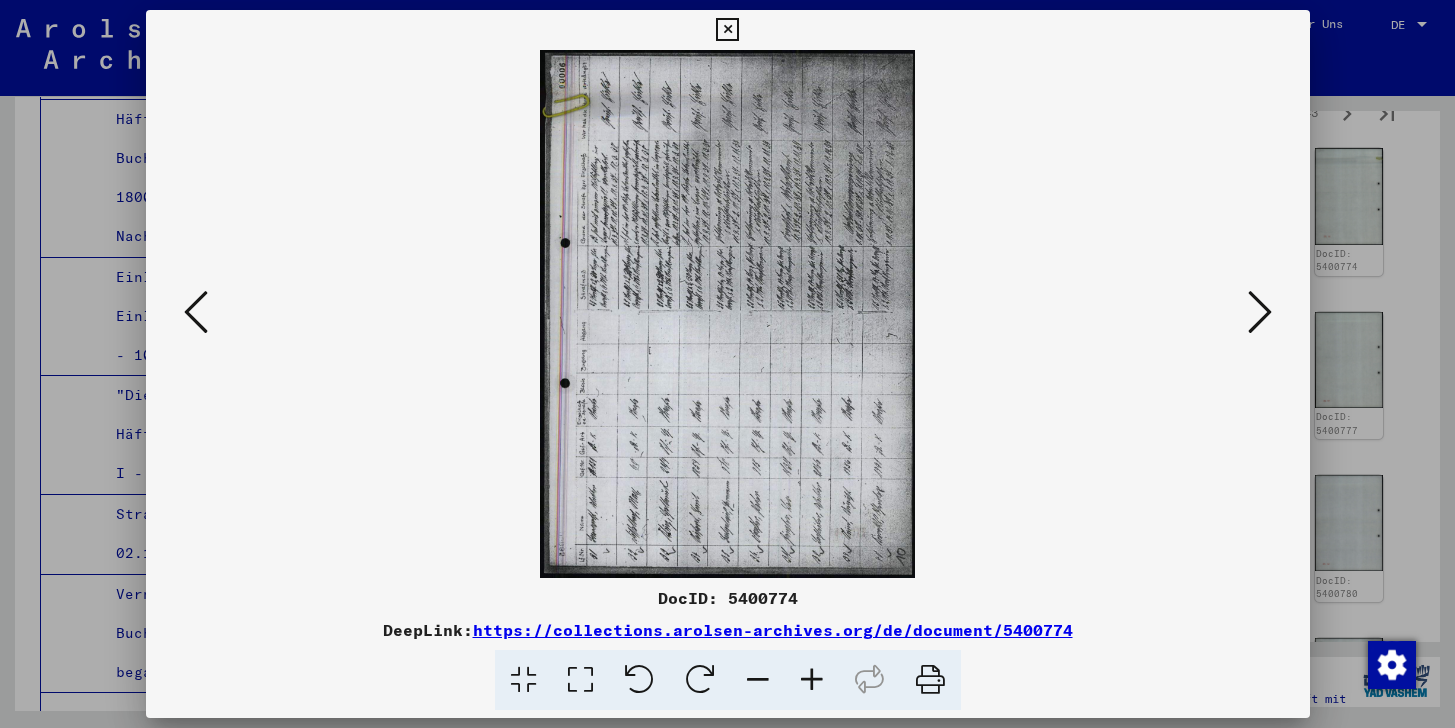 click at bounding box center (196, 312) 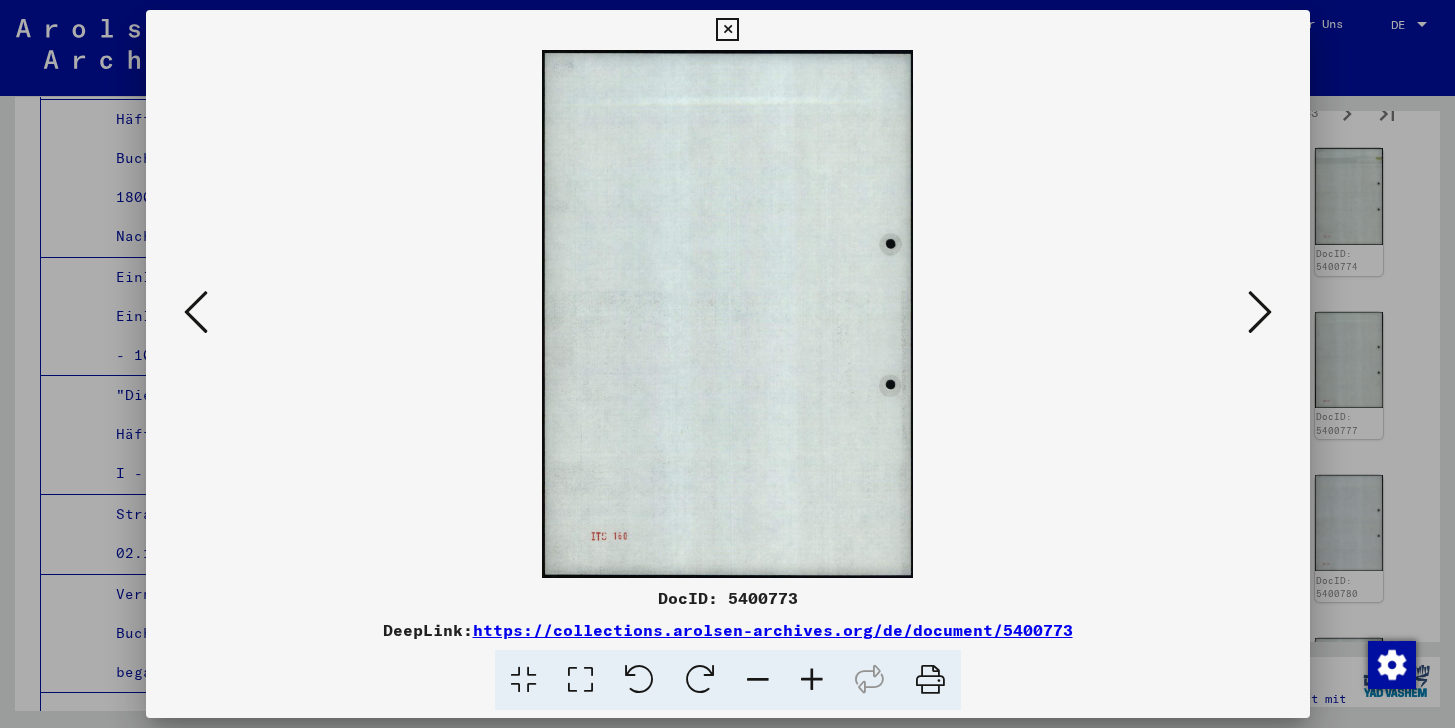 click at bounding box center [196, 312] 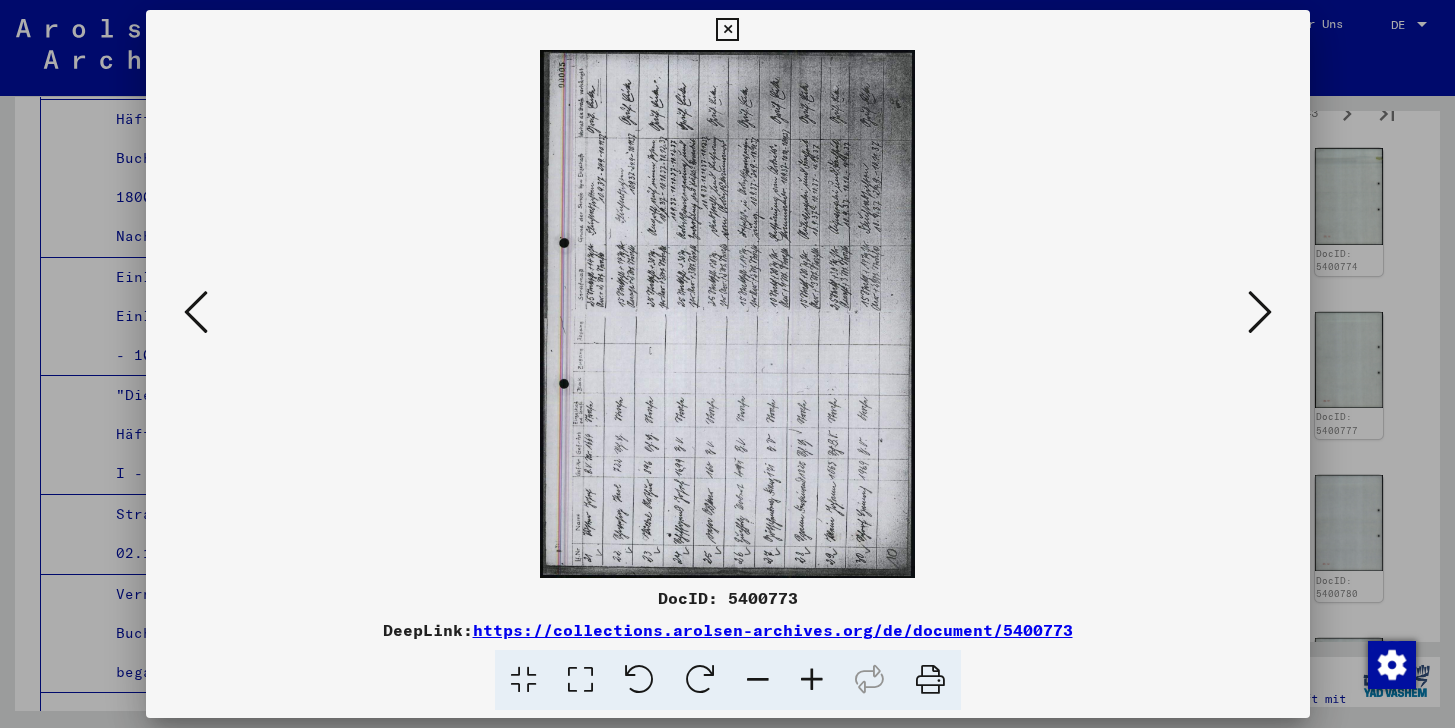click at bounding box center [196, 312] 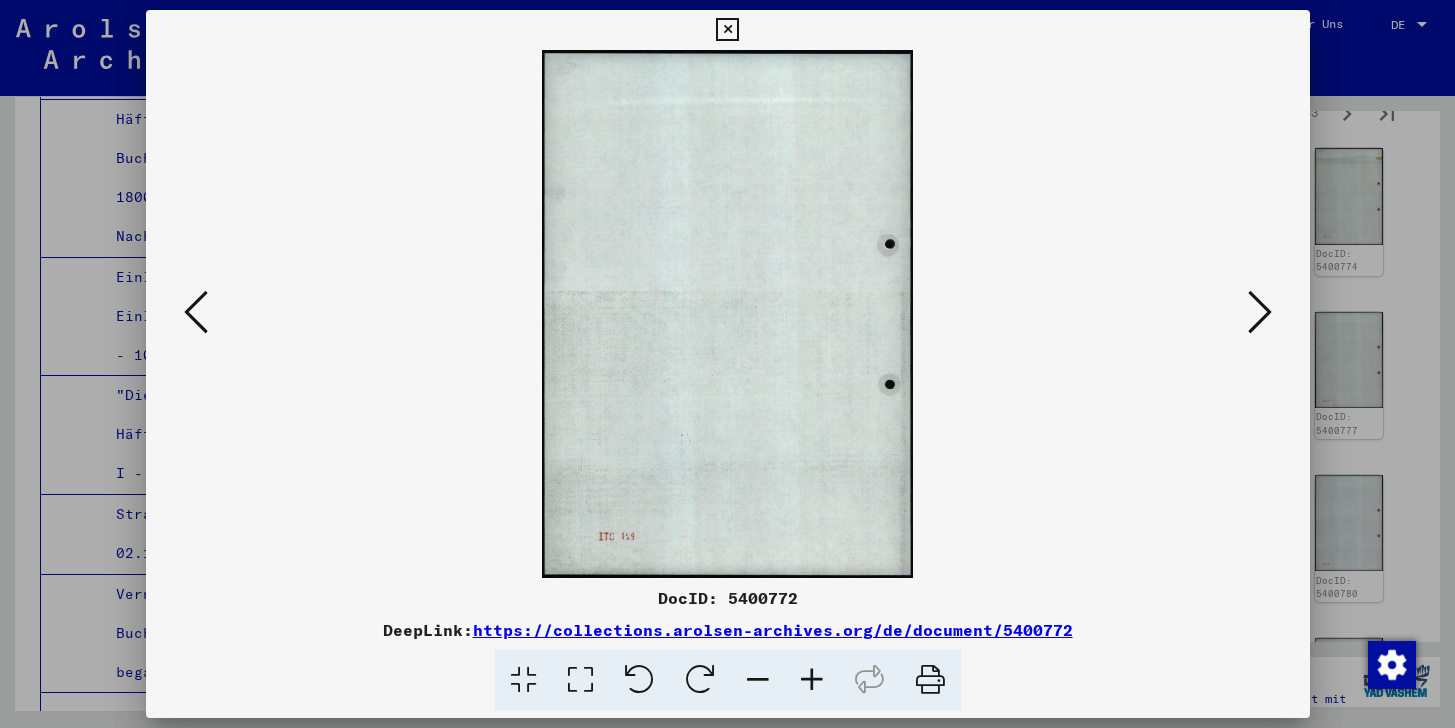 click at bounding box center [196, 312] 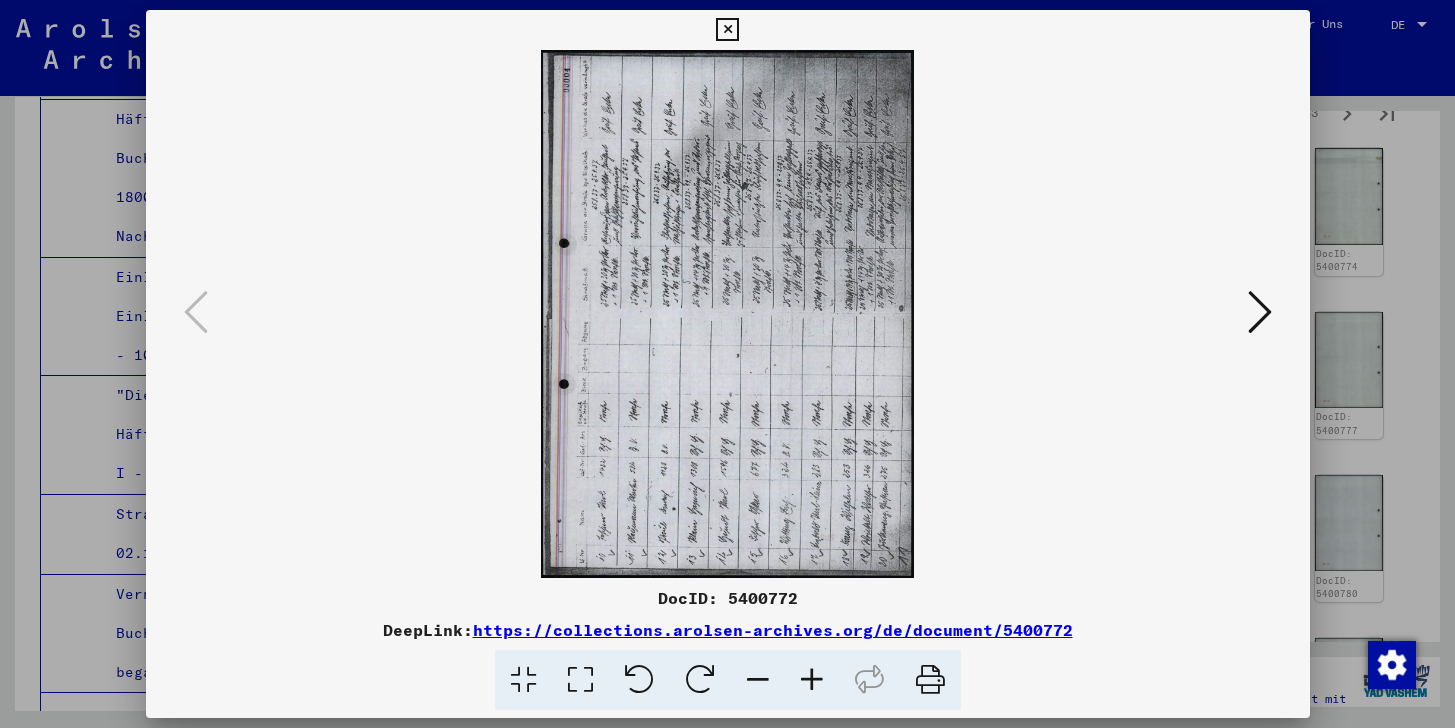 click at bounding box center (727, 30) 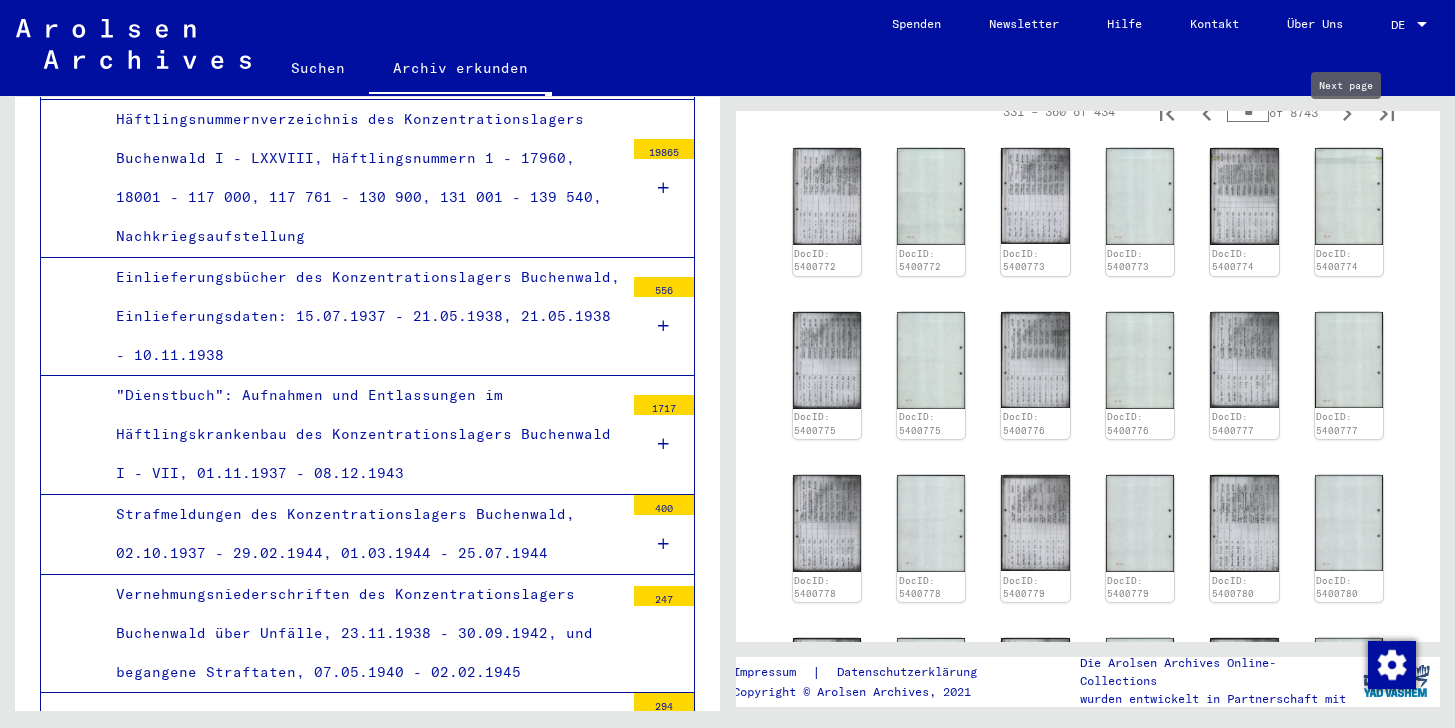 click 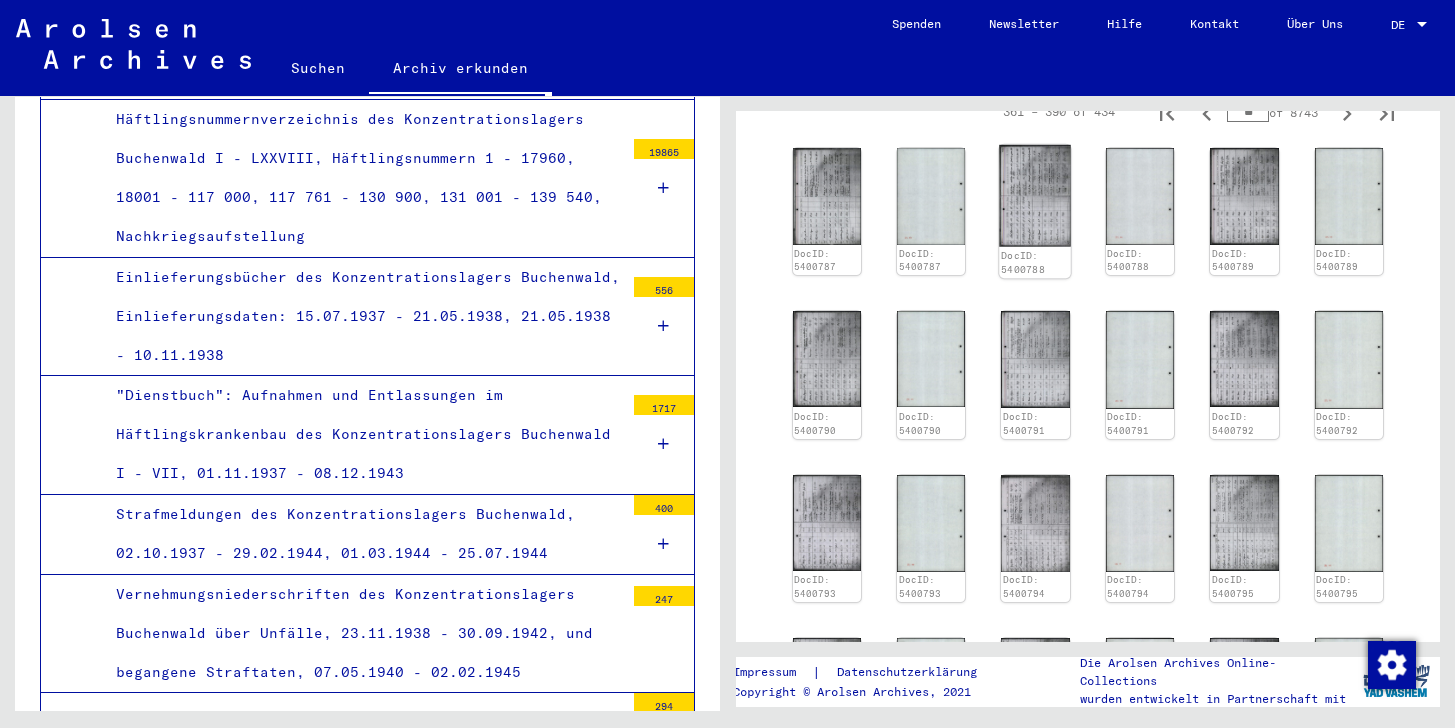 click 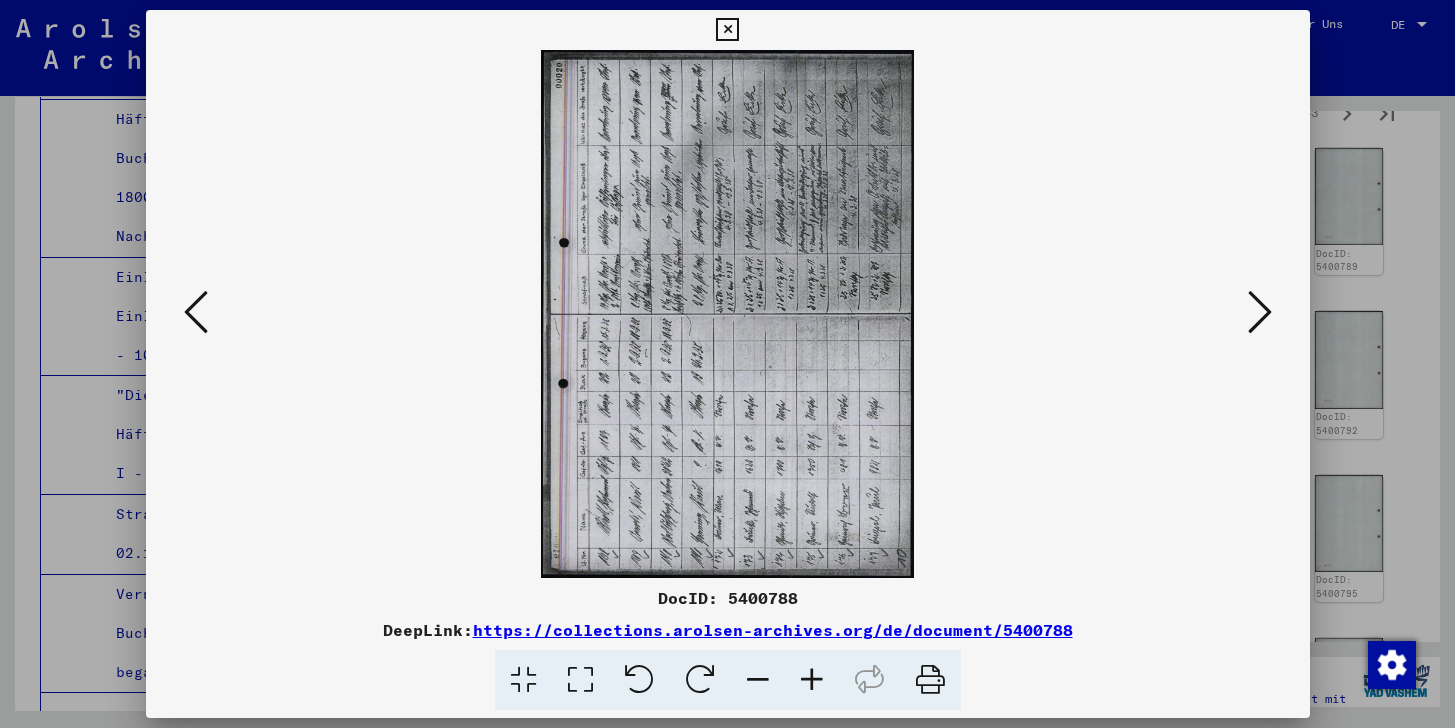 click at bounding box center (727, 30) 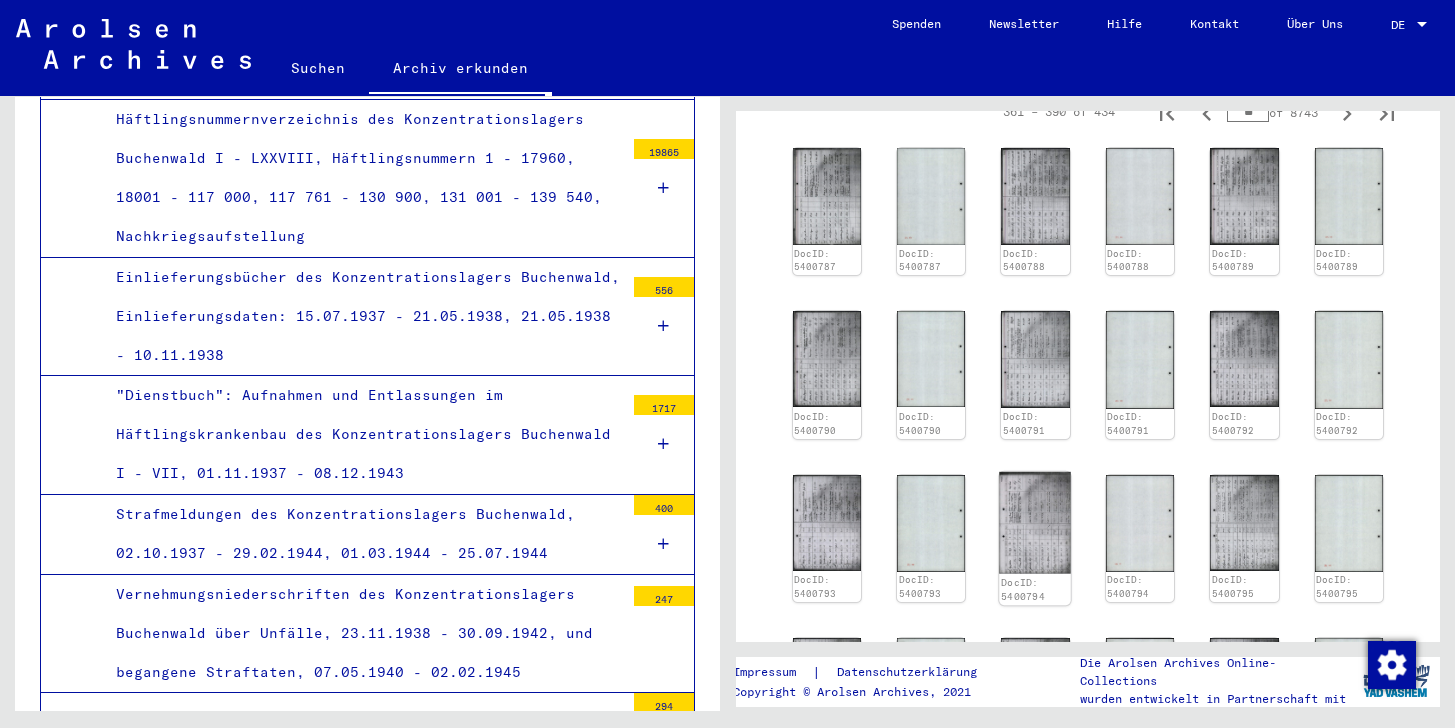 click 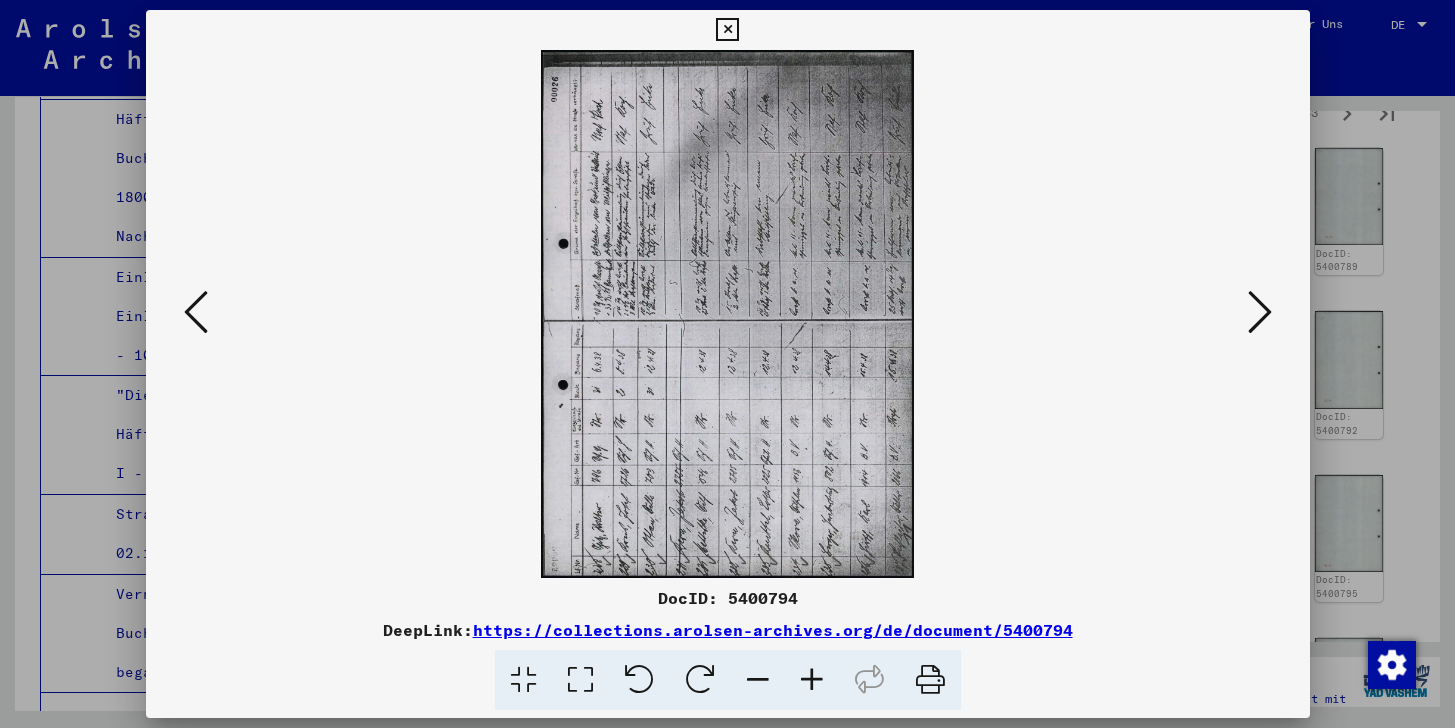 click at bounding box center [1260, 313] 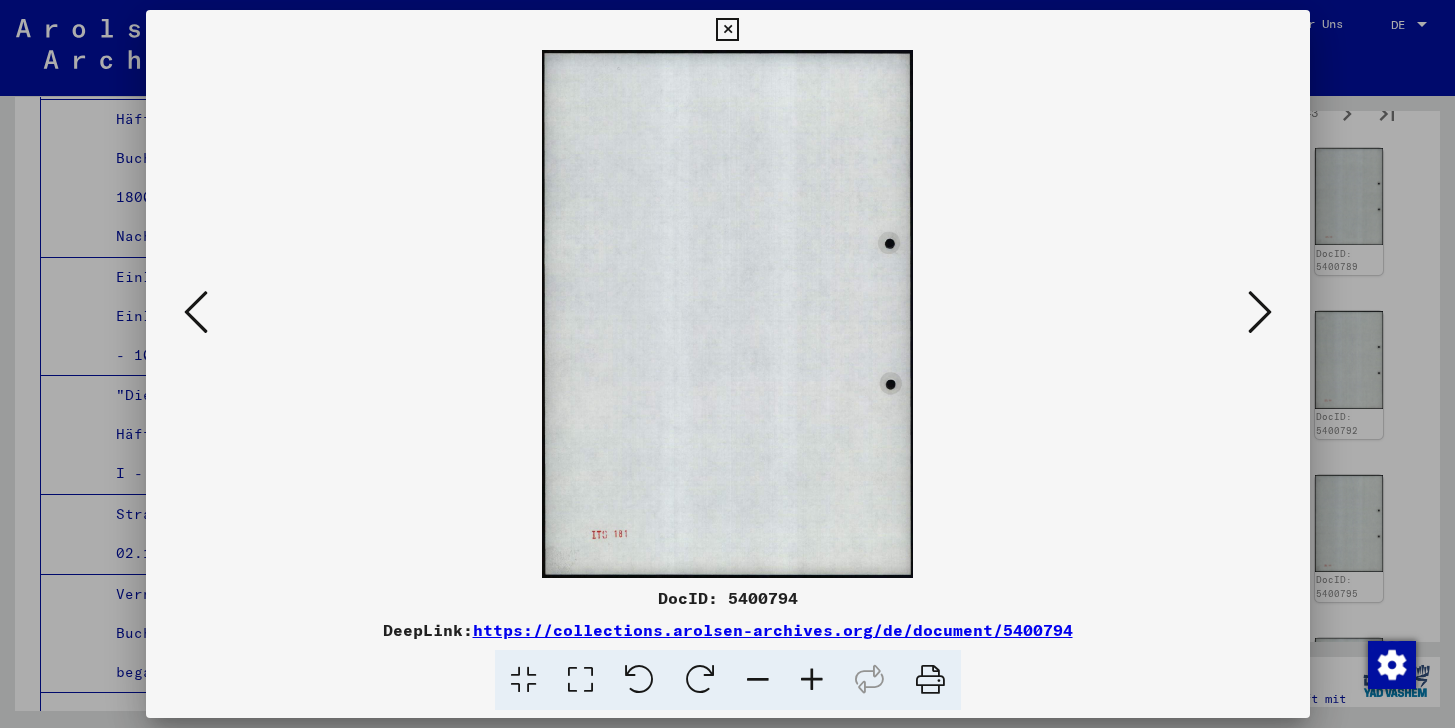 click at bounding box center (1260, 313) 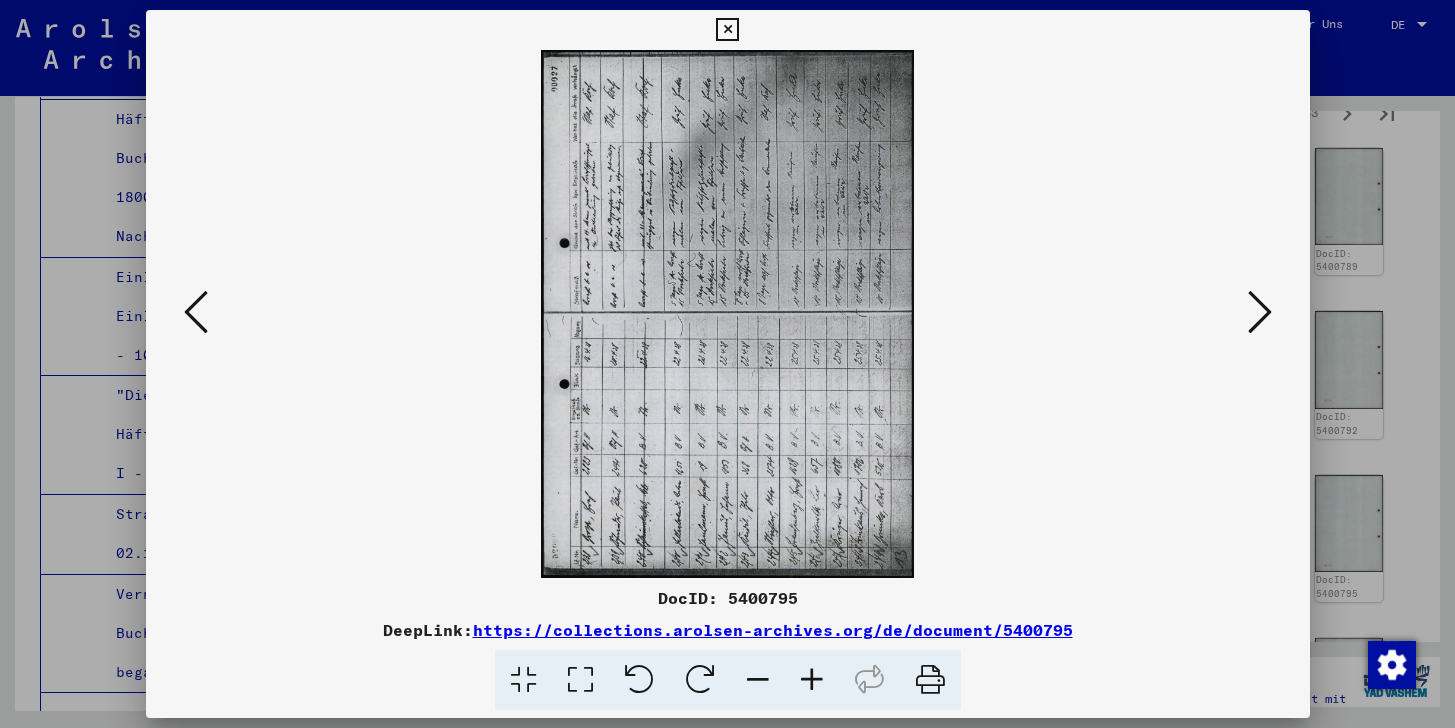 click at bounding box center [196, 312] 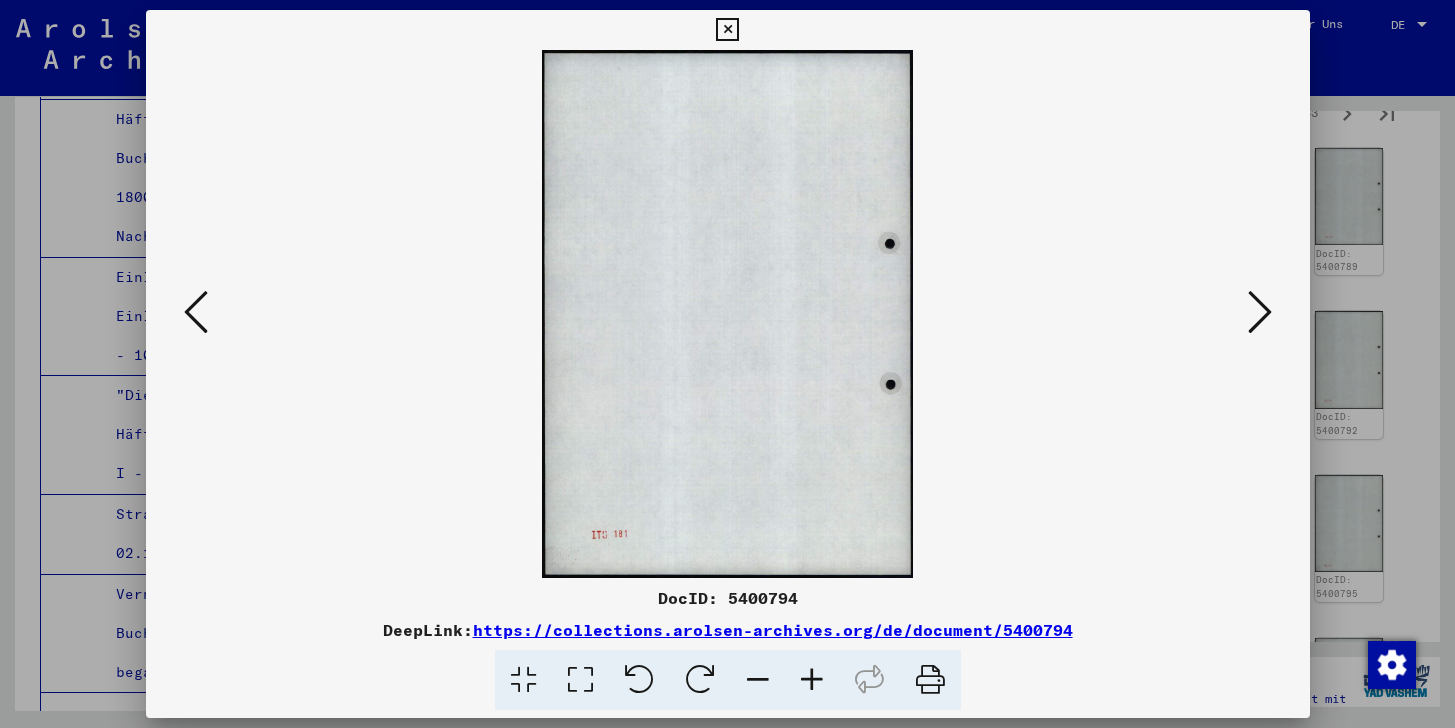 click at bounding box center (196, 312) 